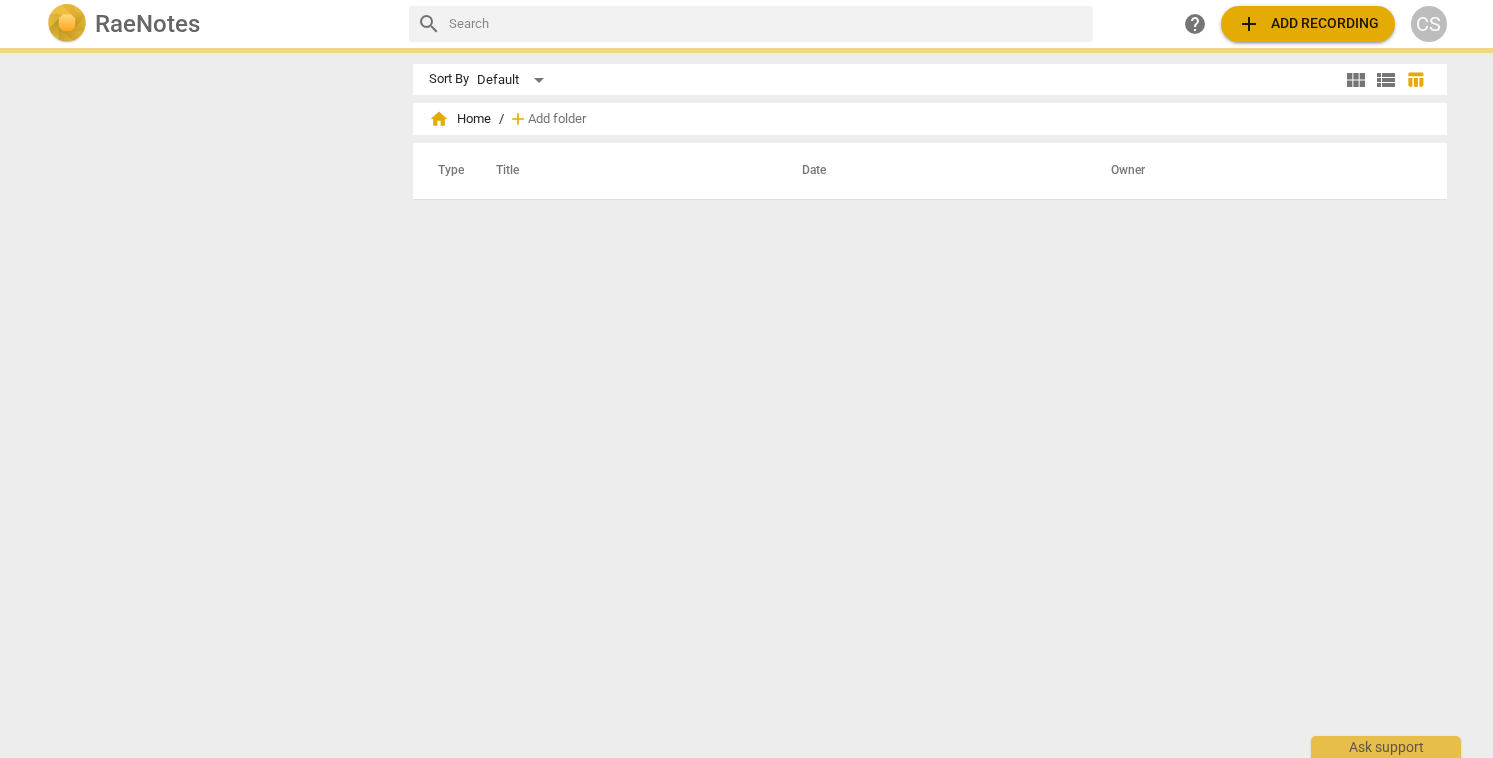 scroll, scrollTop: 0, scrollLeft: 0, axis: both 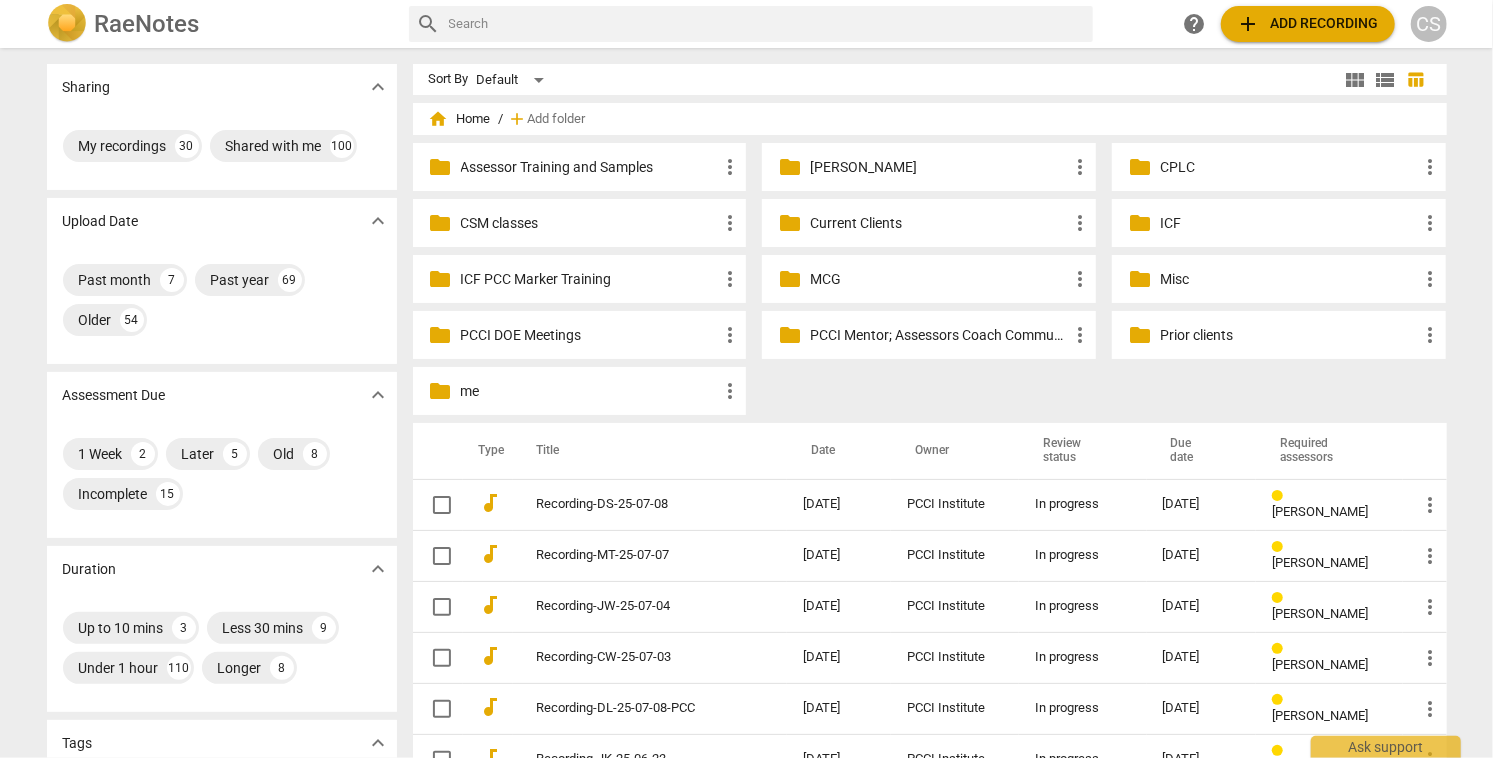 click on "Current Clients" at bounding box center (939, 223) 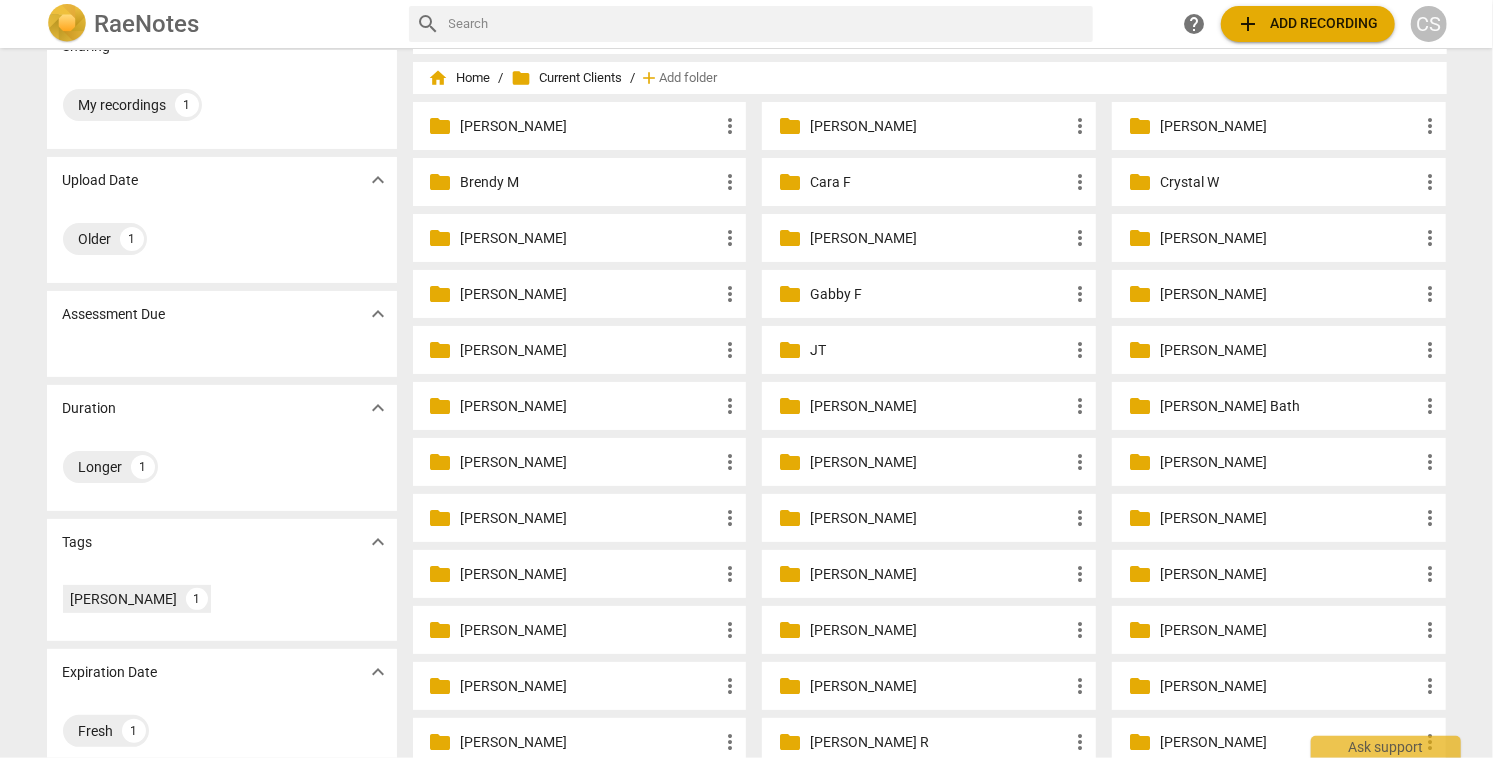 scroll, scrollTop: 44, scrollLeft: 0, axis: vertical 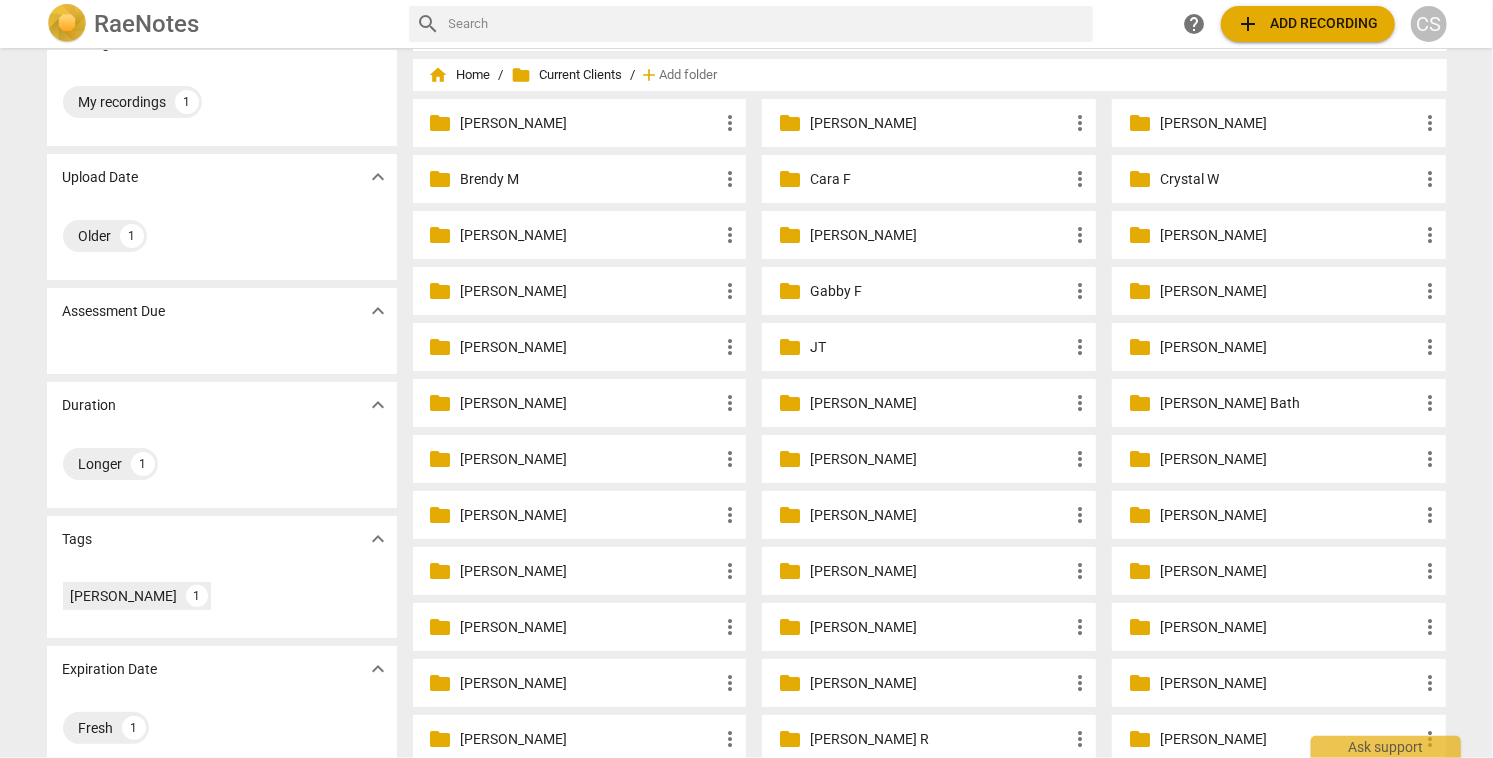 click on "[PERSON_NAME]" at bounding box center [590, 571] 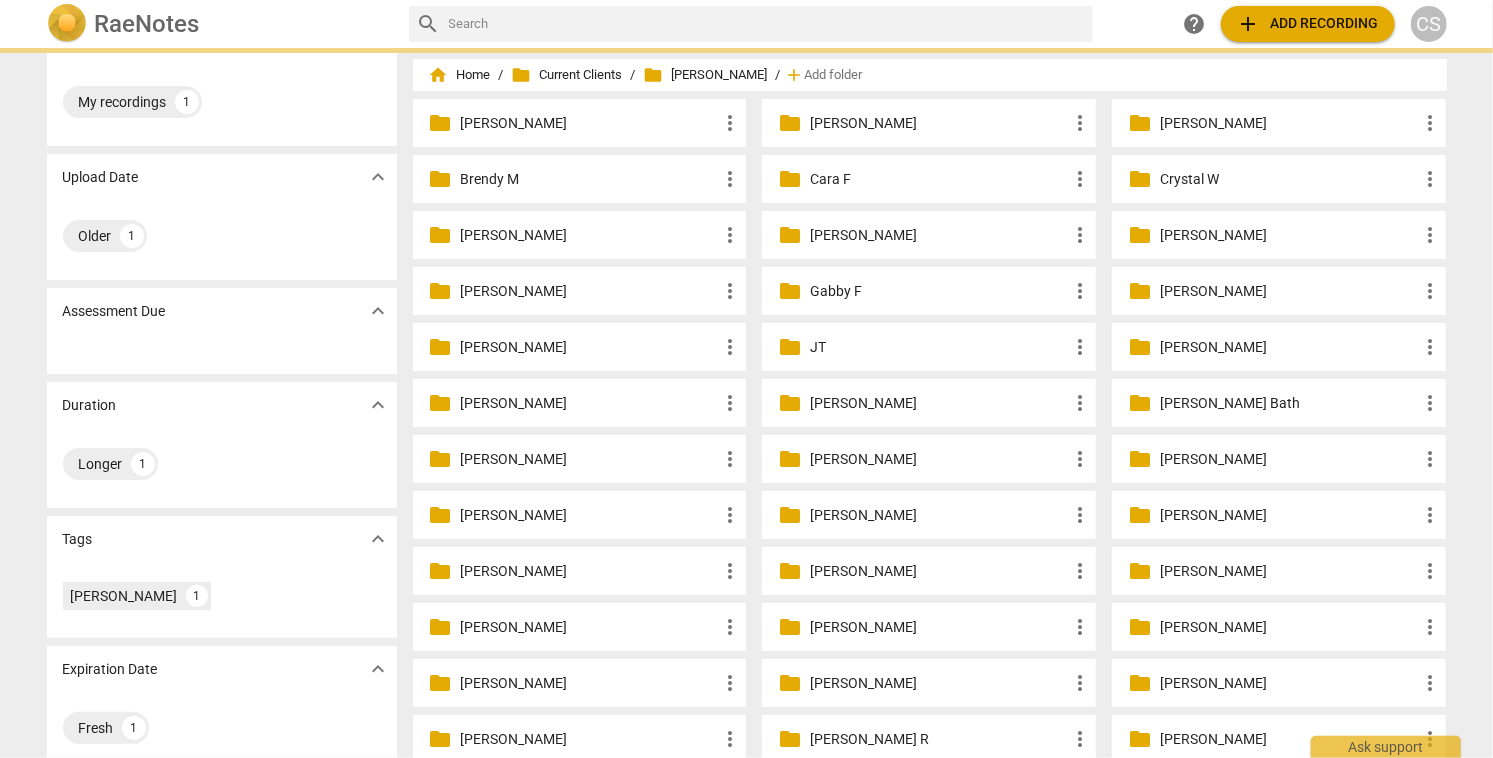 scroll, scrollTop: 0, scrollLeft: 0, axis: both 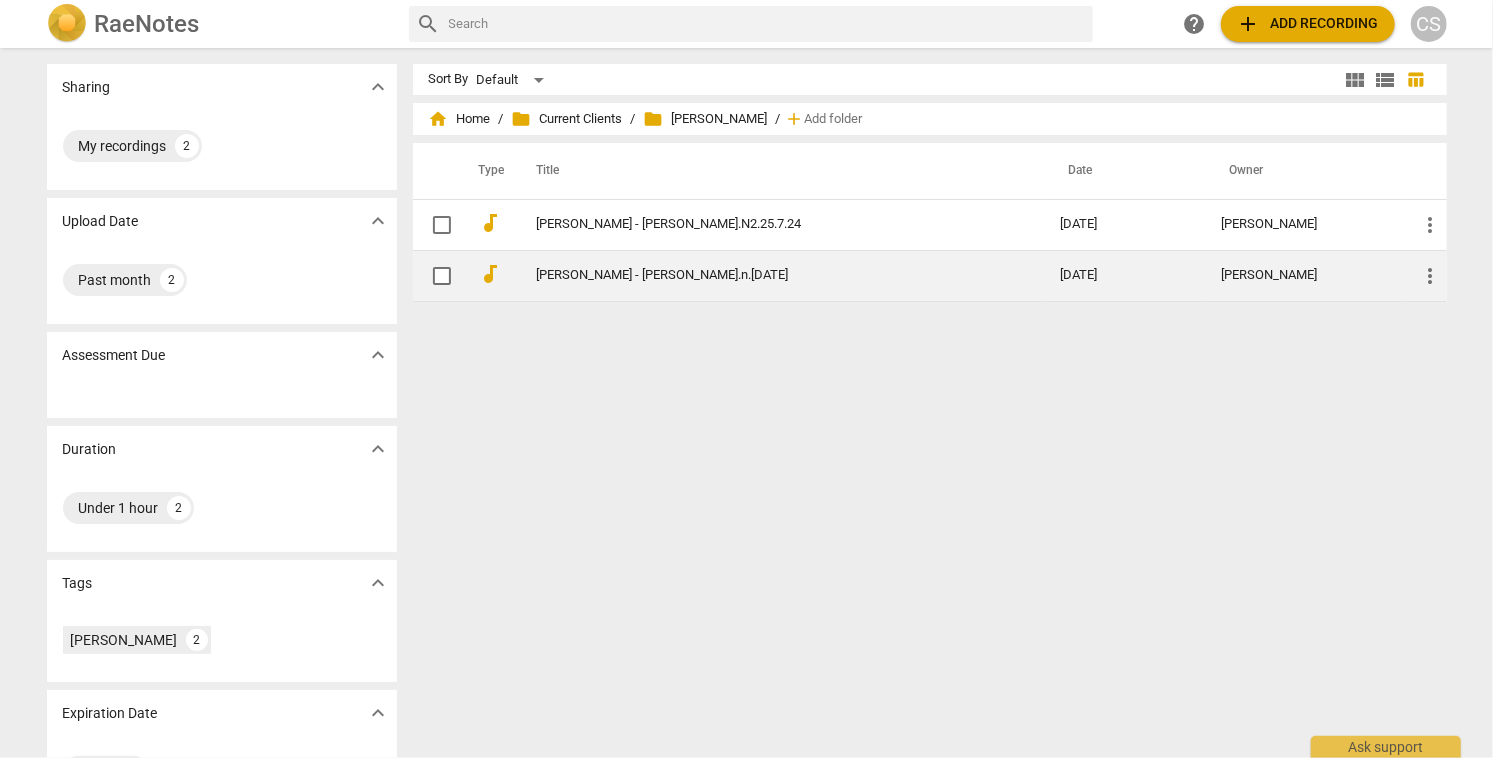 click on "[PERSON_NAME] - [PERSON_NAME].n.[DATE]" at bounding box center [763, 275] 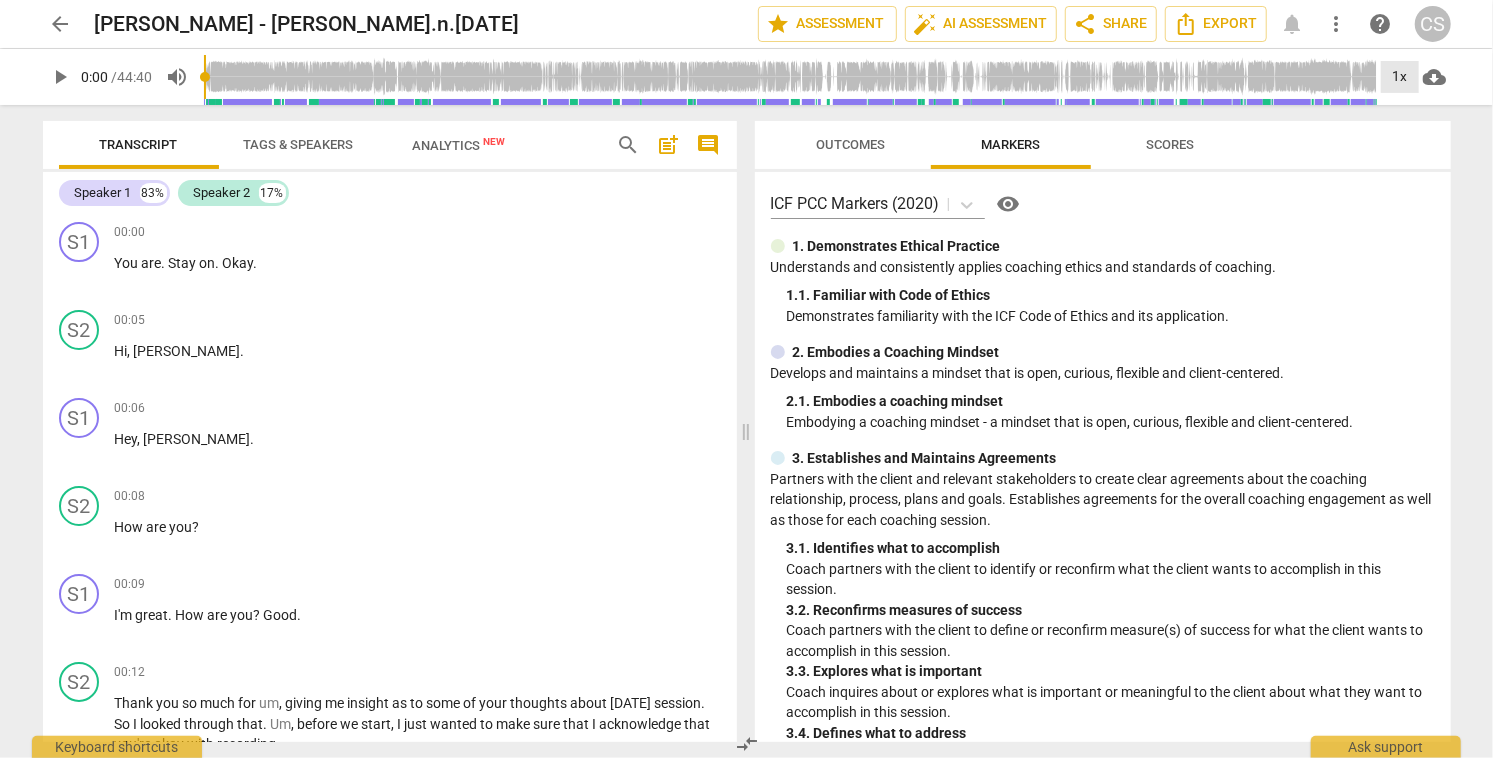 click on "1x" at bounding box center [1400, 77] 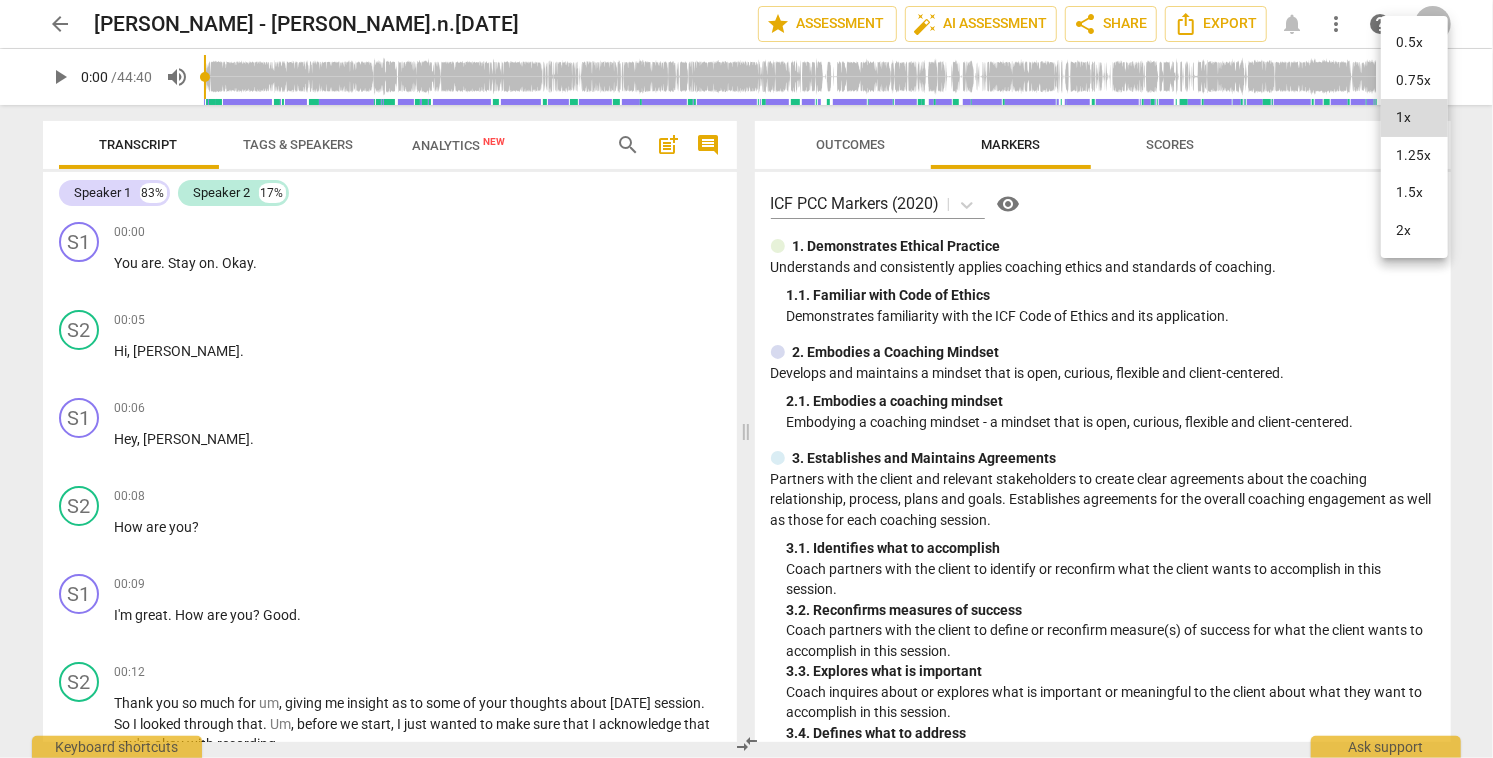 click on "2x" at bounding box center [1414, 231] 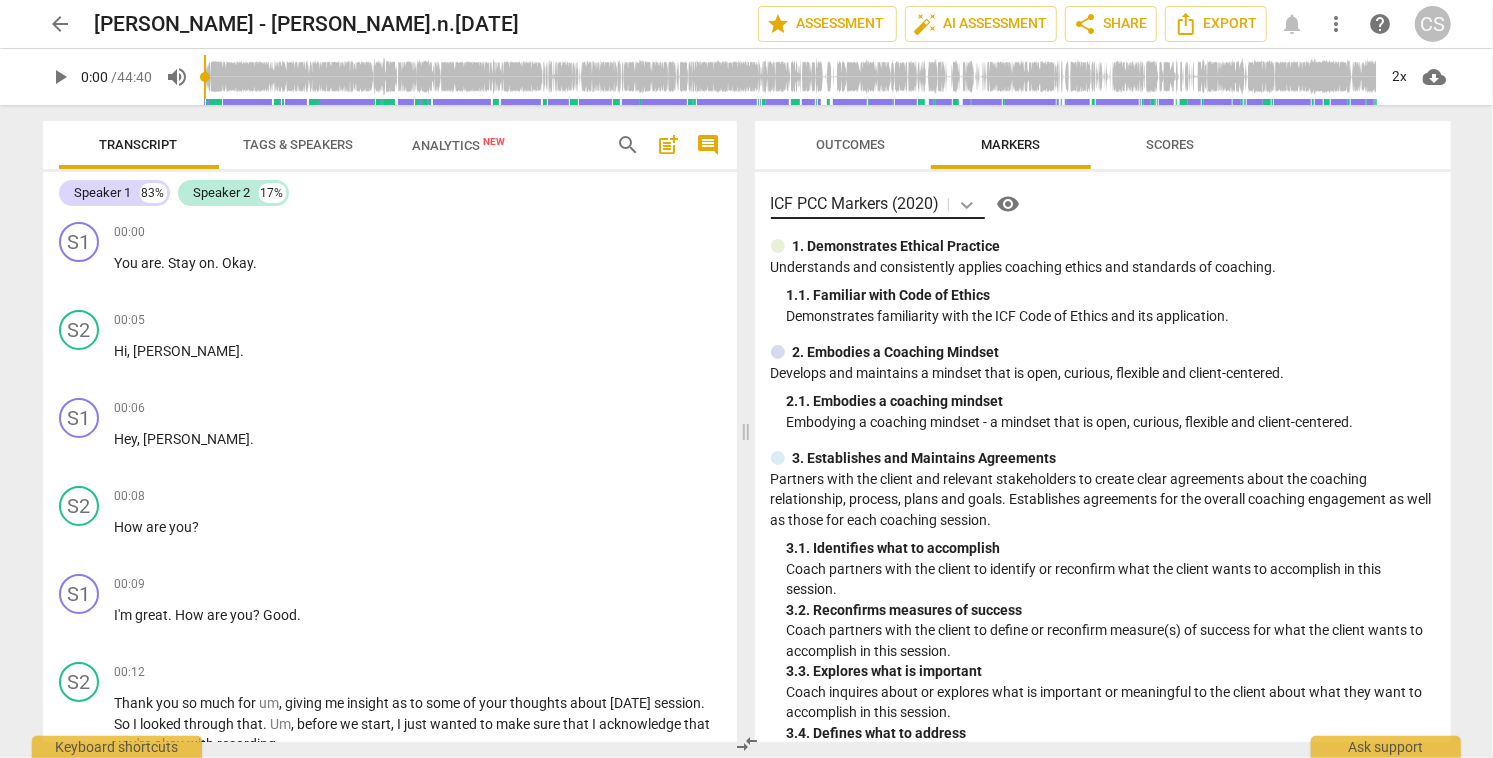 click 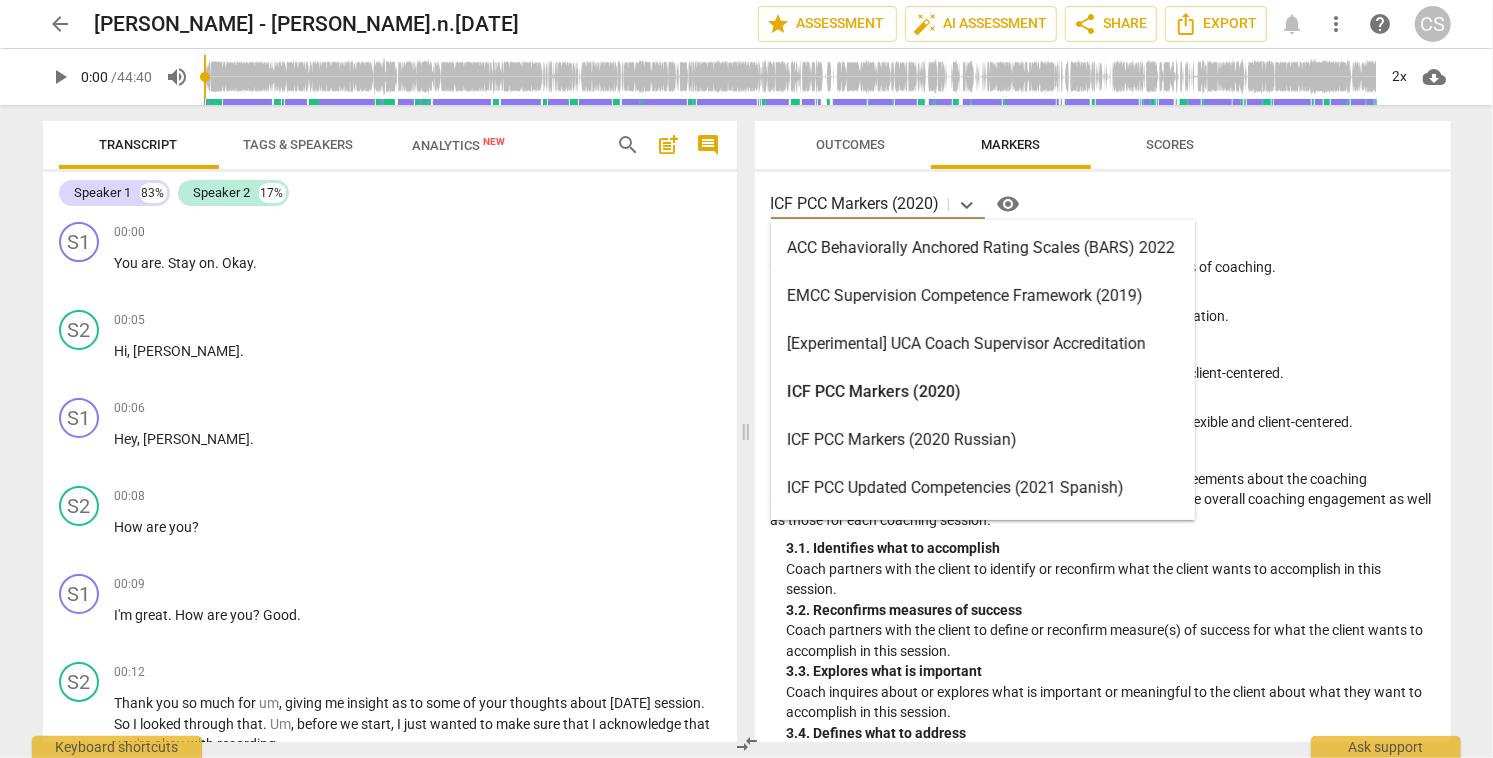 scroll, scrollTop: 620, scrollLeft: 0, axis: vertical 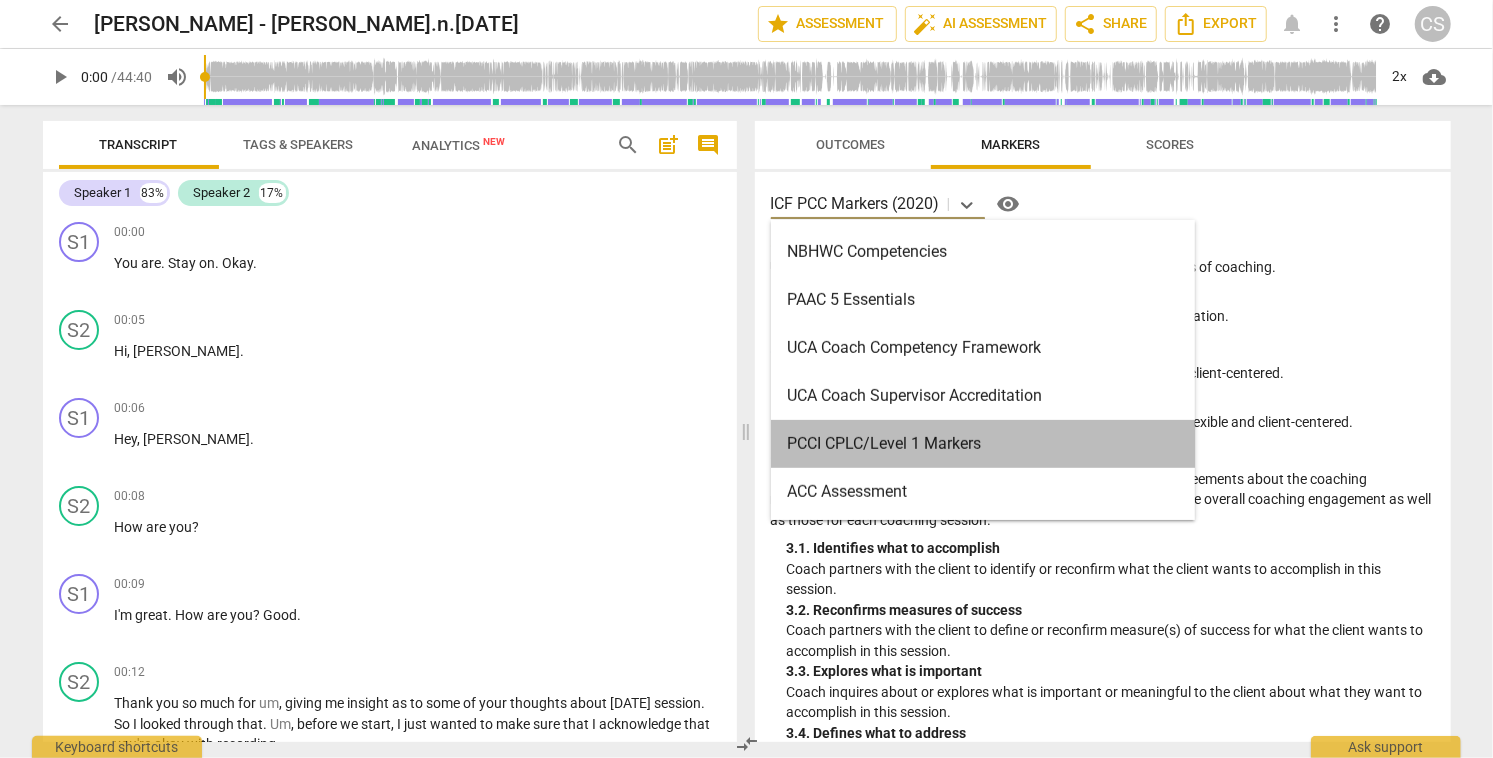 click on "PCCI CPLC/Level 1 Markers" at bounding box center (983, 444) 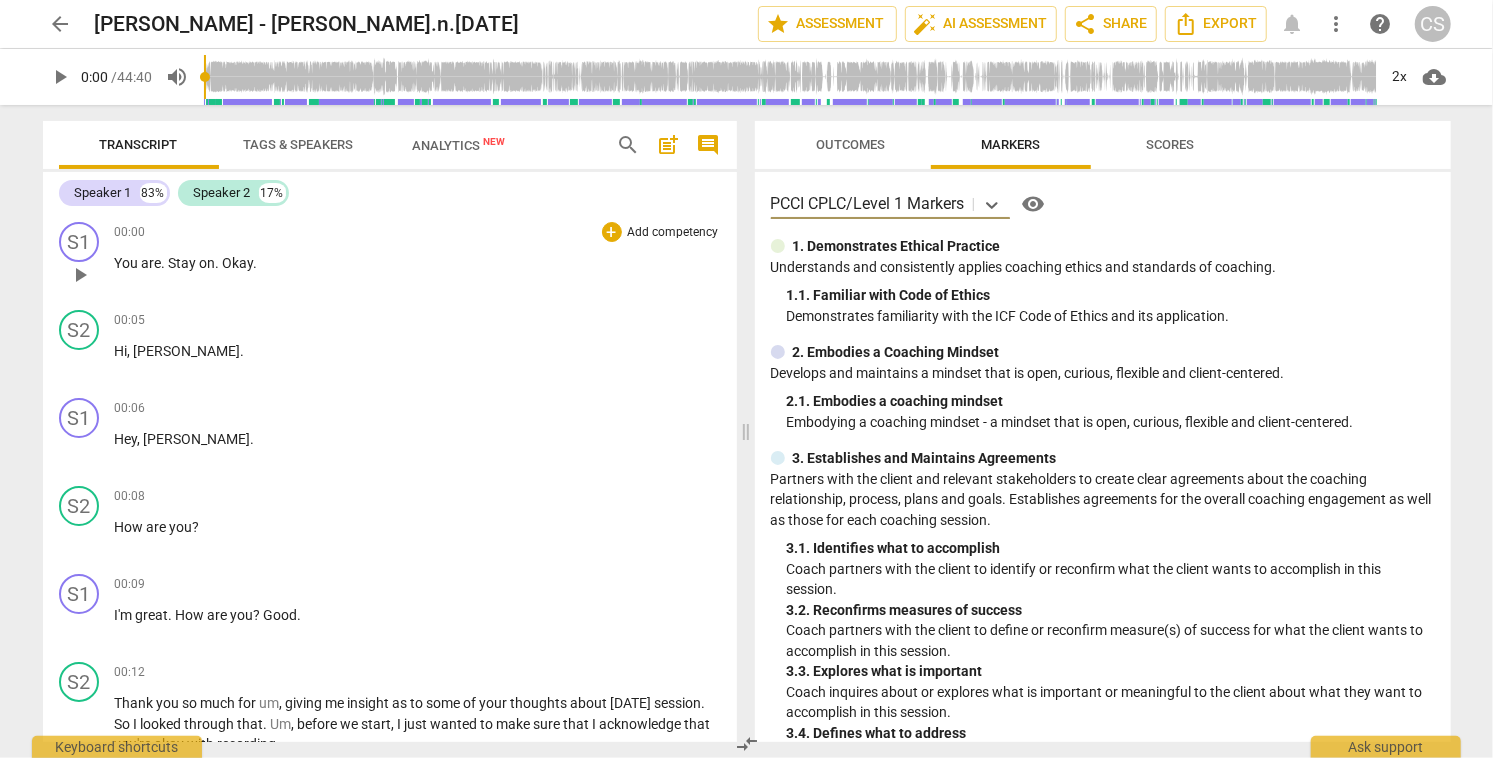 click on "play_arrow" at bounding box center [80, 275] 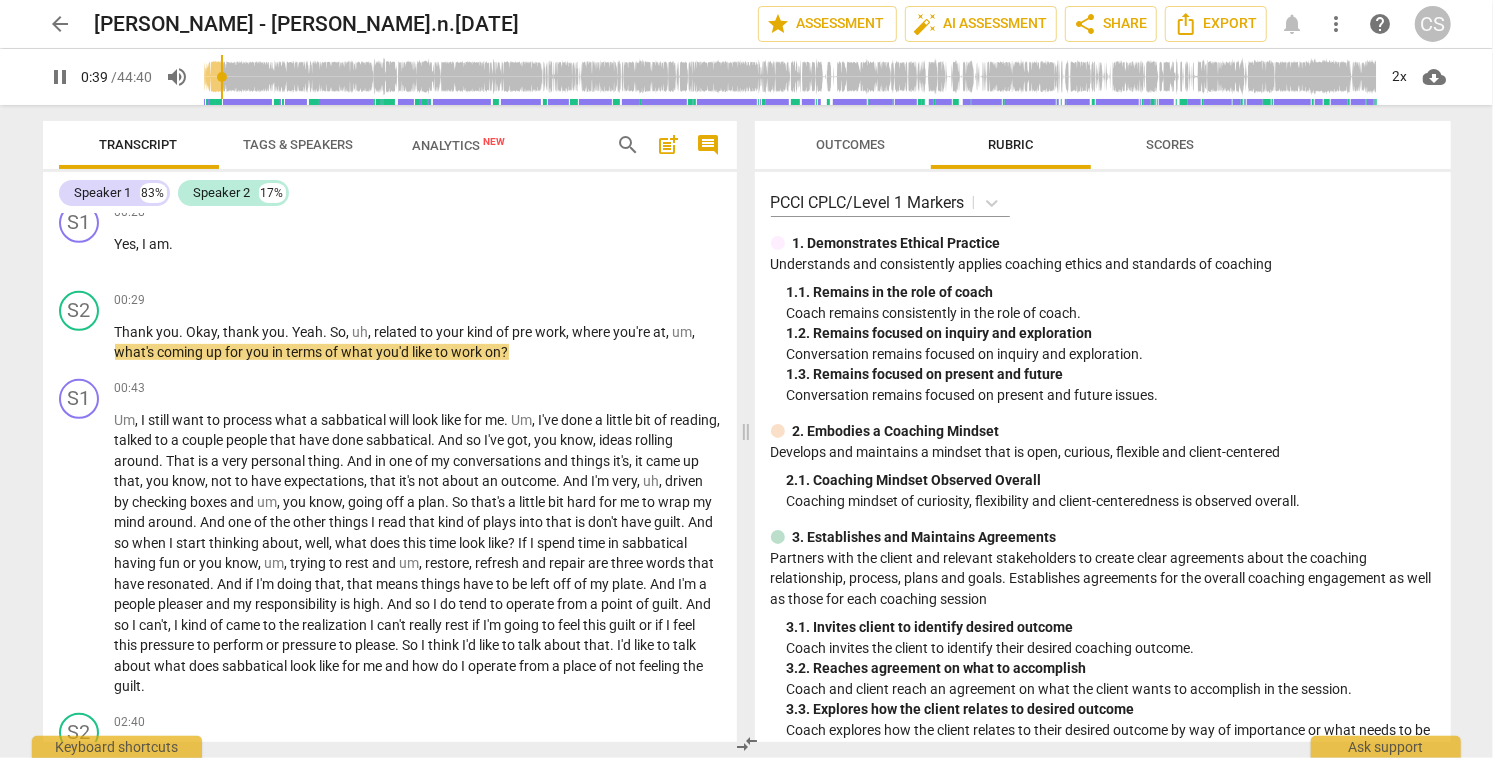 scroll, scrollTop: 583, scrollLeft: 0, axis: vertical 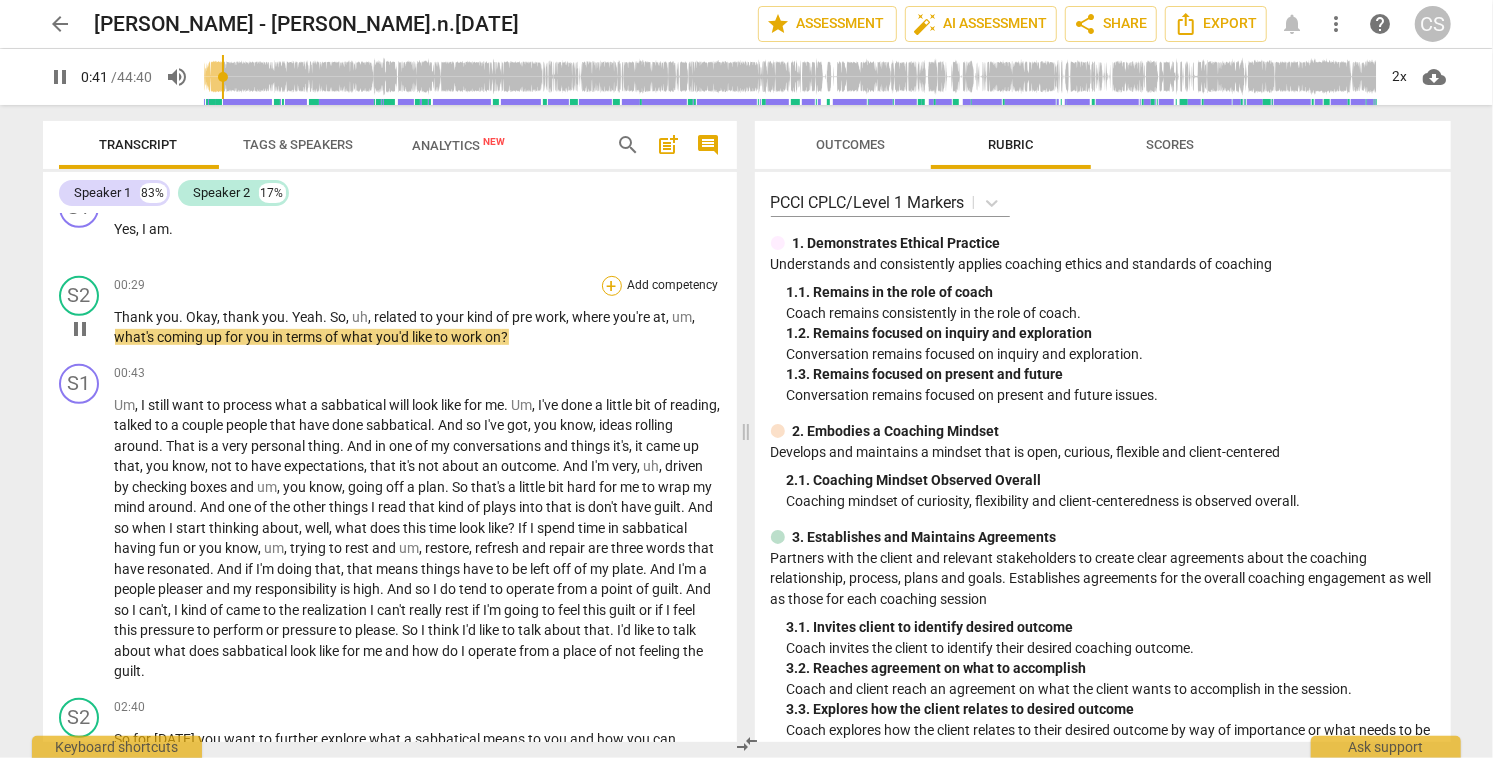 click on "+" at bounding box center (612, 286) 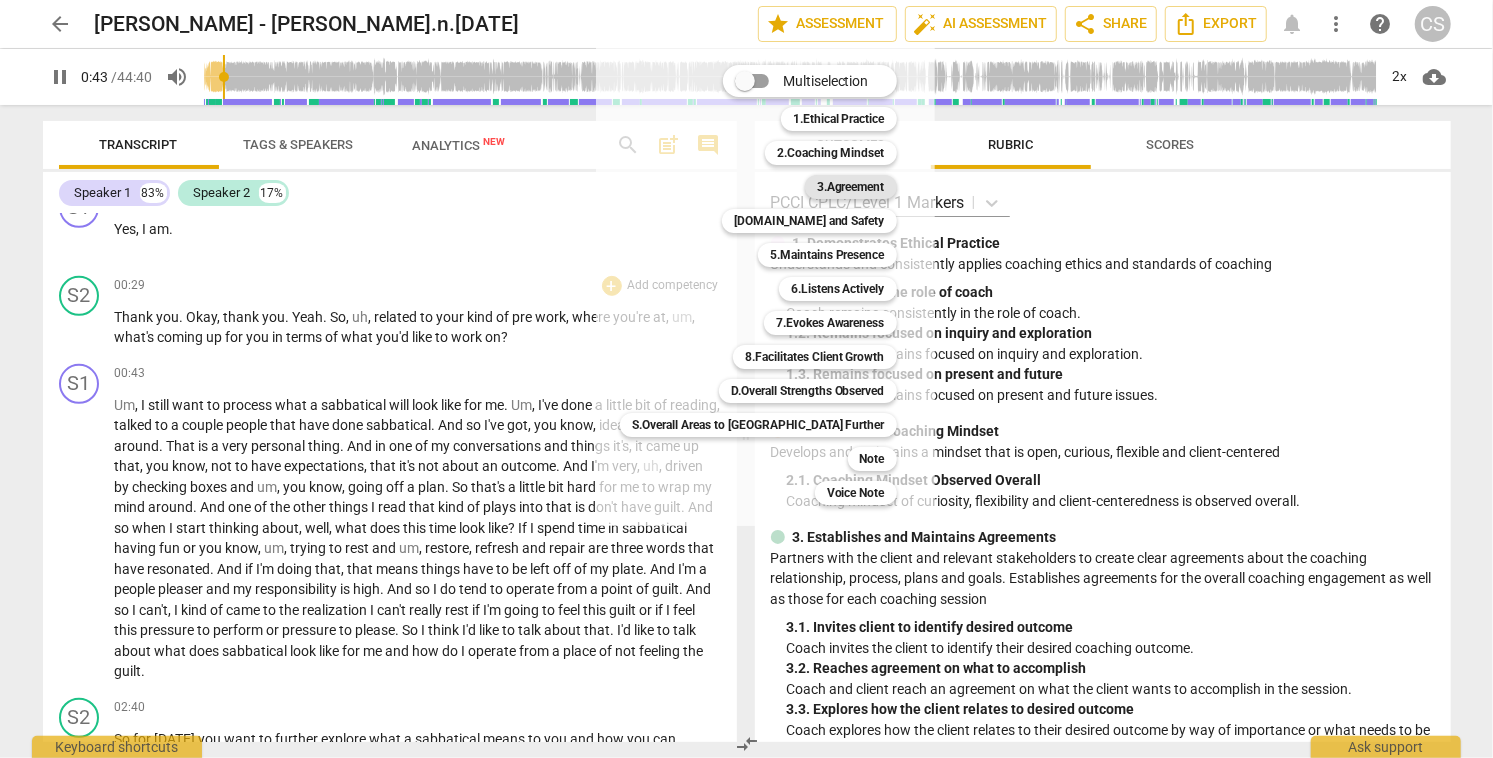 click on "3.Agreement" at bounding box center [851, 187] 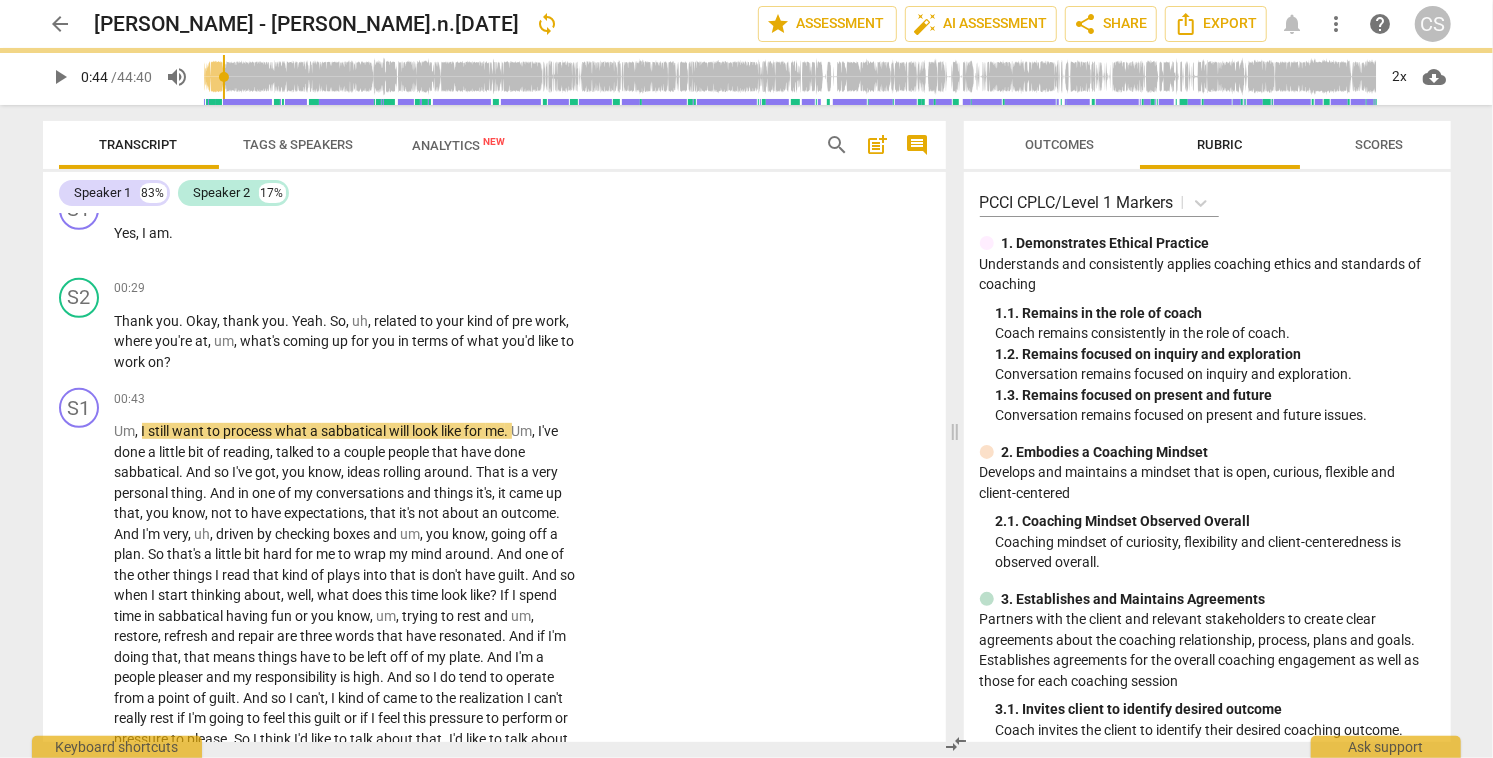 scroll, scrollTop: 585, scrollLeft: 0, axis: vertical 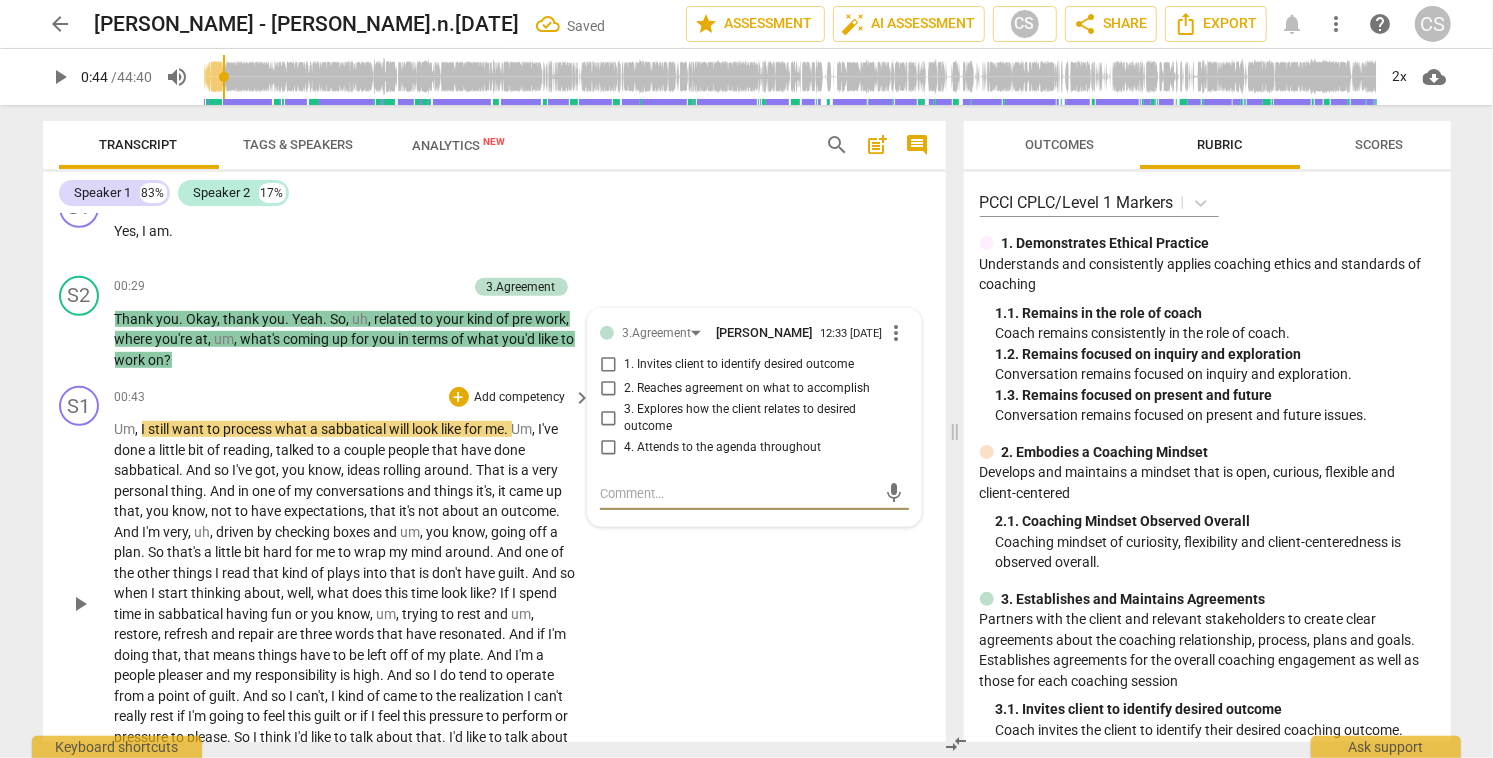click on "play_arrow" at bounding box center (80, 604) 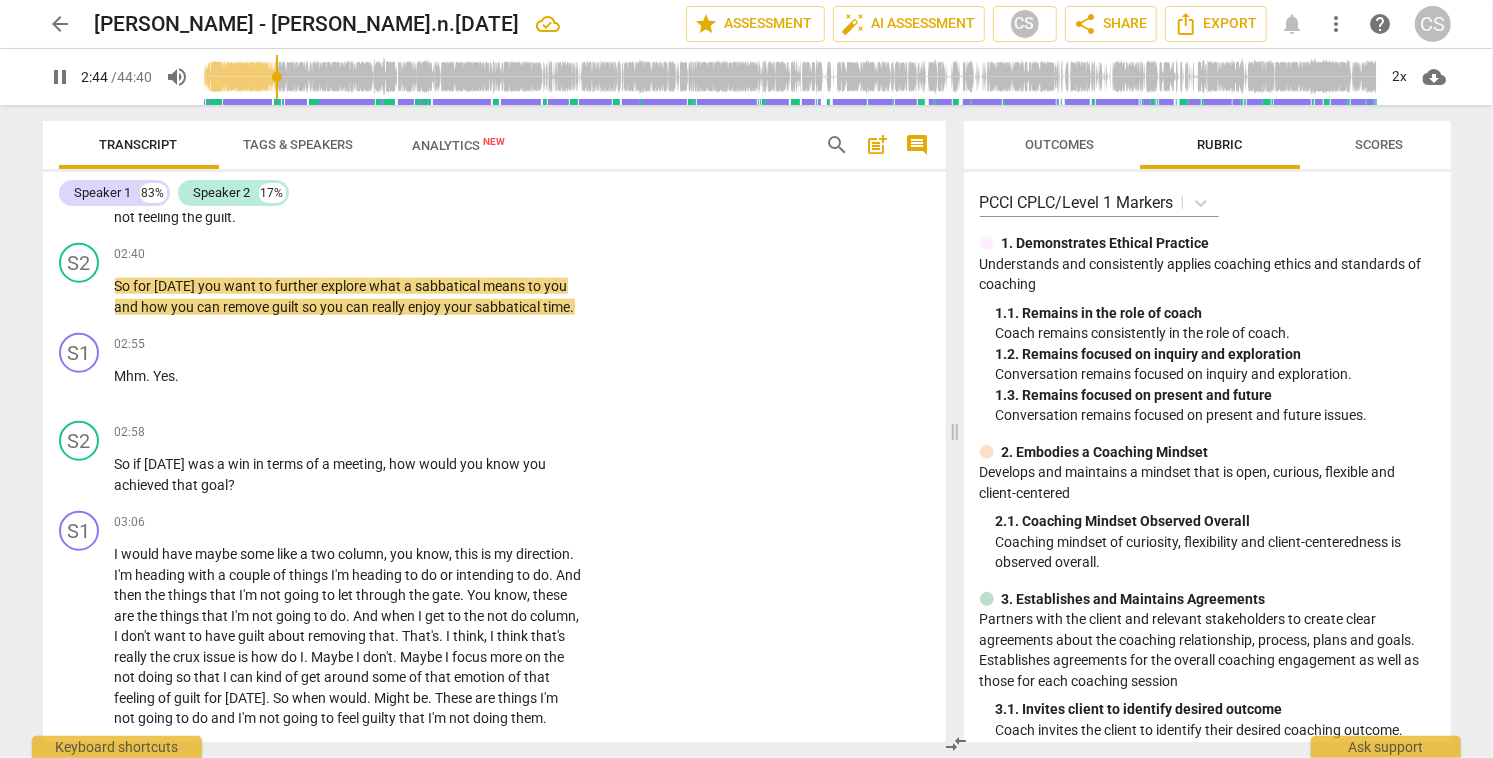 scroll, scrollTop: 1144, scrollLeft: 0, axis: vertical 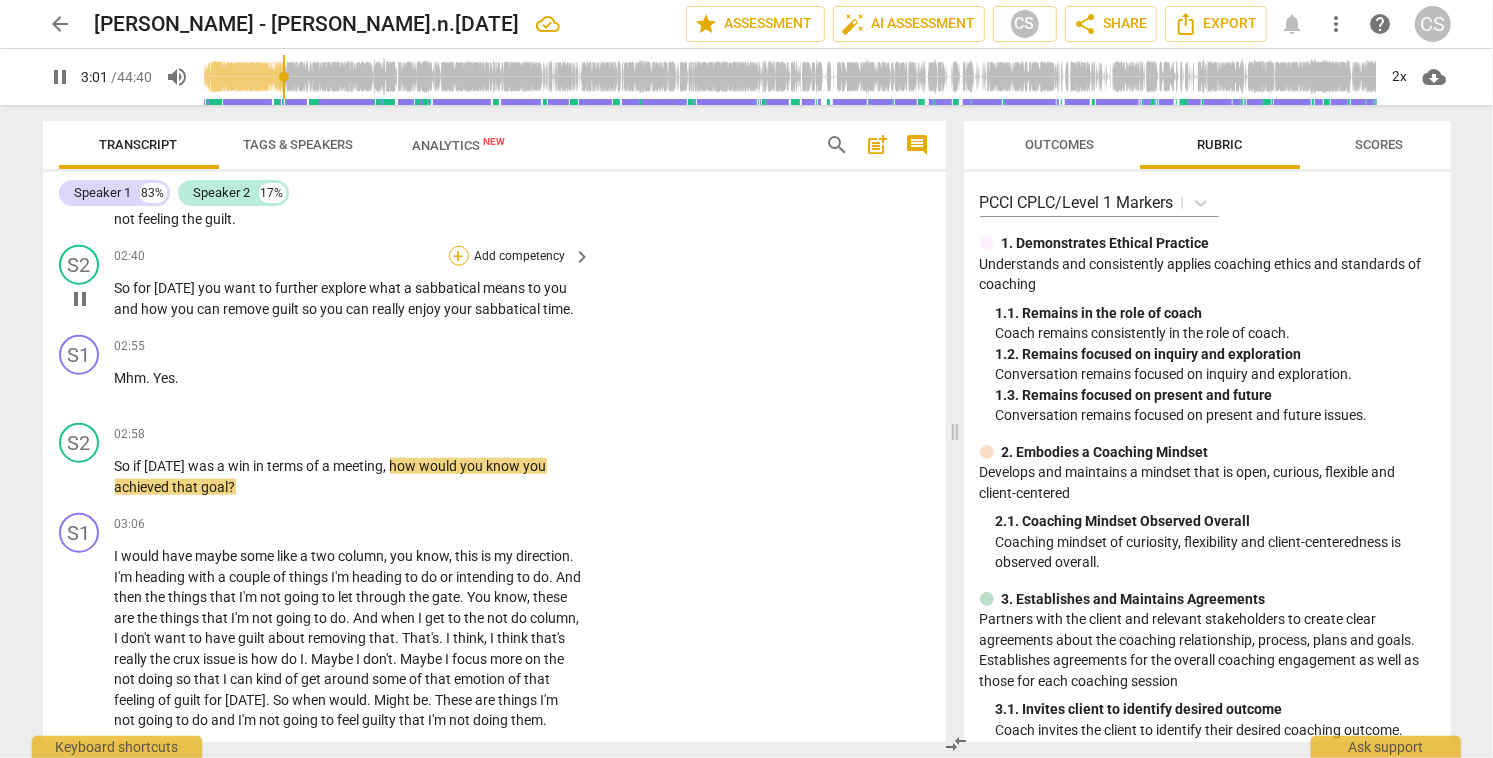 click on "+" at bounding box center (459, 256) 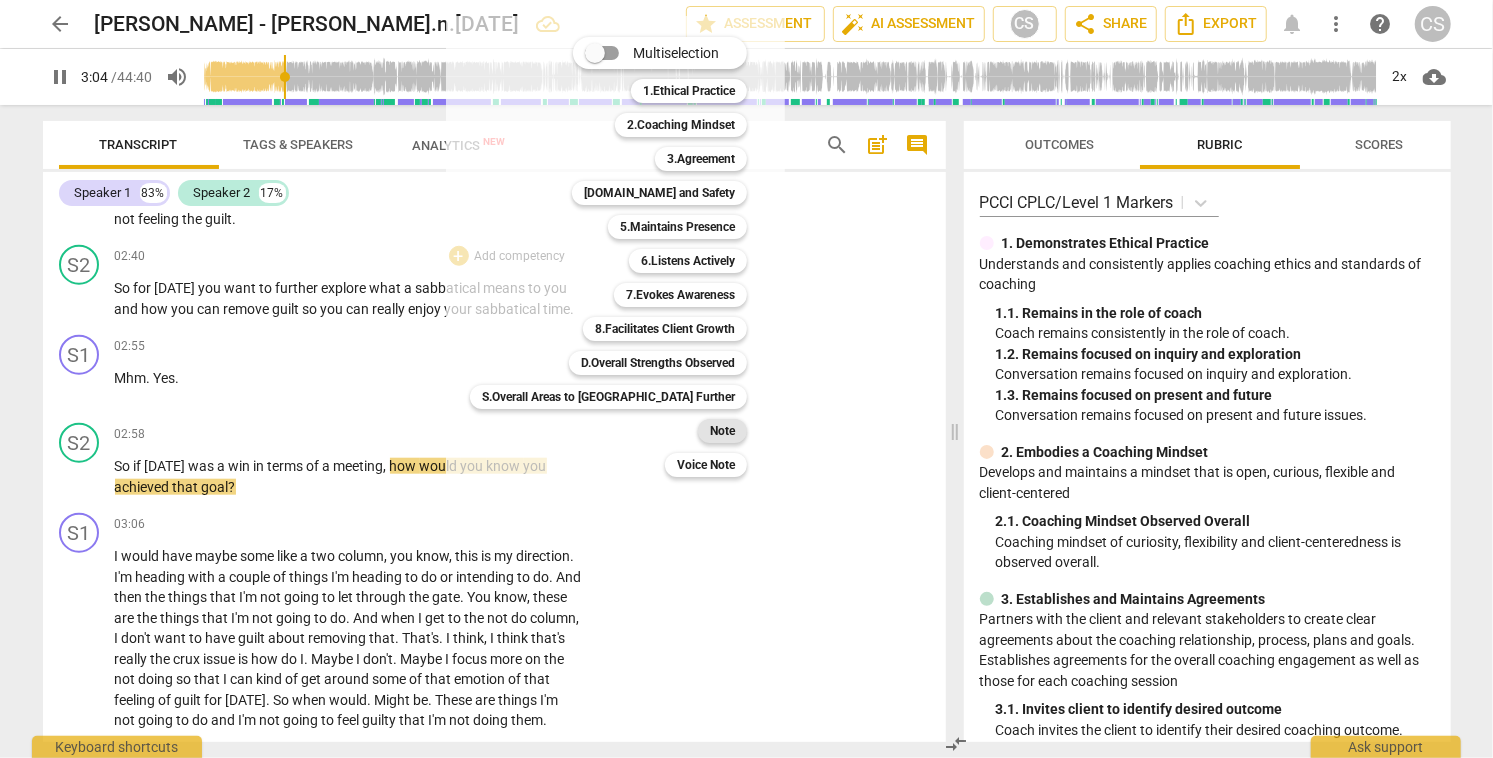 click on "Note" at bounding box center [722, 431] 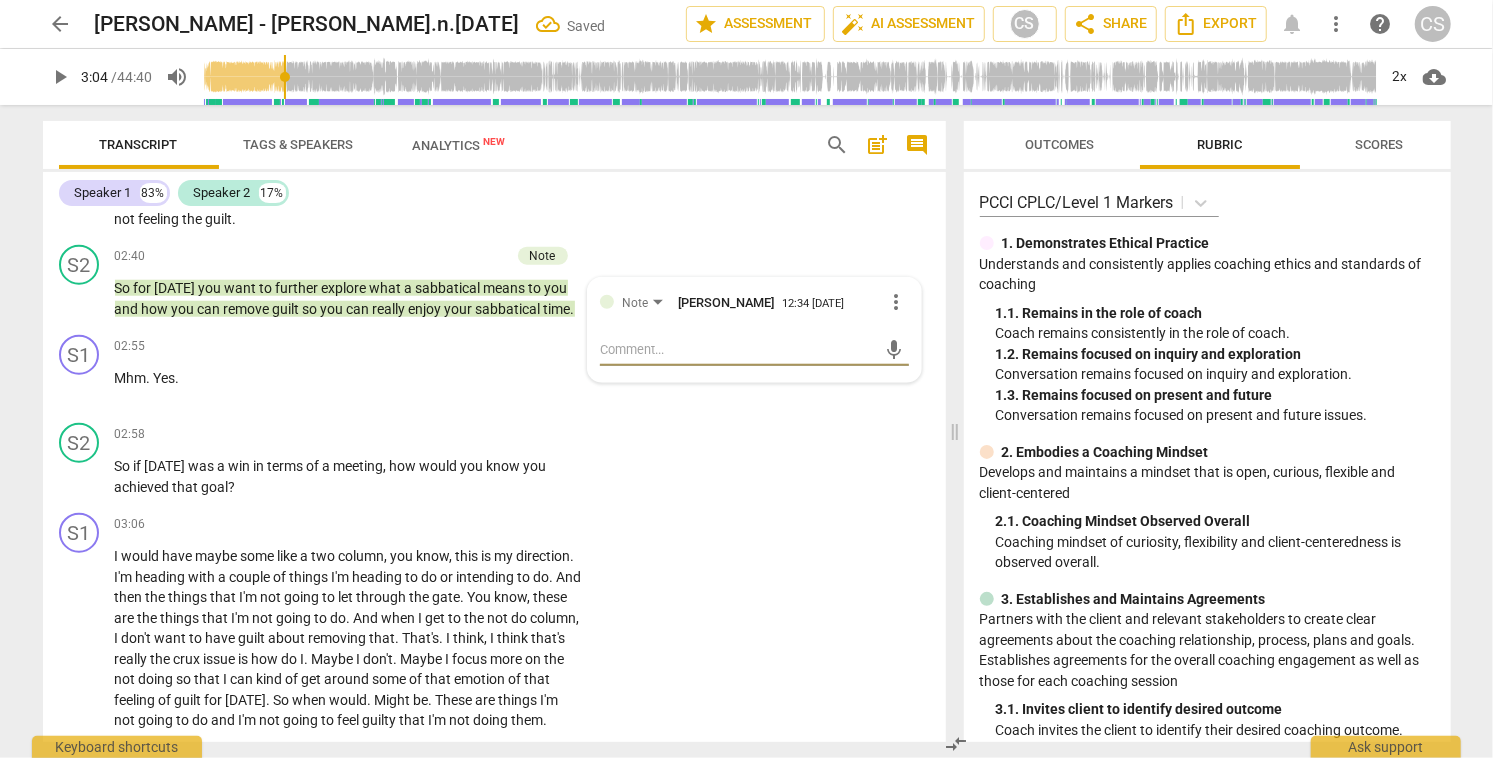 type on "t" 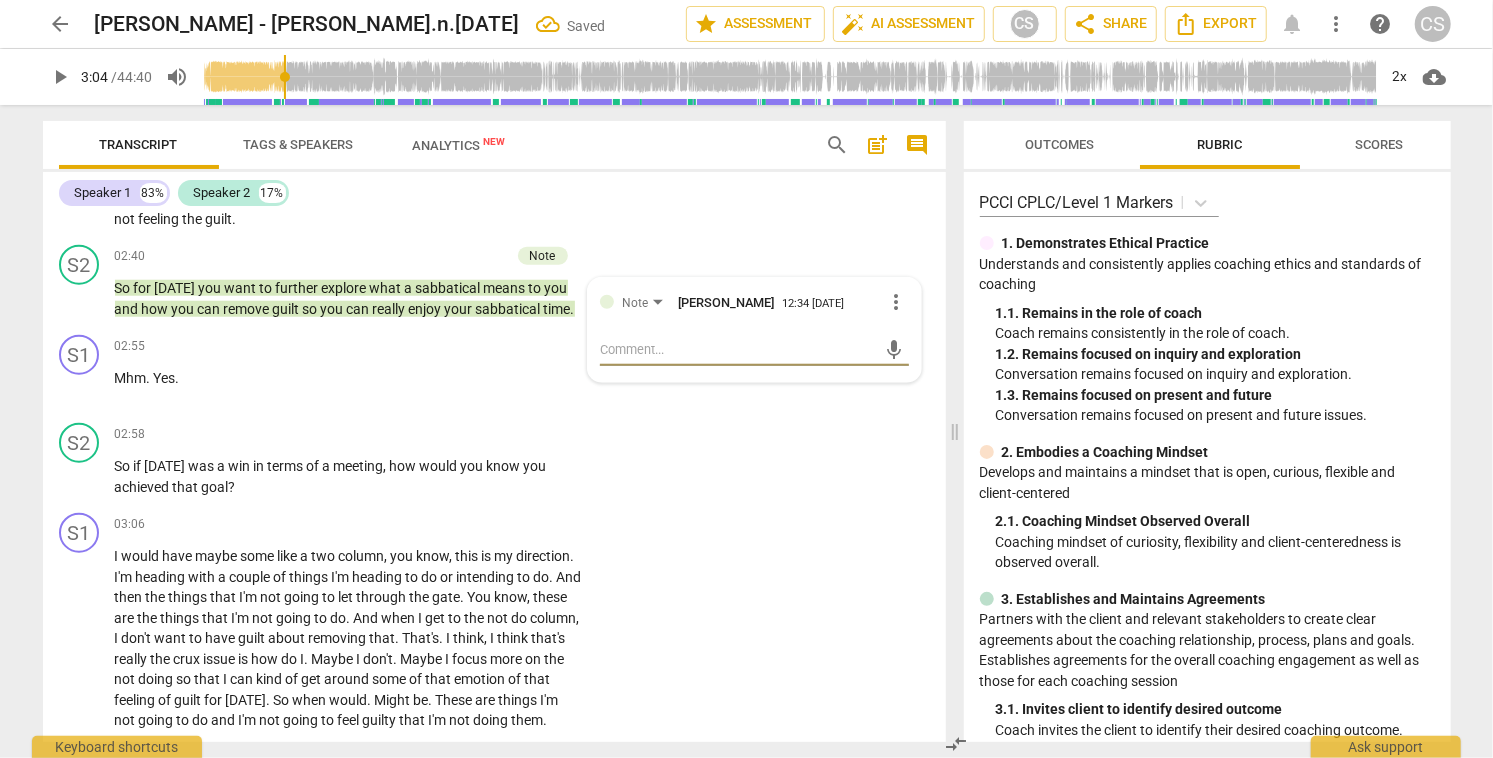 type on "t" 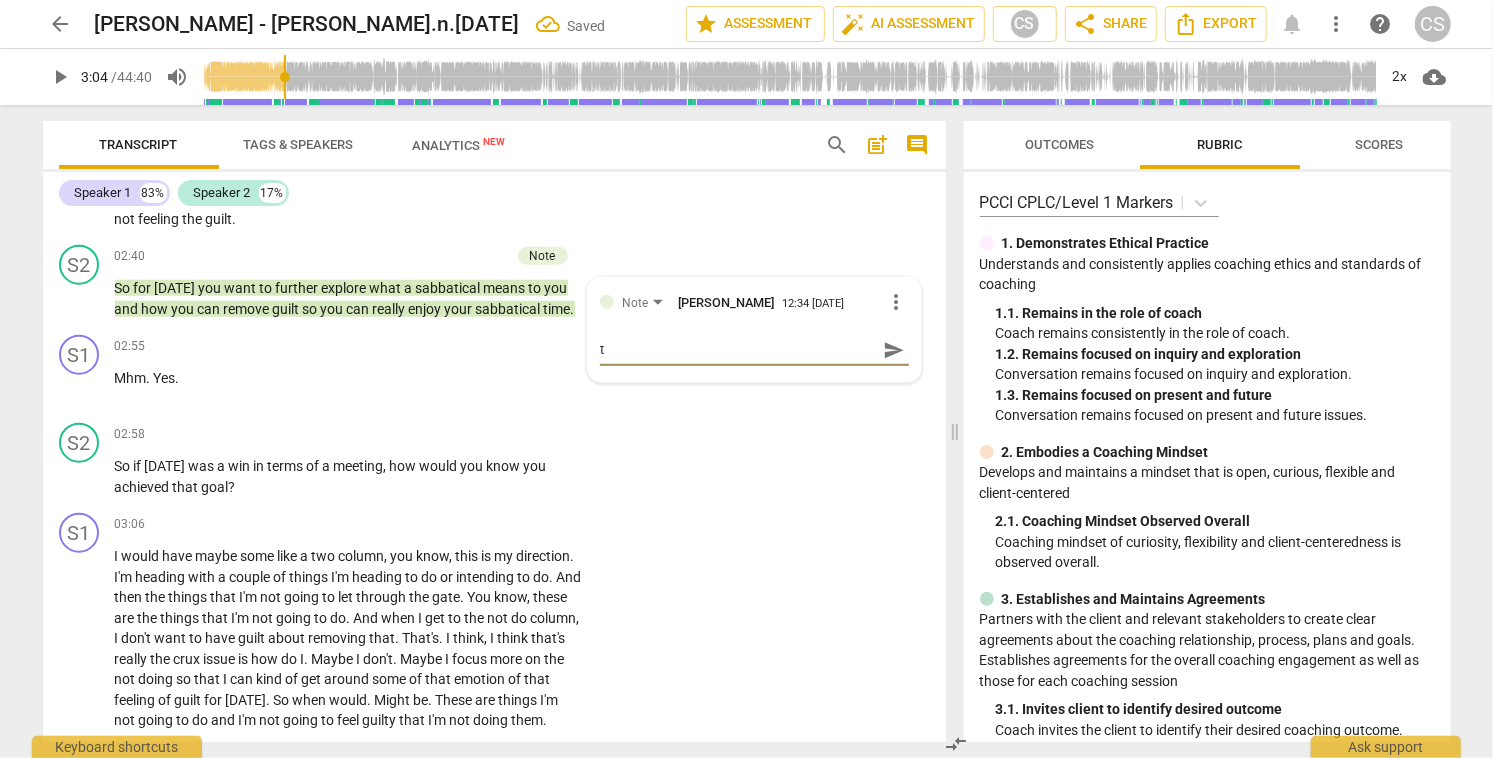 type on "ty" 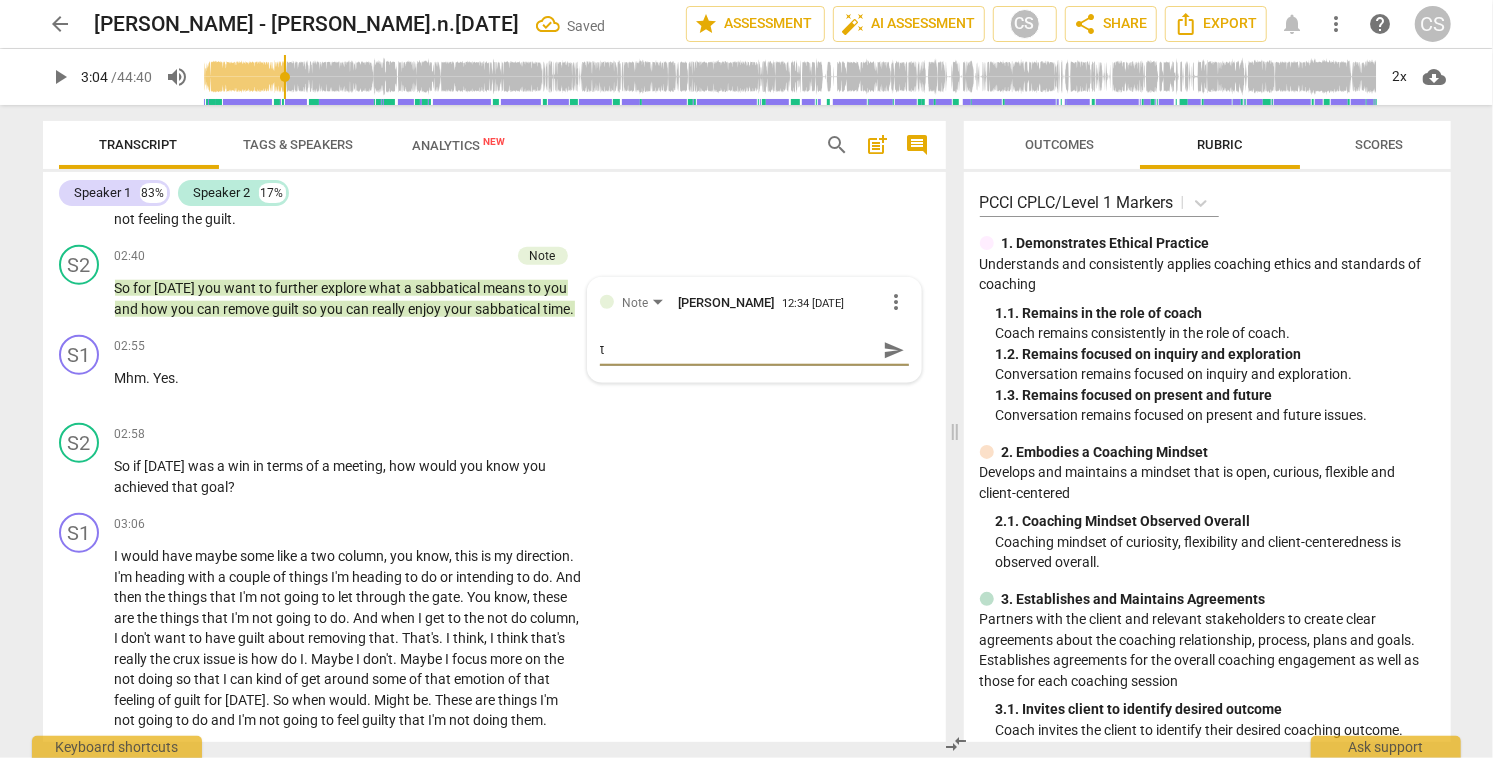 type on "ty" 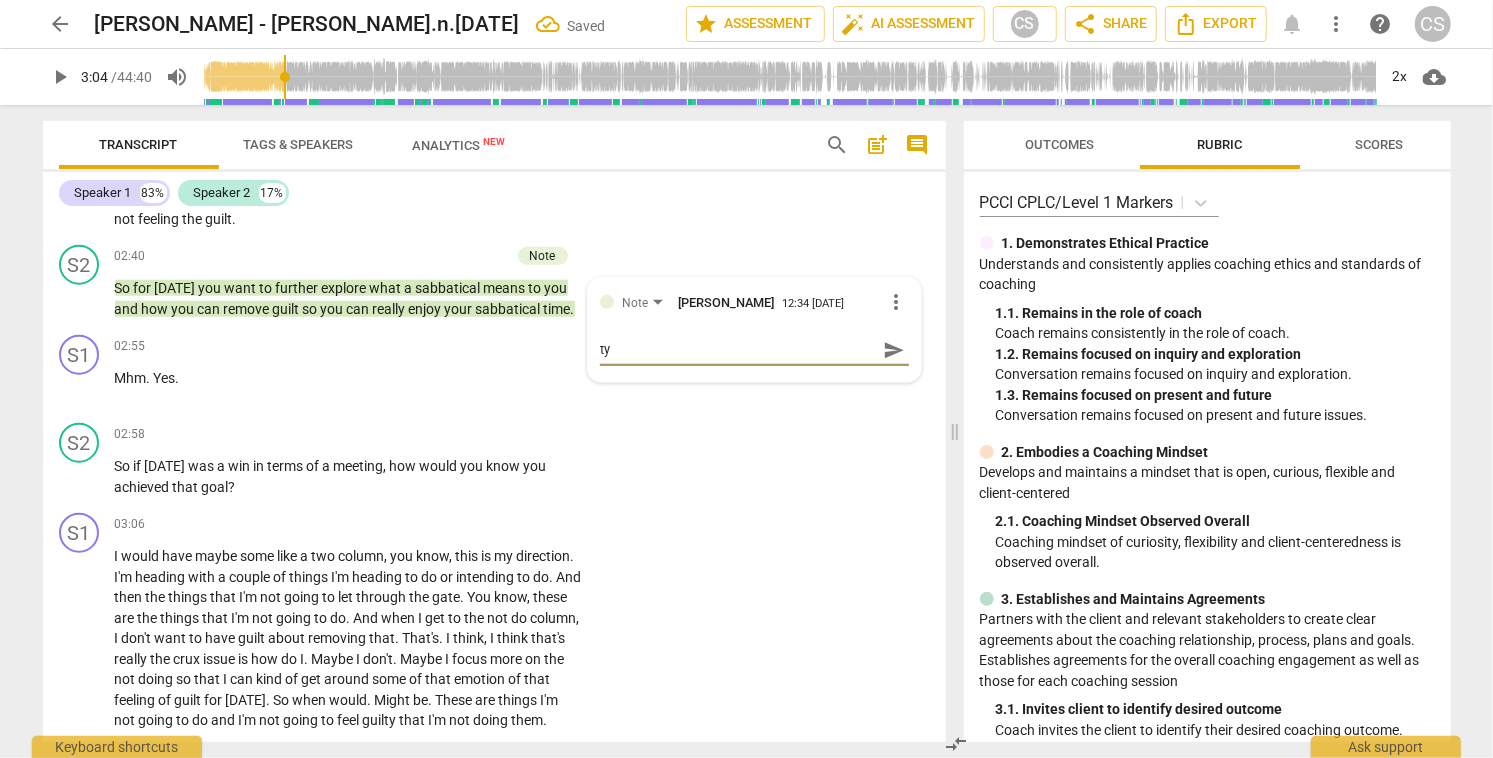 type on "typ" 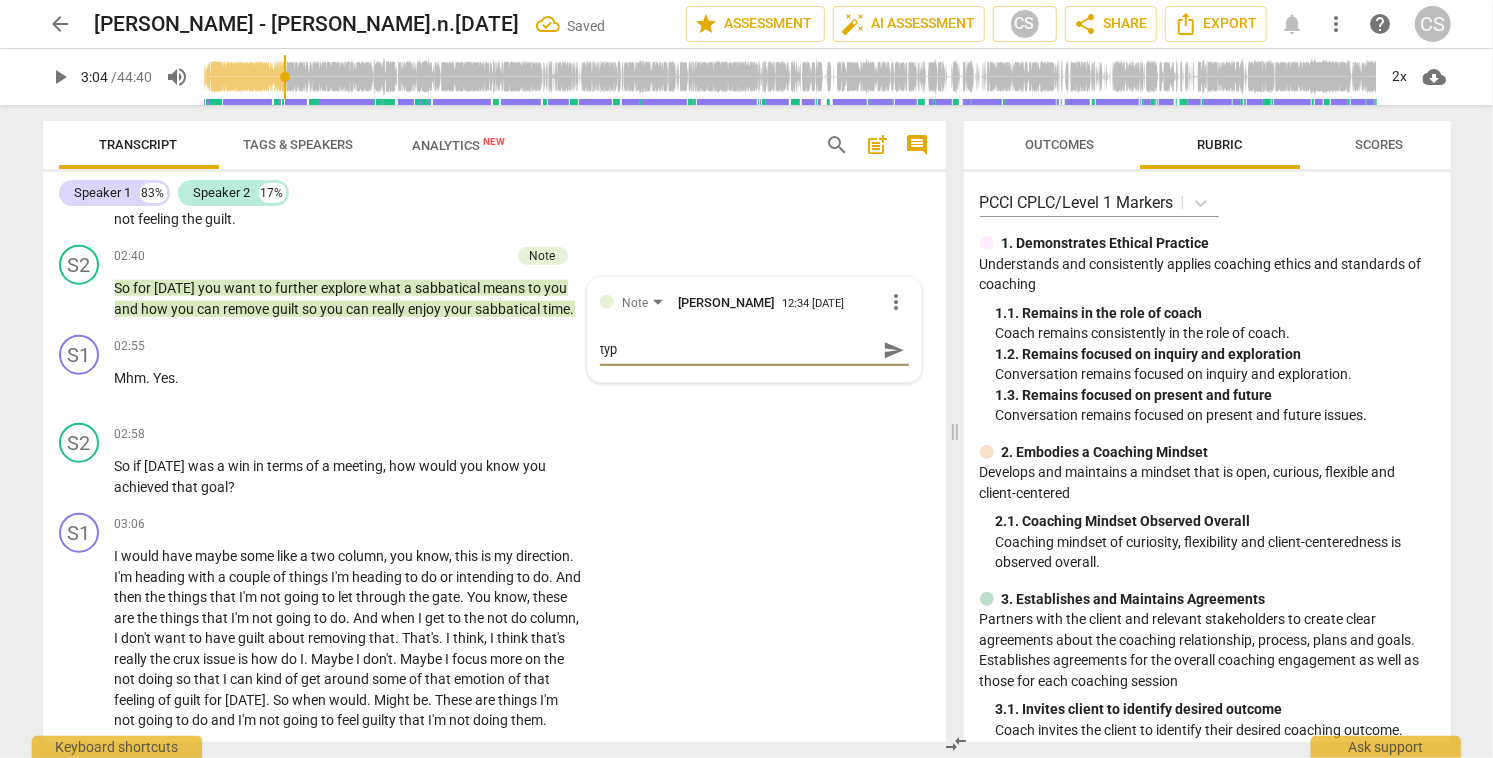 type on "typi" 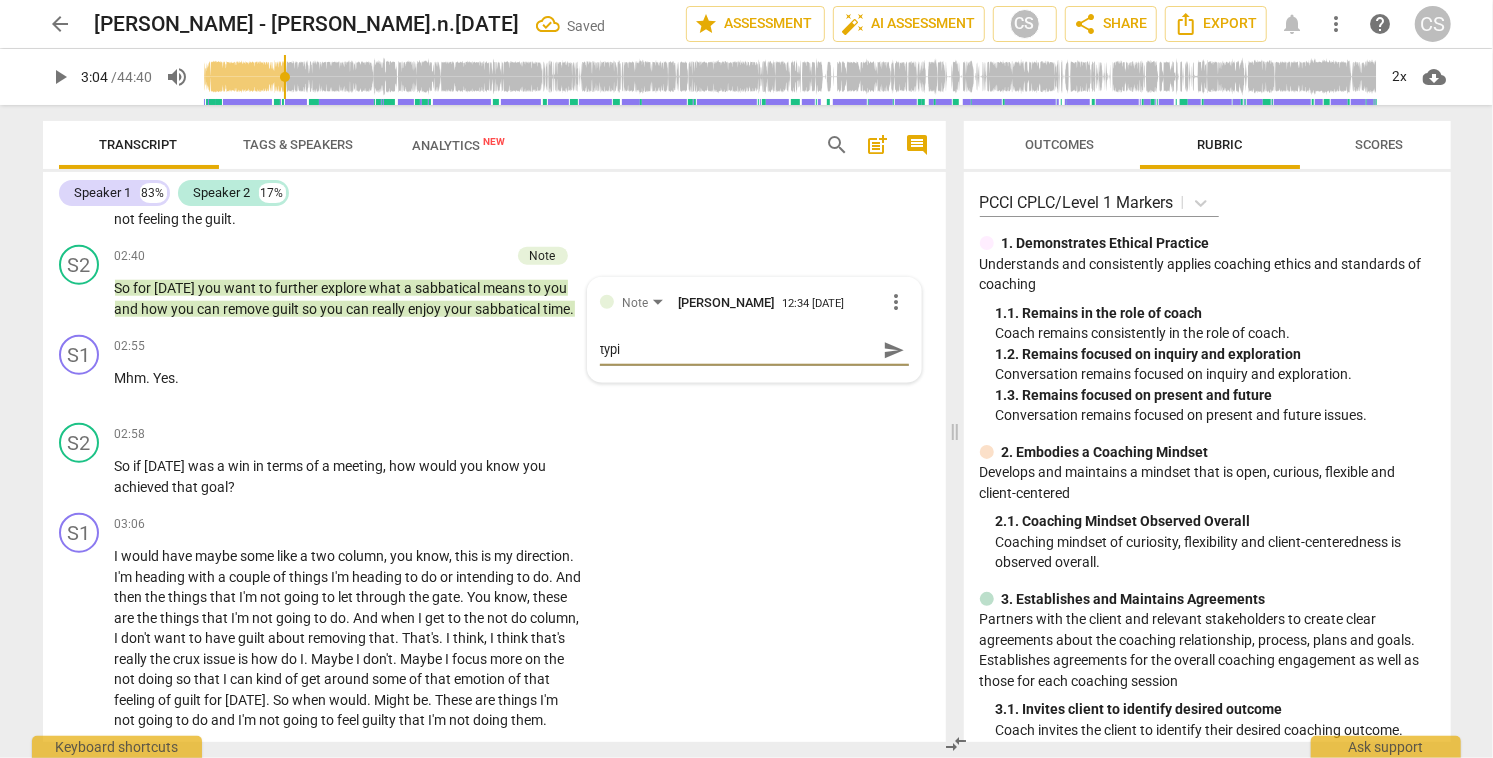 type on "typic" 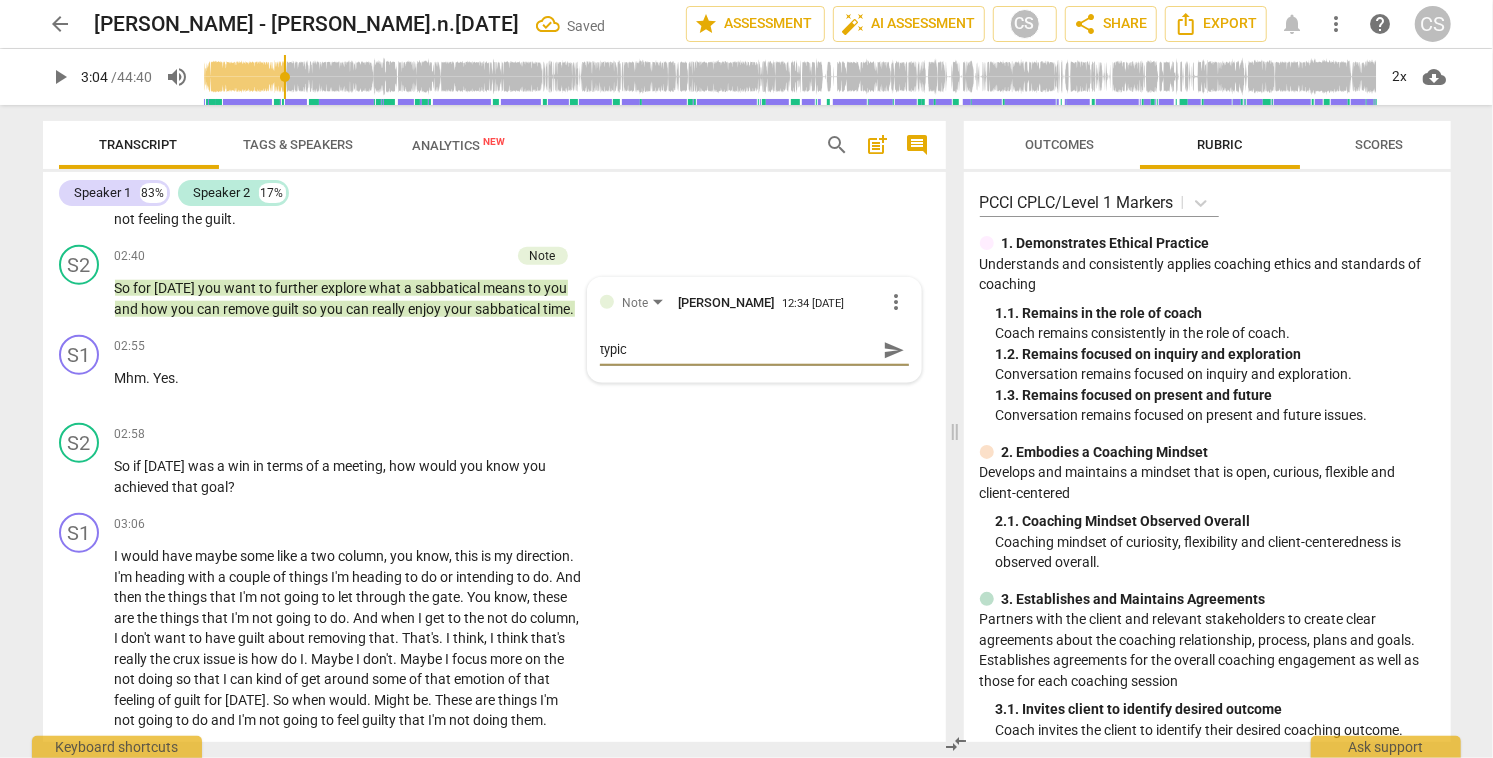 type on "typica" 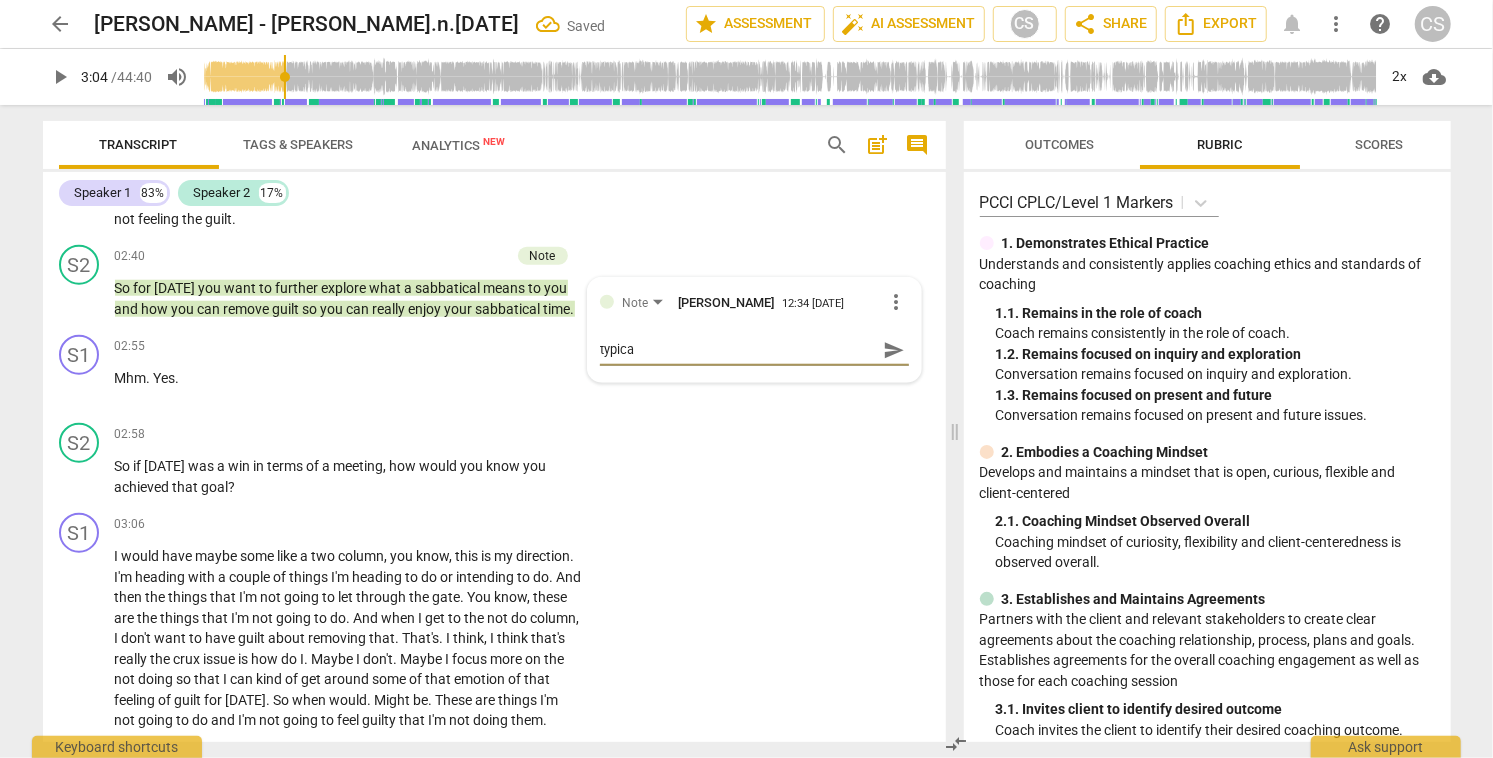 type on "typical" 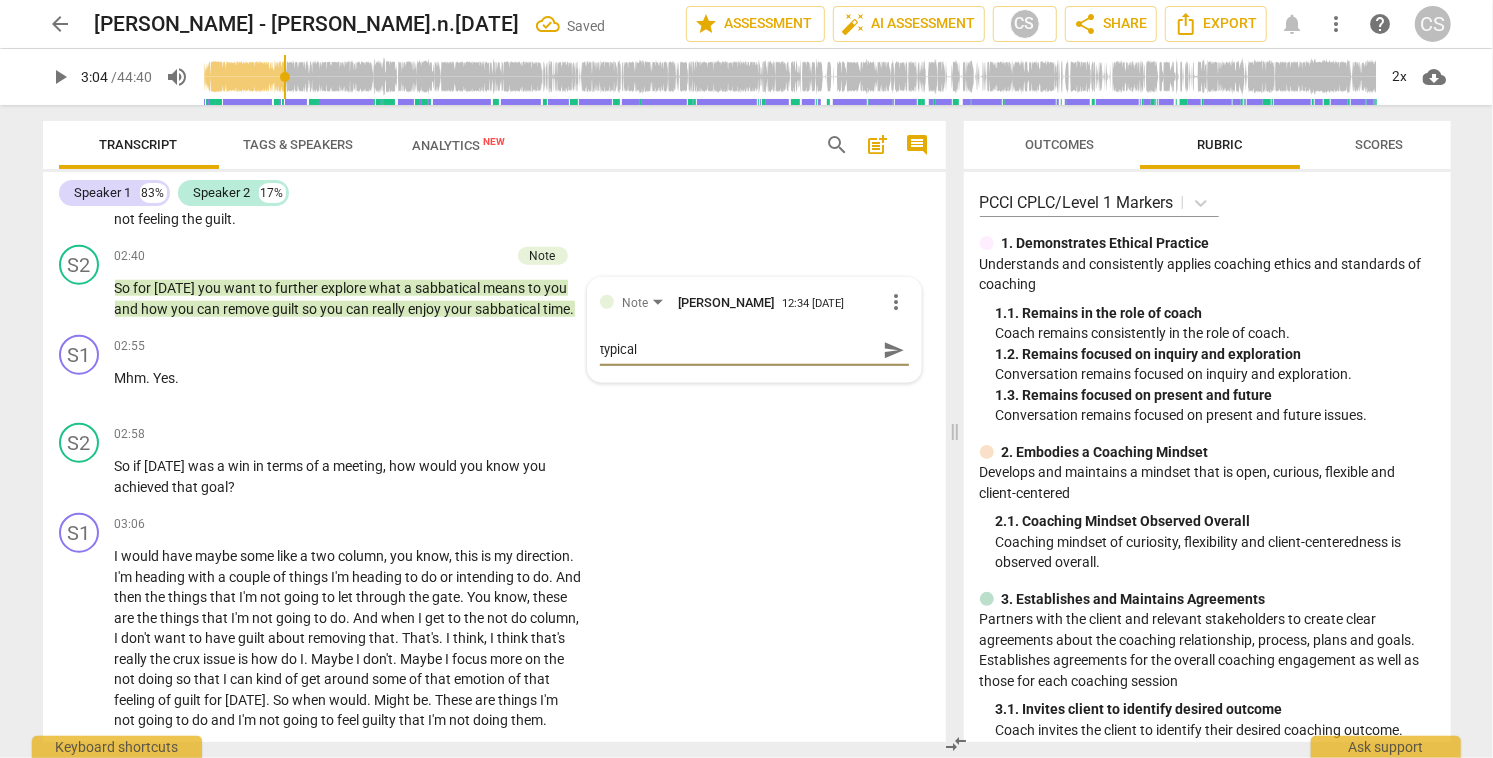 type on "typicall" 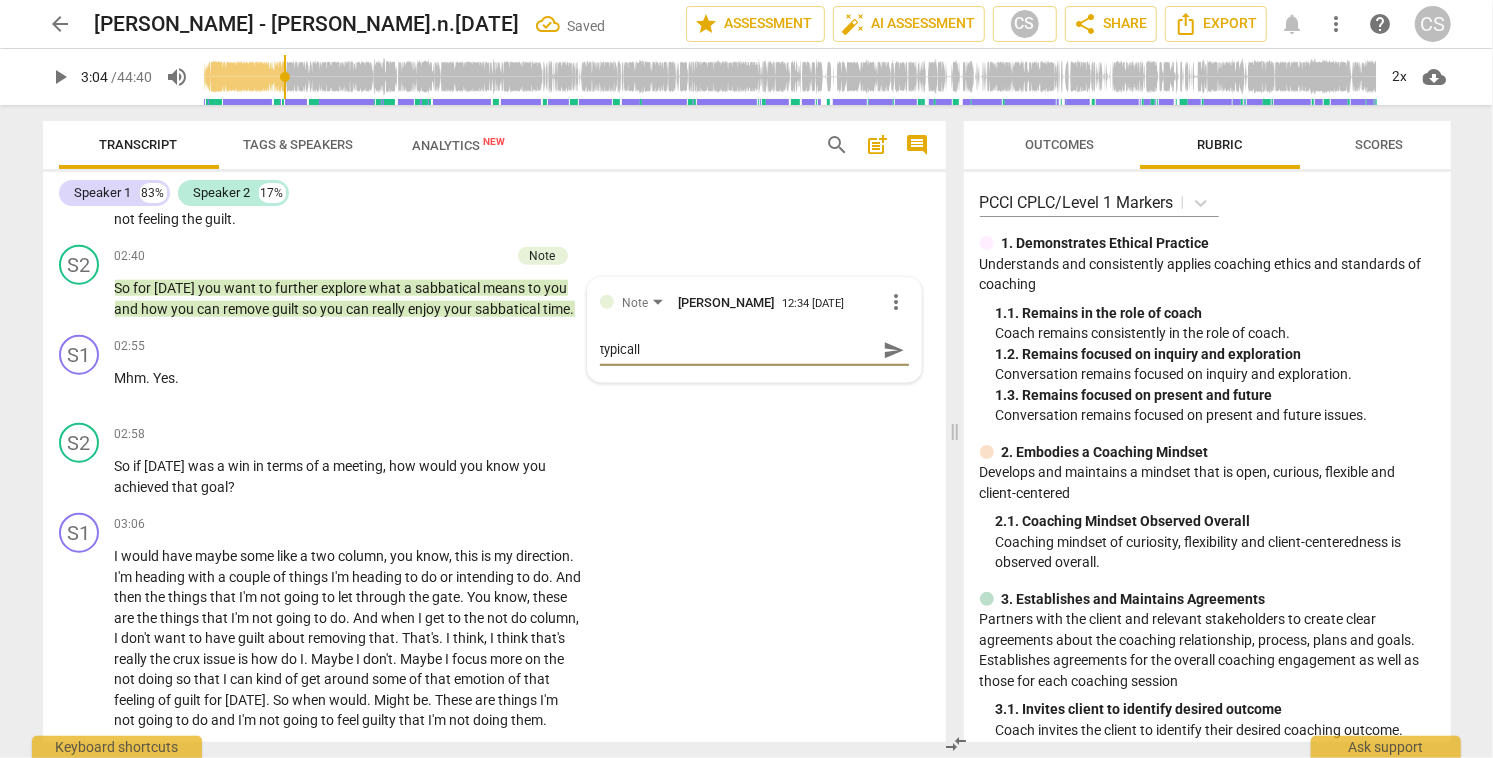 type on "typically" 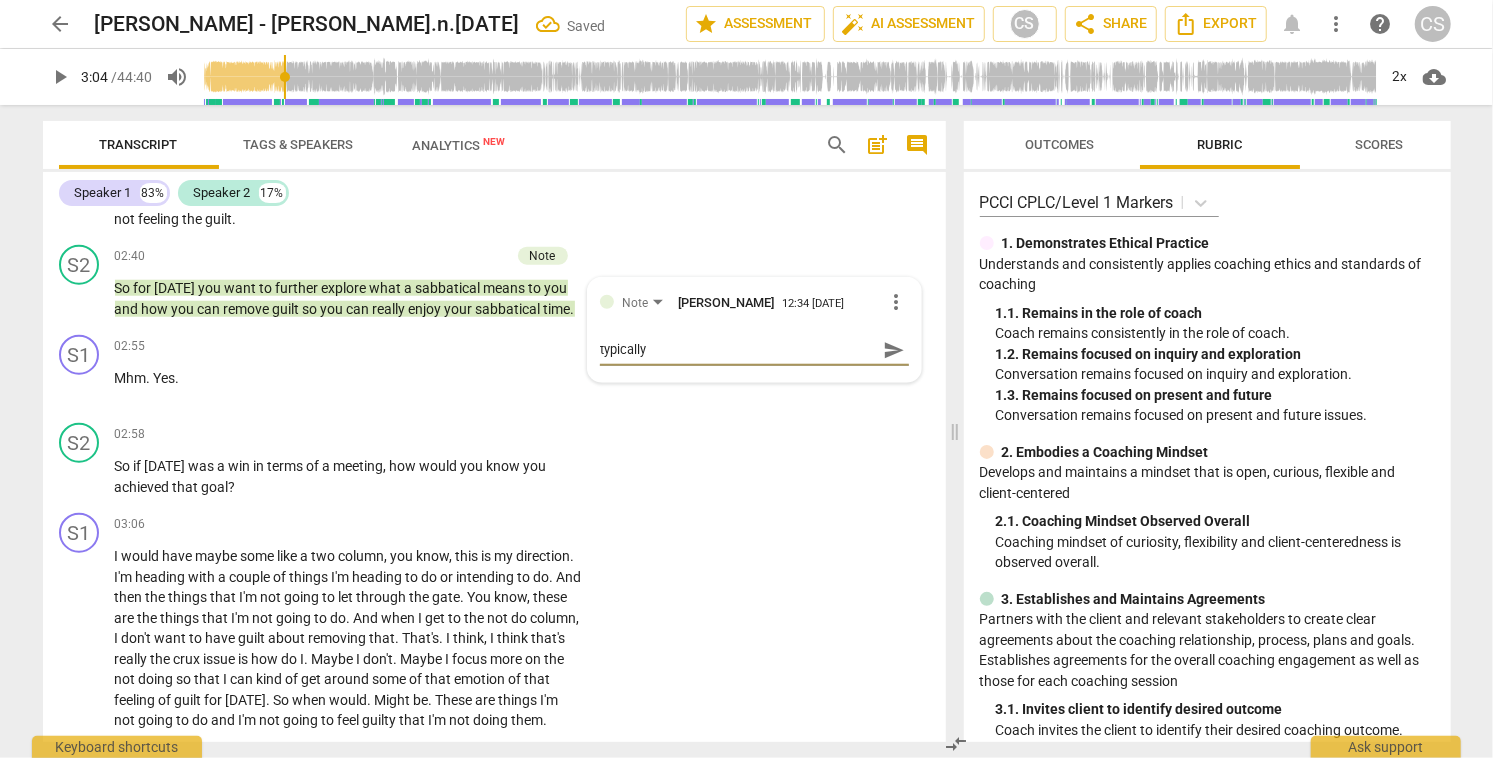 type on "typically" 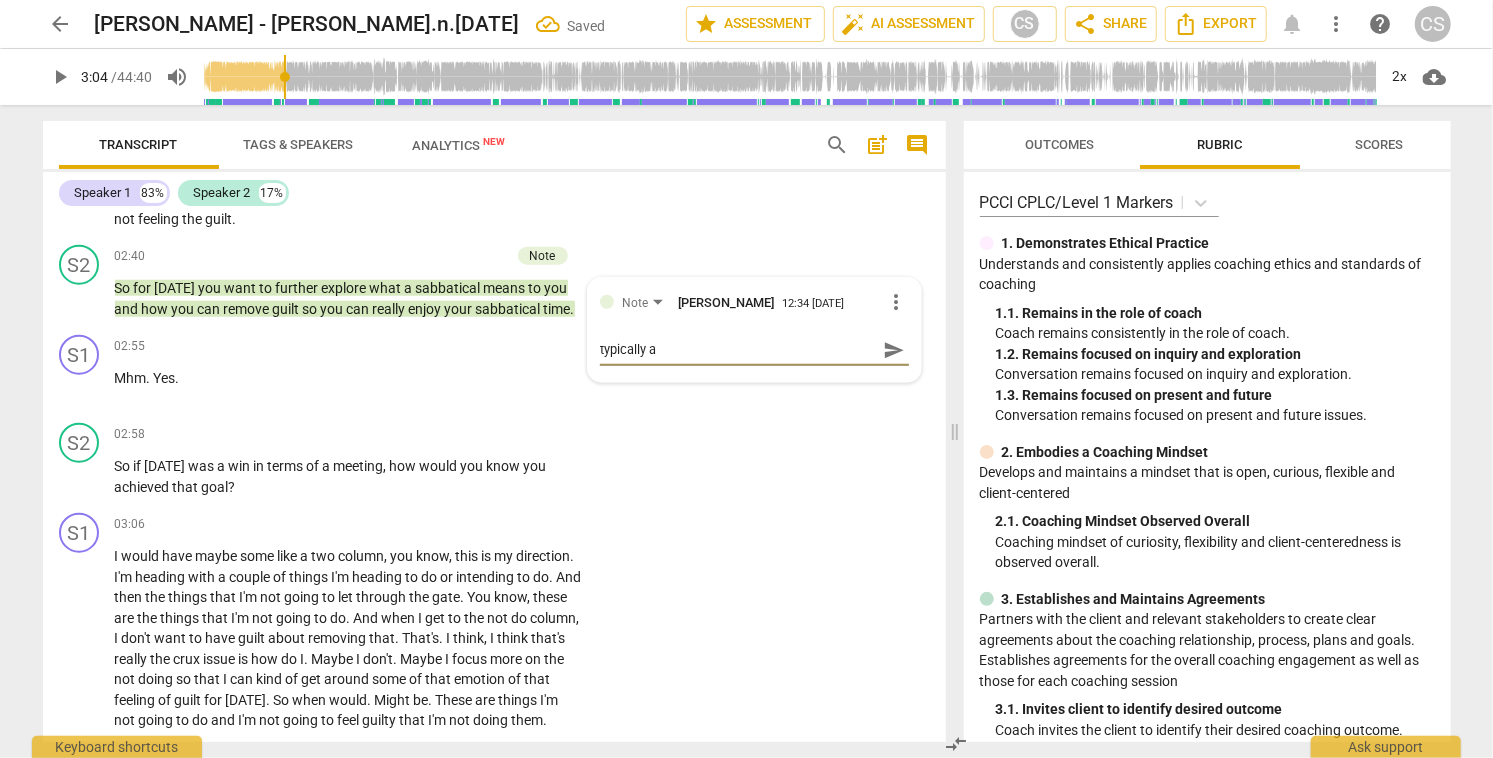type on "typically ad" 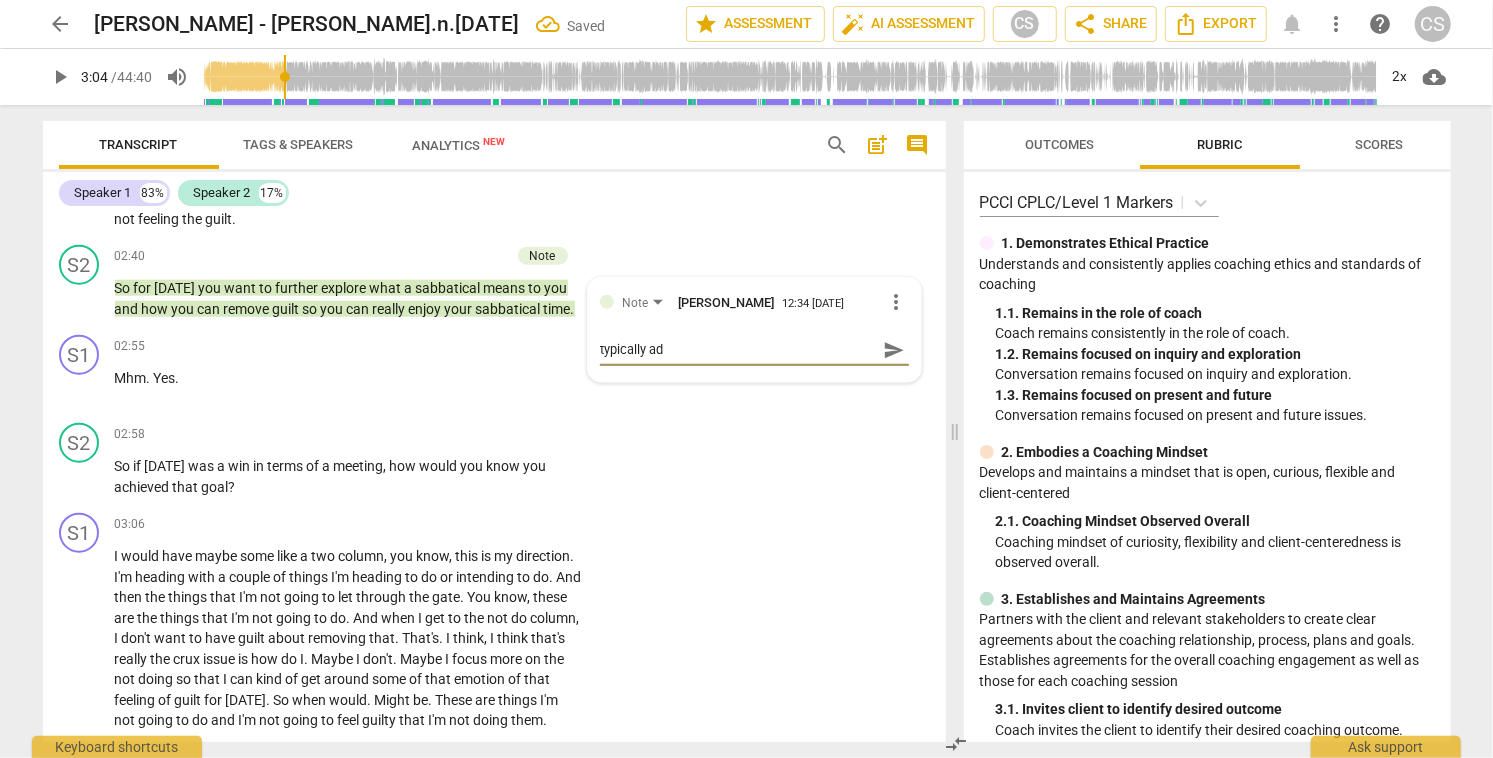 type on "typically adf" 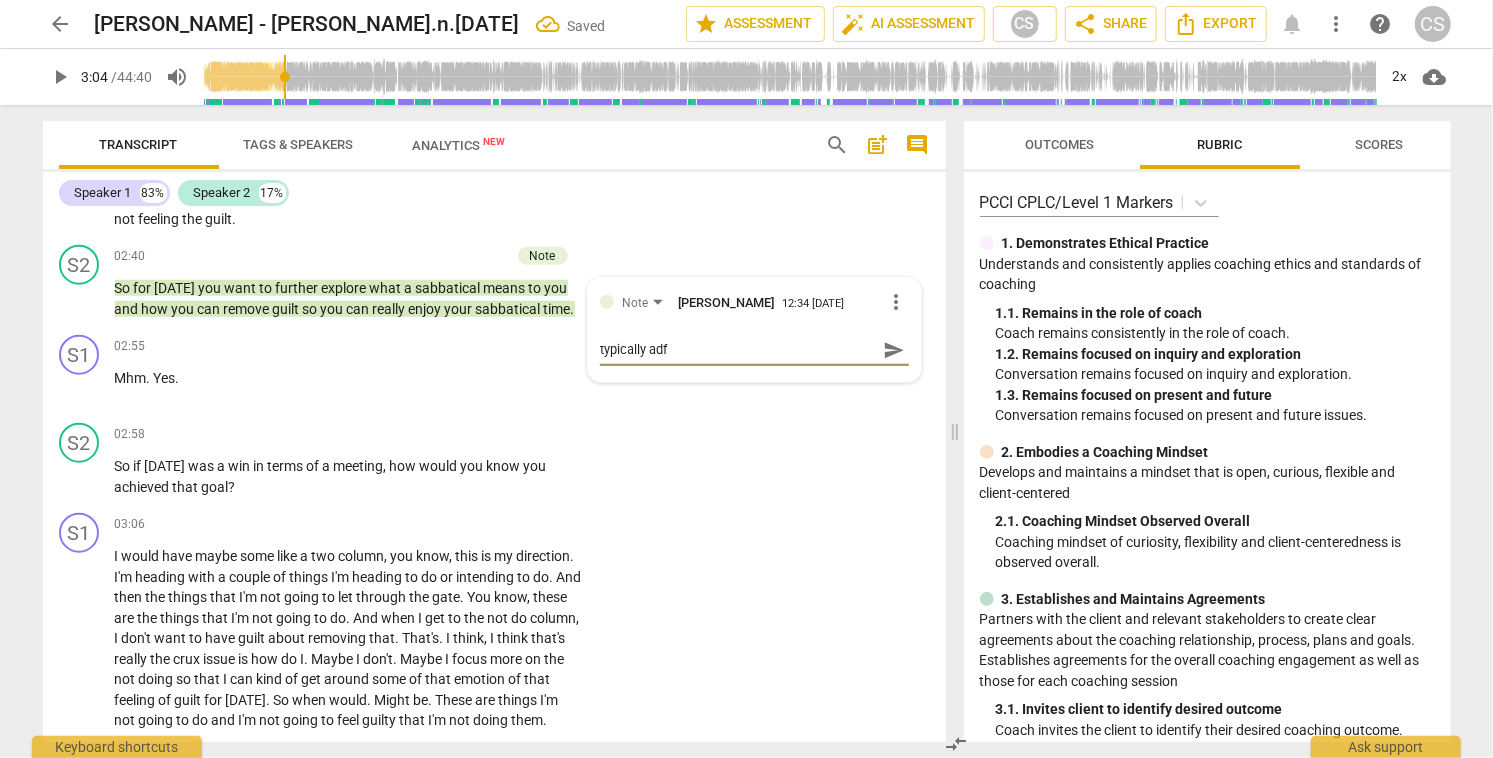 type on "typically ad" 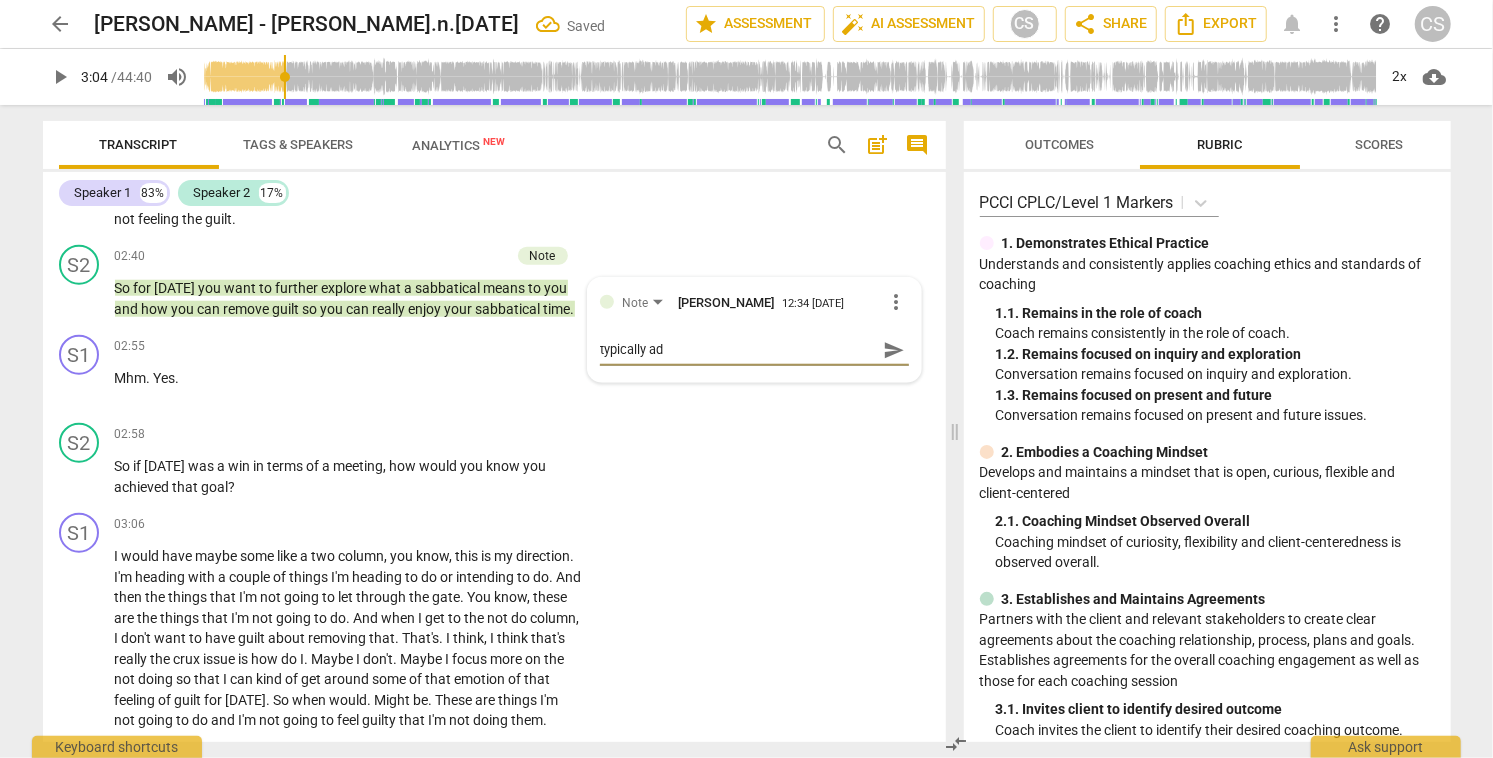 type on "typically a" 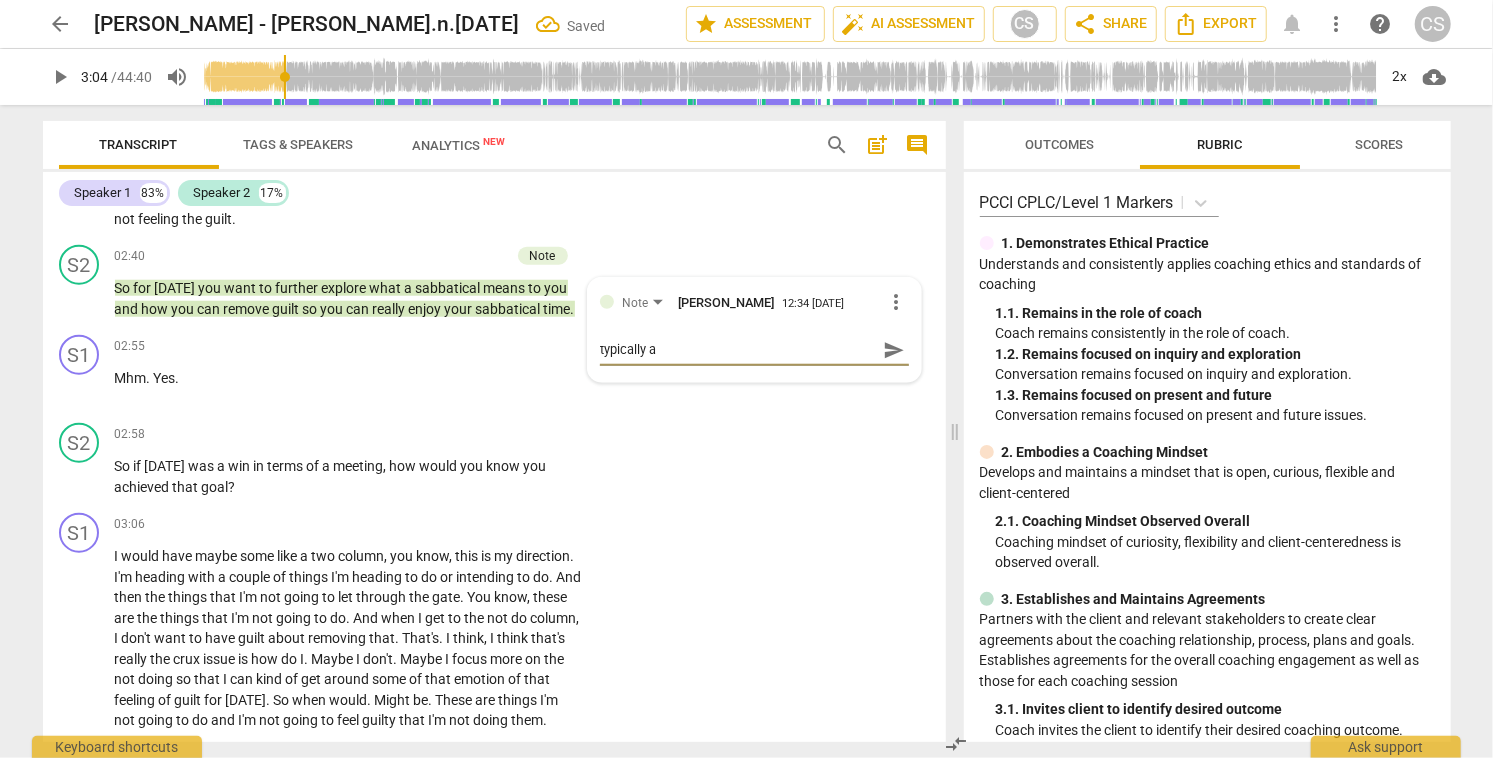 type on "typically af" 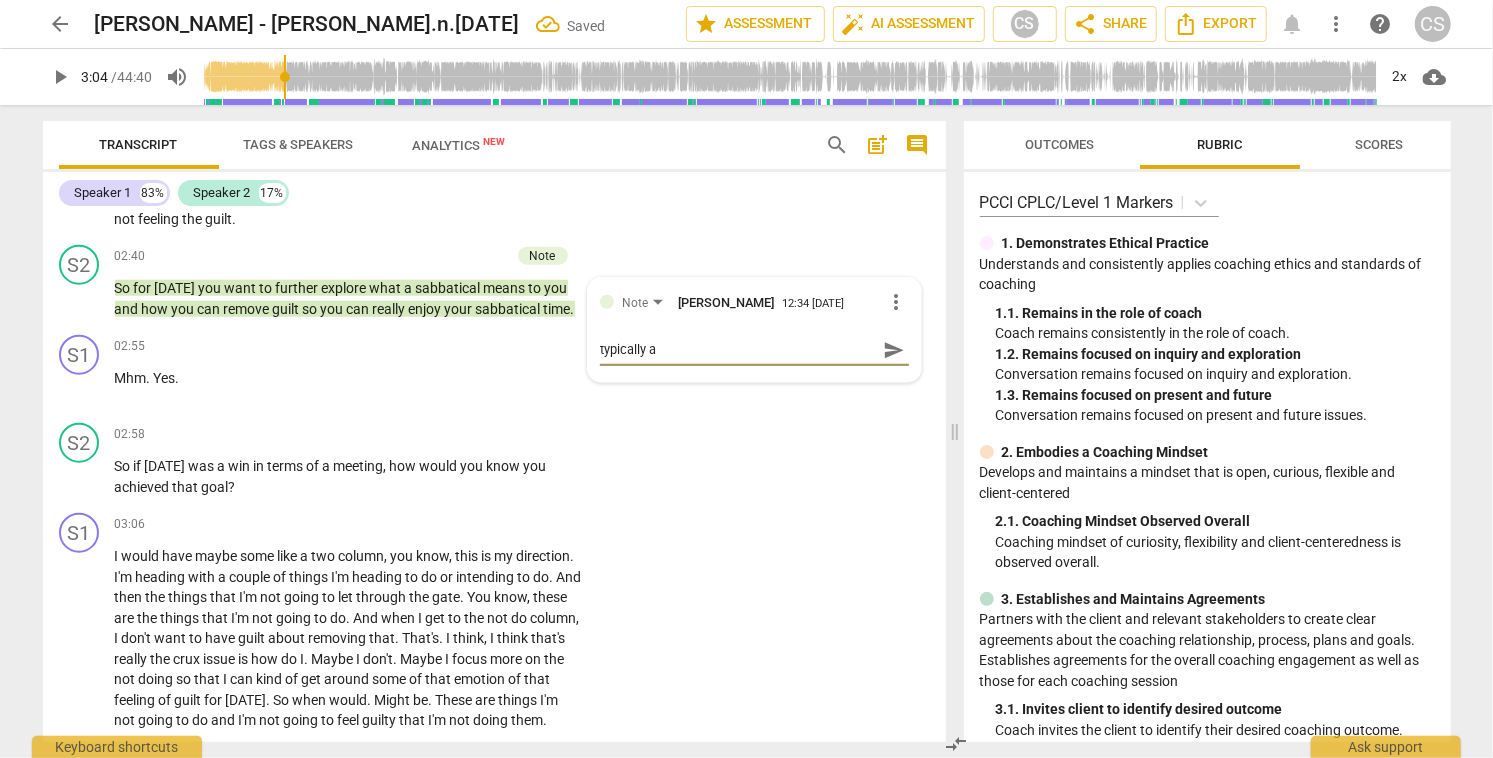 type on "typically af" 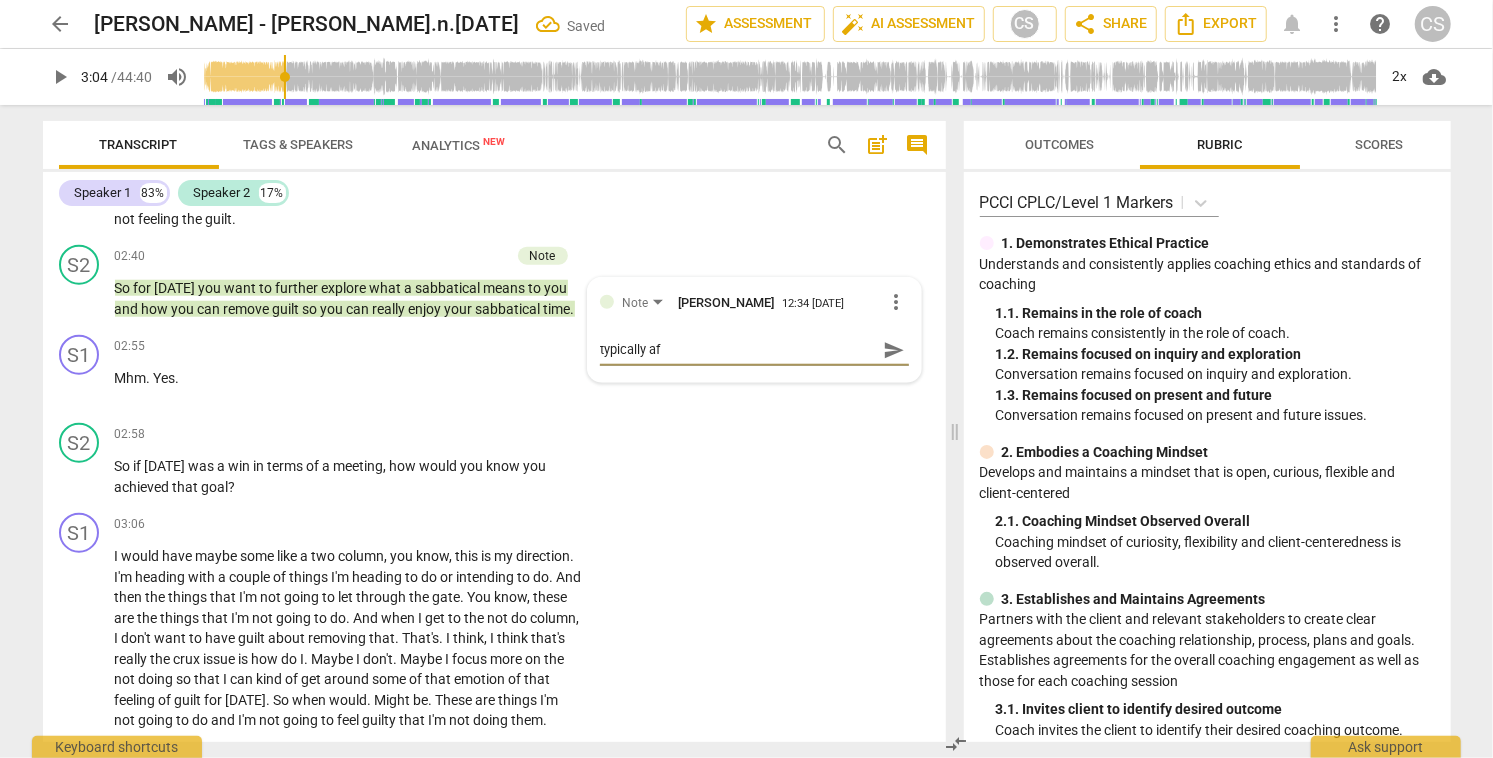 type on "typically aft" 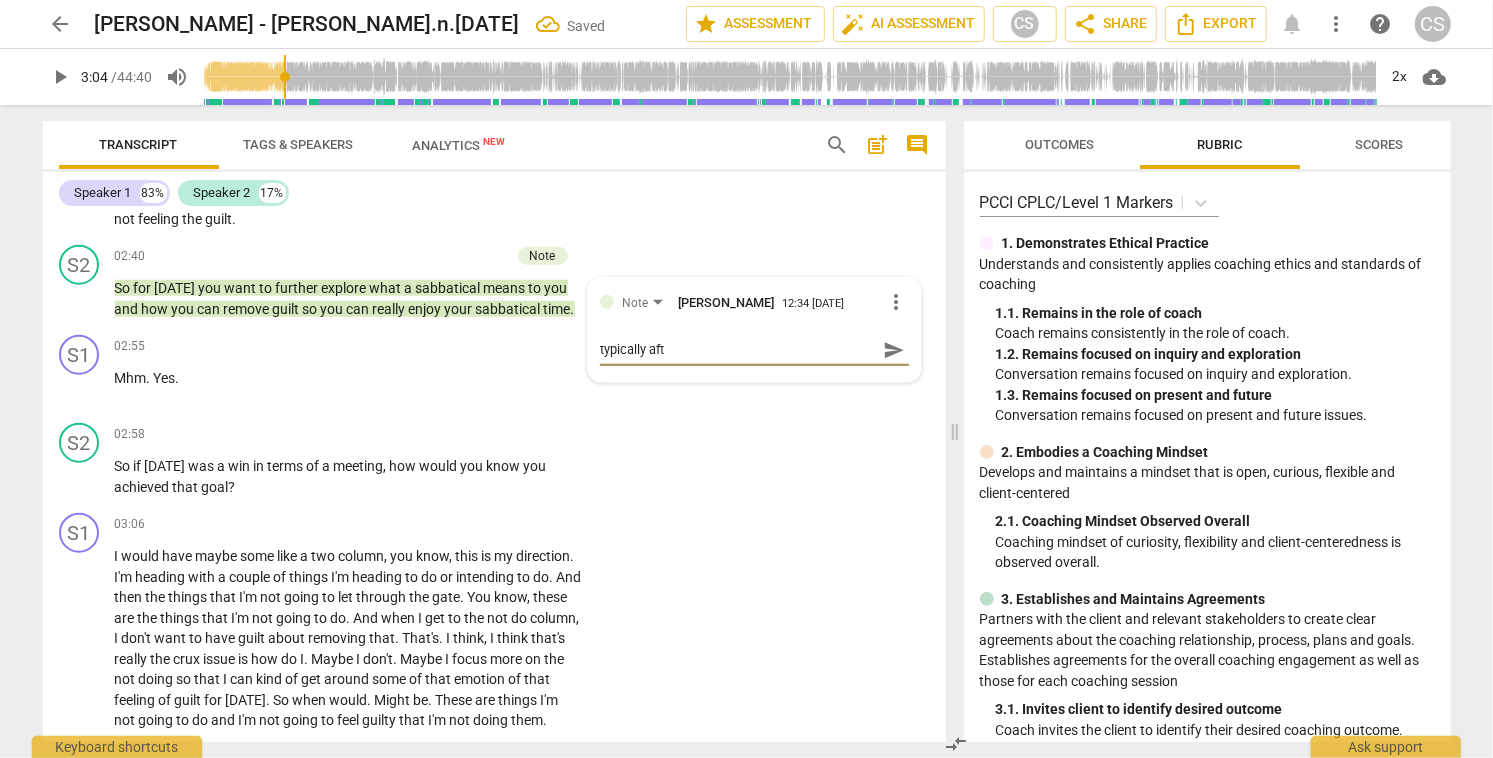 type on "typically afte" 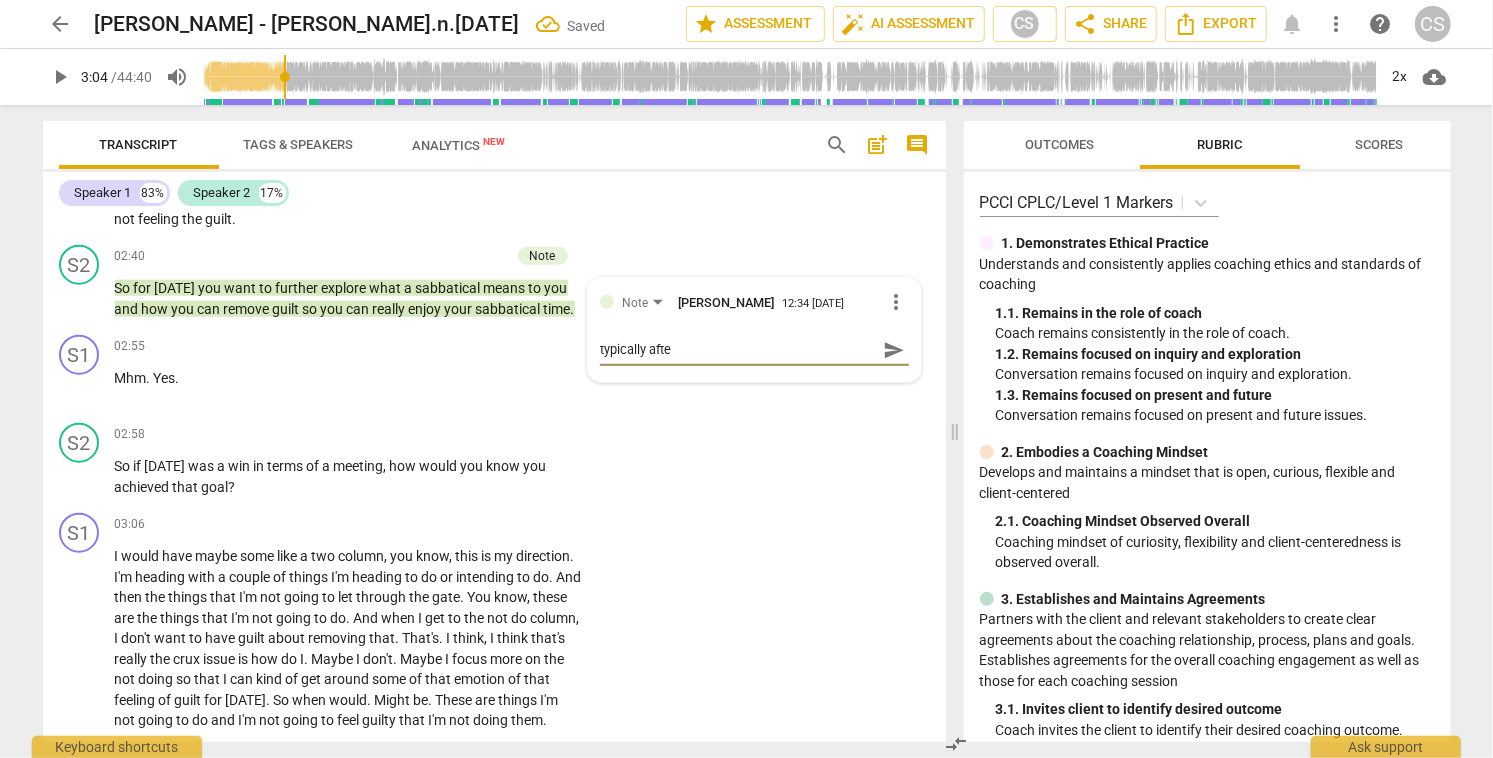 type on "typically after" 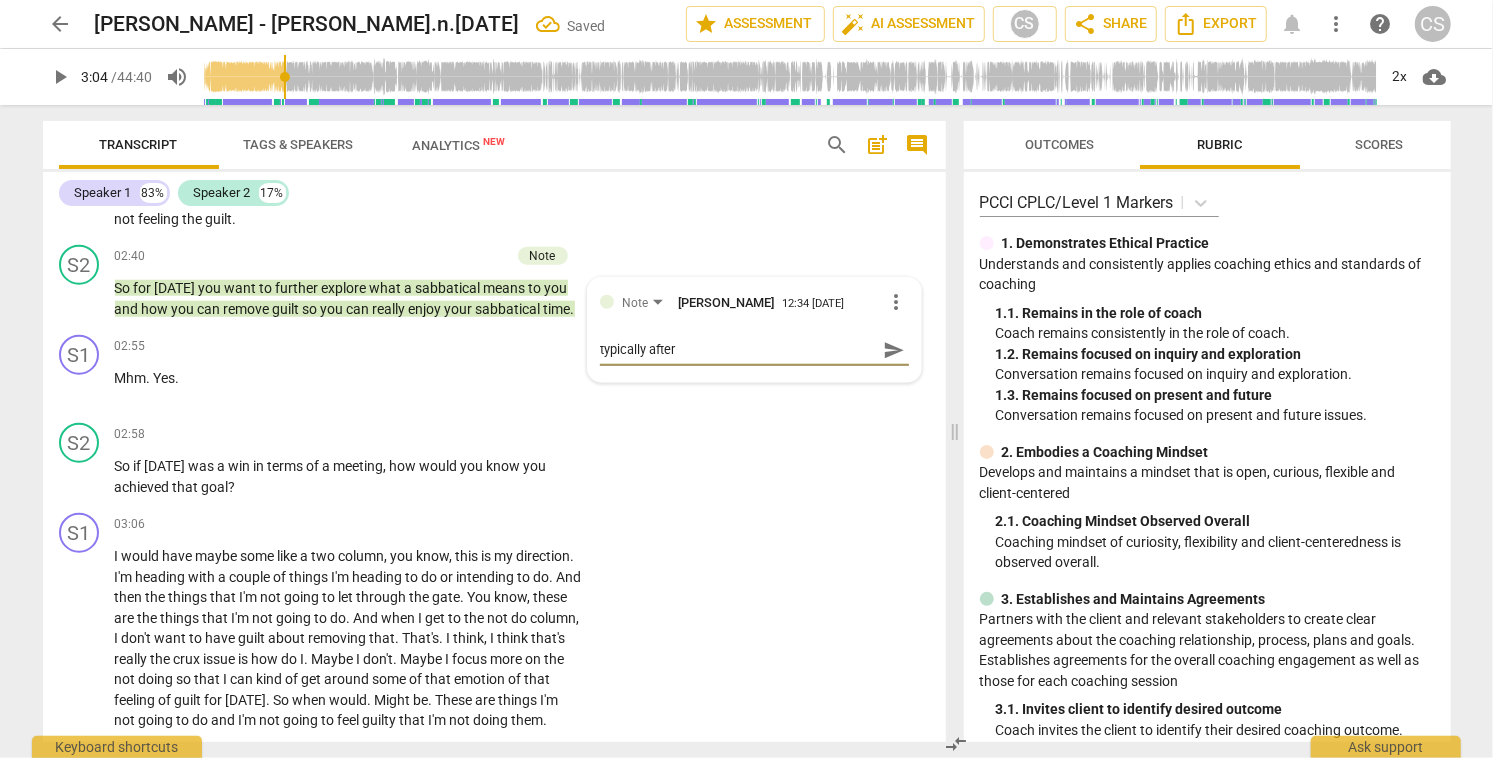 type on "typically after" 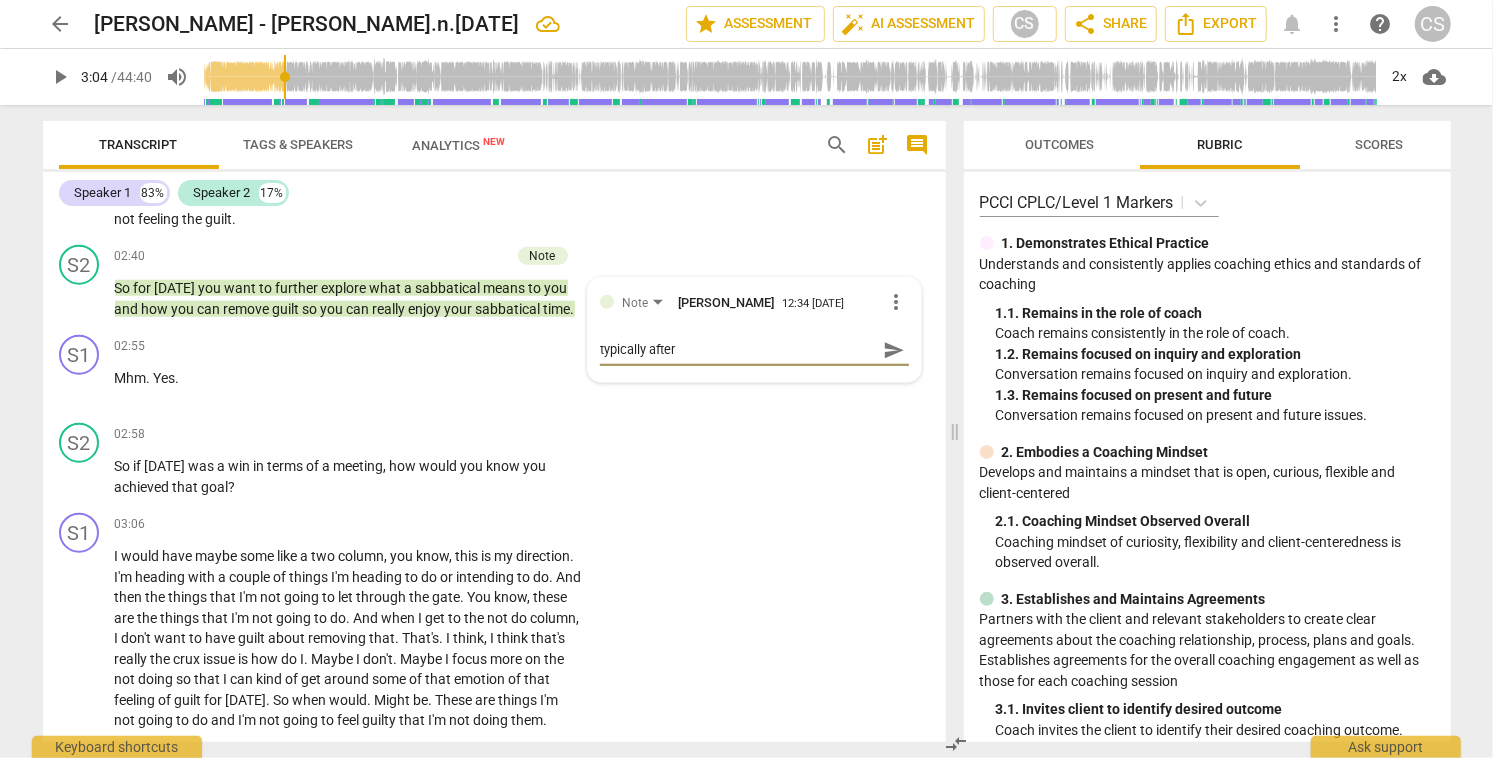 type on "typically after o" 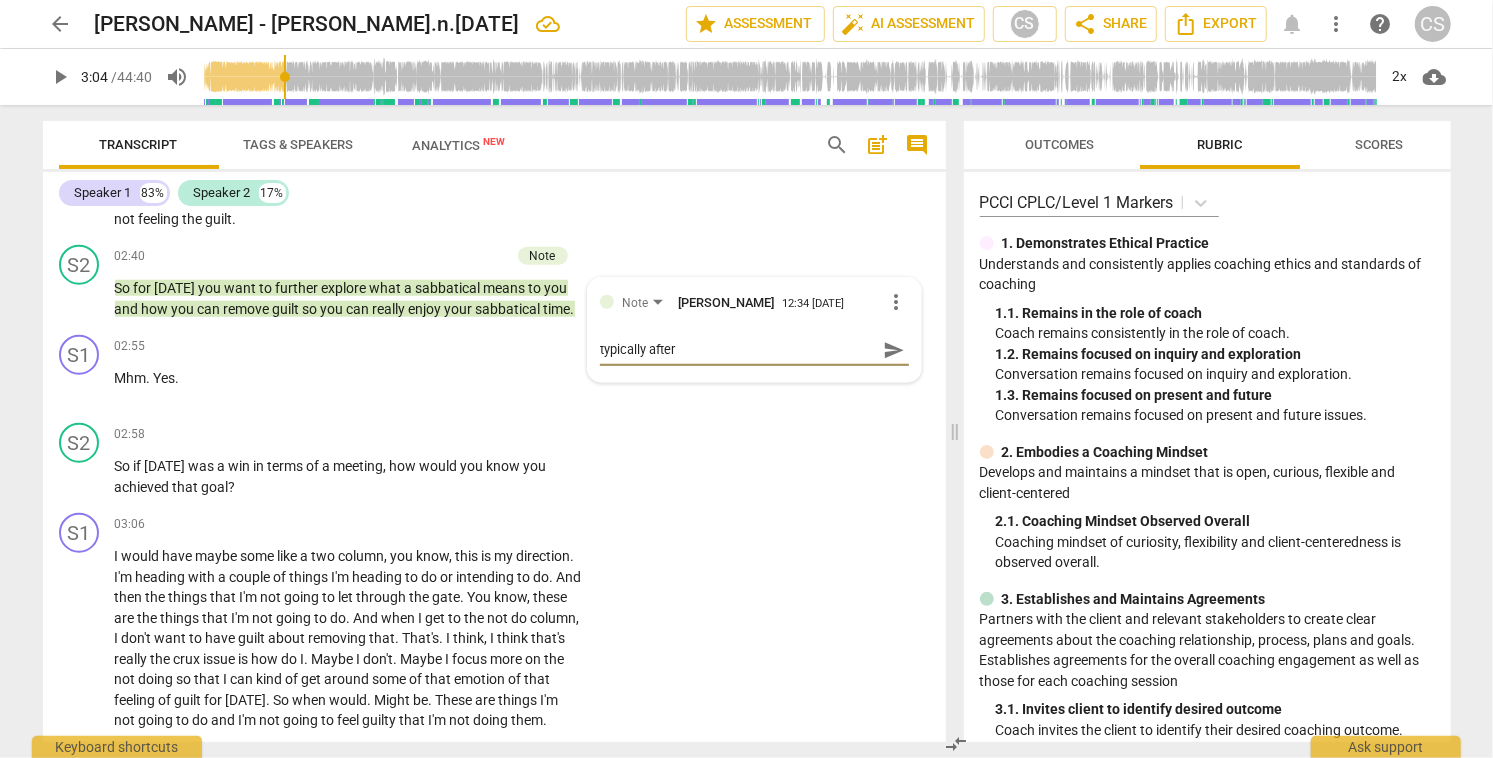 type on "typically after o" 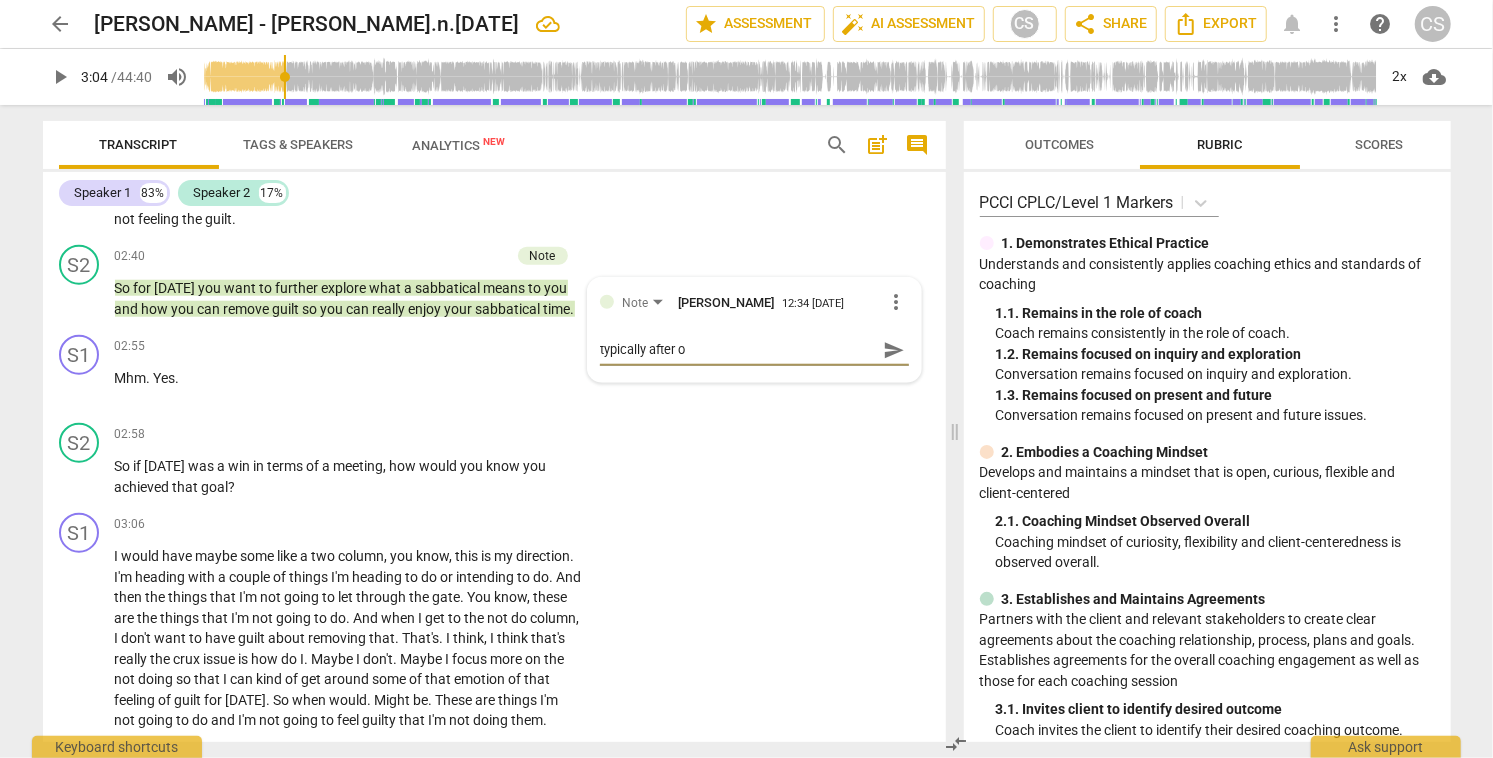 type on "typically after ou" 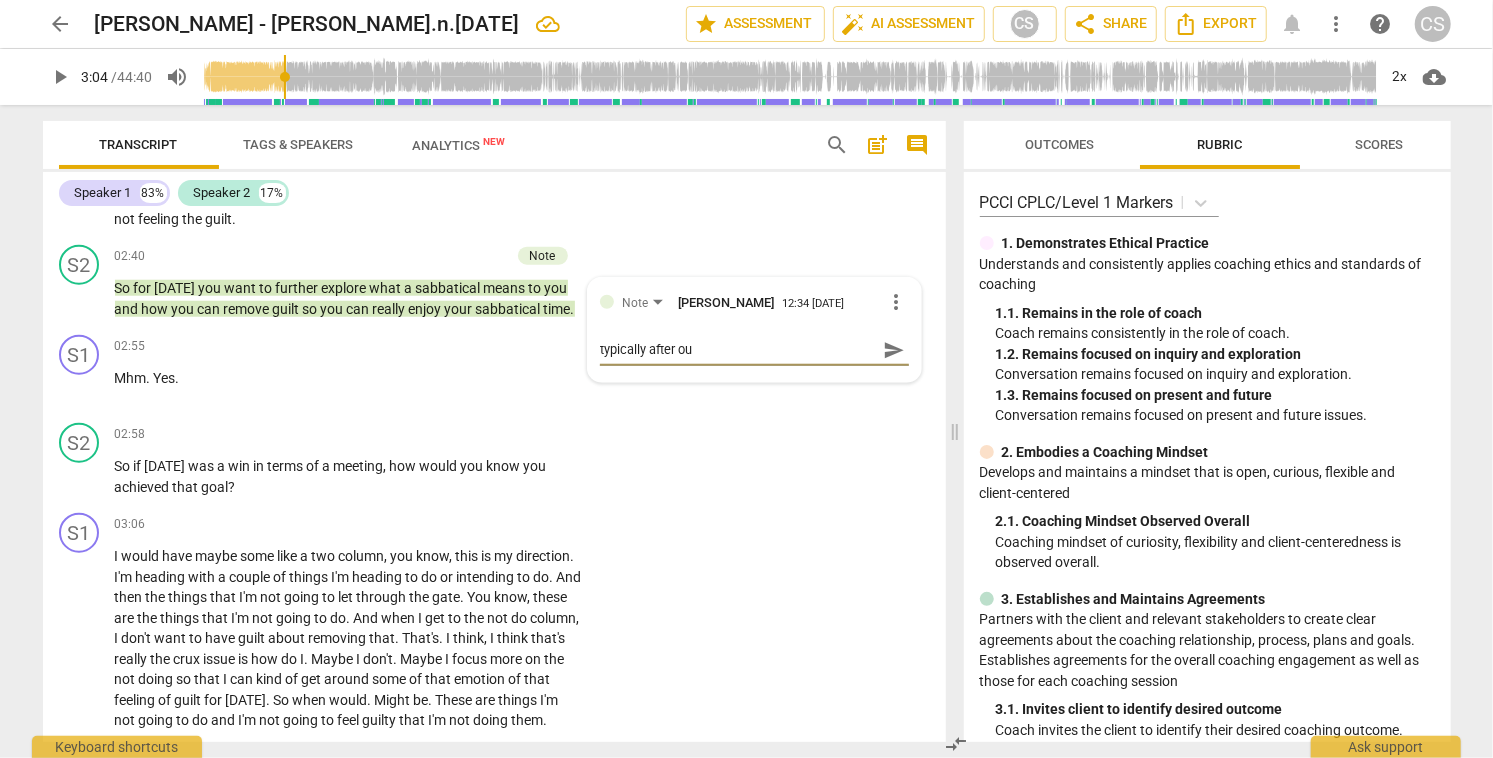 type on "typically after our" 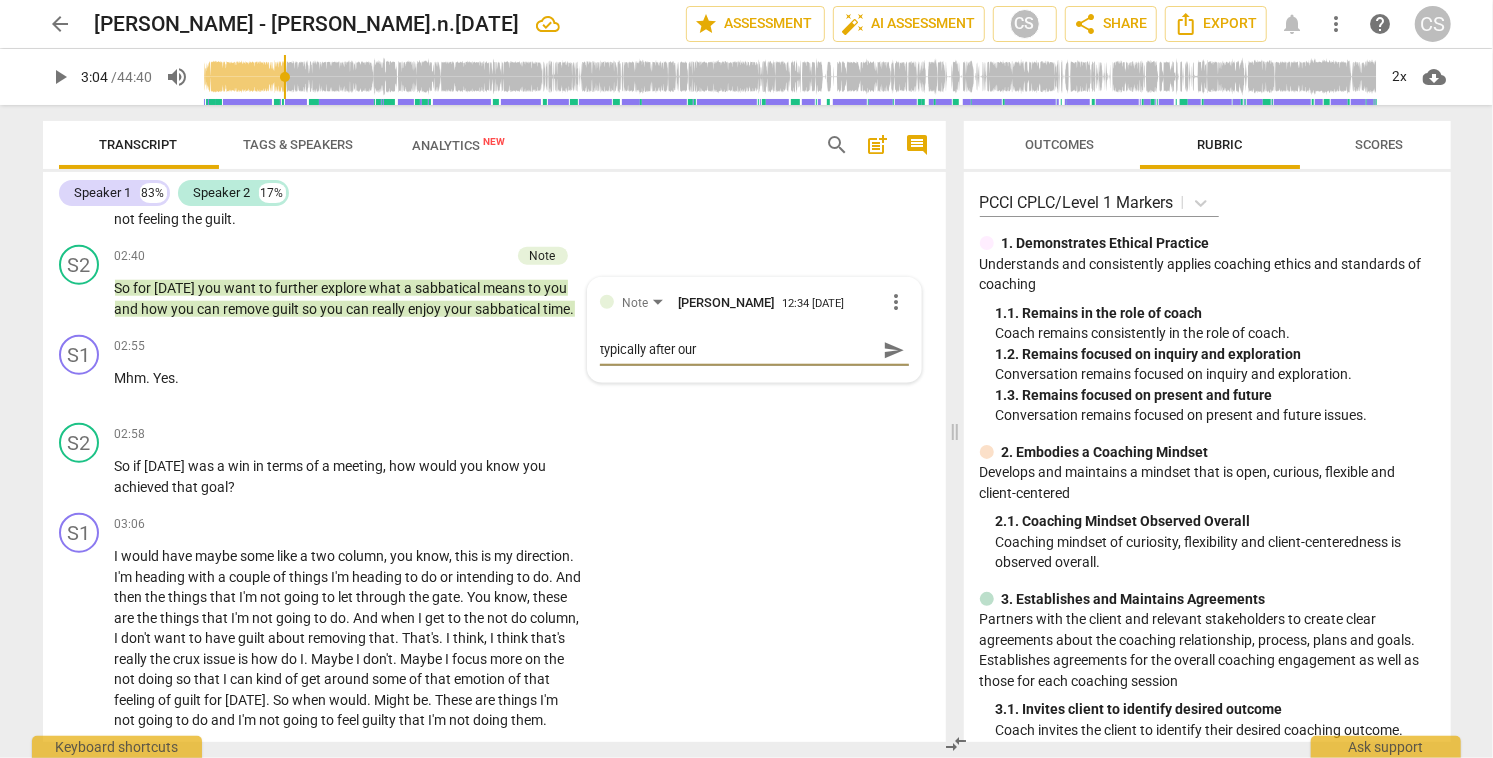 type on "typically after our" 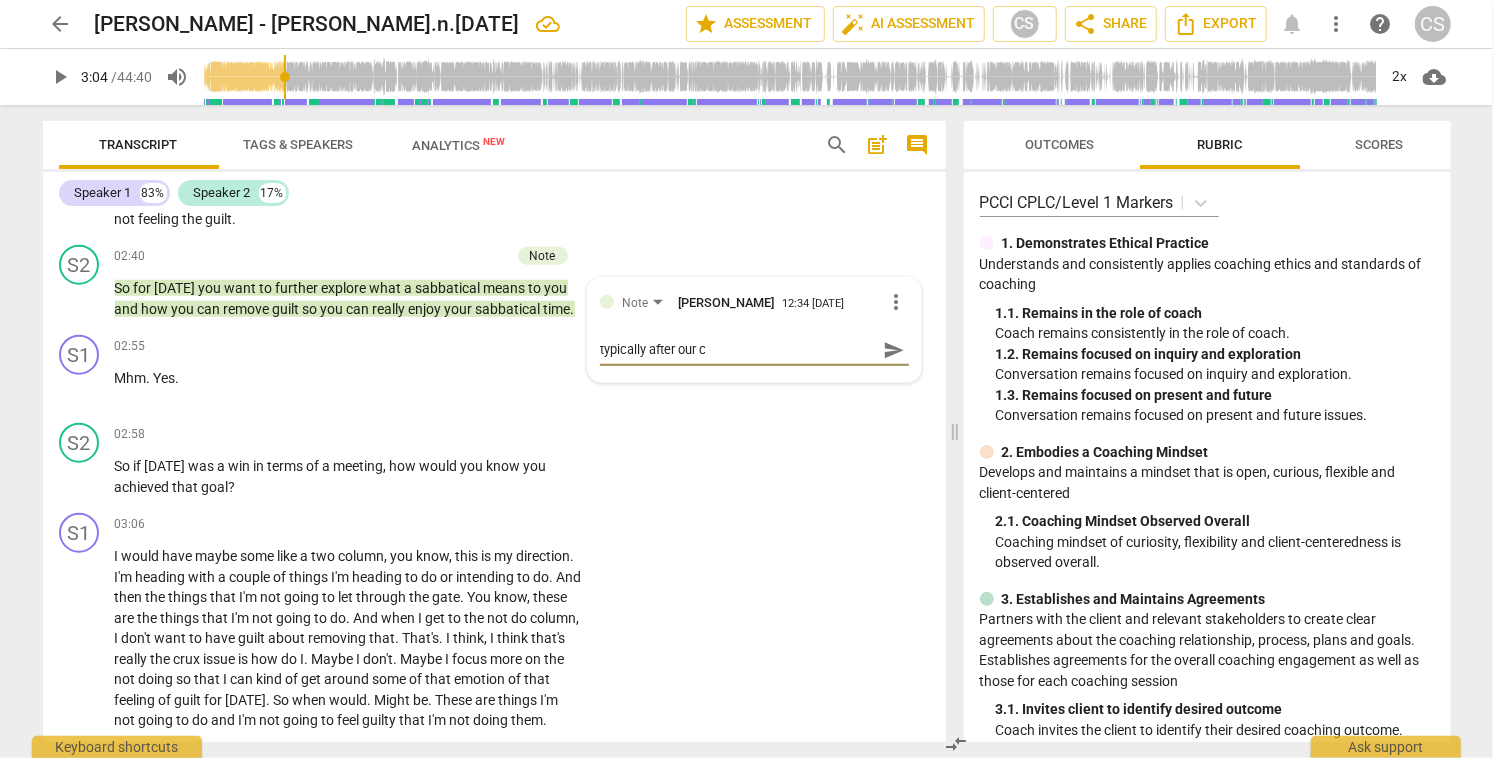type on "typically after our cl" 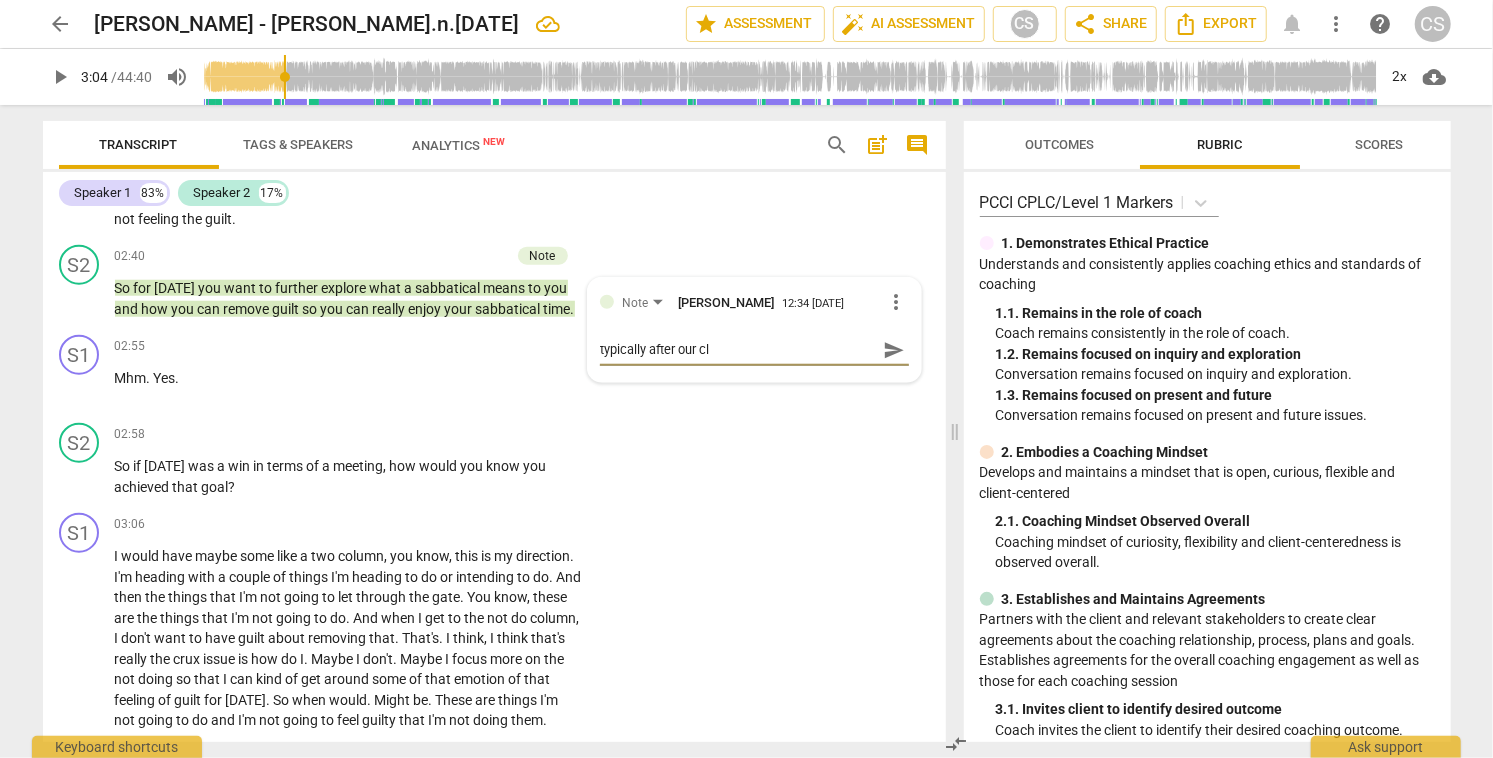 type on "typically after our cli" 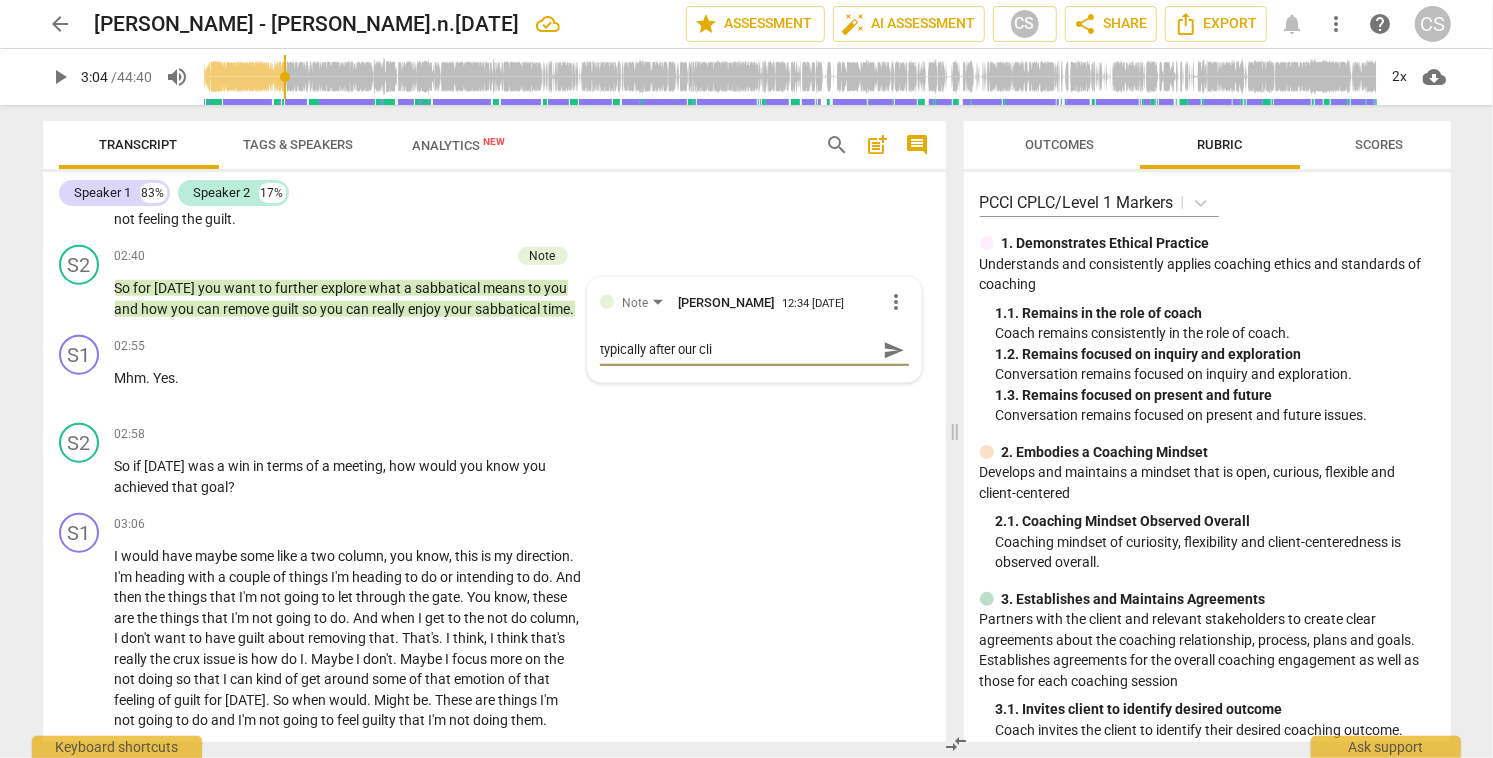 type on "typically after our clie" 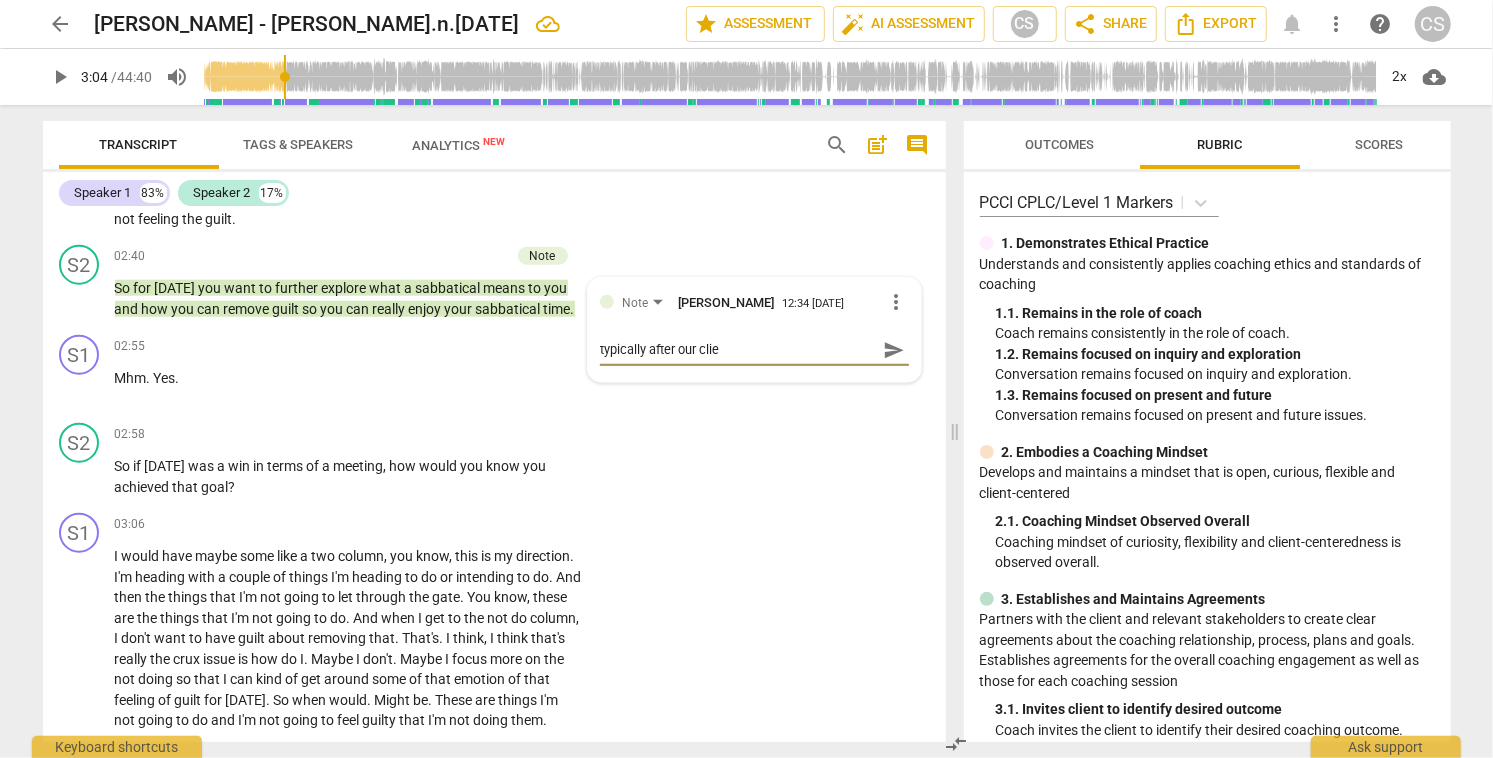 type on "typically after our clien" 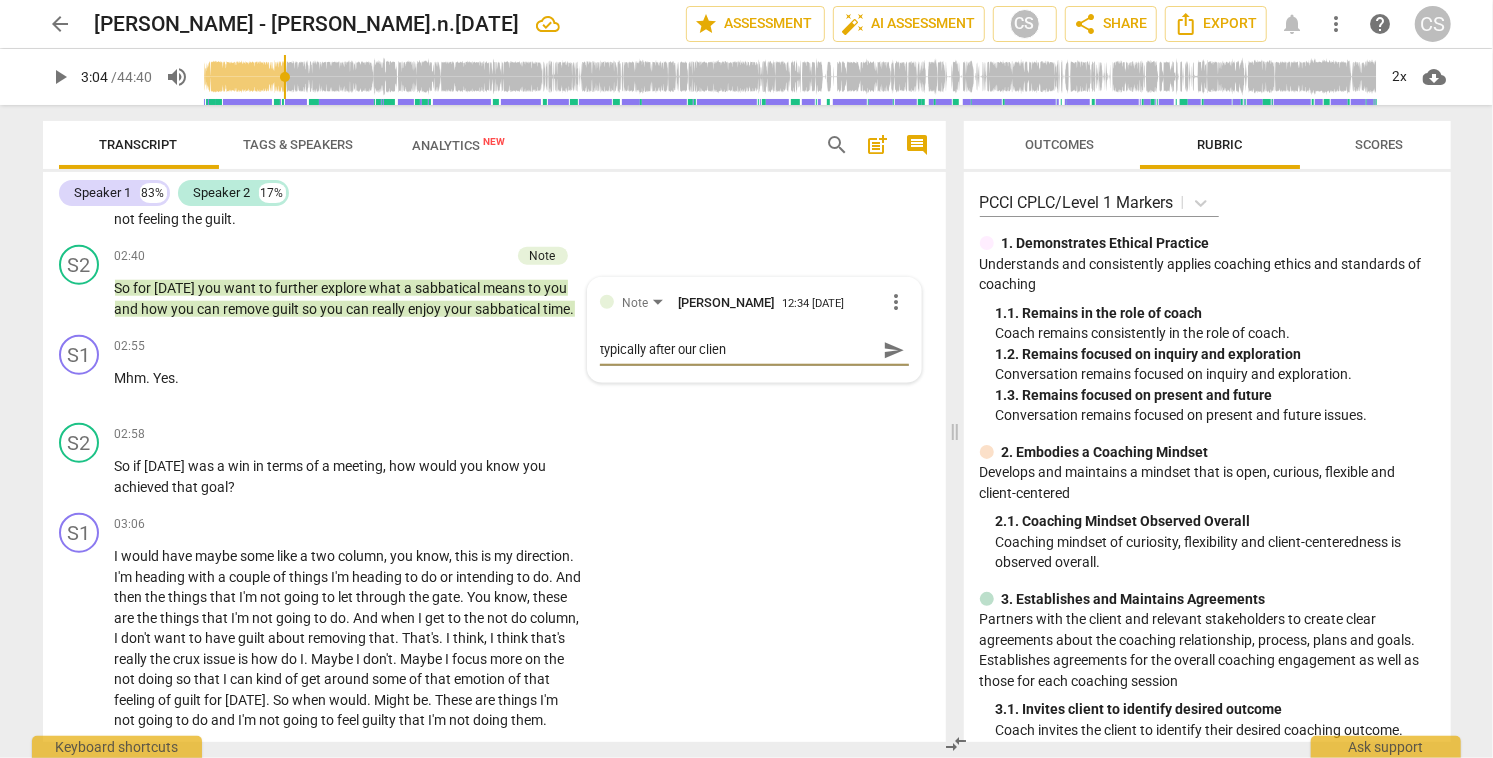 type on "typically after our client" 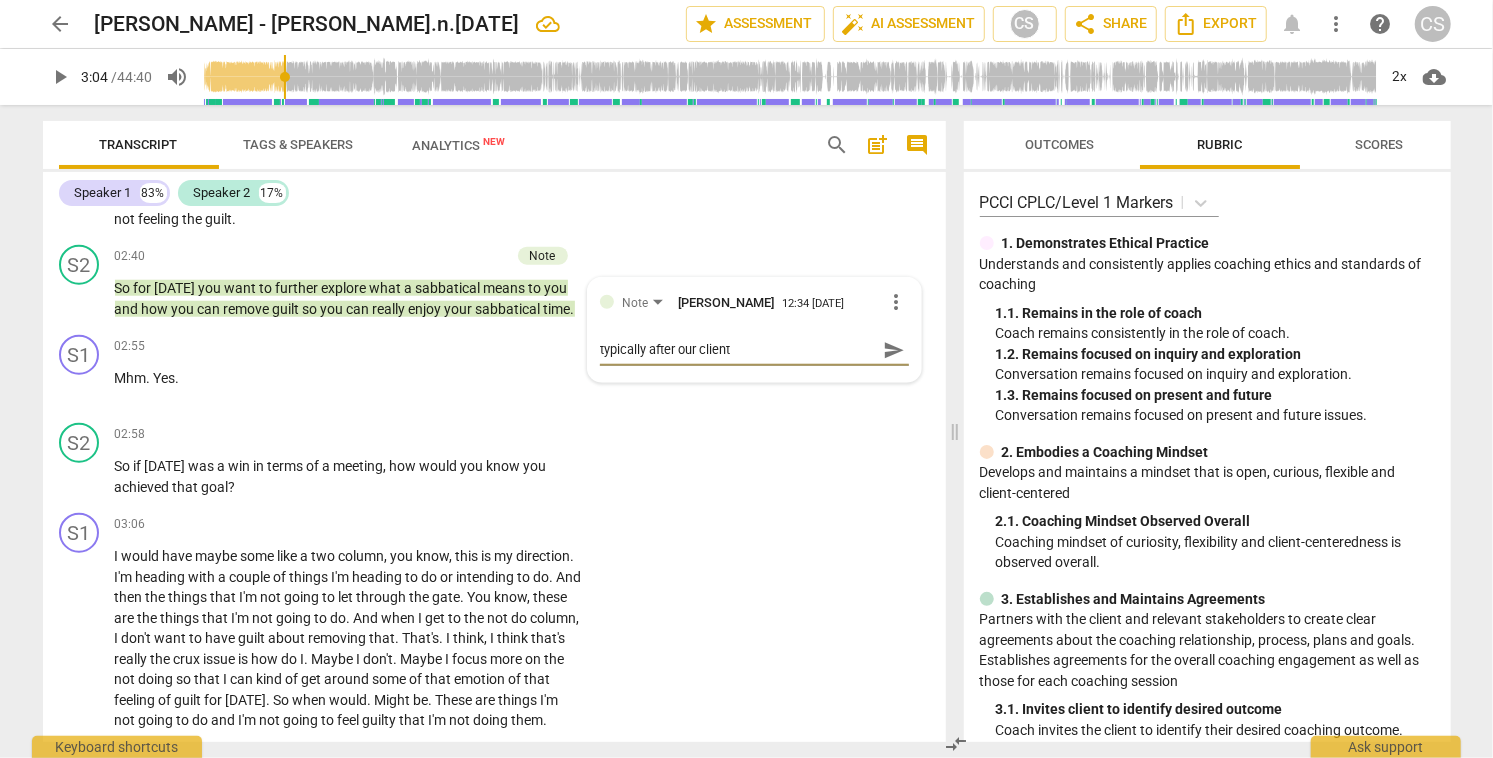 type on "typically after our client" 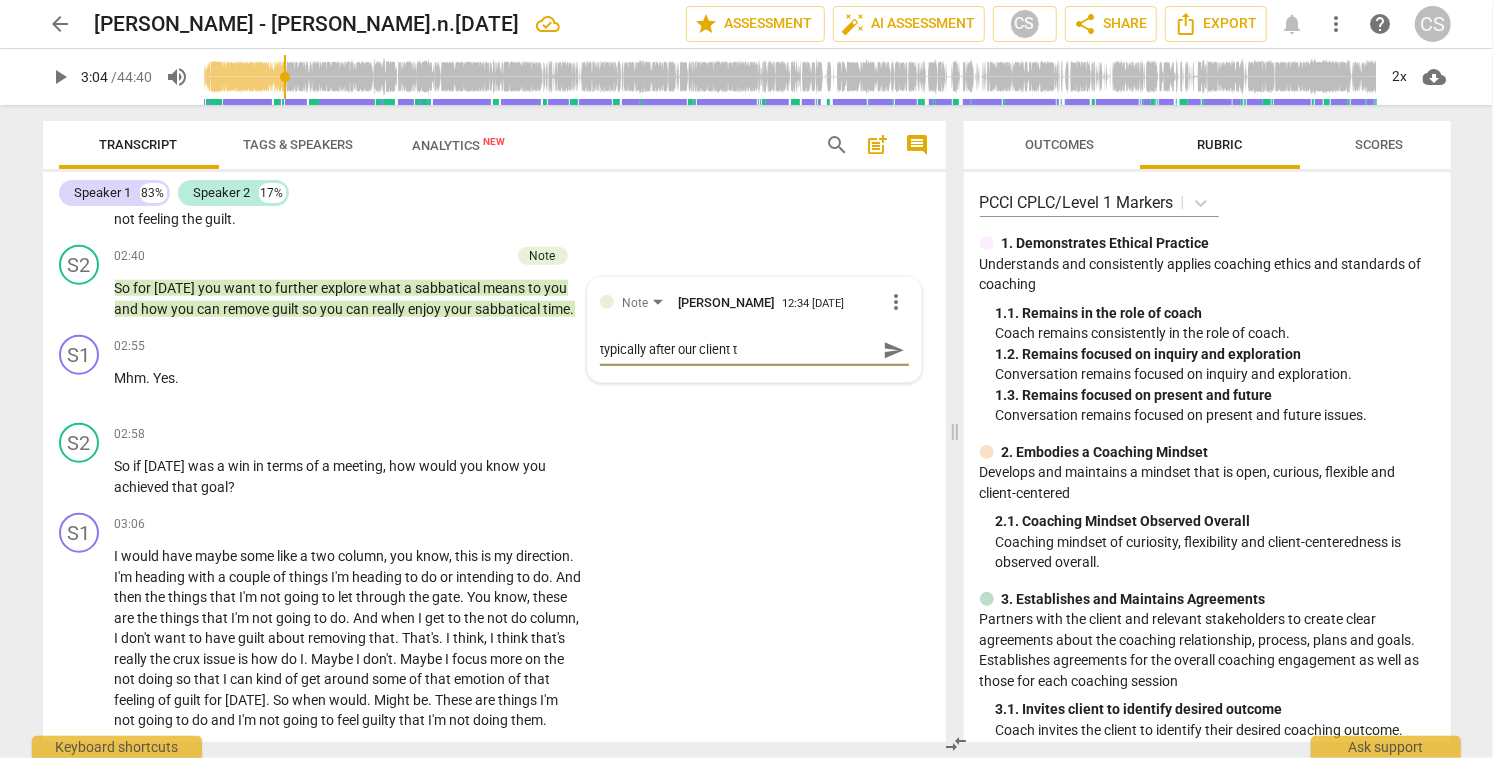 type on "typically after our client te" 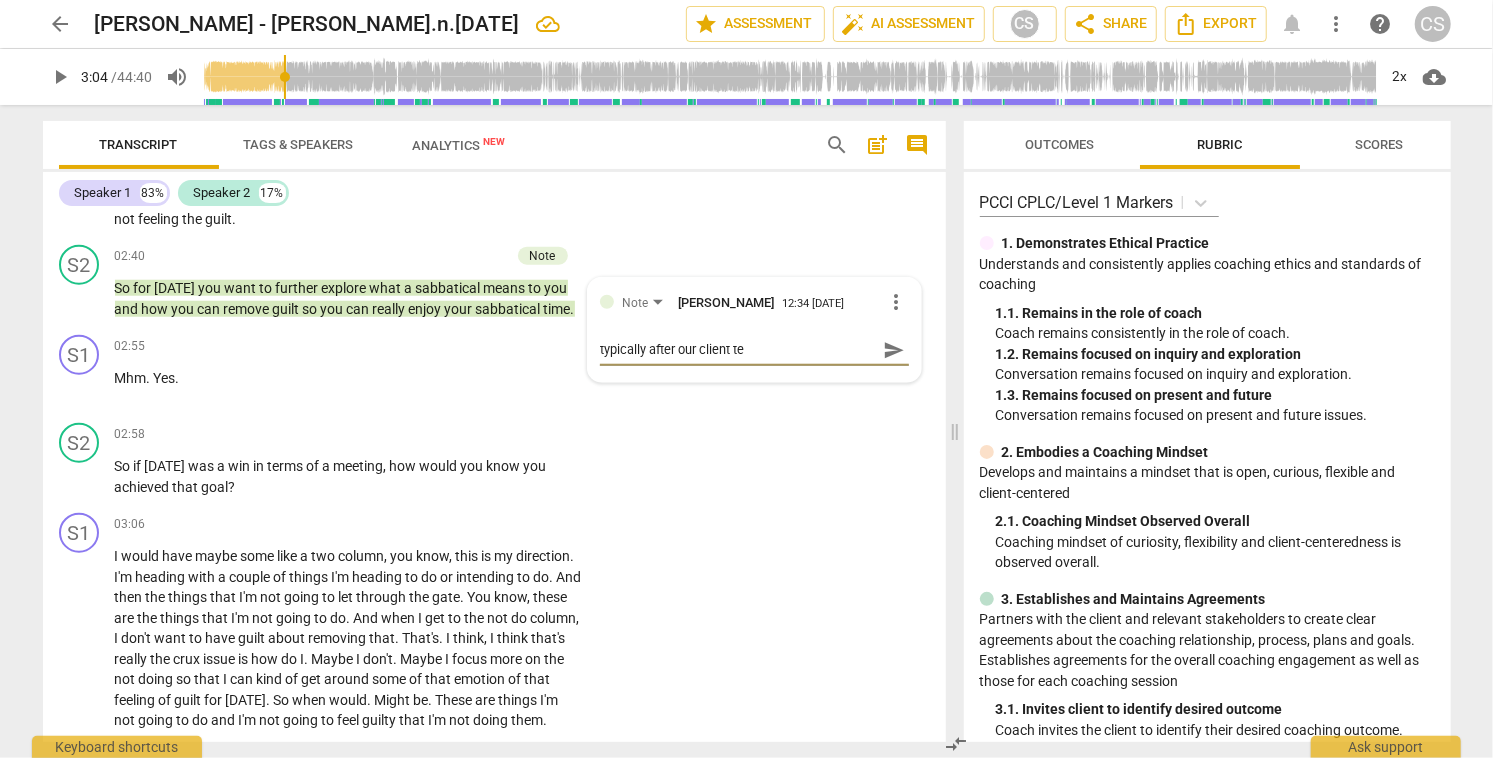 type on "typically after our client tel" 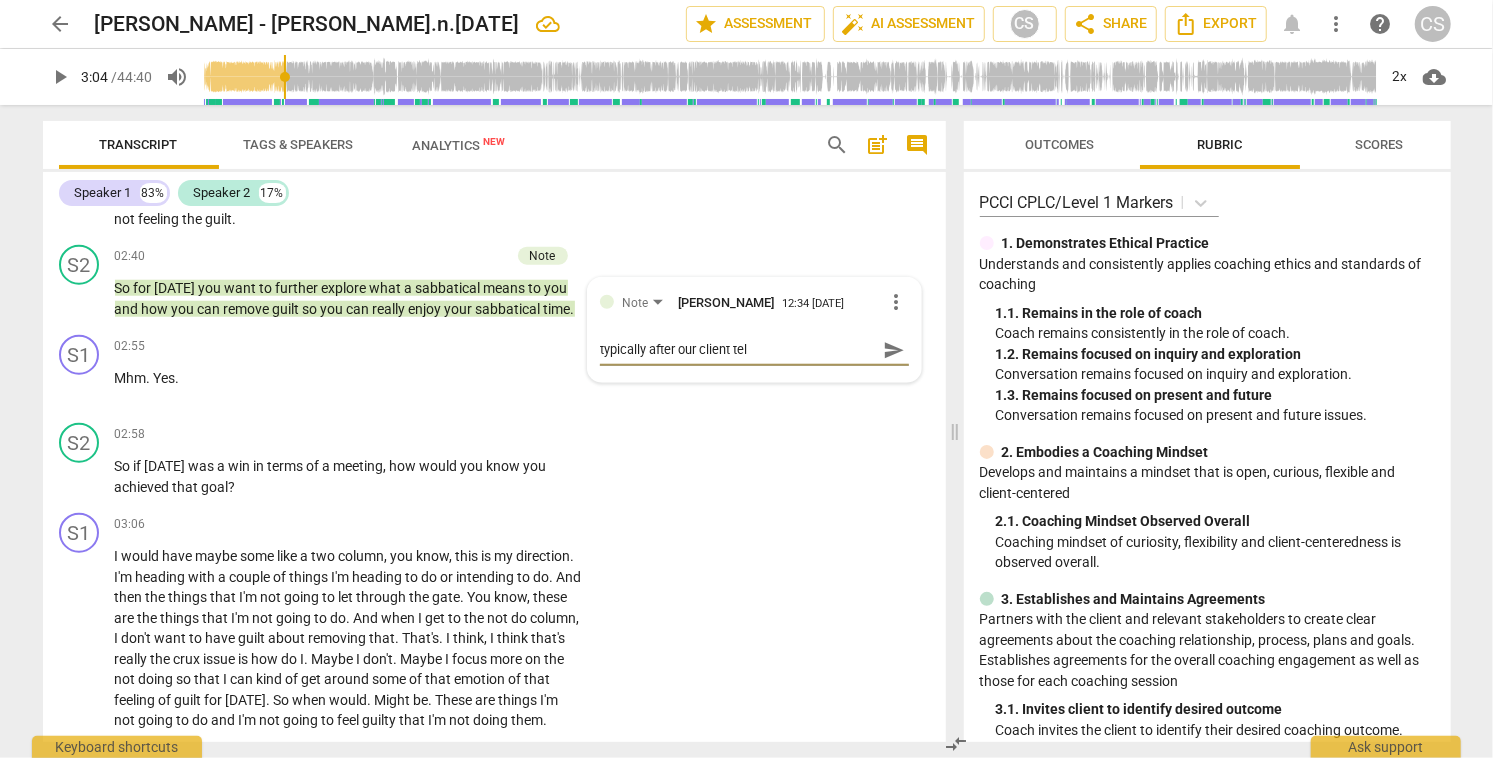 type on "typically after our client tell" 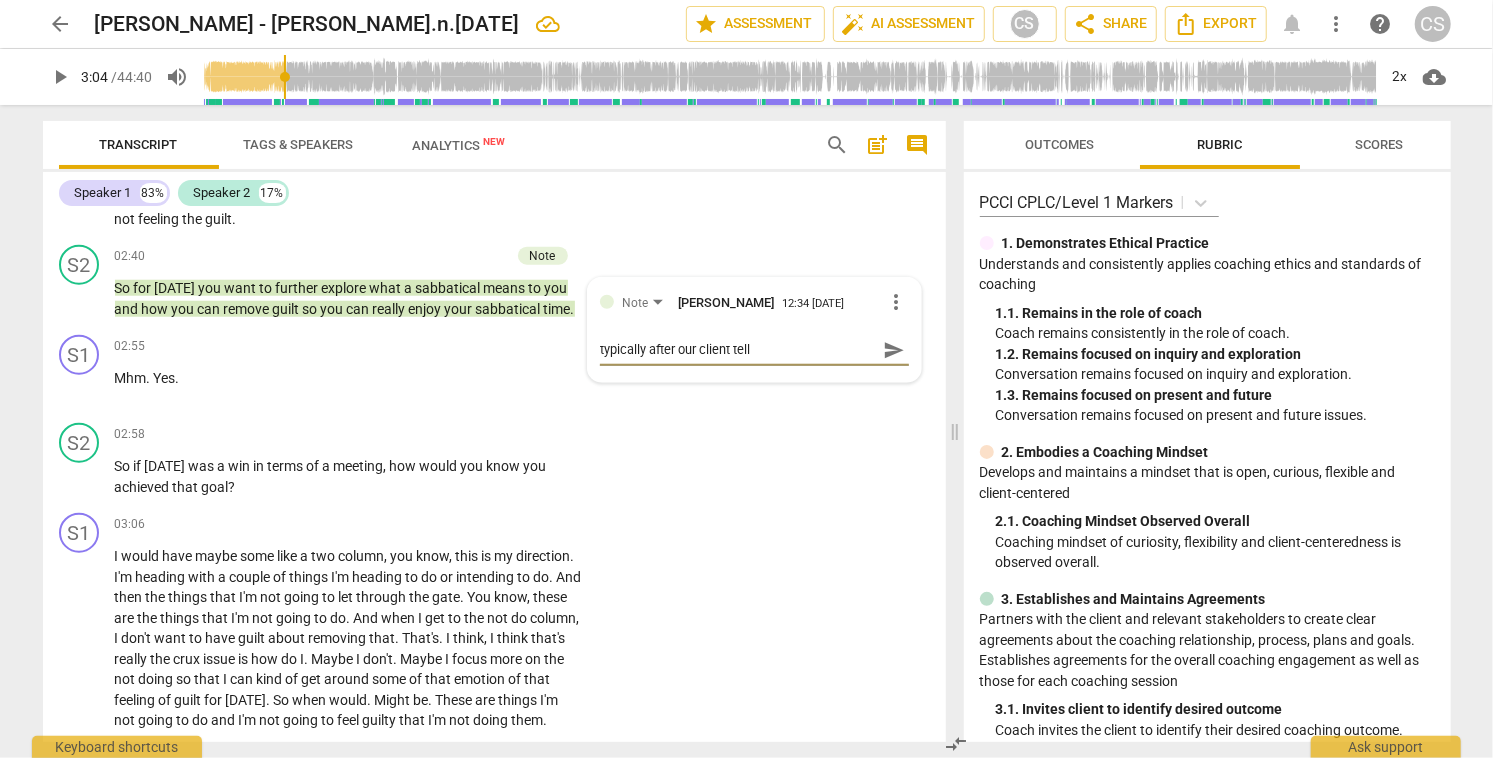 type on "typically after our client tells" 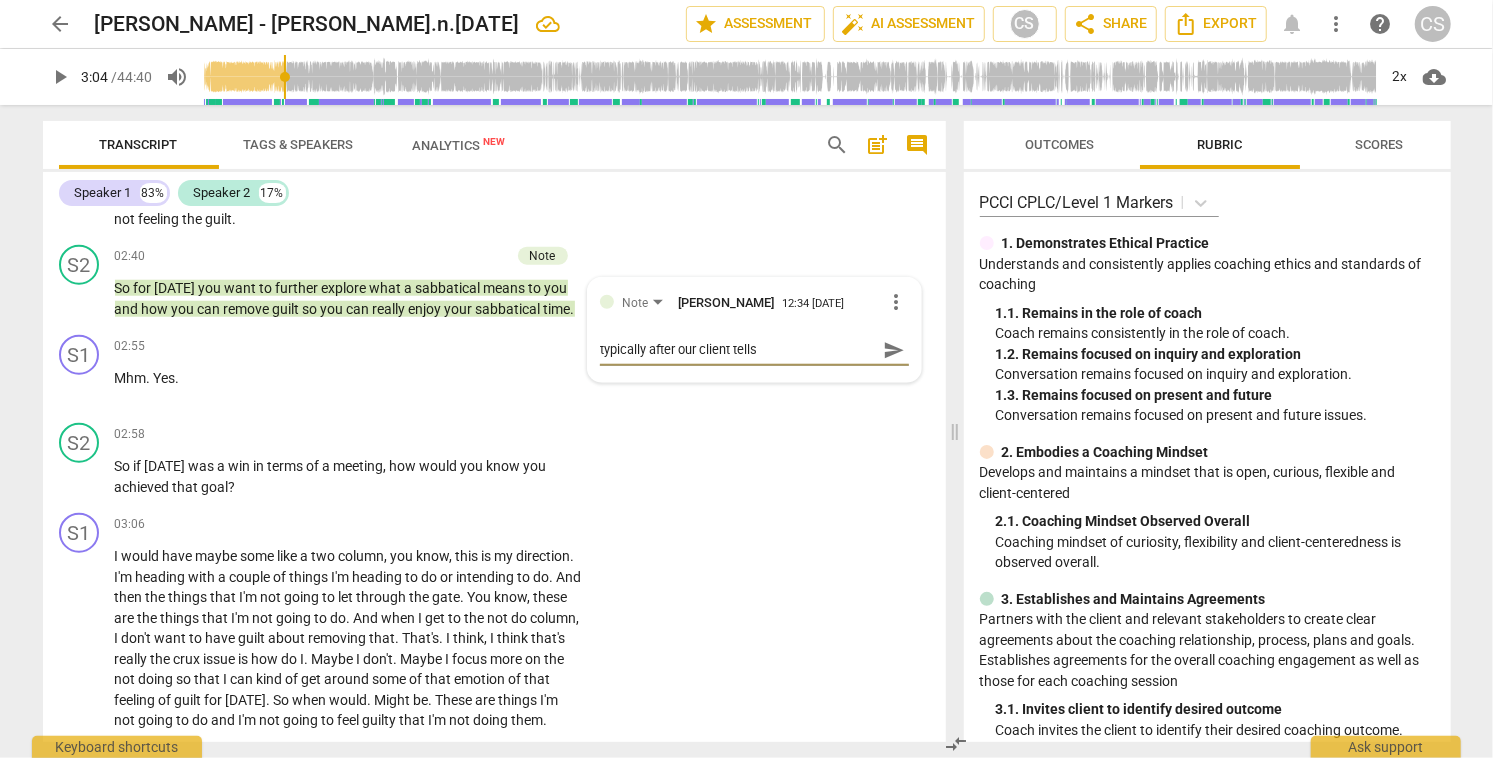 type on "typically after our client tells" 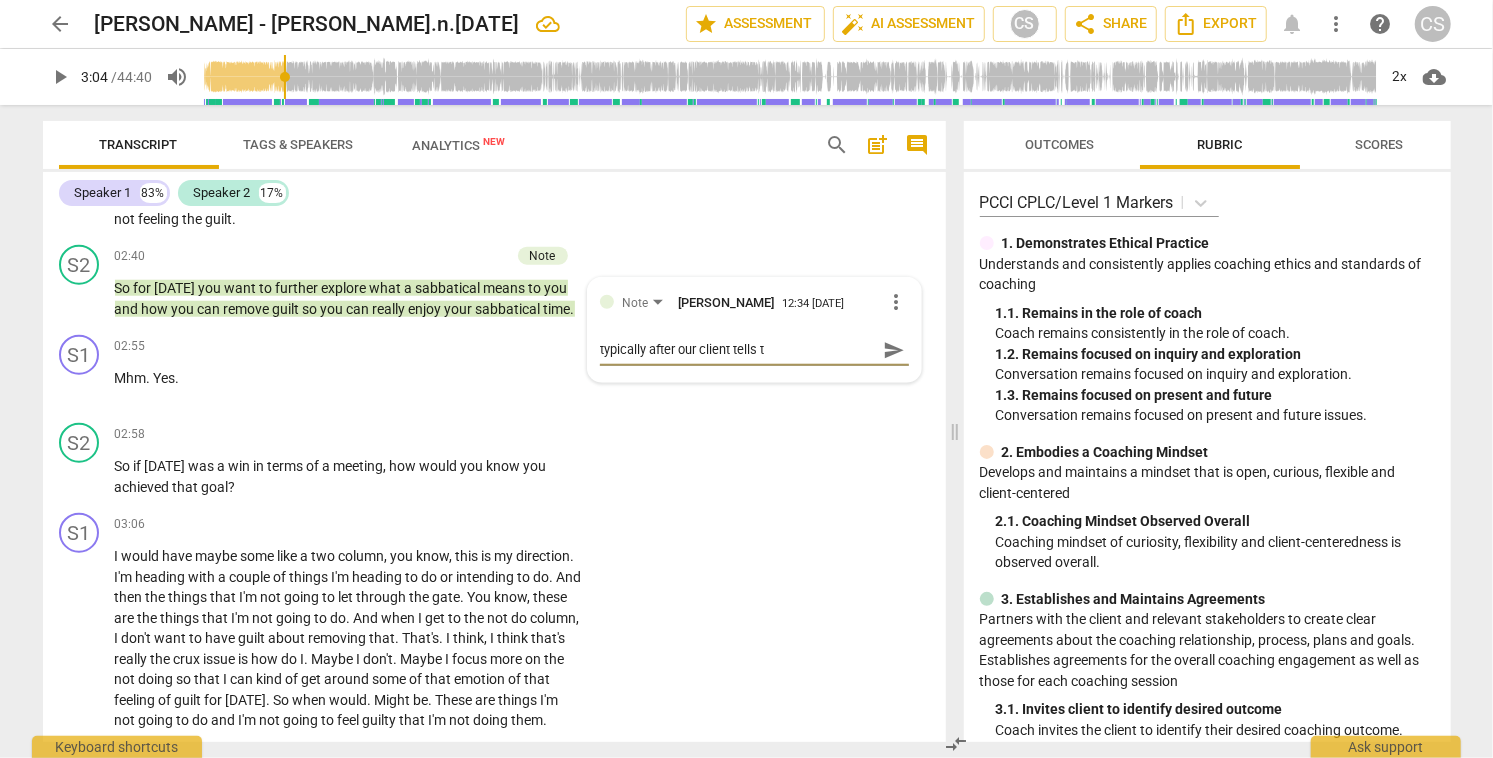 type on "typically after our client tells th" 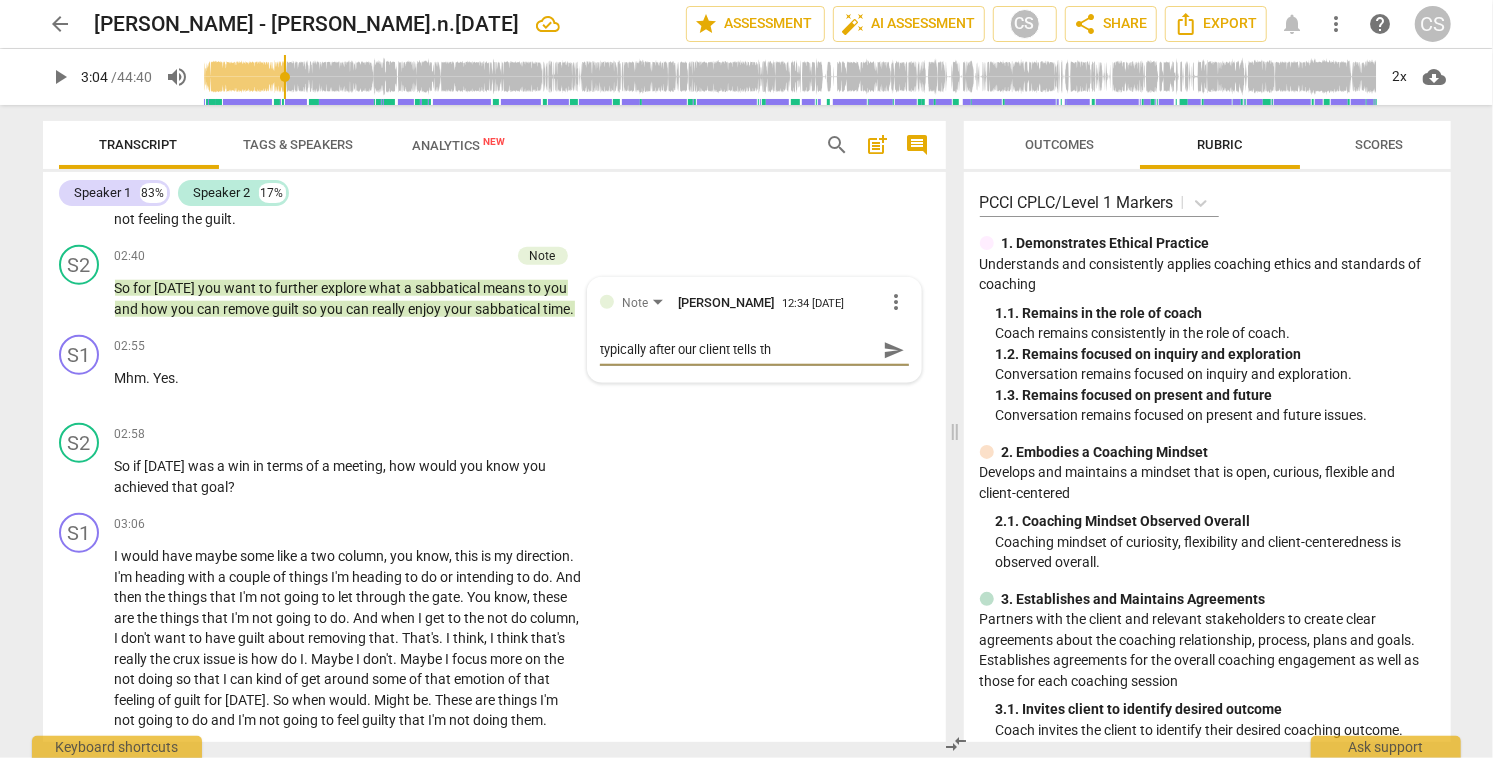 type on "typically after our client tells the" 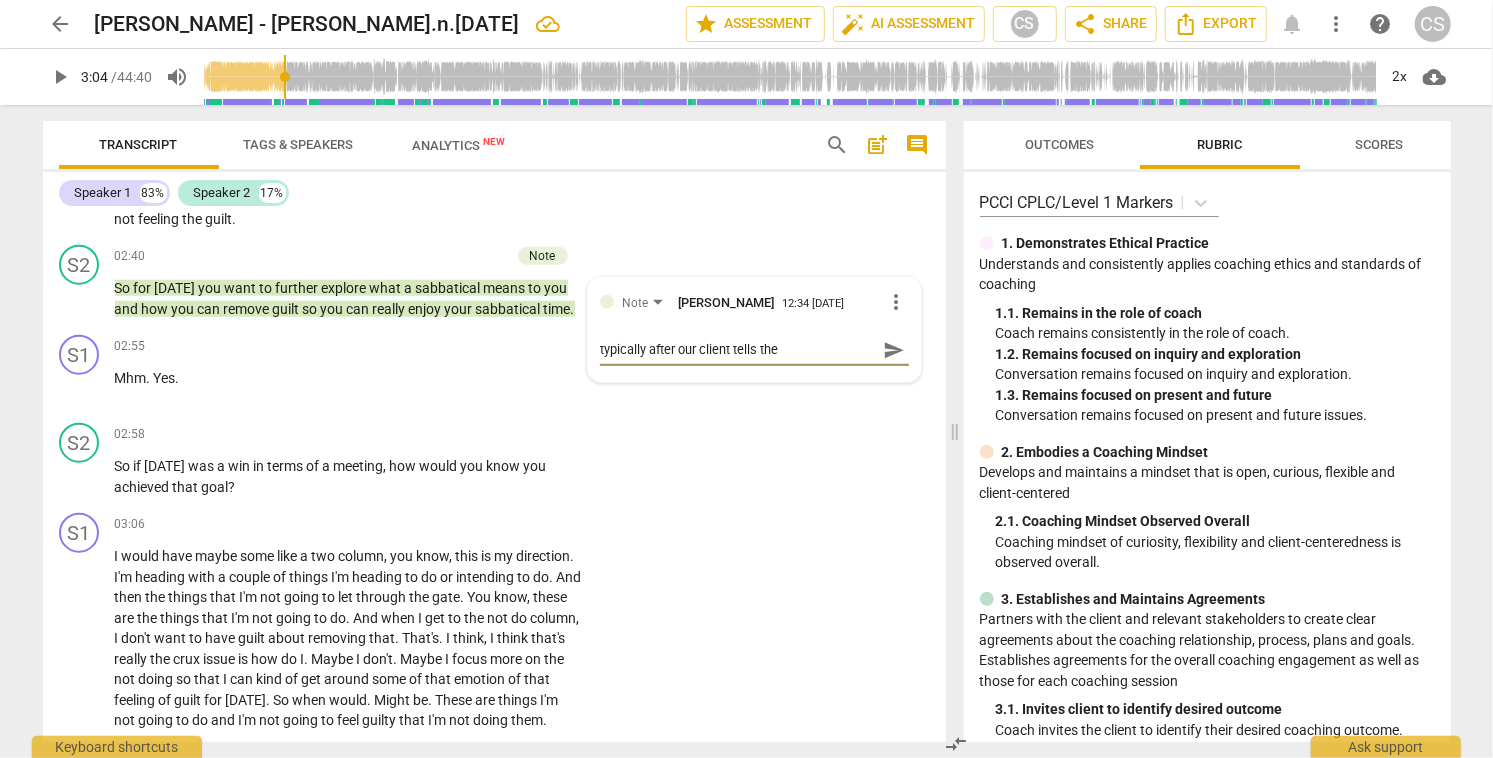type on "typically after our client tells the" 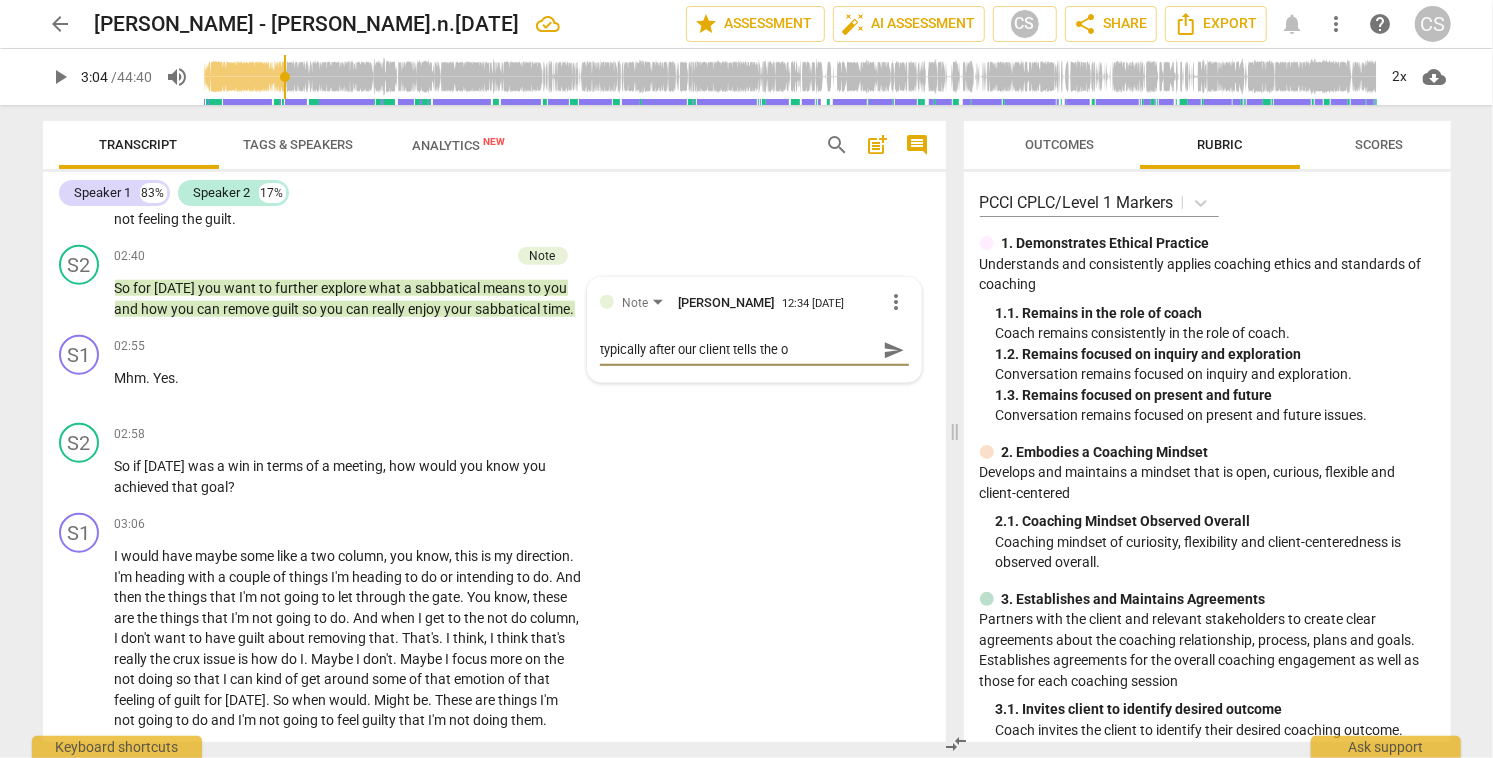 type on "typically after our client tells the op" 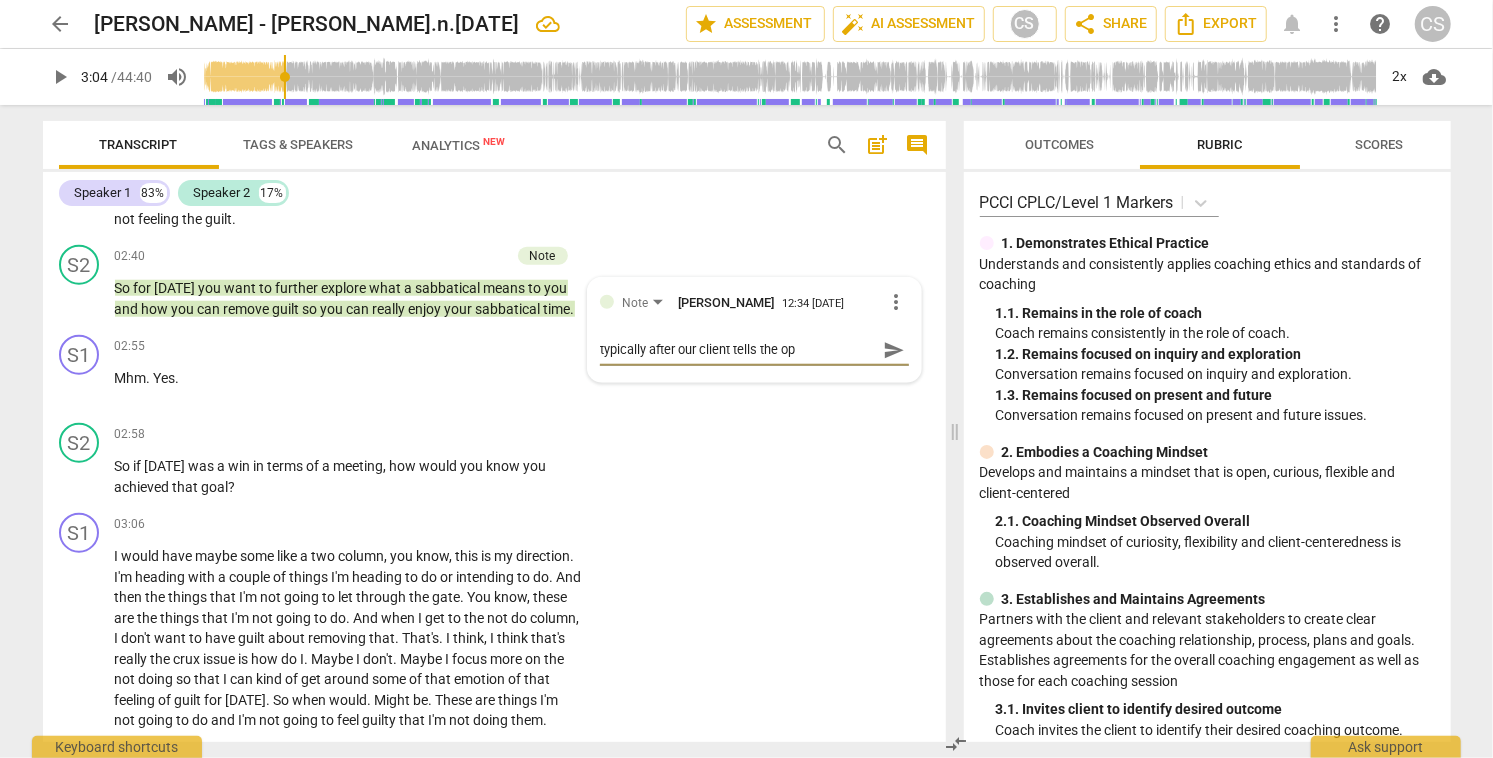 type on "typically after our client tells the ope" 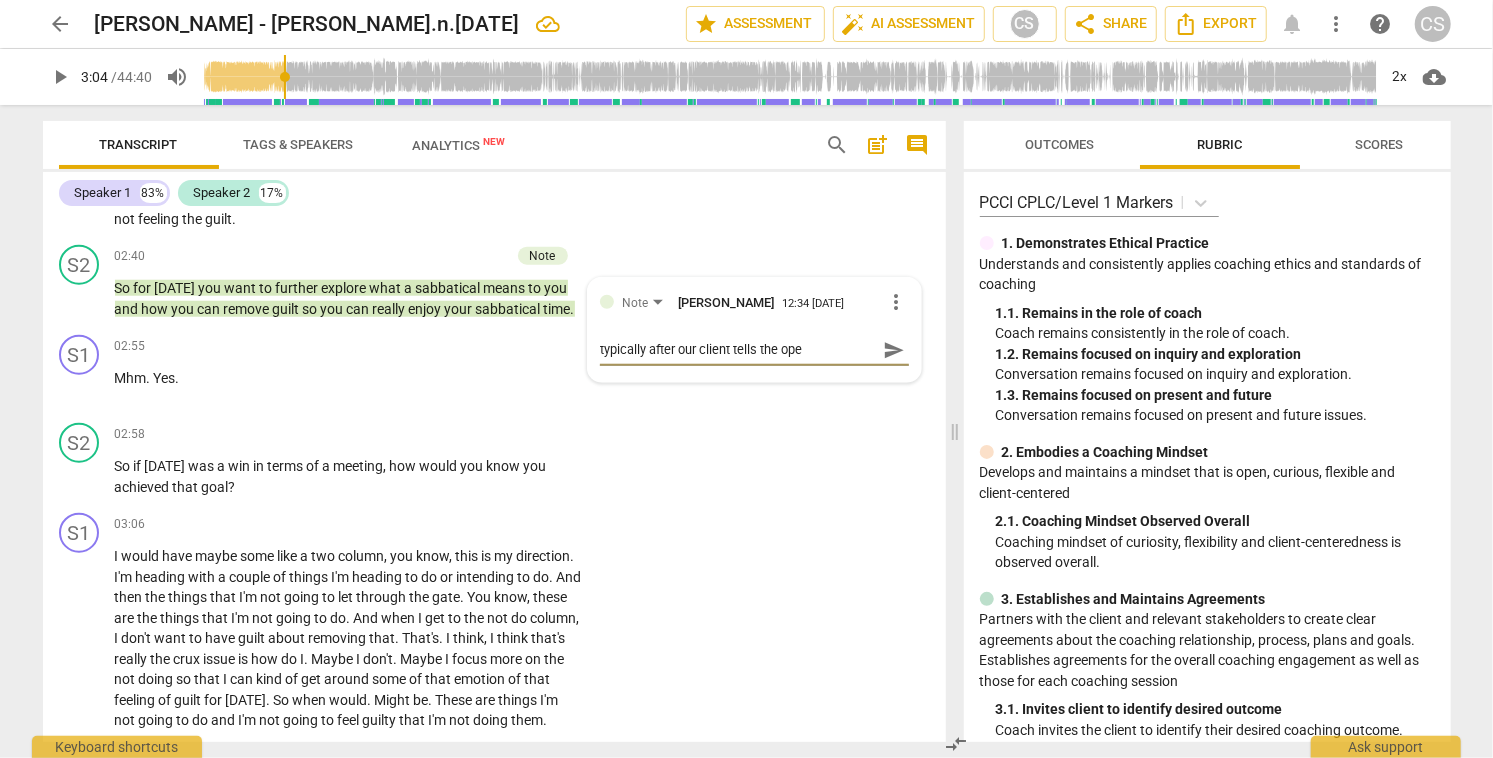 type on "typically after our client tells the open" 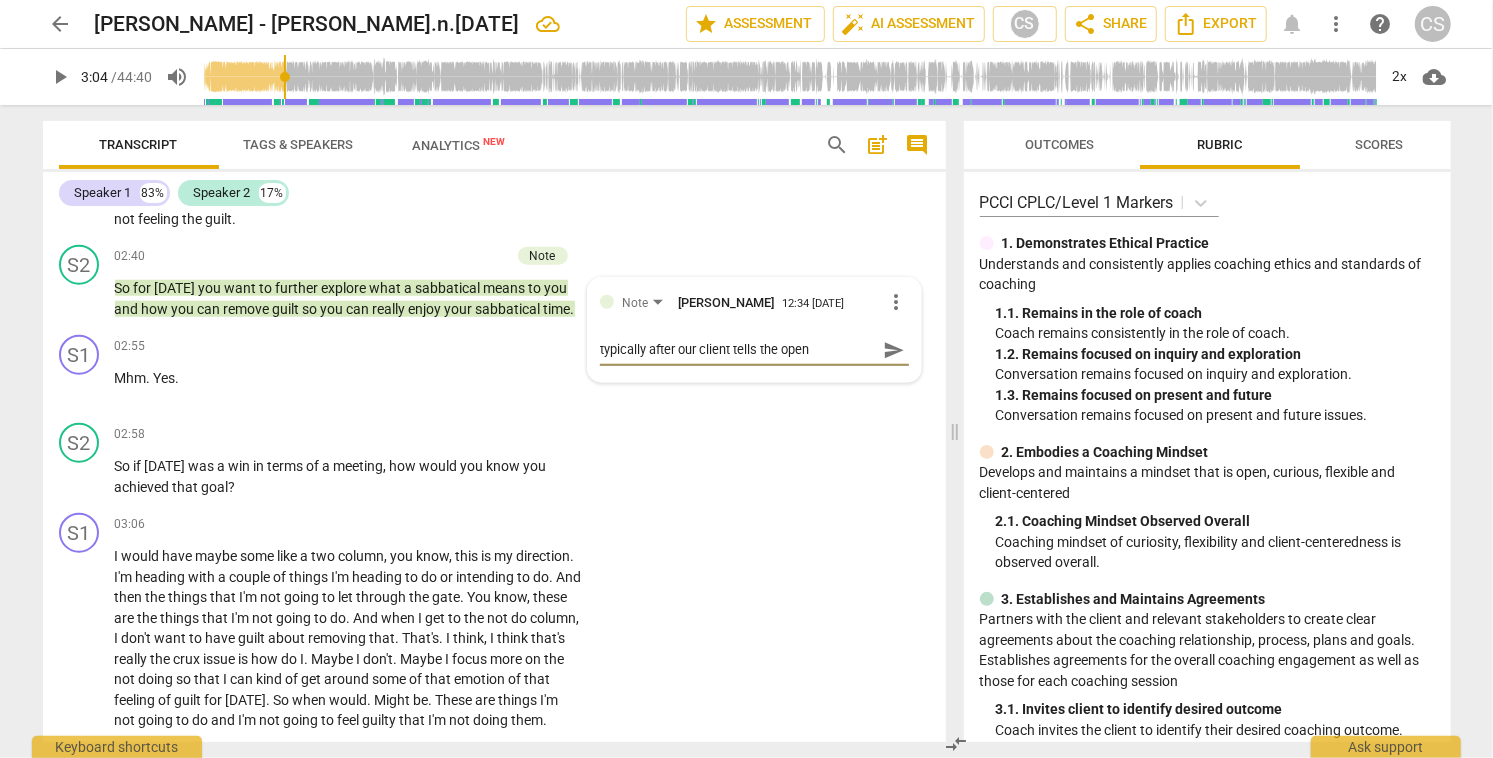 type on "typically after our client tells the openi" 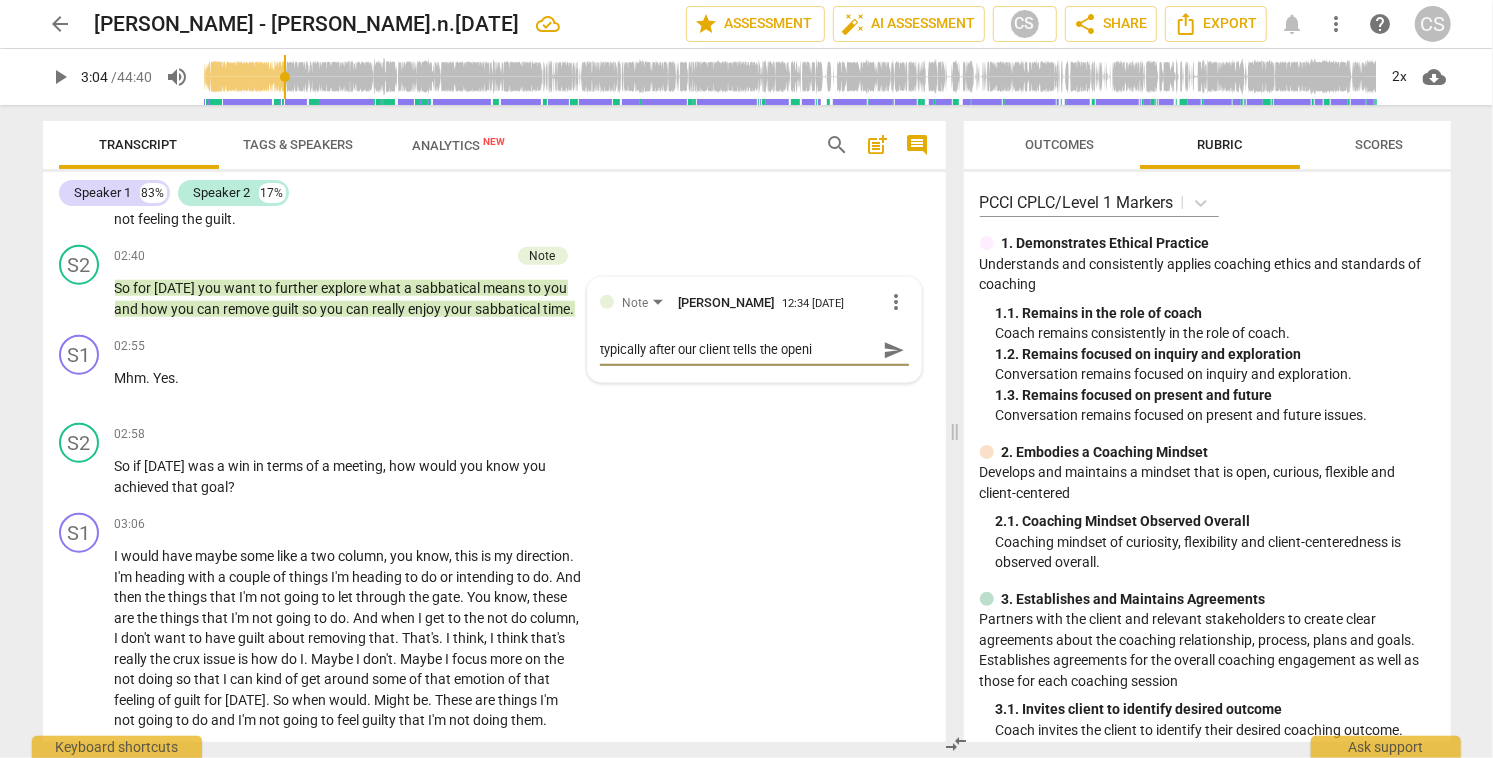 type on "typically after our client tells the openin" 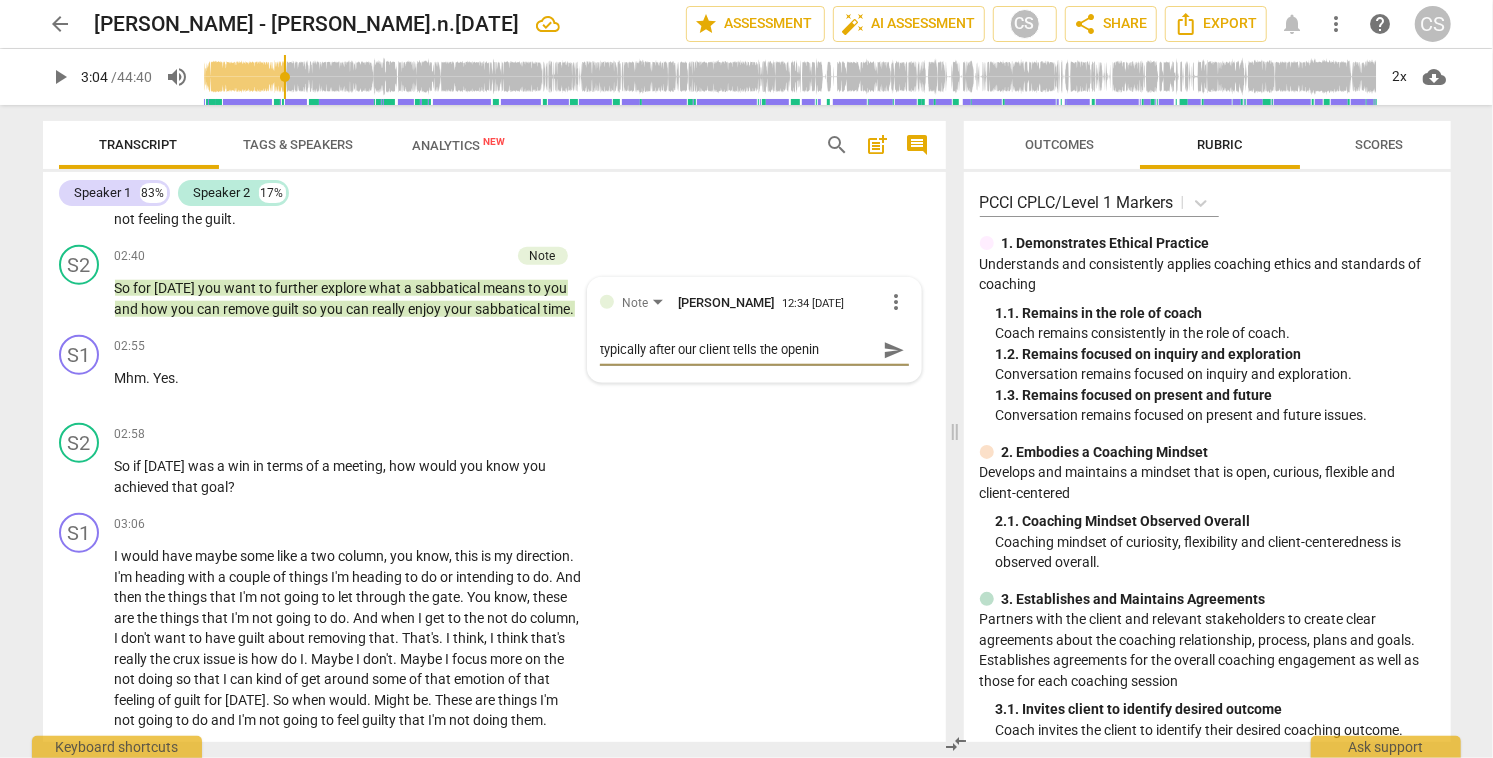 type on "typically after our client tells the opening" 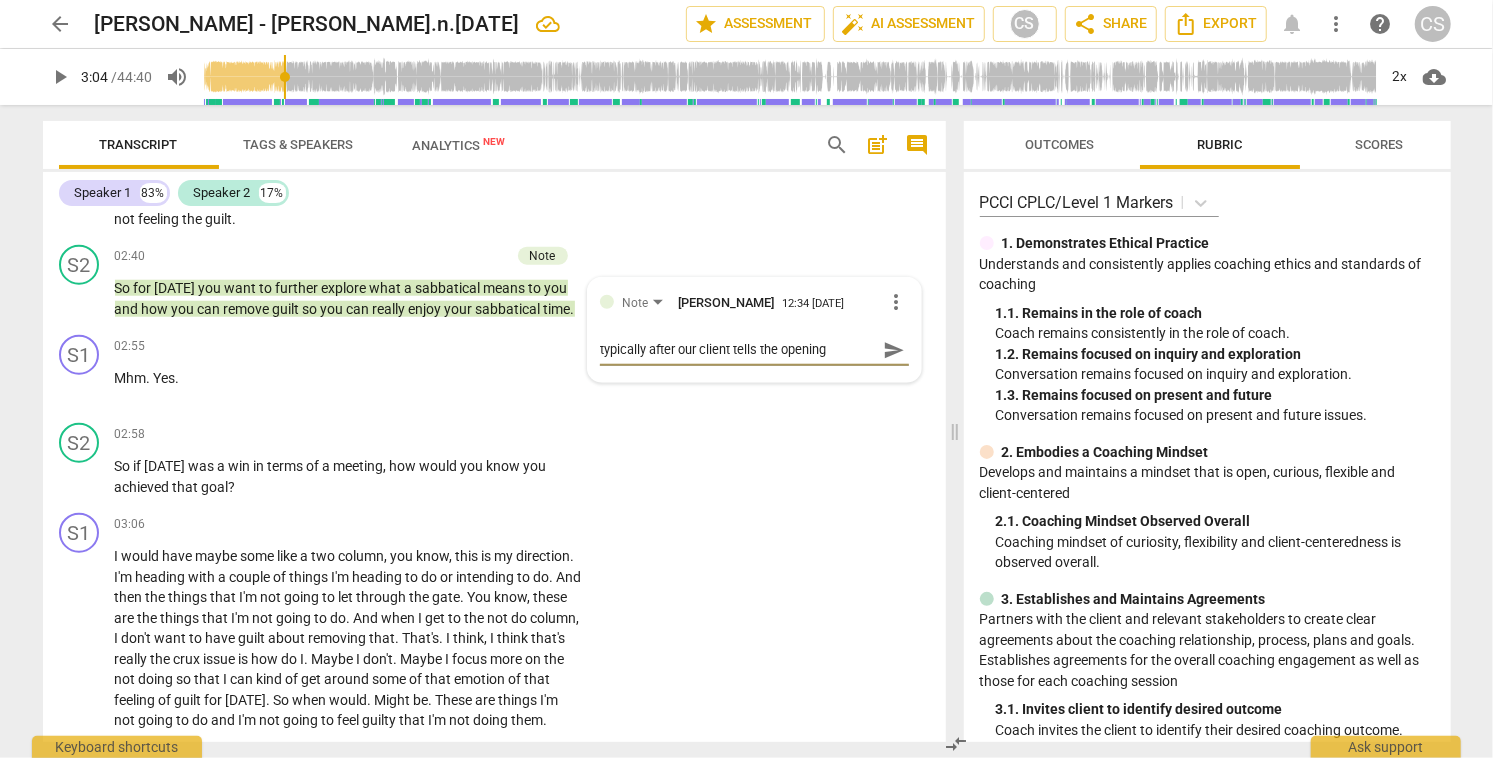type on "typically after our client tells the opening" 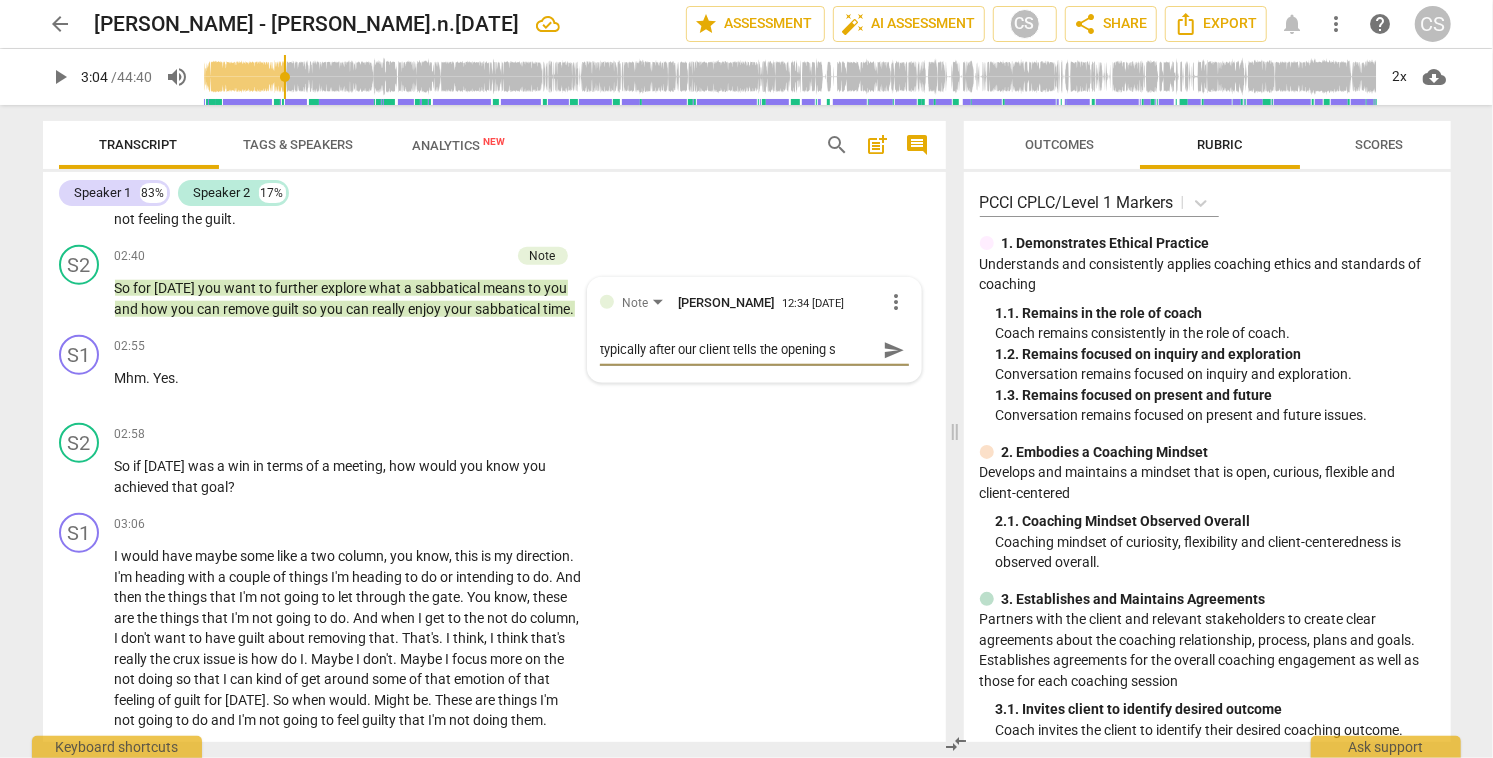 type on "typically after our client tells the opening st" 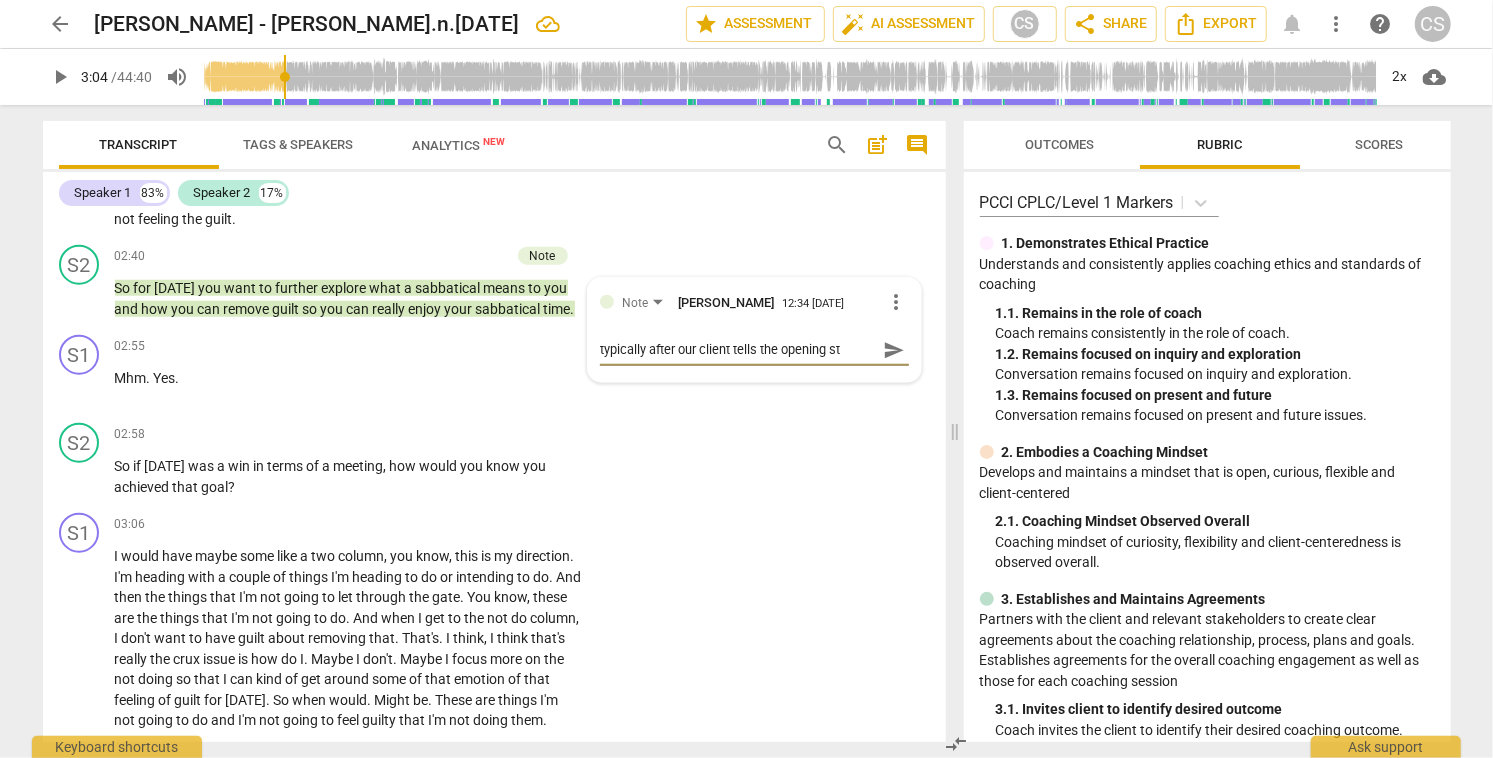 type on "typically after our client tells the opening sto" 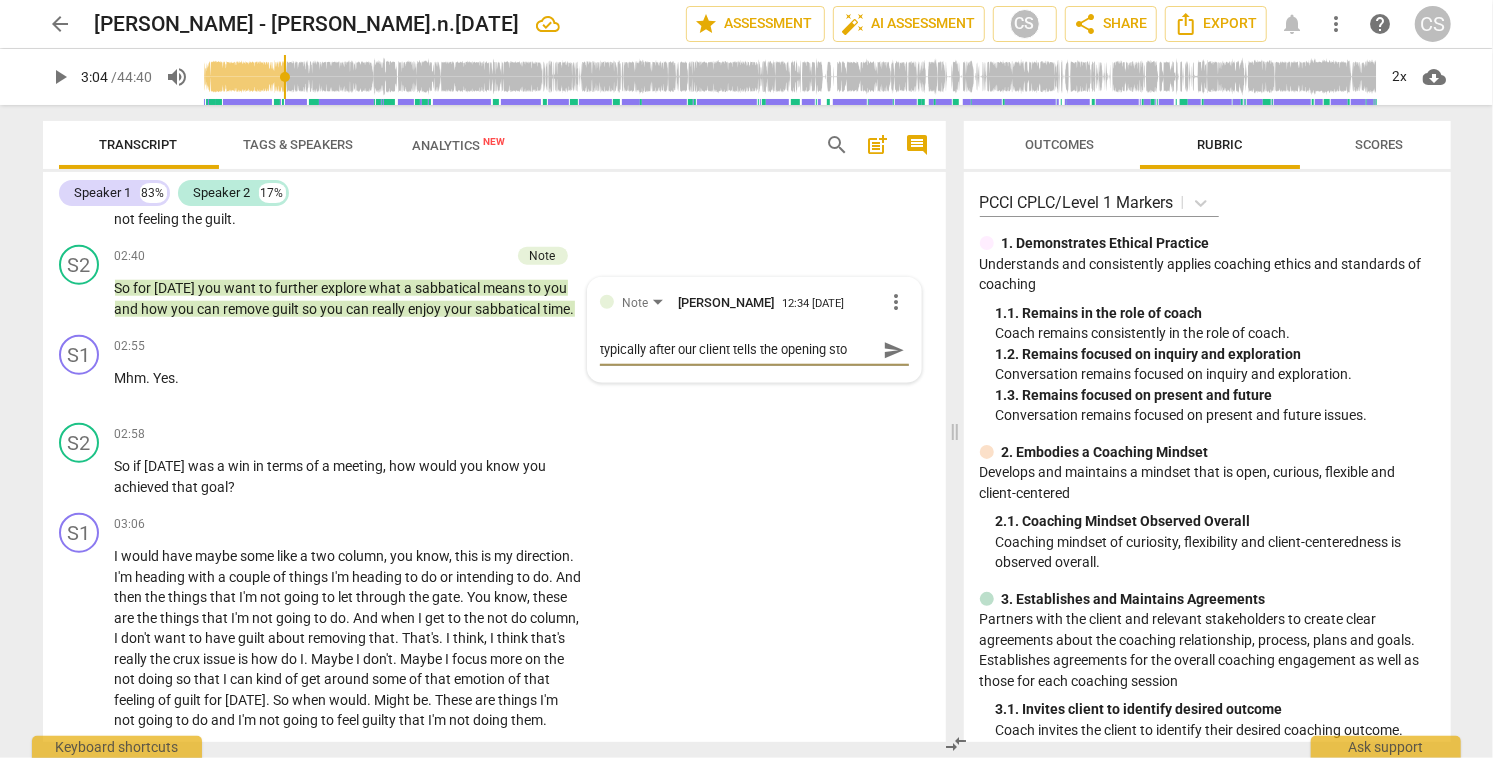 type on "typically after our client tells the opening stor" 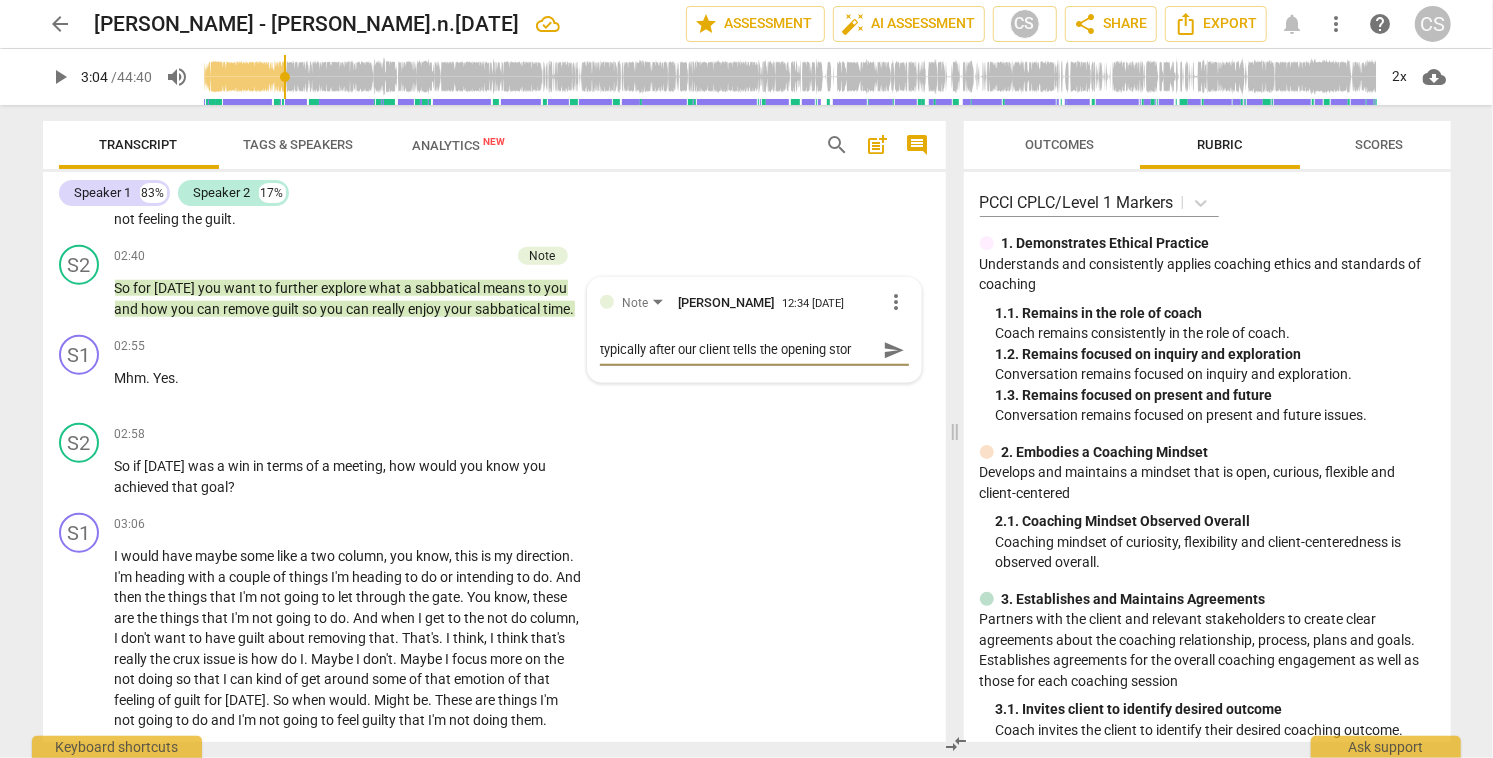 type on "typically after our client tells the opening story" 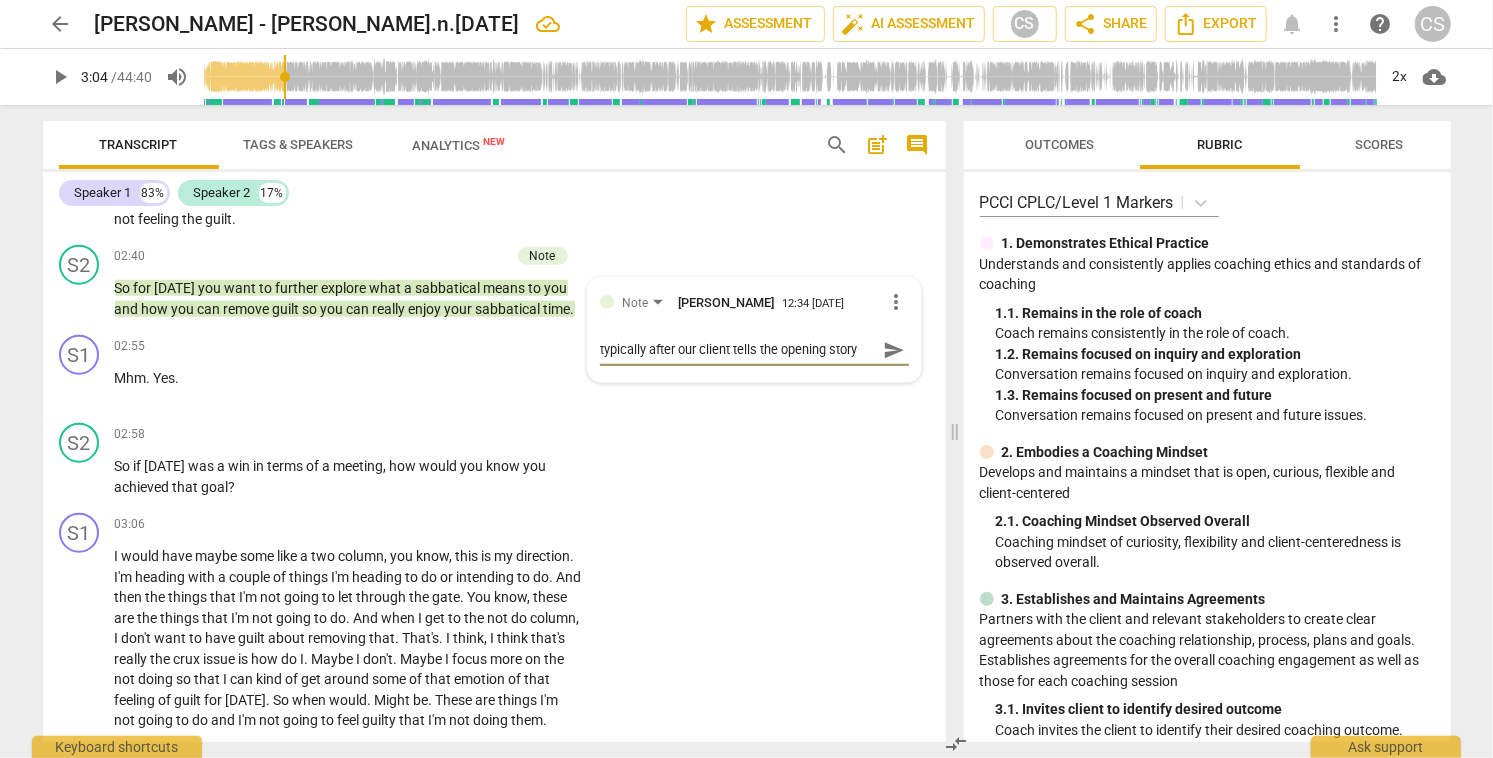 type on "typically after our client tells the opening story" 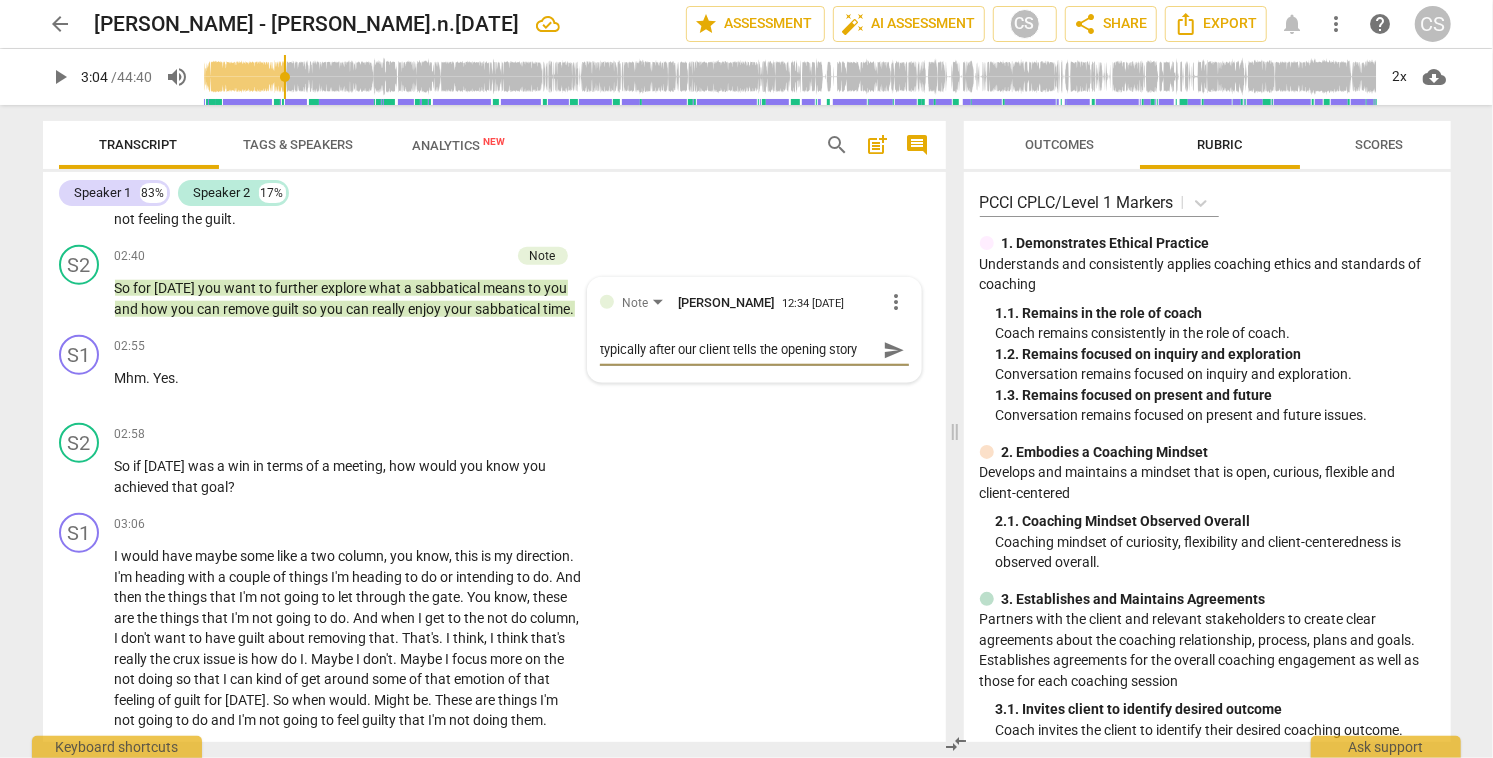 type on "typically after our client tells the opening story" 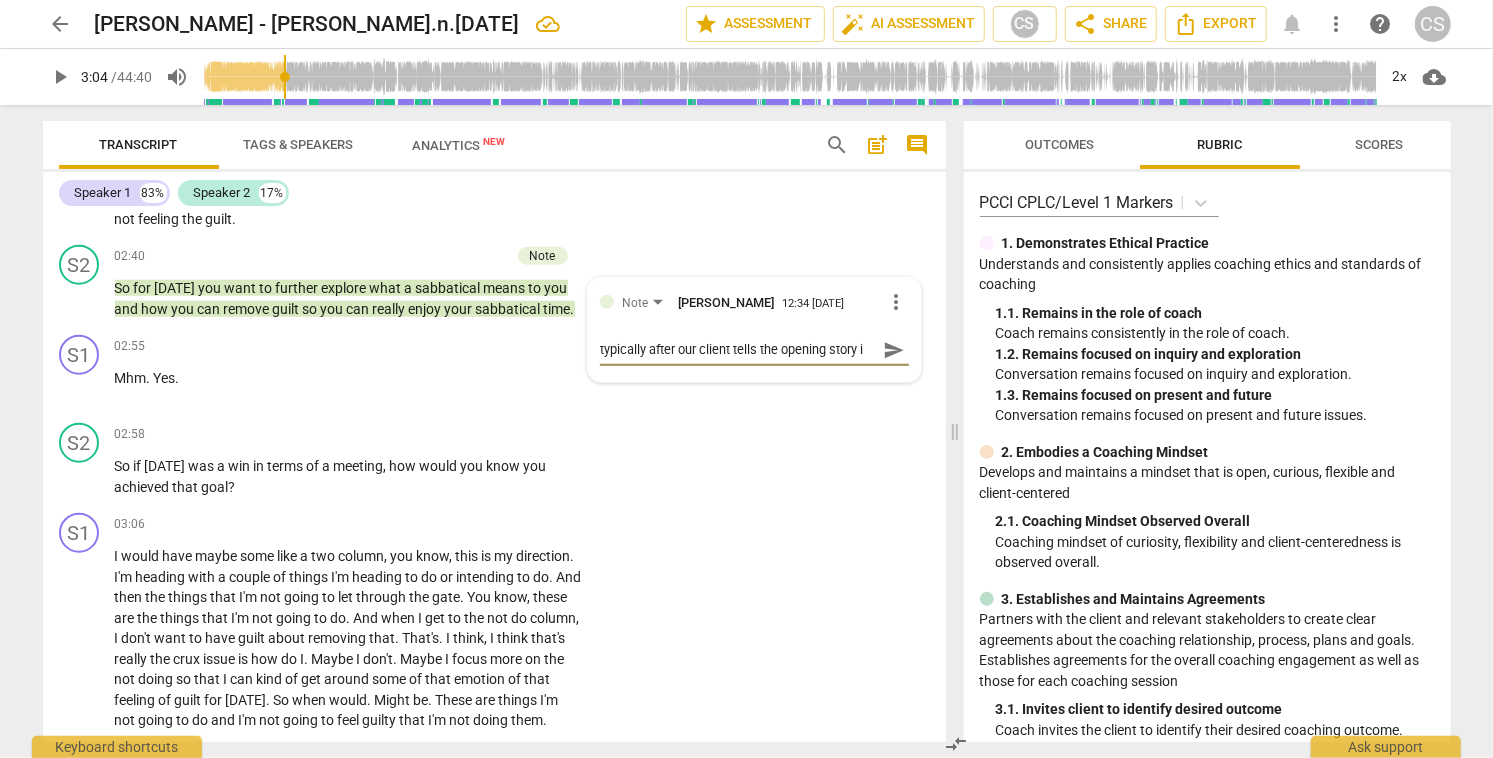 type on "typically after our client tells the opening story is" 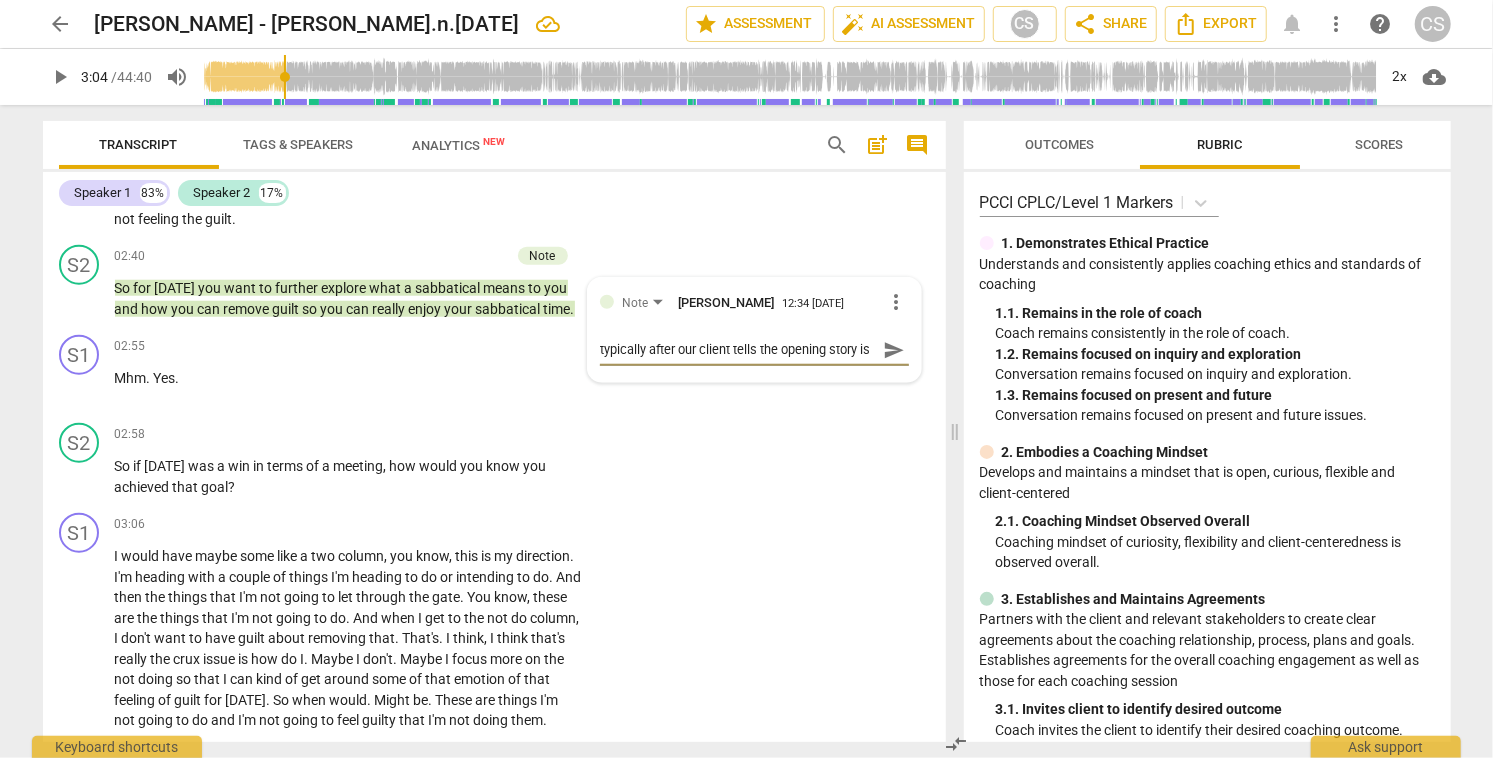 type on "typically after our client tells the opening story is" 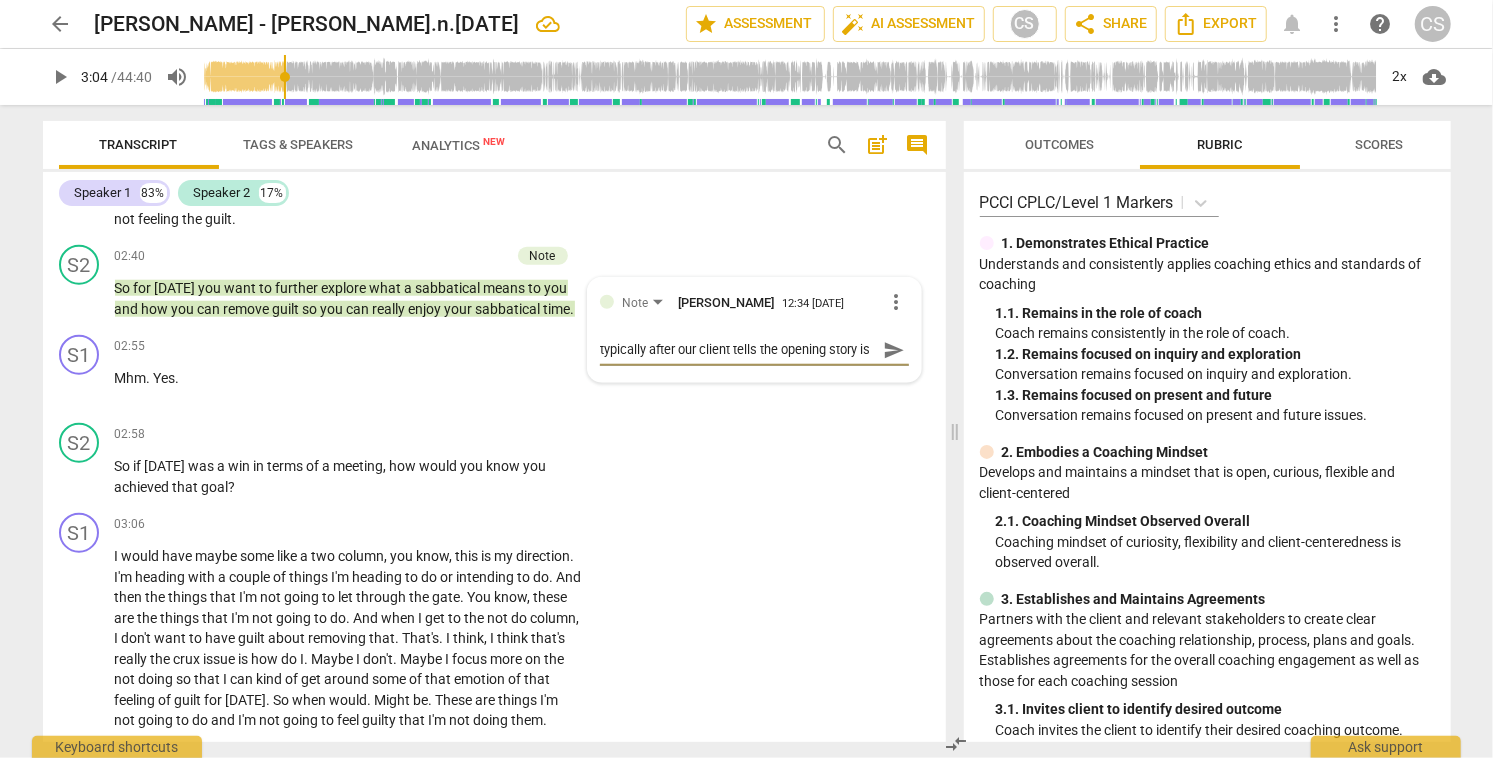 type on "typically after our client tells the opening story is" 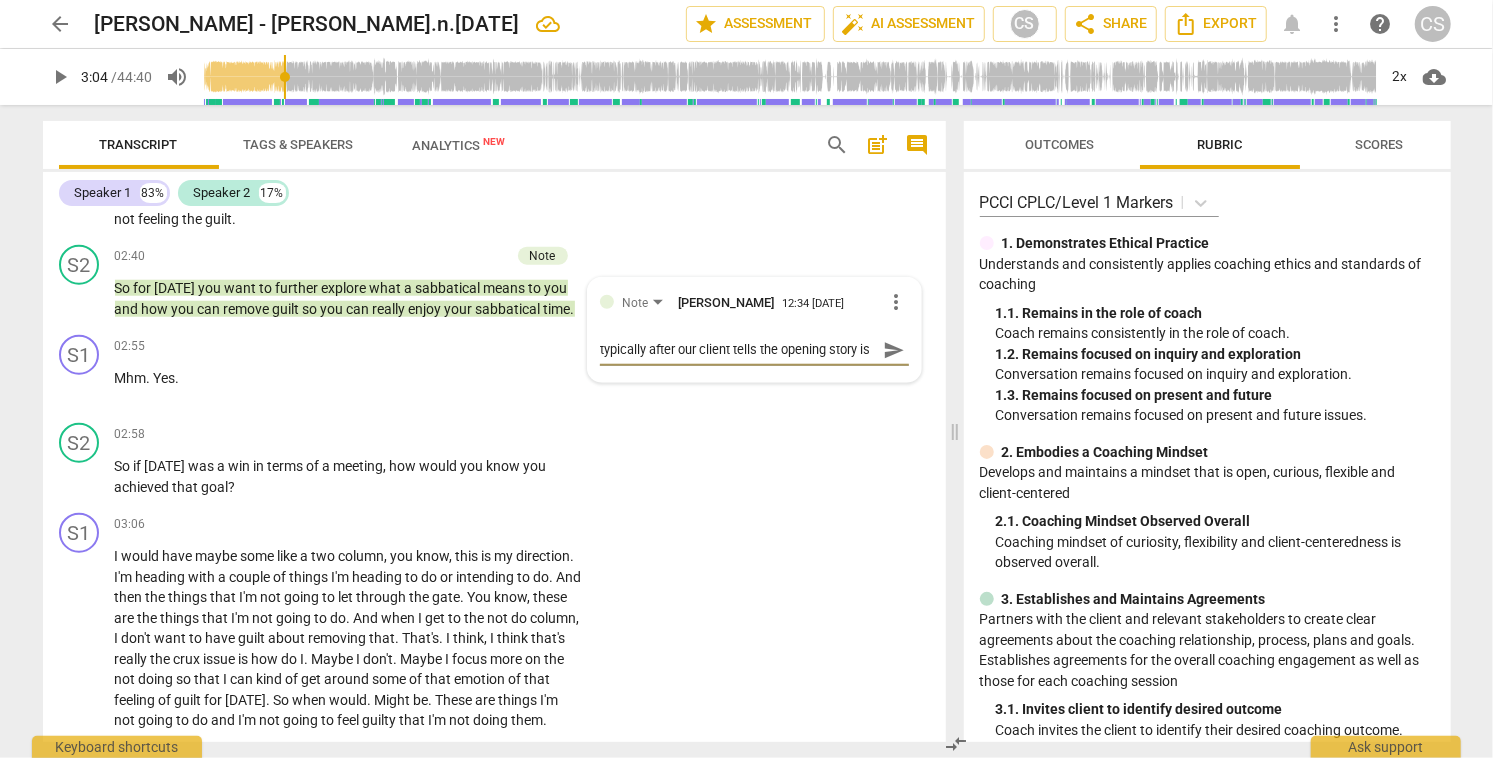 scroll, scrollTop: 17, scrollLeft: 0, axis: vertical 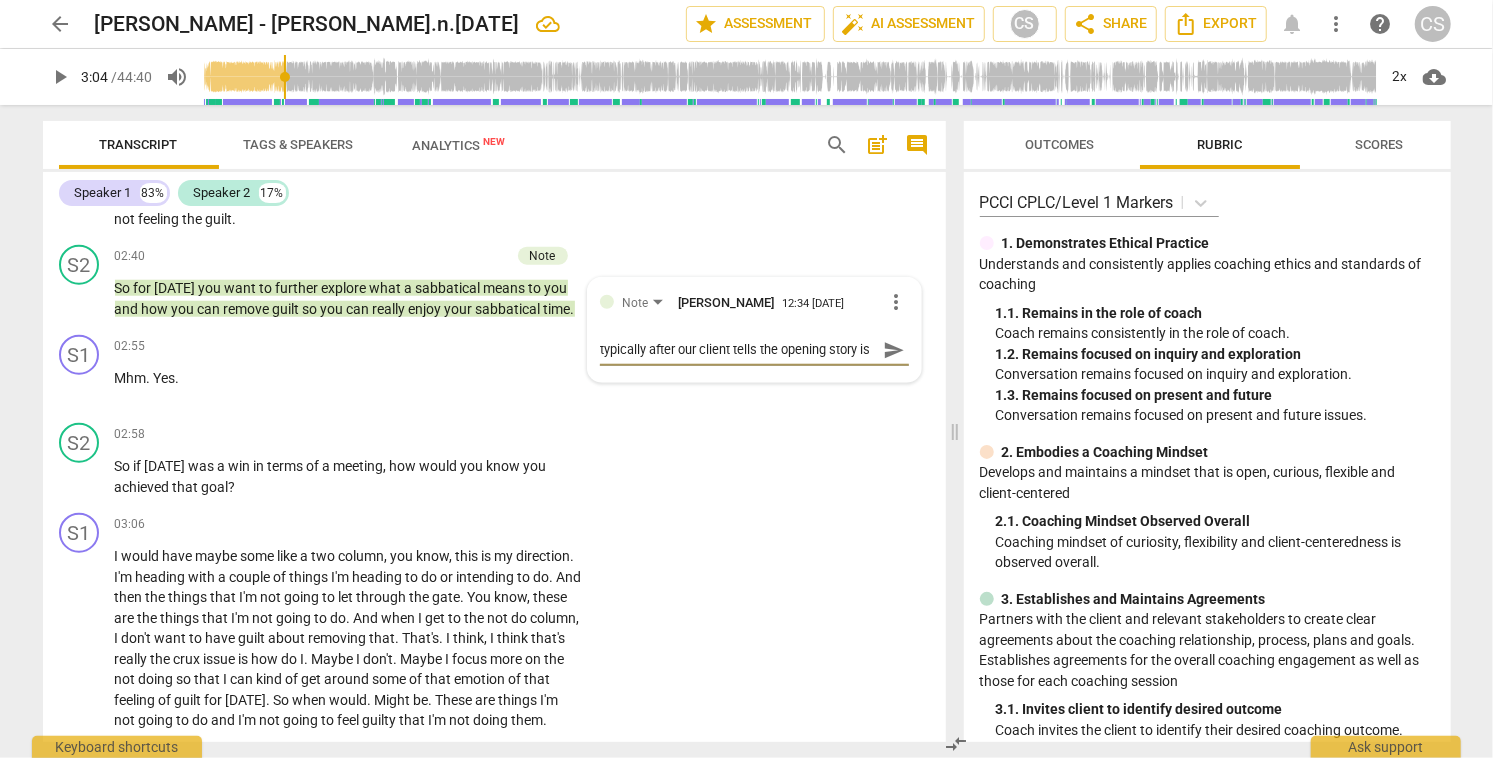 type on "typically after our client tells the opening story is a" 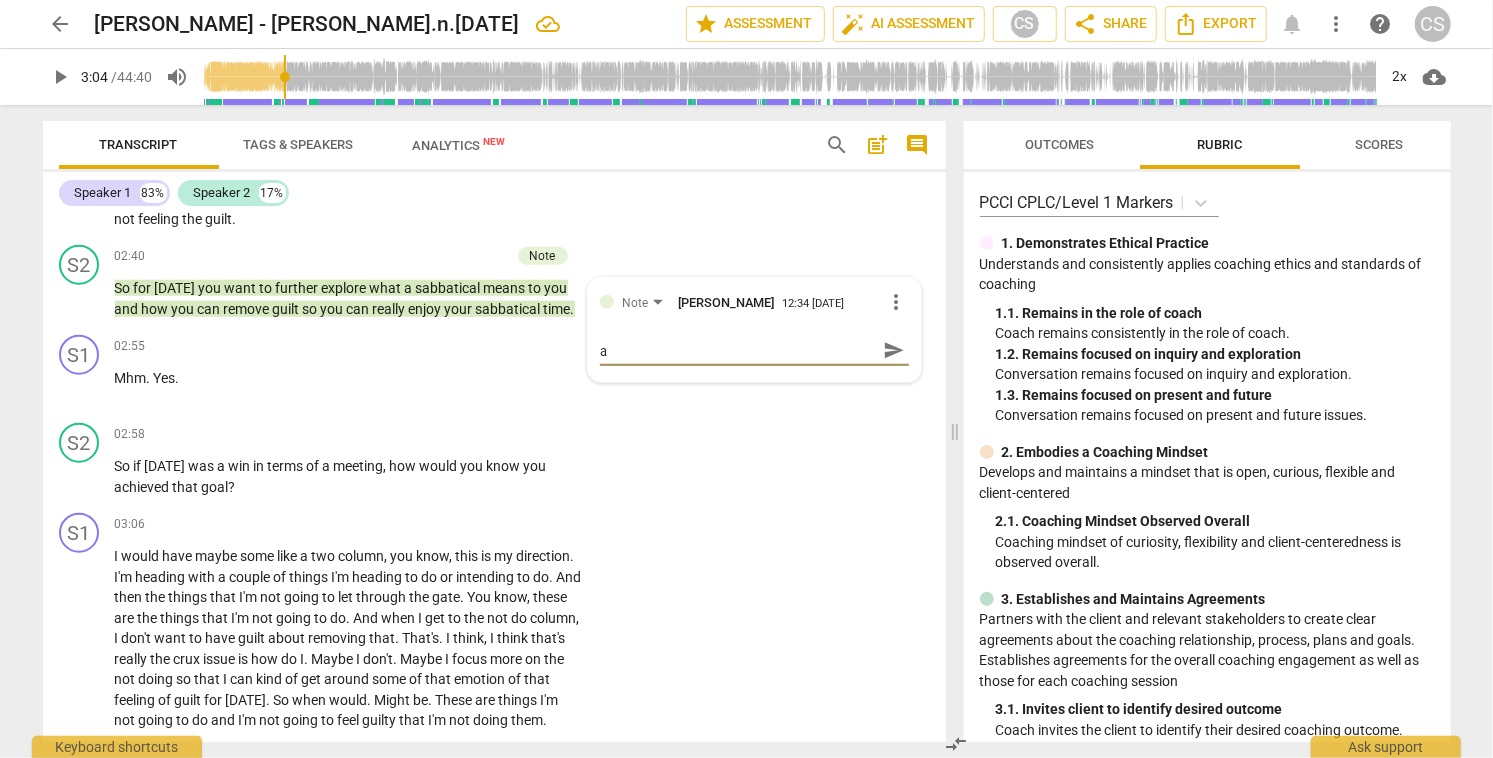 type on "typically after our client tells the opening story is a" 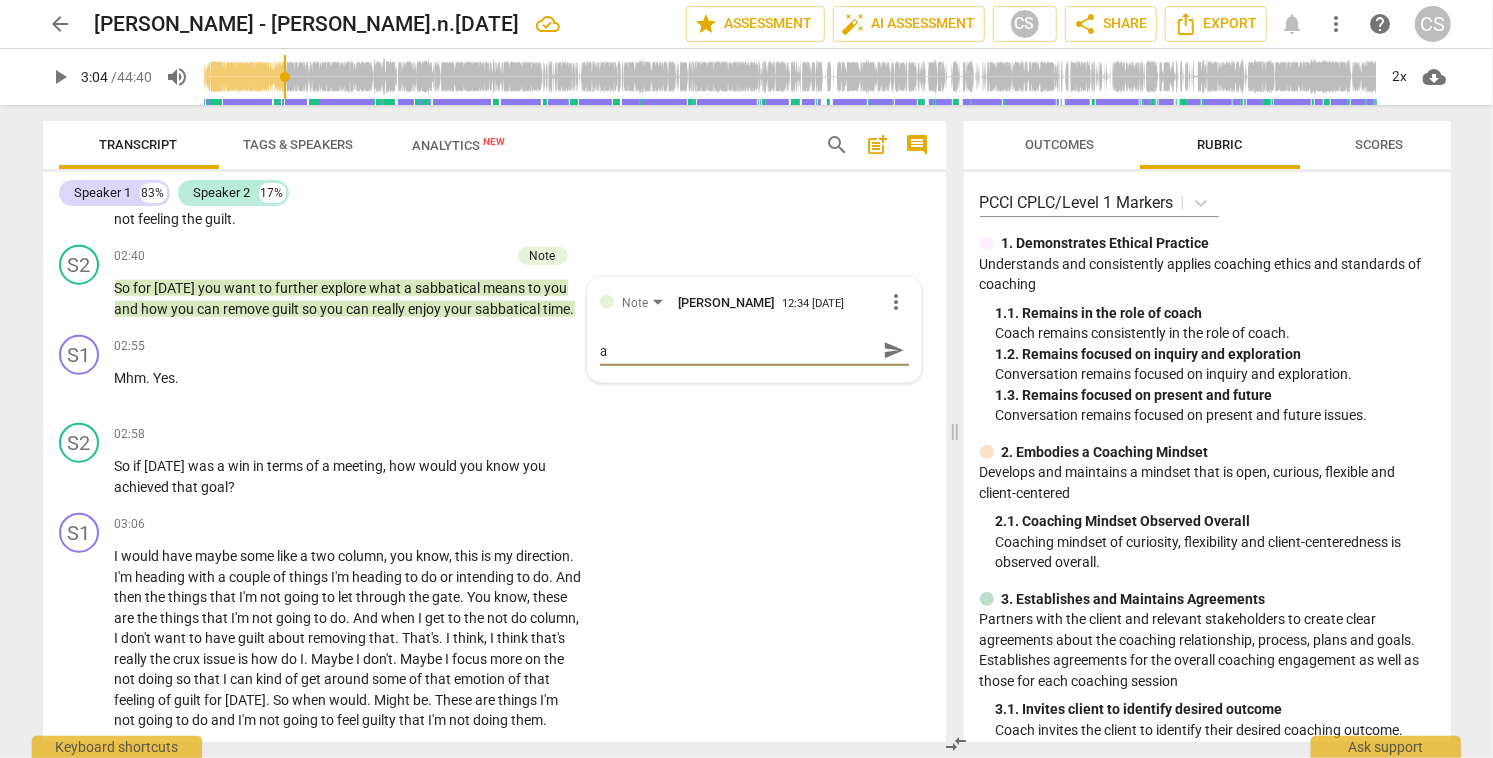 type on "typically after our client tells the opening story is a" 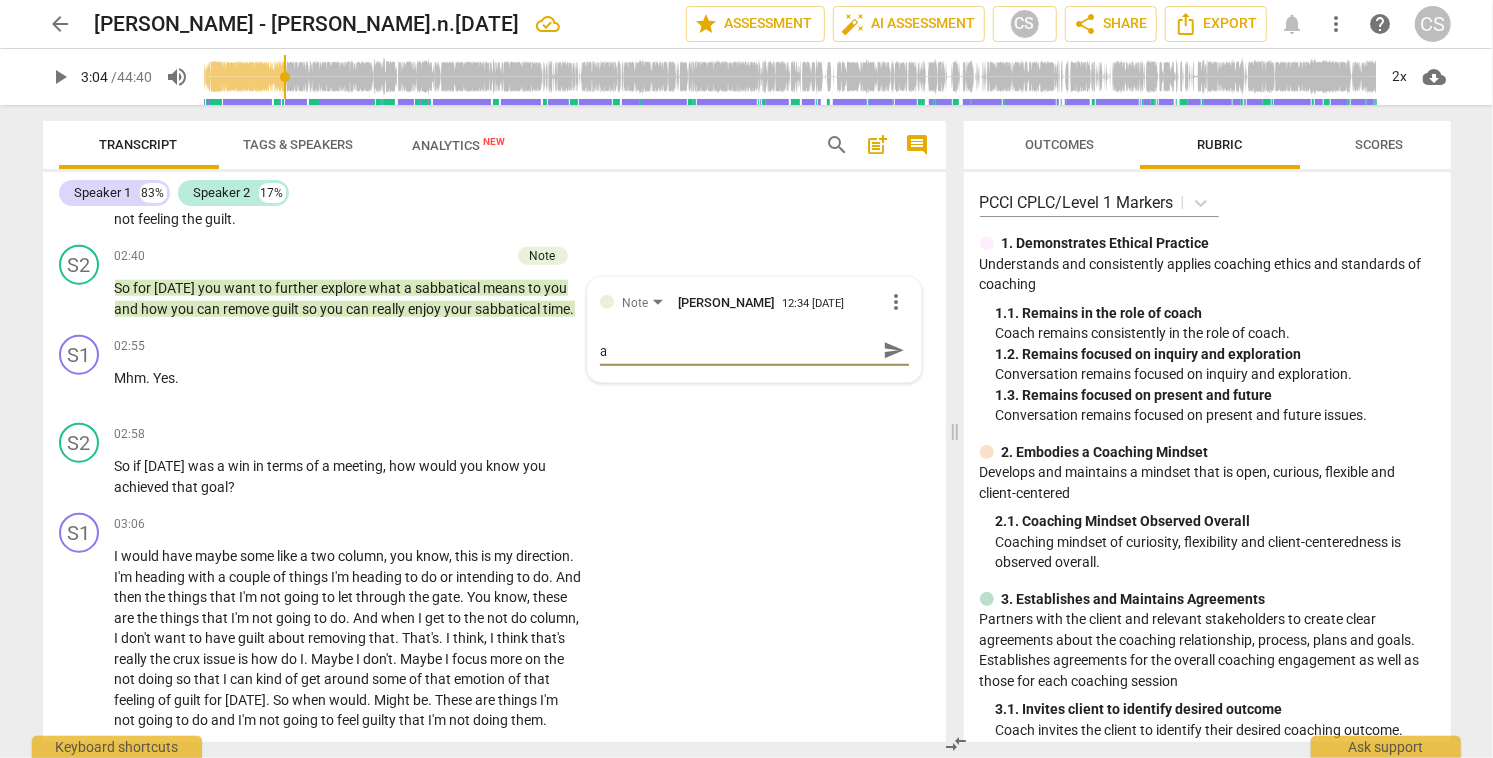 type on "typically after our client tells the opening story is a g" 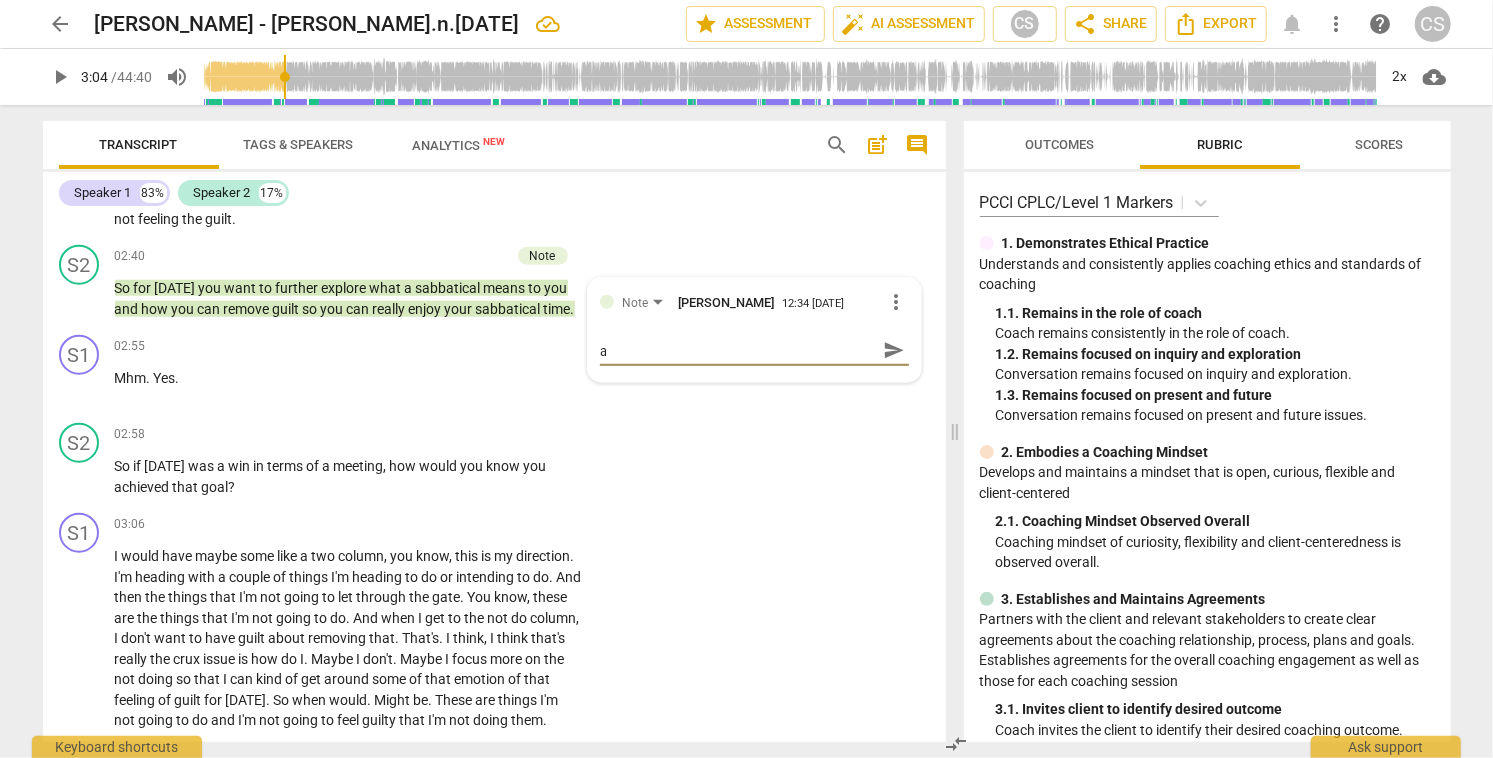 type on "typically after our client tells the opening story is a g" 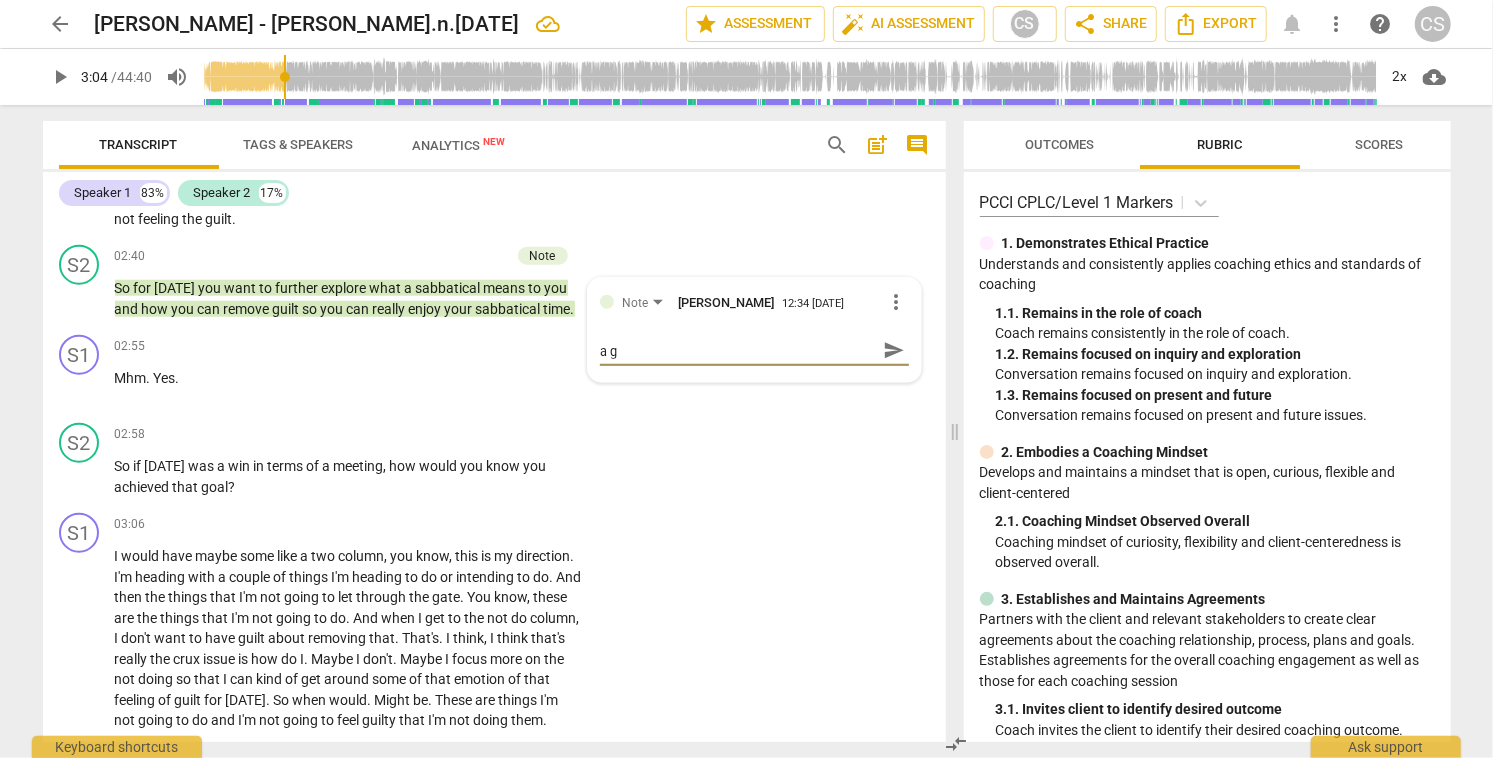 type on "typically after our client tells the opening story is a go" 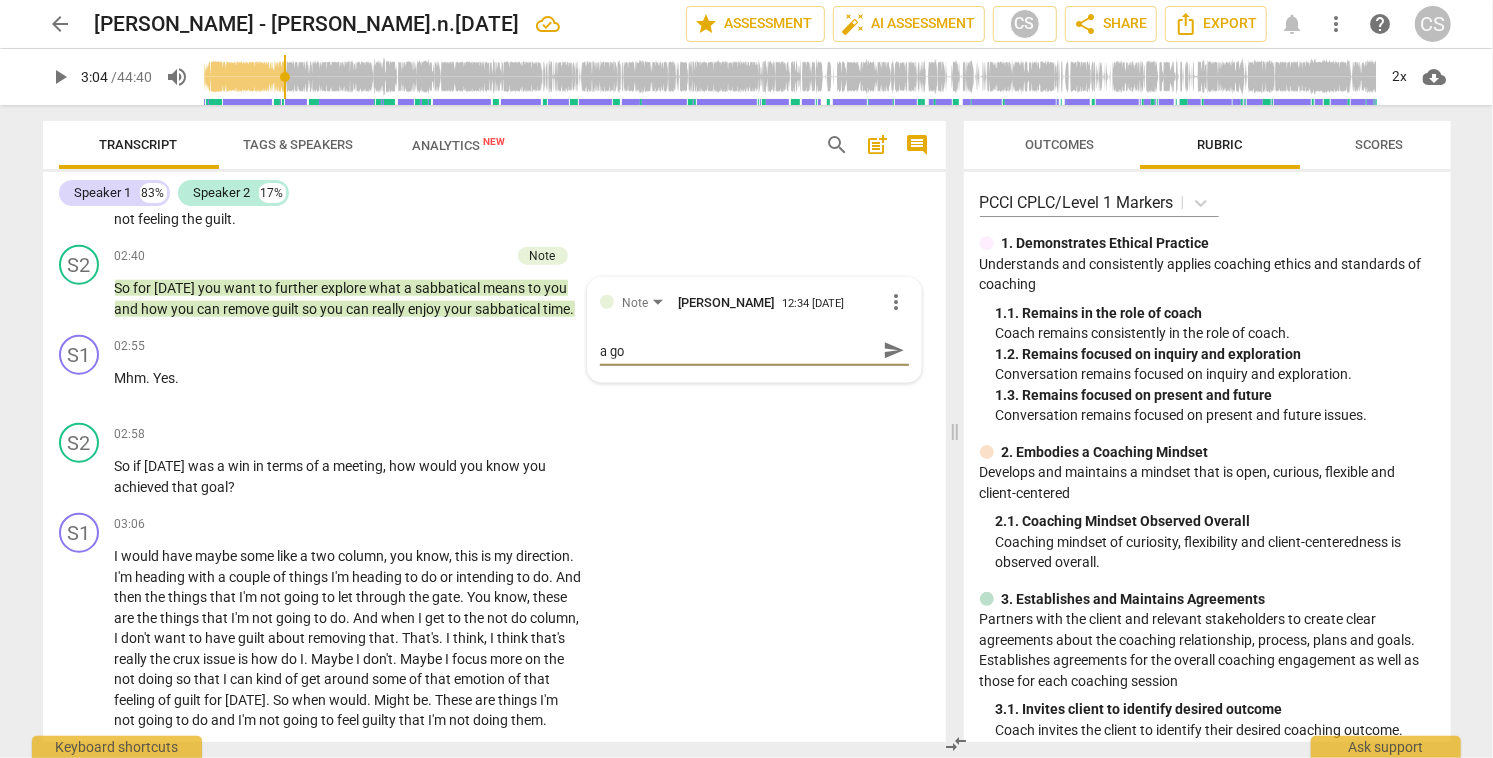type on "typically after our client tells the opening story is a goo" 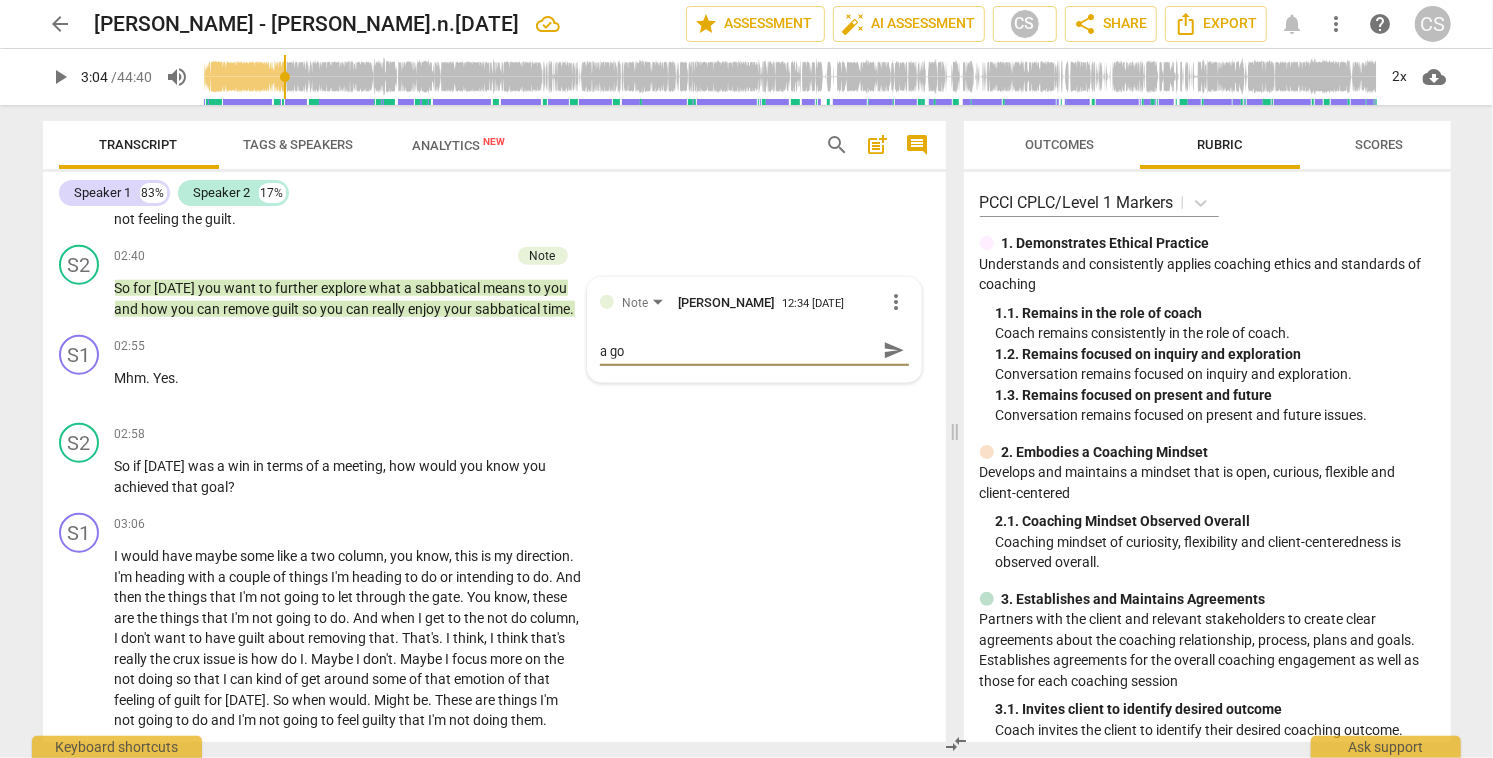 type on "typically after our client tells the opening story is a goo" 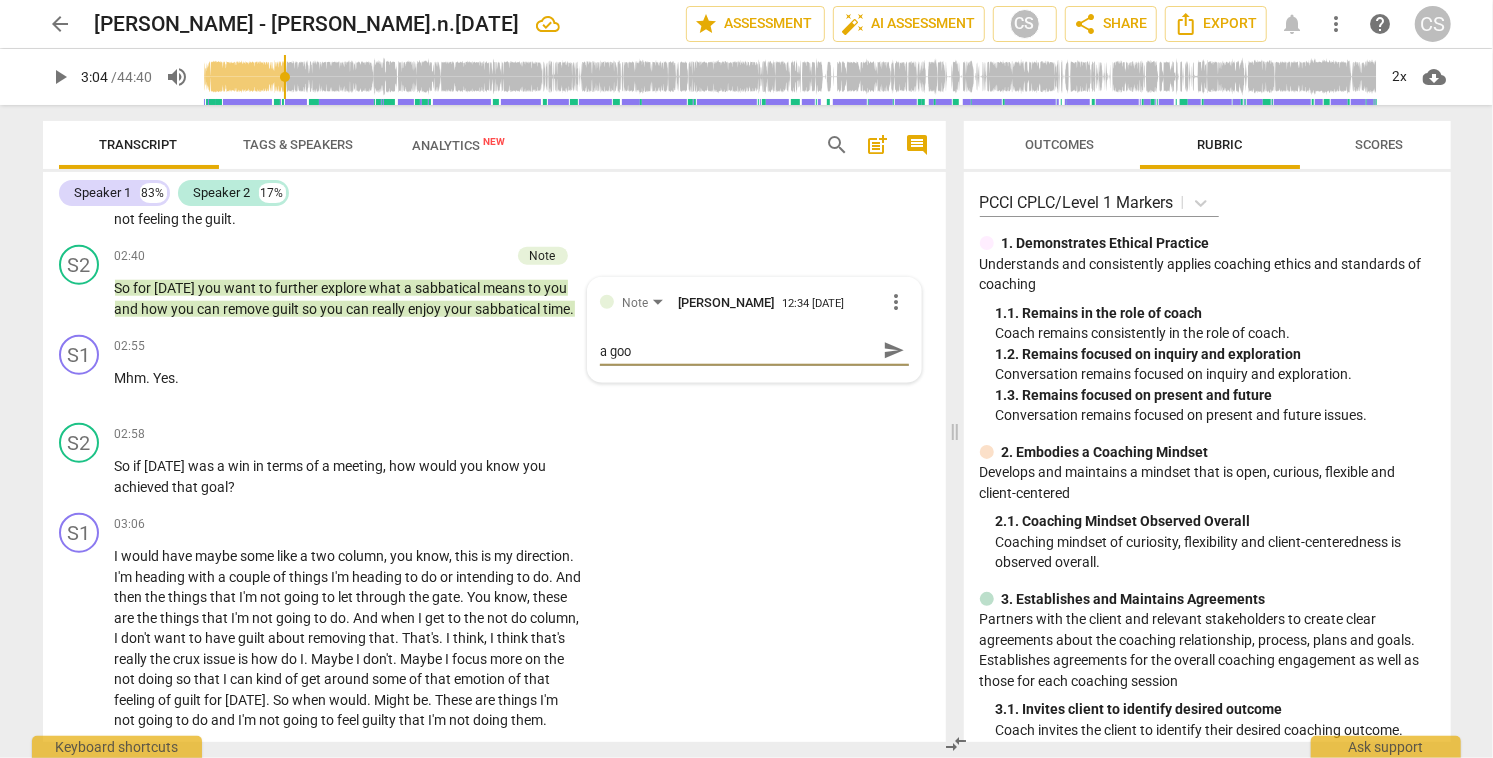 scroll, scrollTop: 0, scrollLeft: 0, axis: both 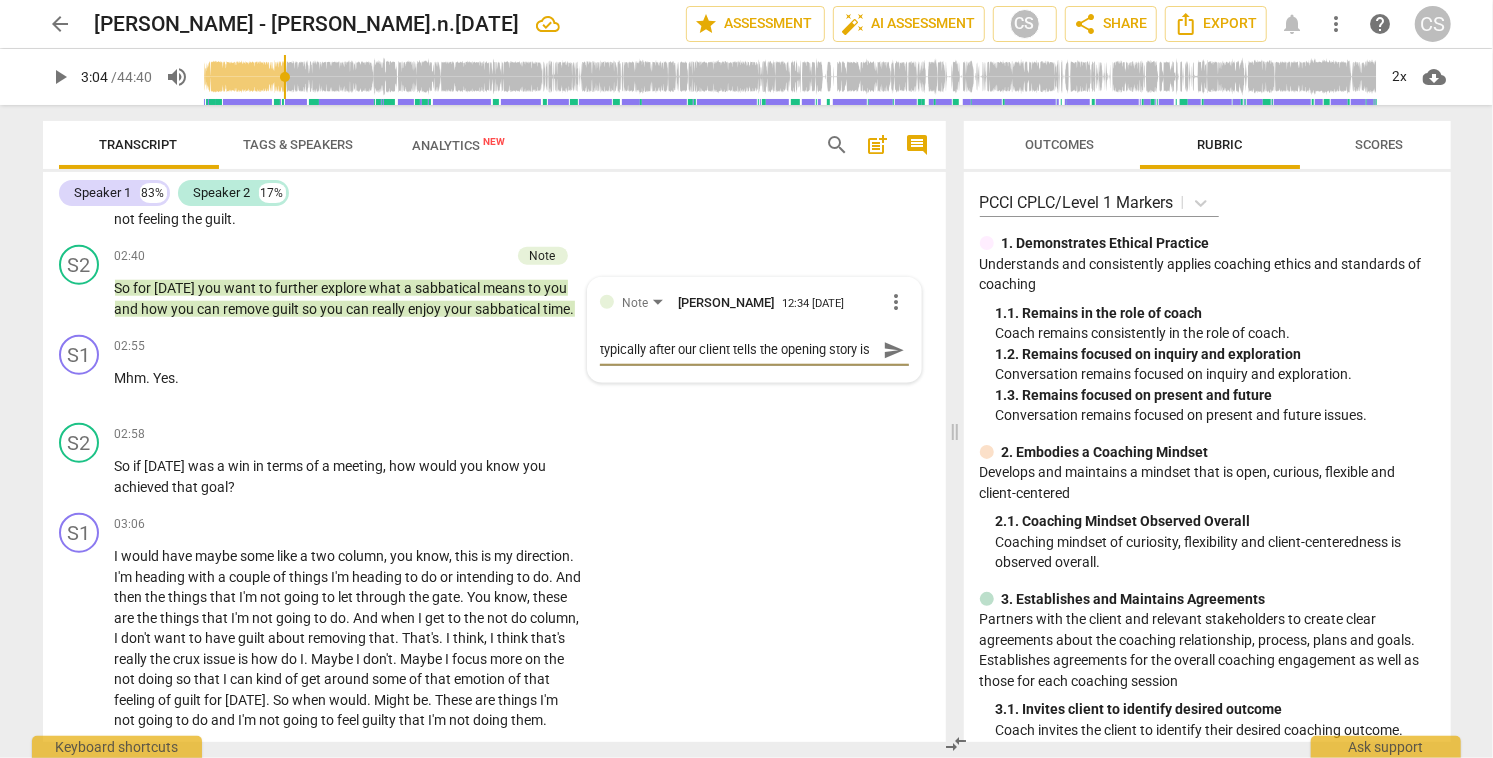 type on "typically after our client tells the opening story is a good" 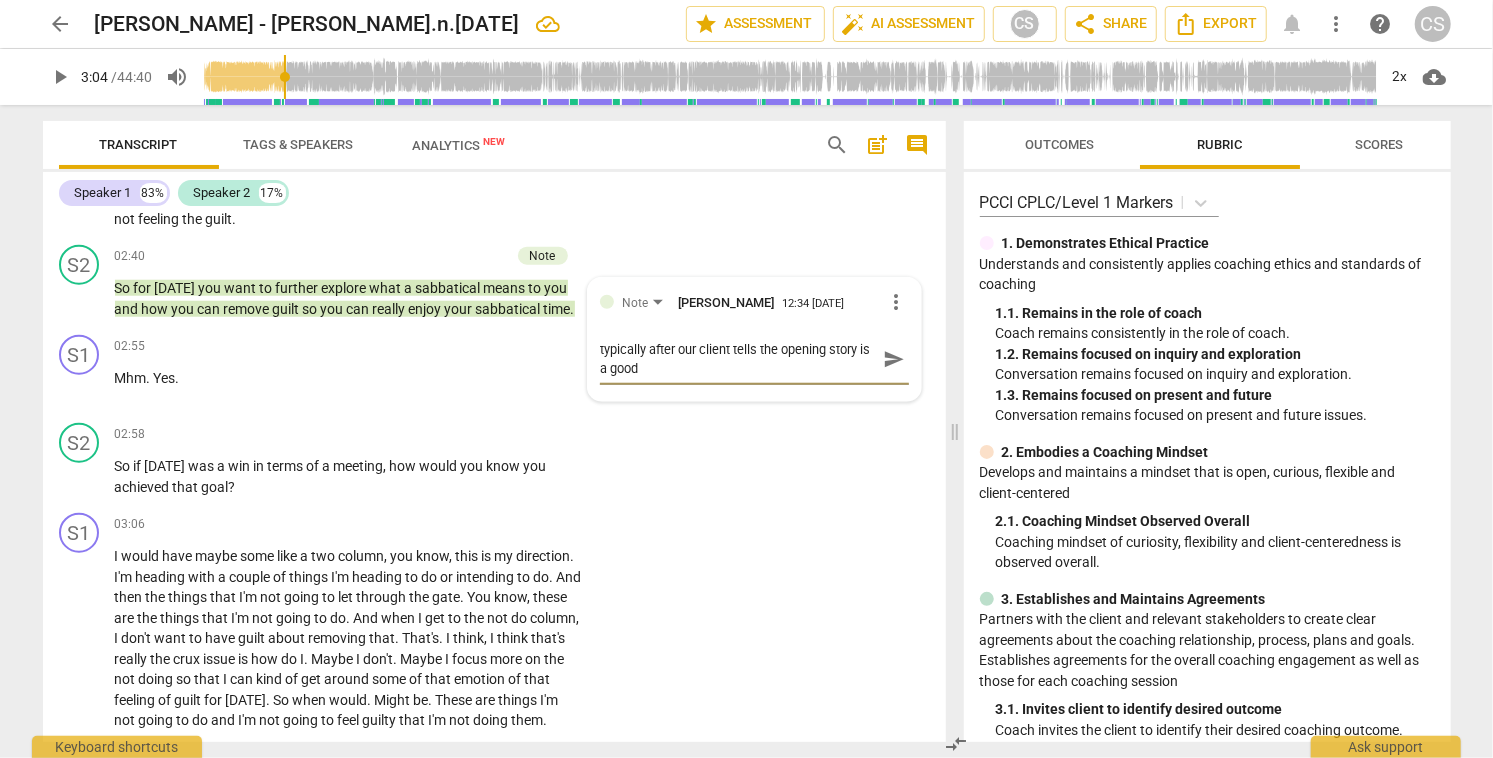 type on "typically after our client tells the opening story is a good" 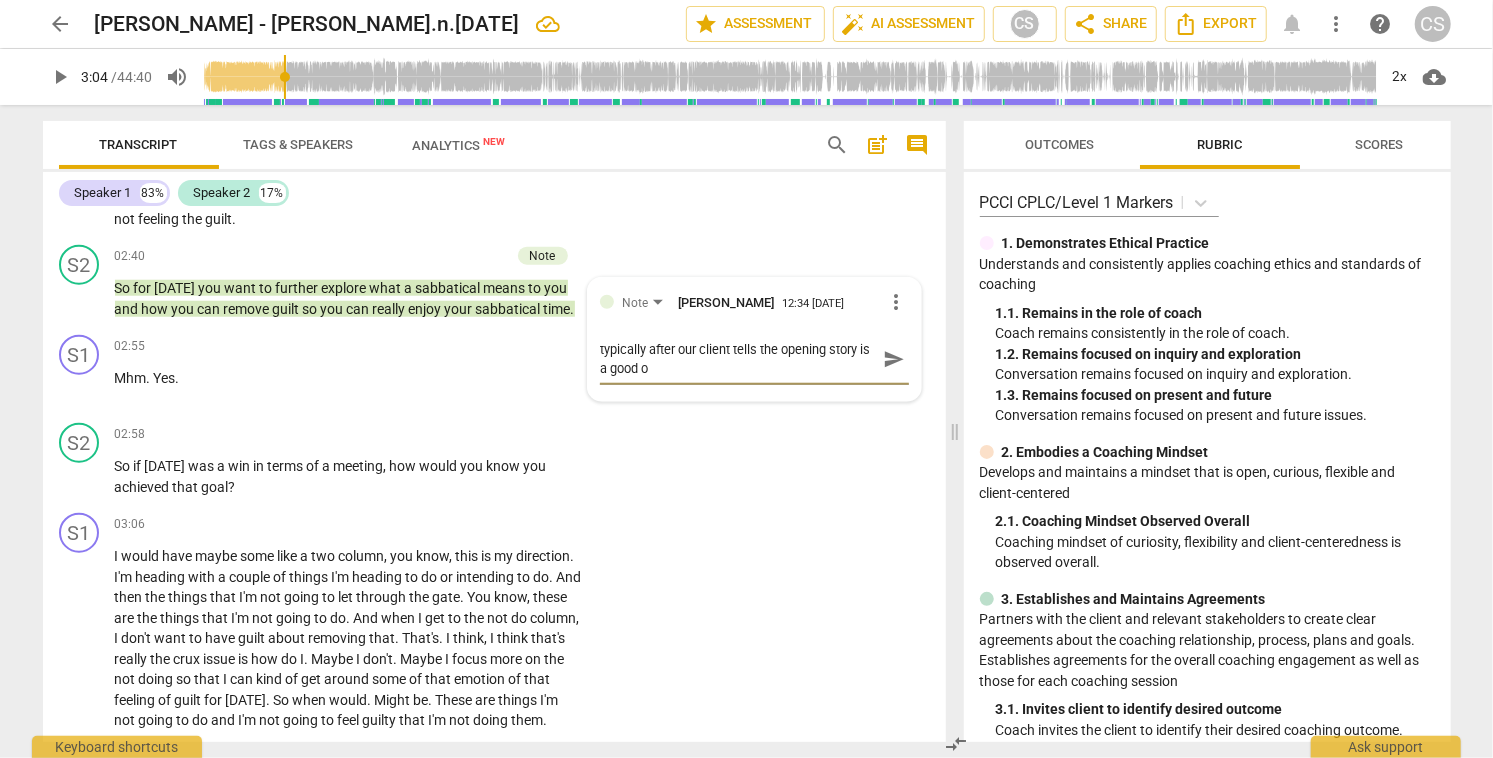 type on "typically after our client tells the opening story is a good op" 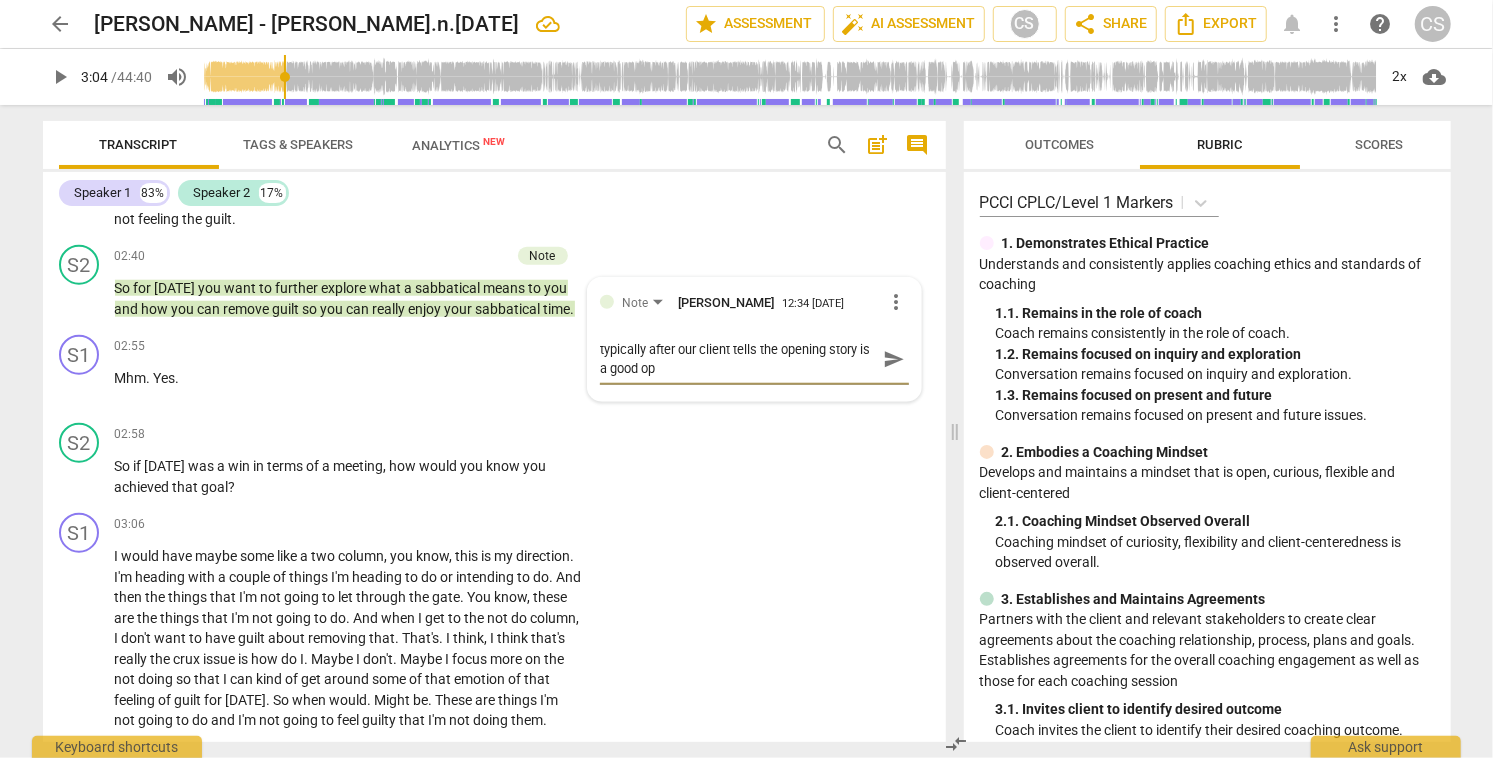 type on "typically after our client tells the opening story is a good opp" 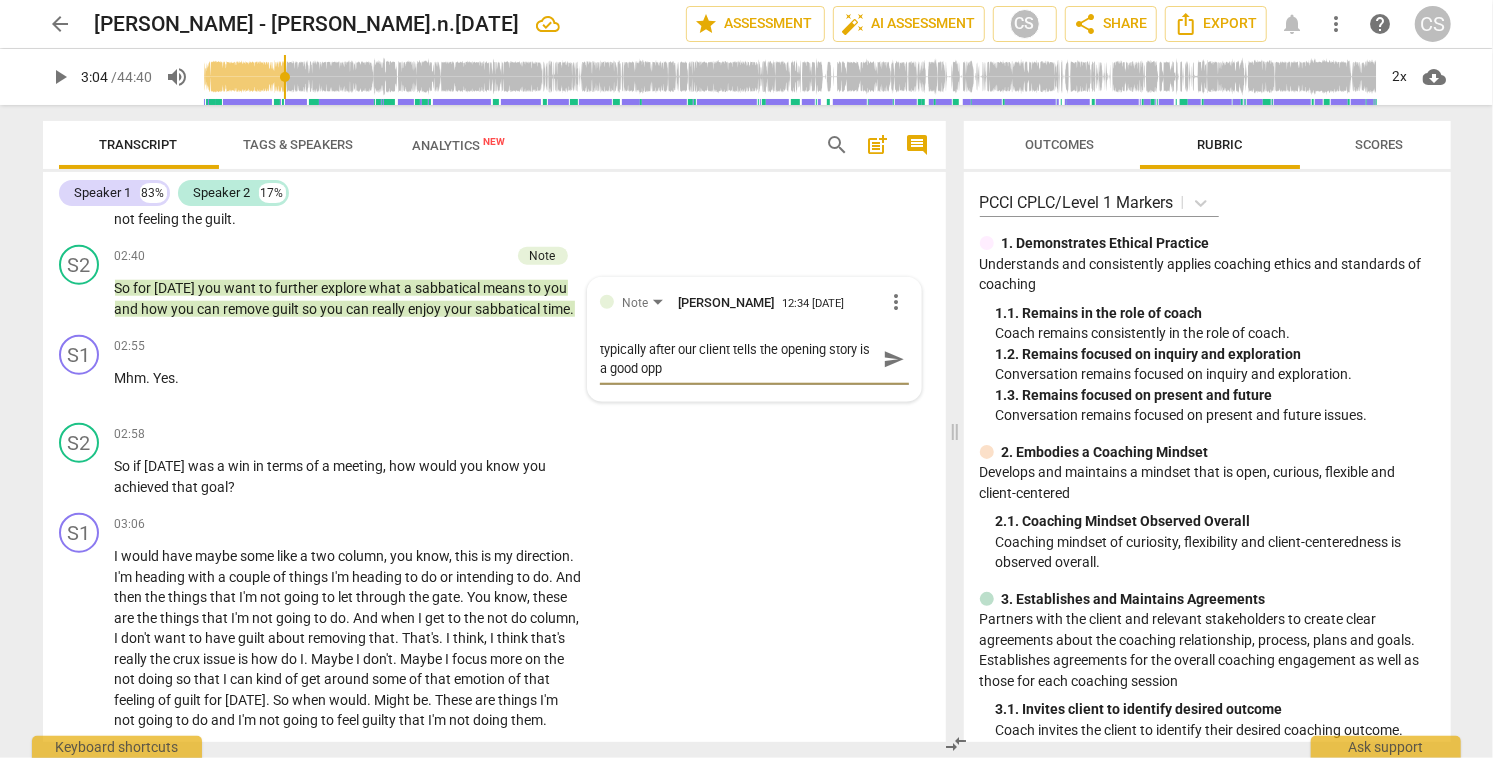 type on "typically after our client tells the opening story is a good oppo" 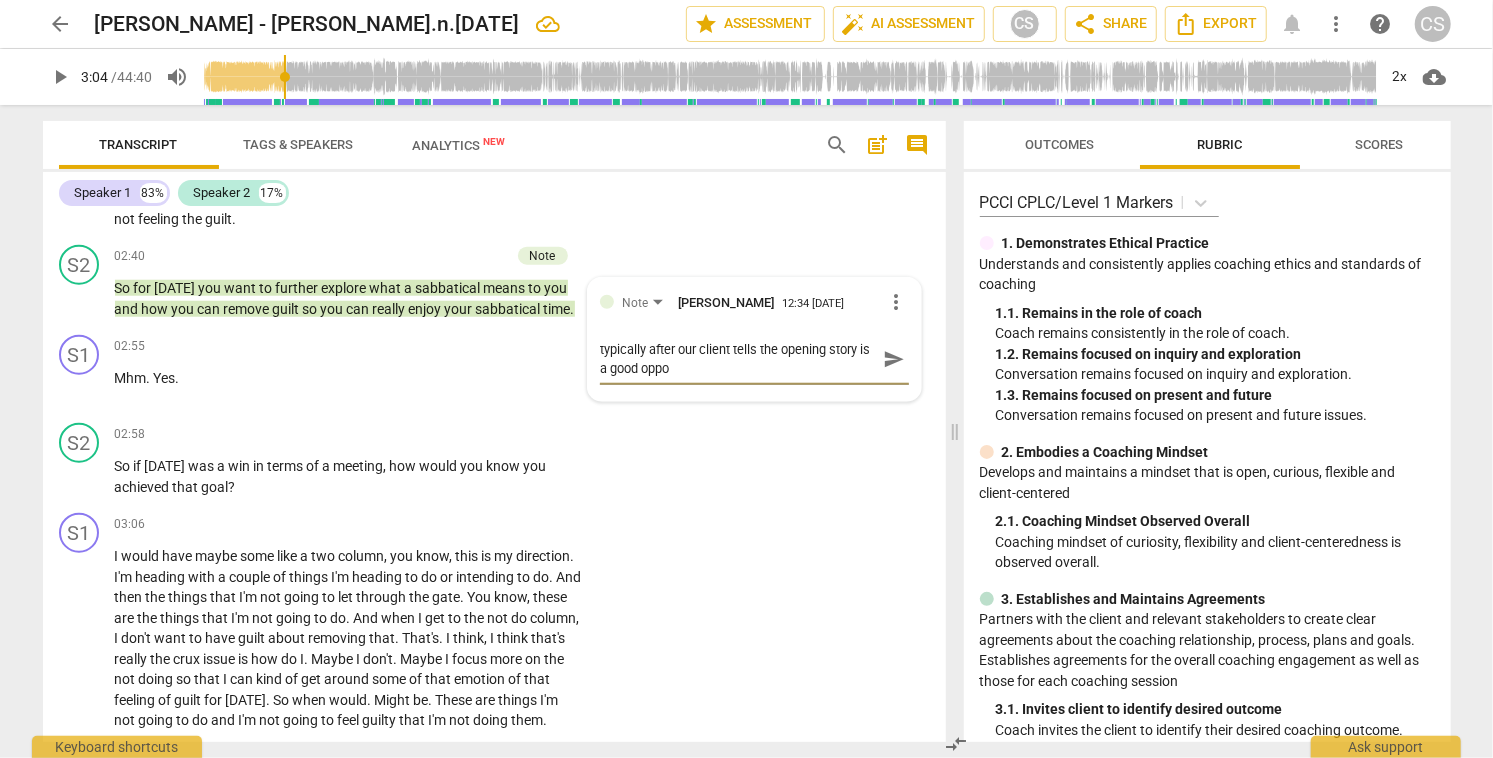 type on "typically after our client tells the opening story is a good oppor" 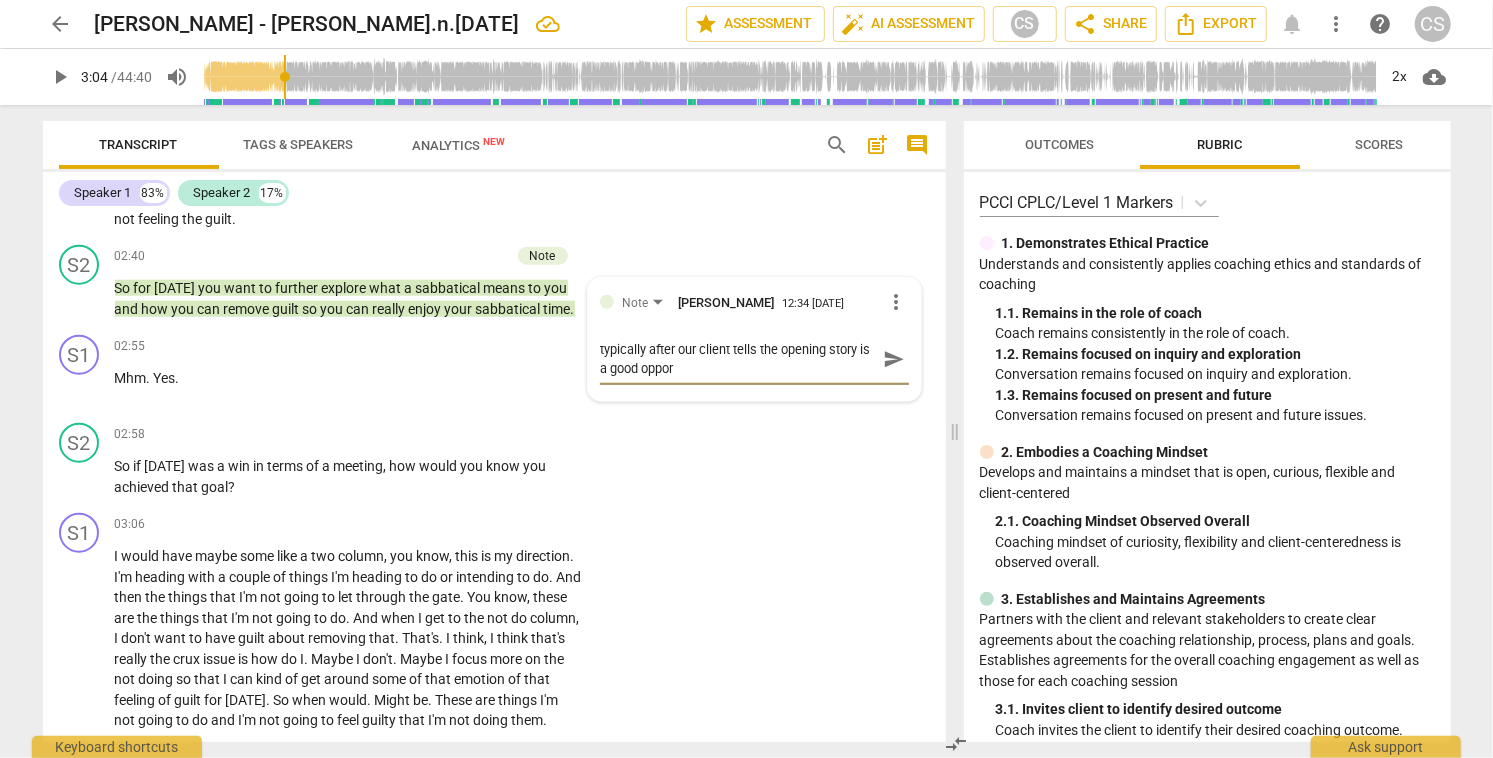 type on "typically after our client tells the opening story is a good opport" 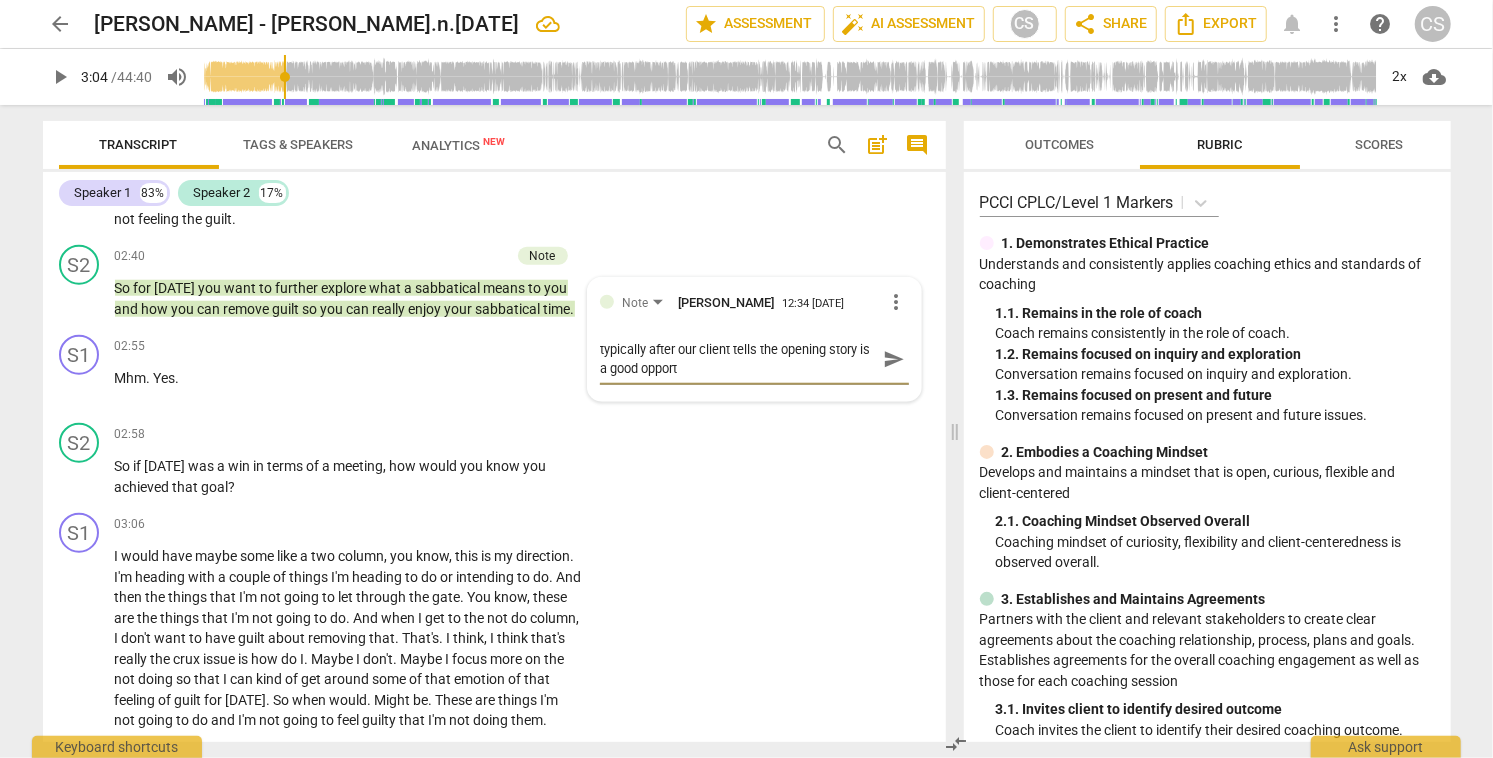 type on "typically after our client tells the opening story is a good opportu" 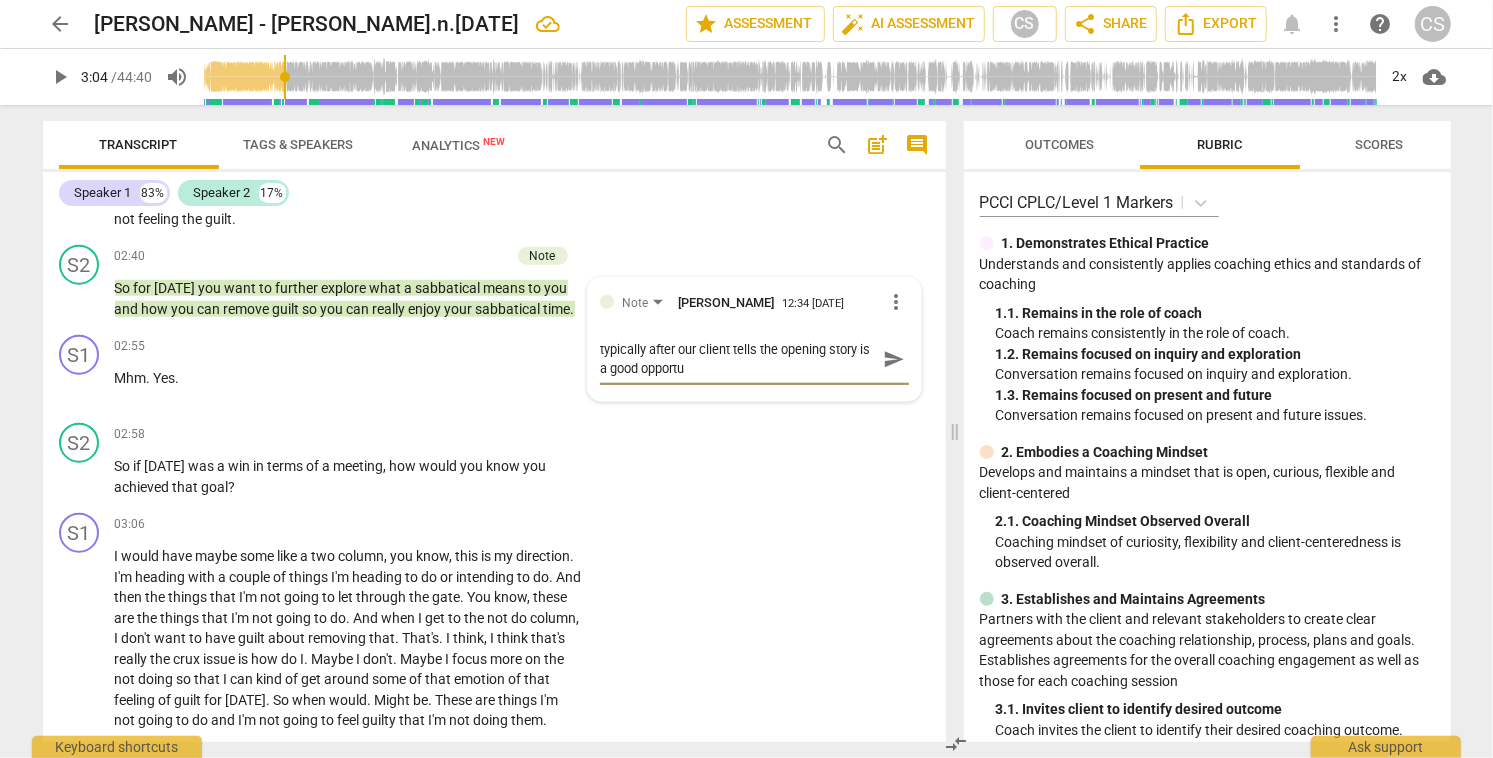 type on "typically after our client tells the opening story is a good opportun" 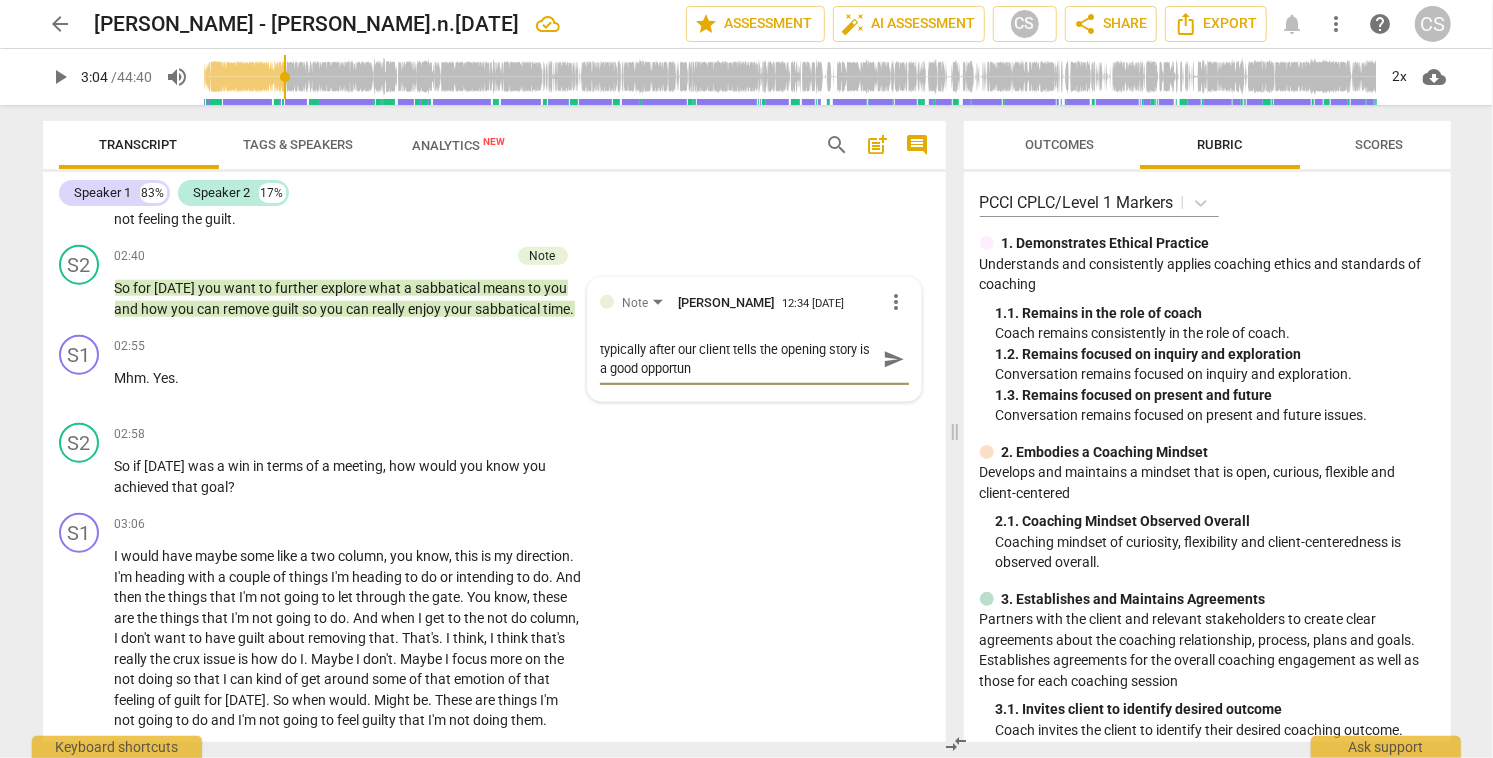 type on "typically after our client tells the opening story is a good opportuni" 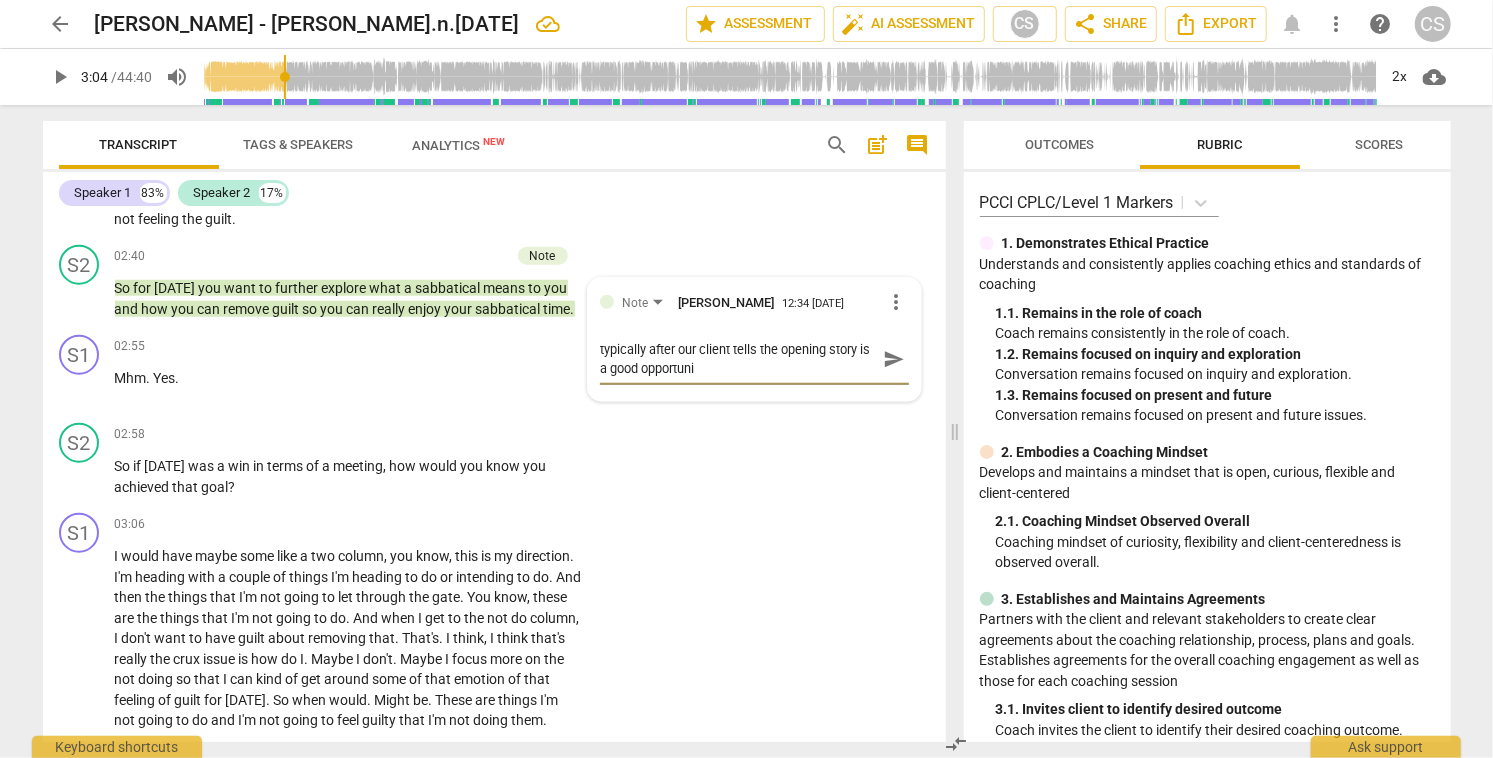 type on "typically after our client tells the opening story is a good opportunit" 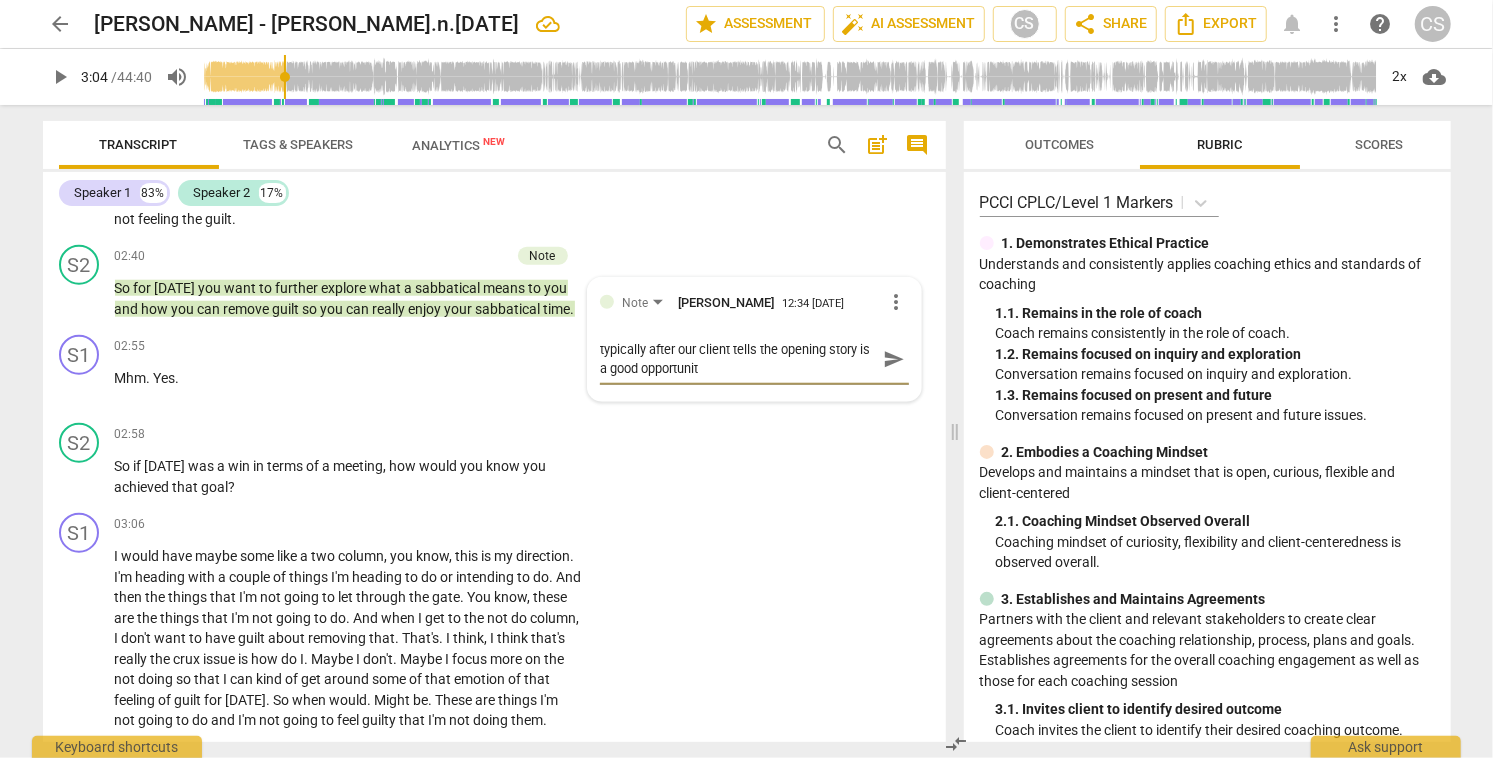 type on "typically after our client tells the opening story is a good opportunity" 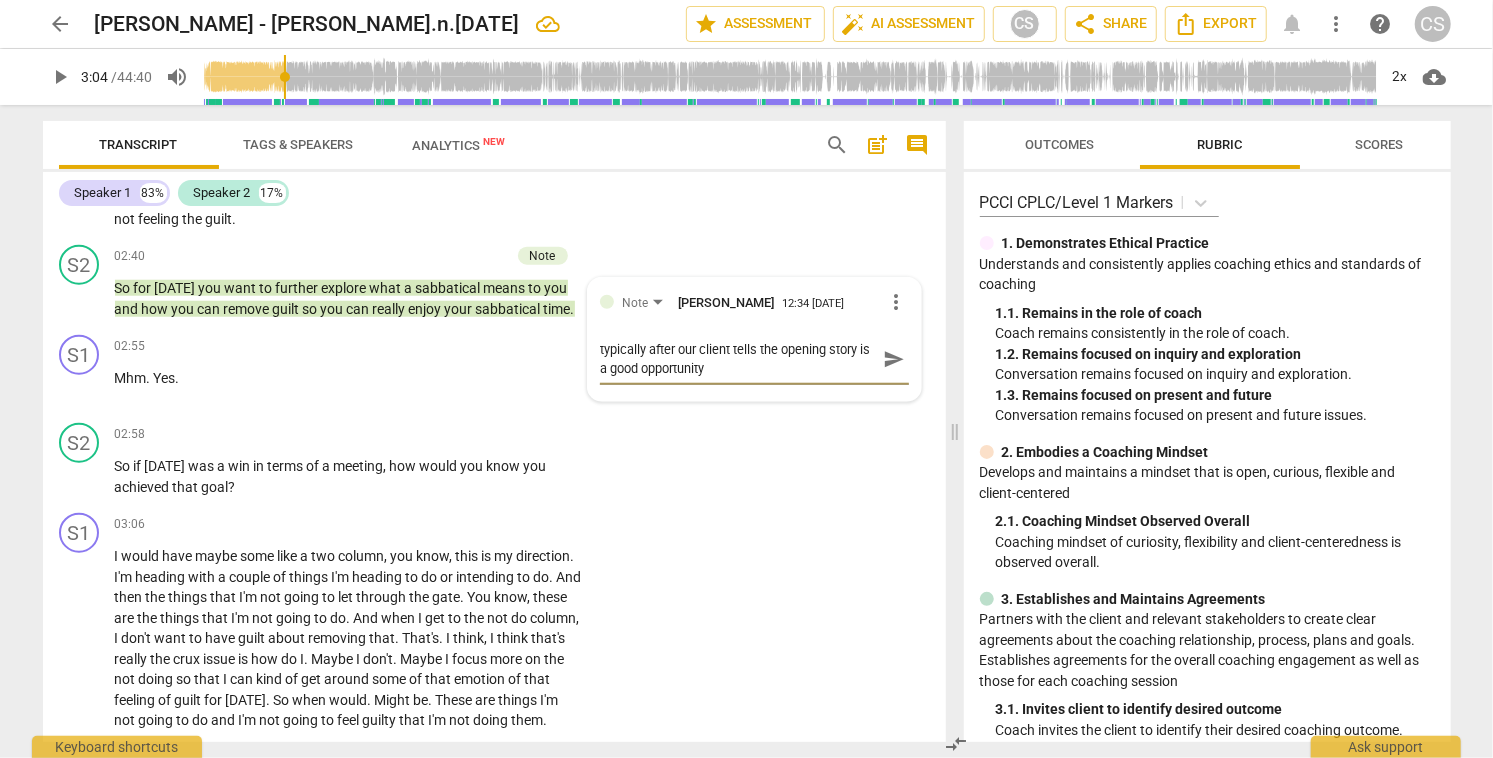 type on "typically after our client tells the opening story is a good opportunity" 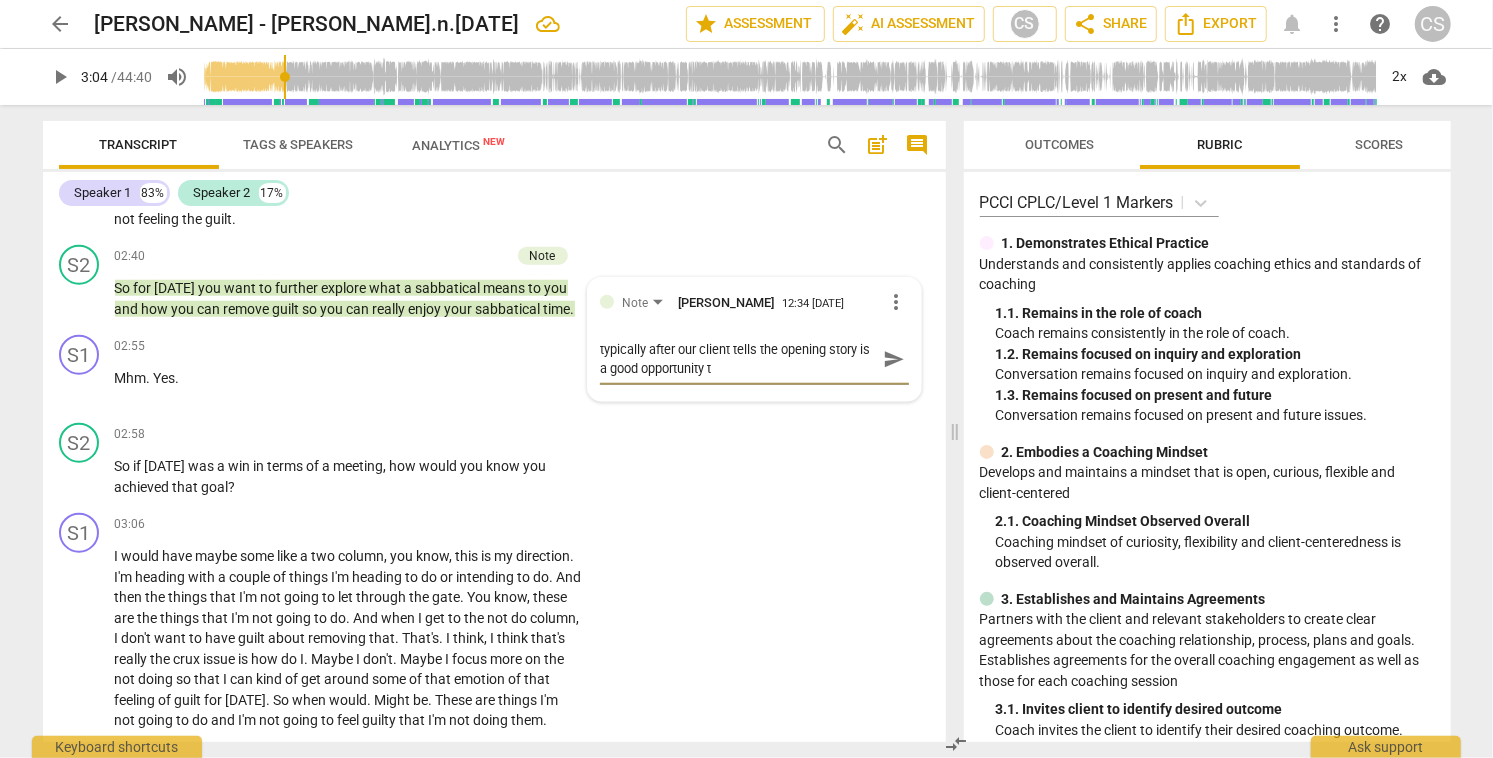 type on "typically after our client tells the opening story is a good opportunity to" 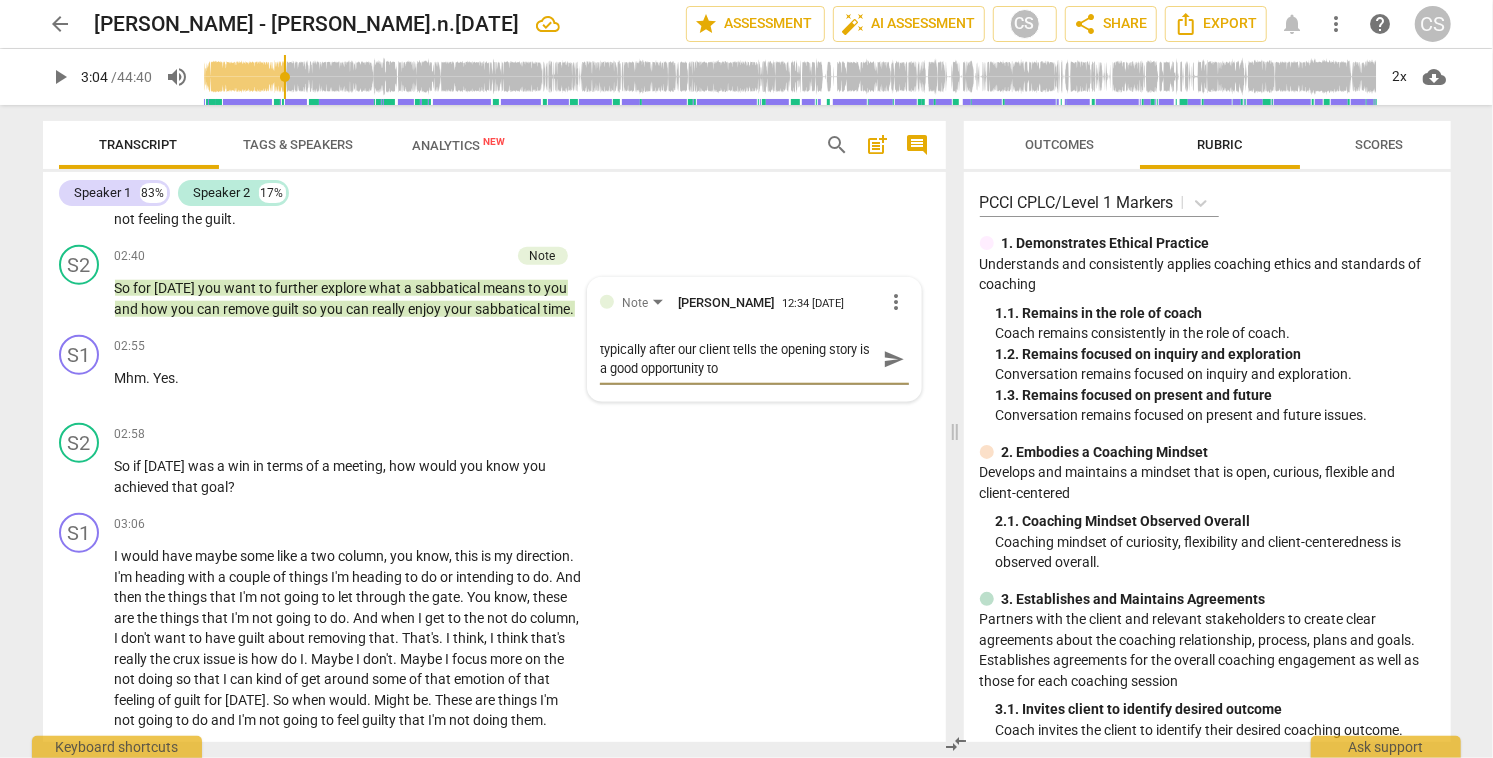 type on "typically after our client tells the opening story is a good opportunity to" 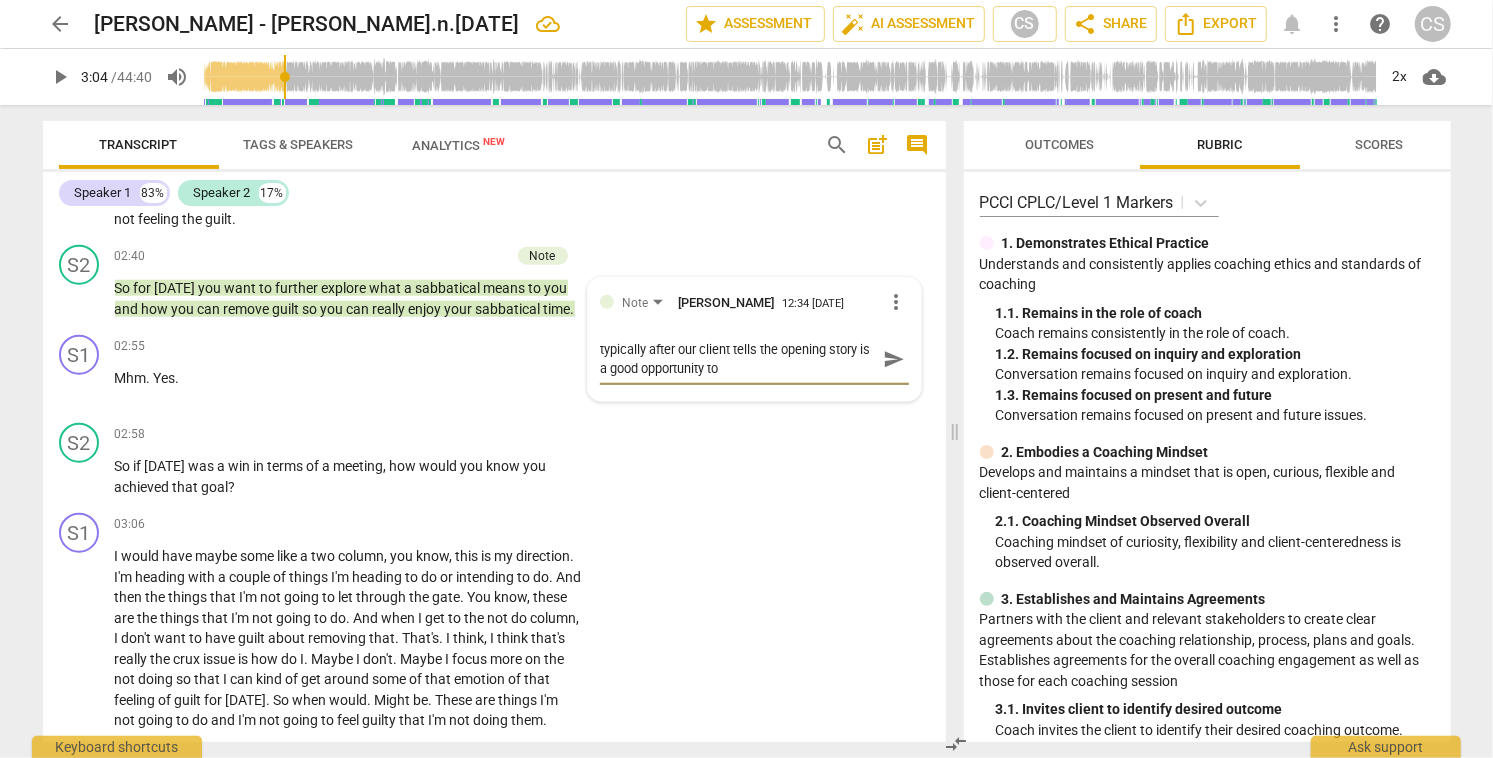 type on "typically after our client tells the opening story is a good opportunity to" 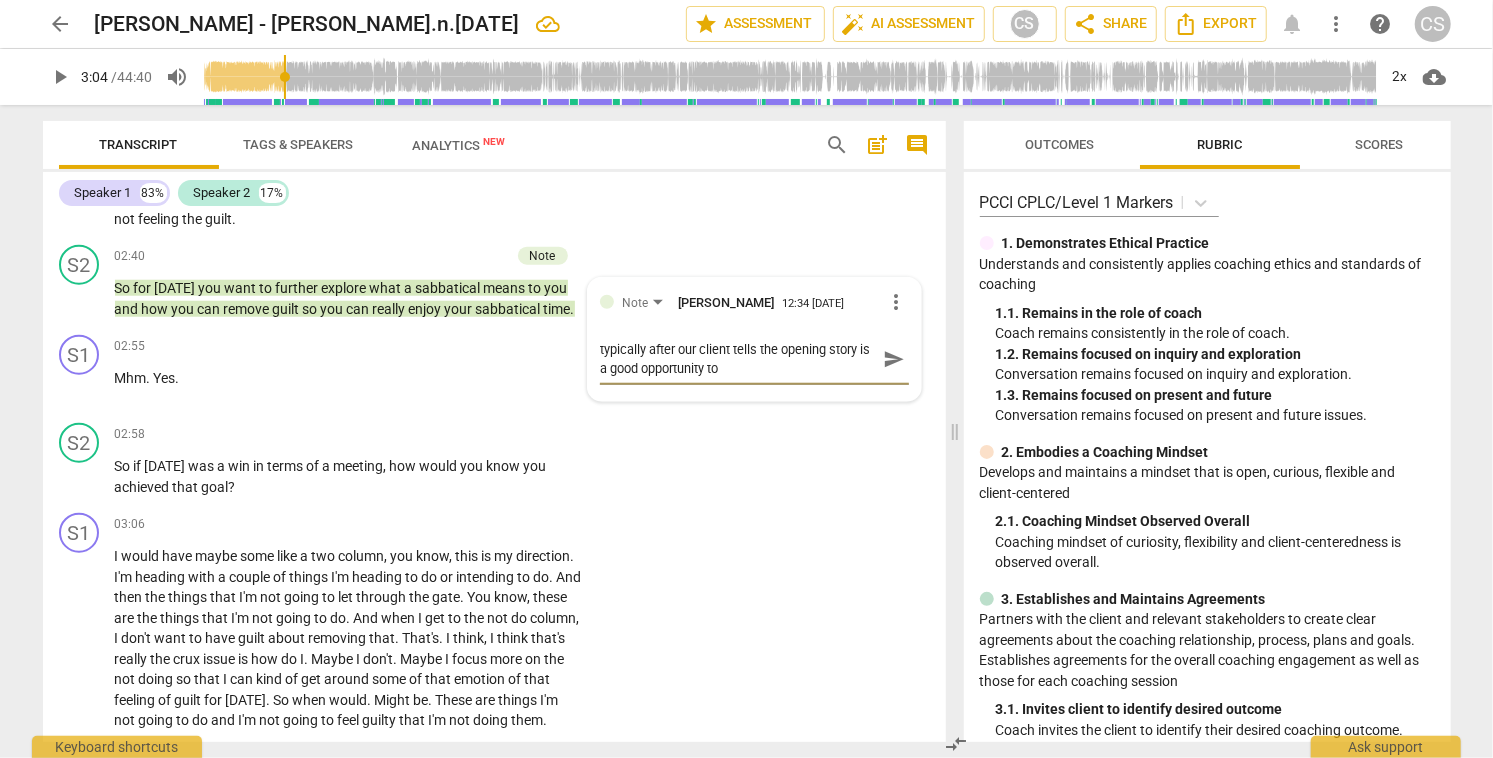 type on "typically after our client tells the opening story is a good opportunity to d" 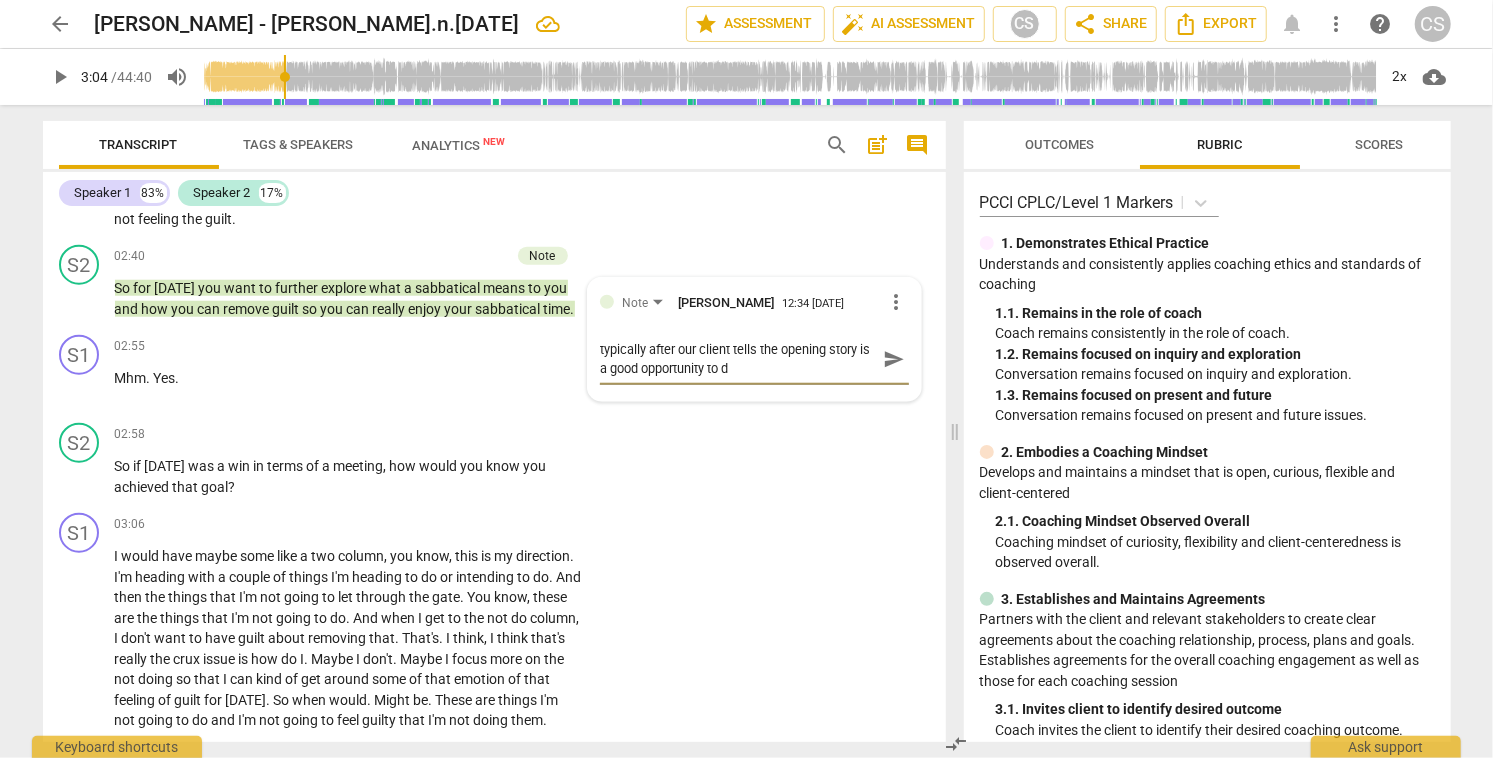 type on "typically after our client tells the opening story is a good opportunity to de" 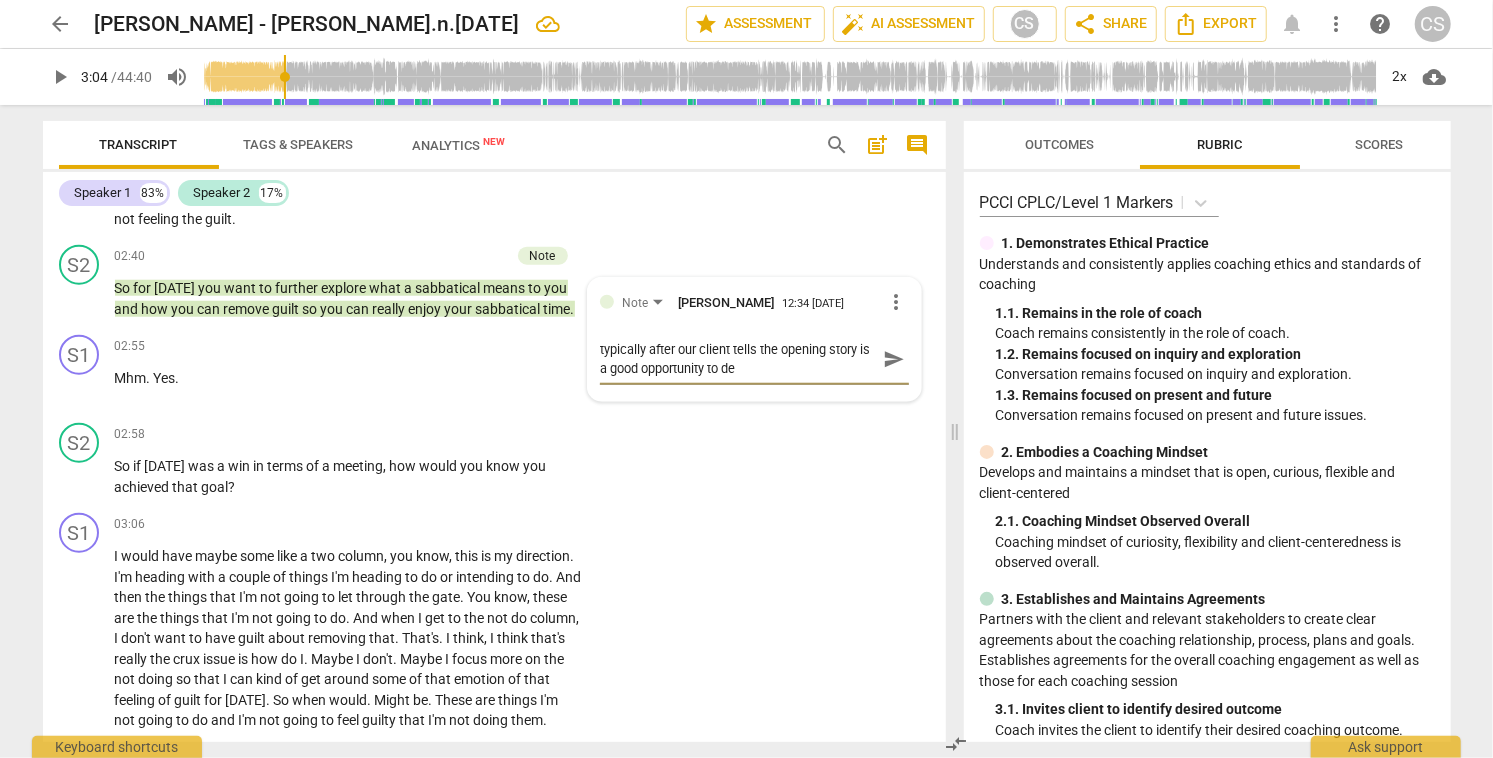 type on "typically after our client tells the opening story is a good opportunity to dem" 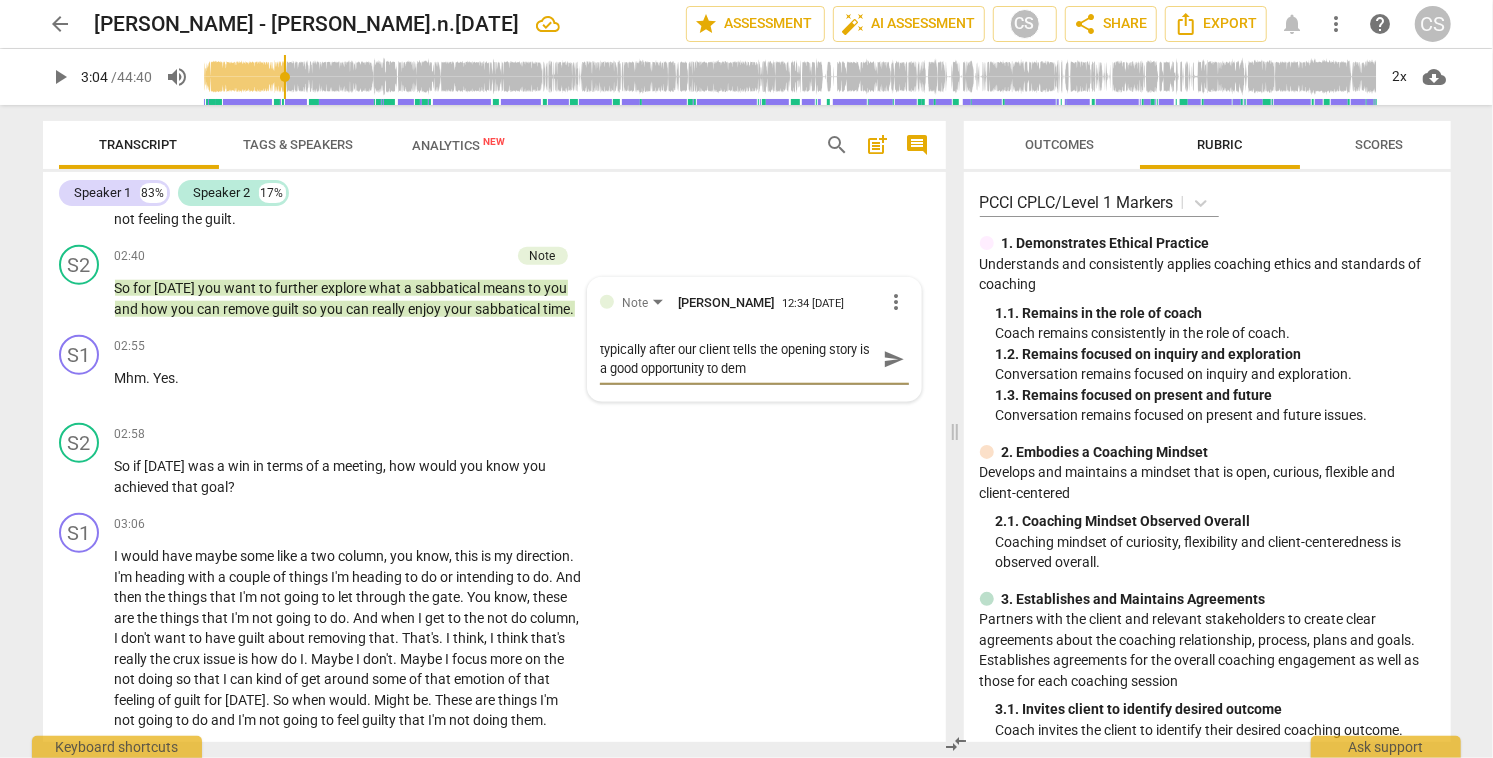 type on "typically after our client tells the opening story is a good opportunity to demo" 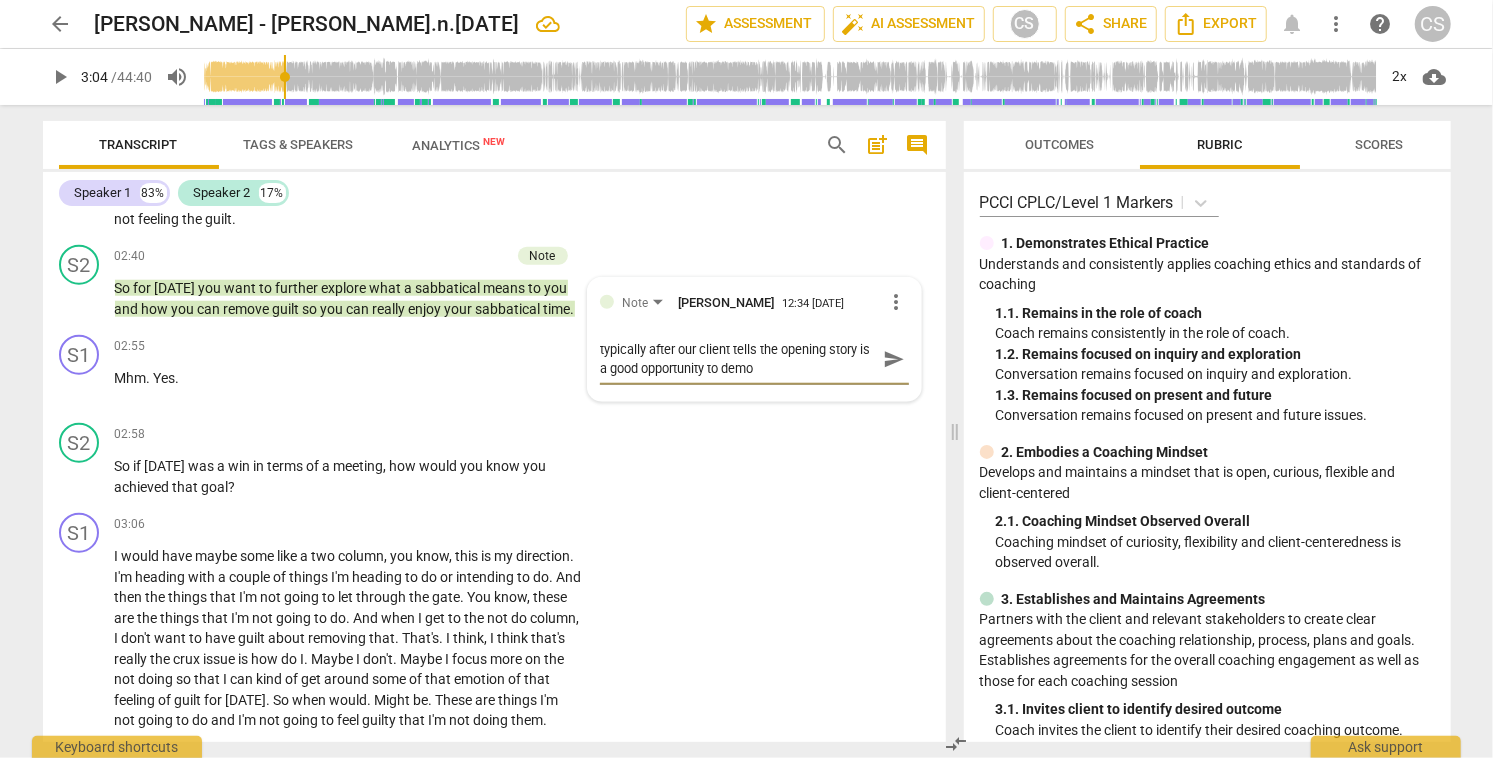 type on "typically after our client tells the opening story is a good opportunity to demon" 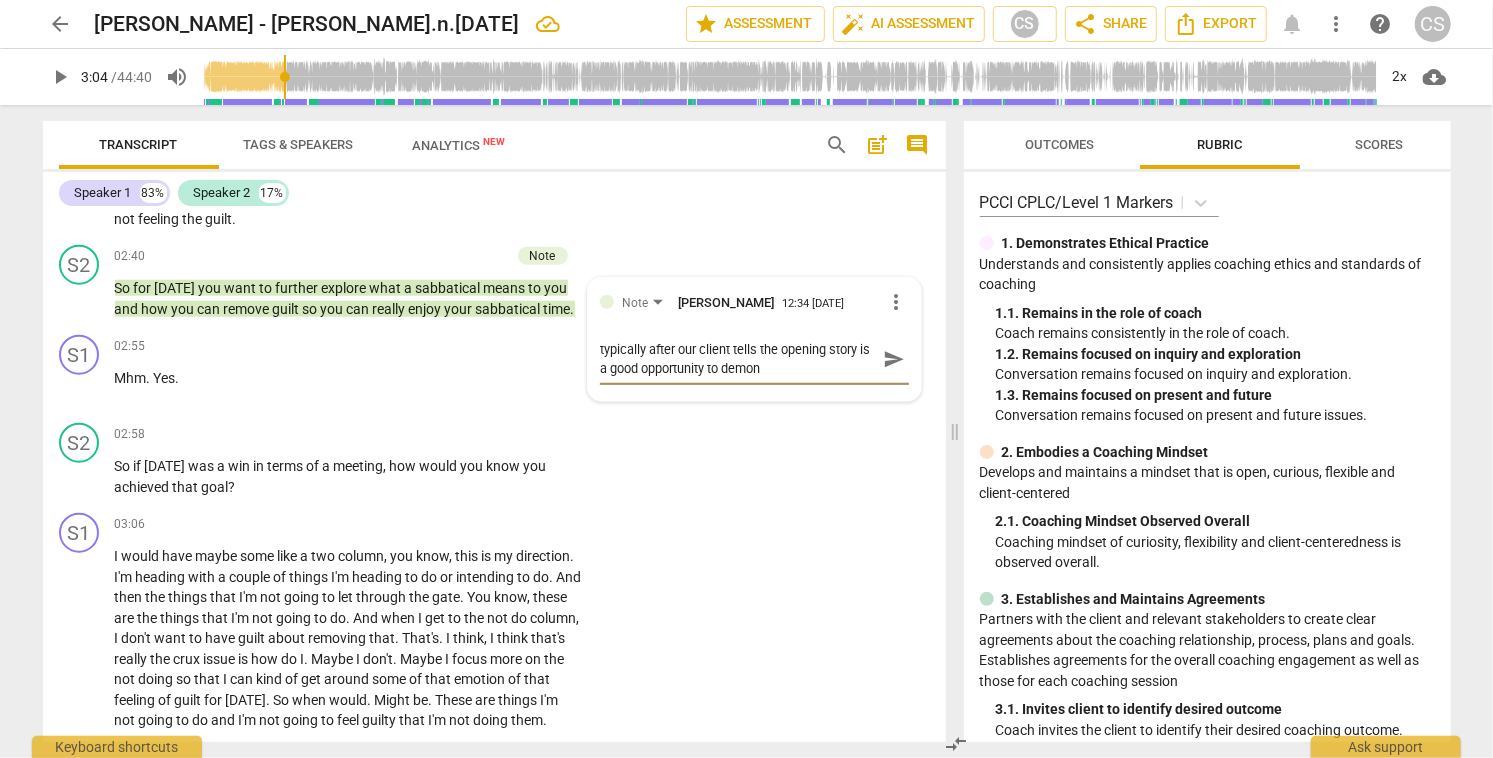 type on "typically after our client tells the opening story is a good opportunity to demons" 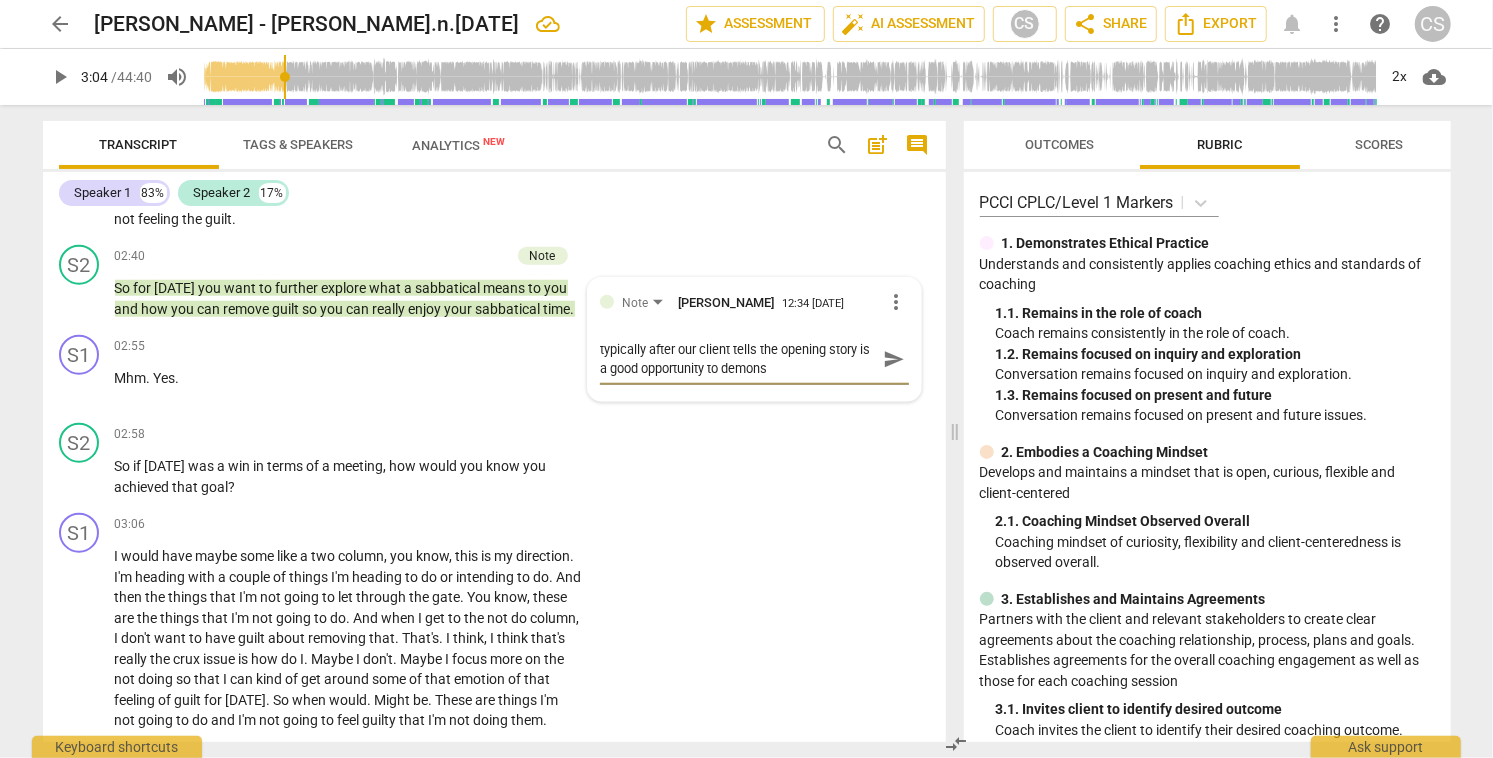 type on "typically after our client tells the opening story is a good opportunity to demonst" 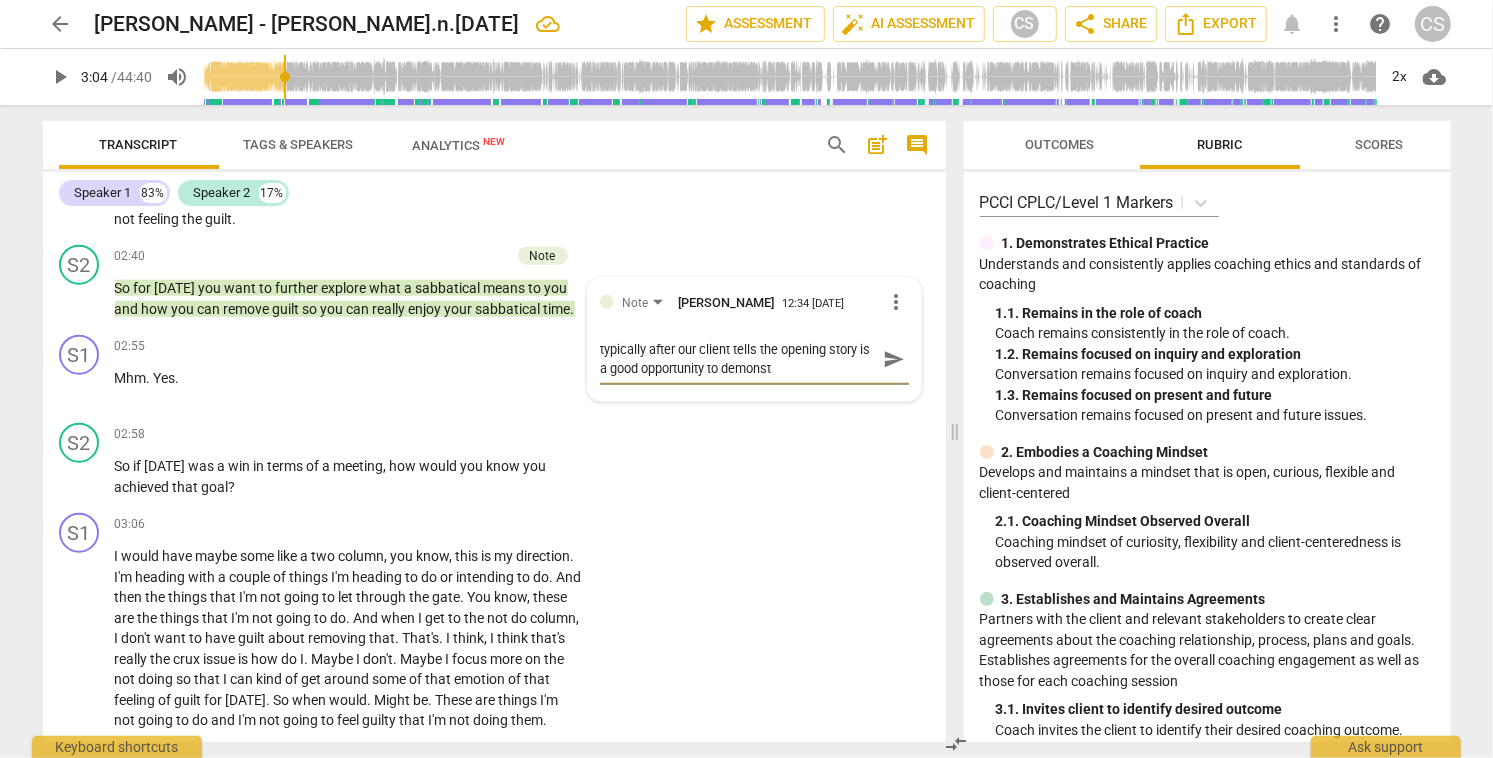 type on "typically after our client tells the opening story is a good opportunity to demonstr" 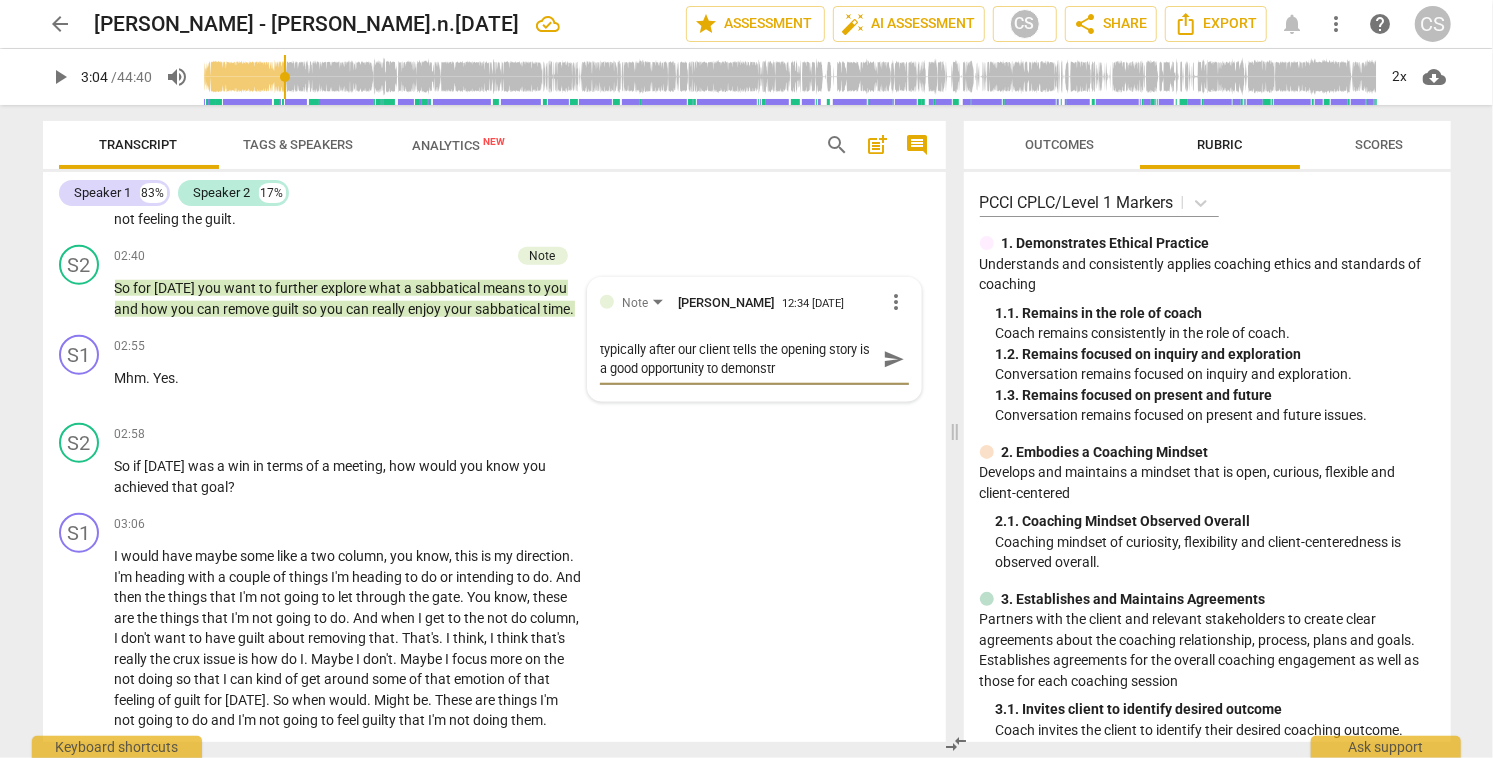 type on "typically after our client tells the opening story is a good opportunity to demonstra" 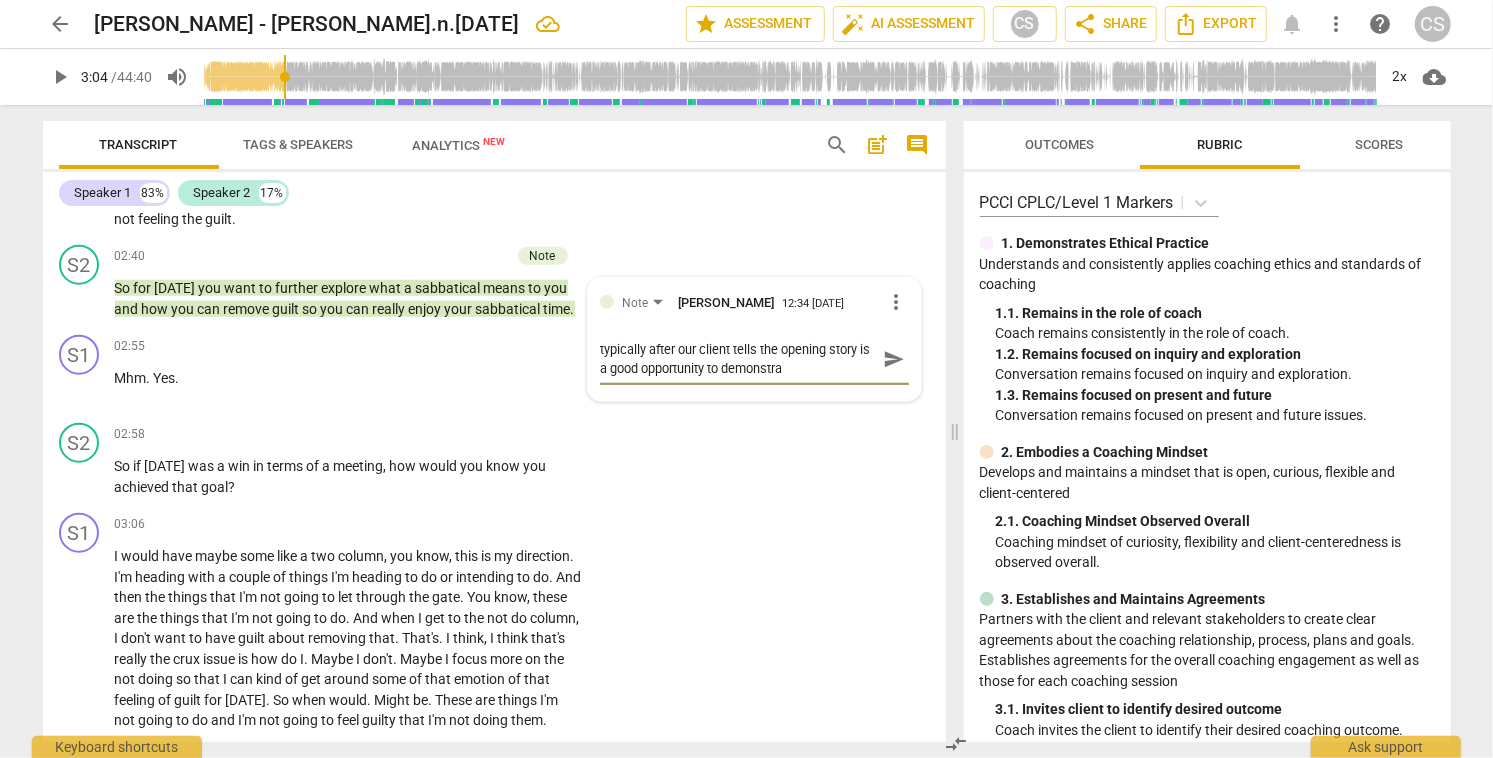 type on "typically after our client tells the opening story is a good opportunity to demonstrat" 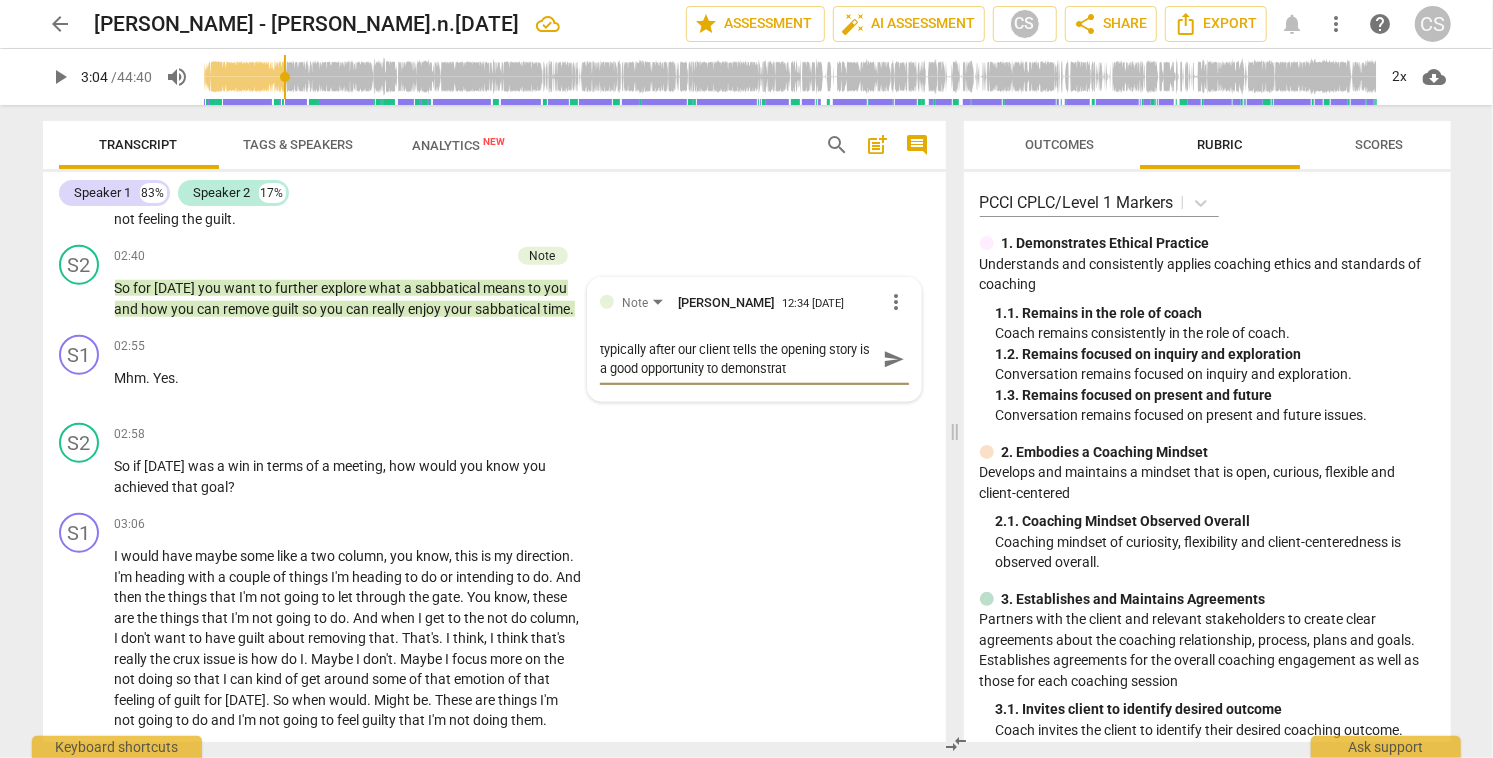 type on "typically after our client tells the opening story is a good opportunity to demonstrate" 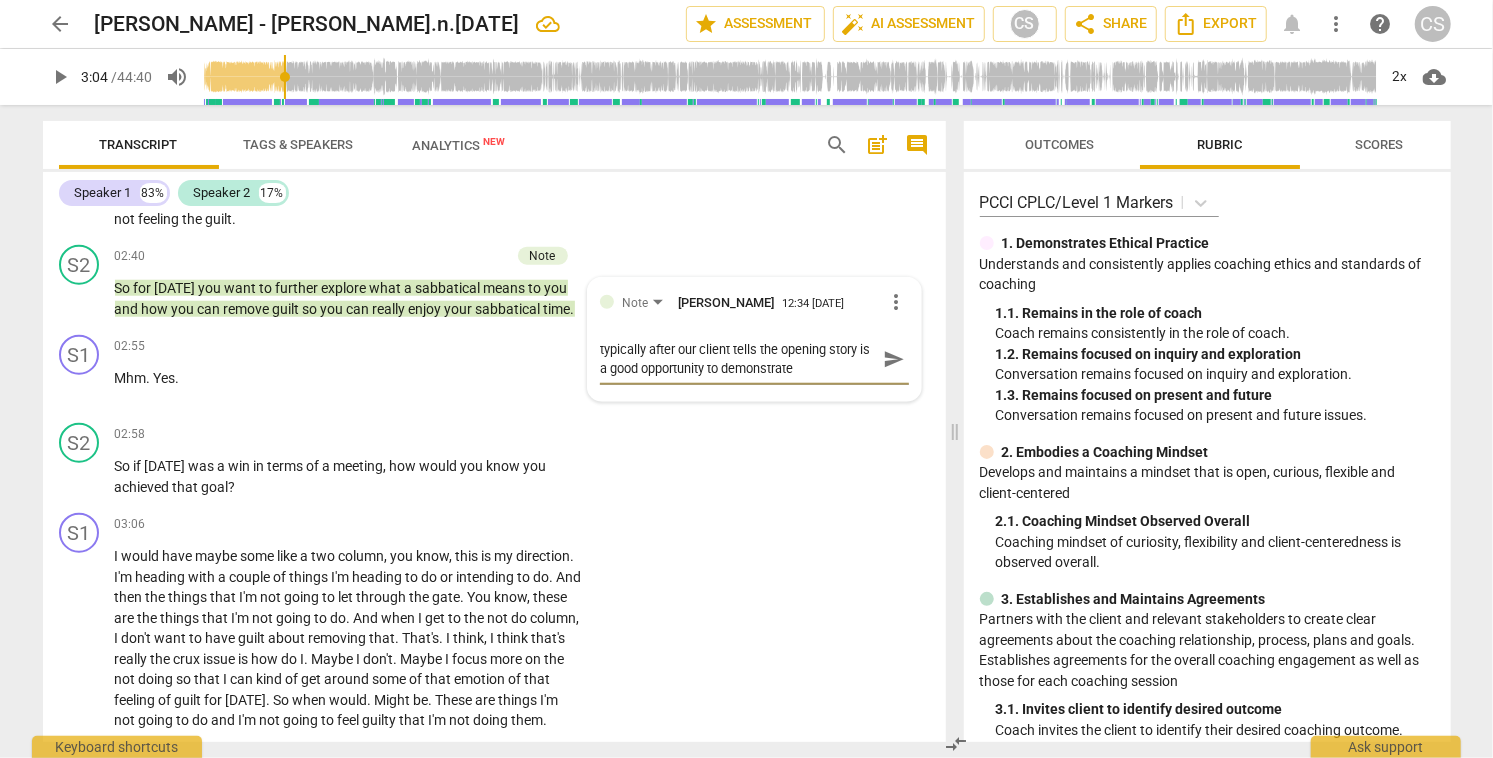 type on "typically after our client tells the opening story is a good opportunity to demonstrate" 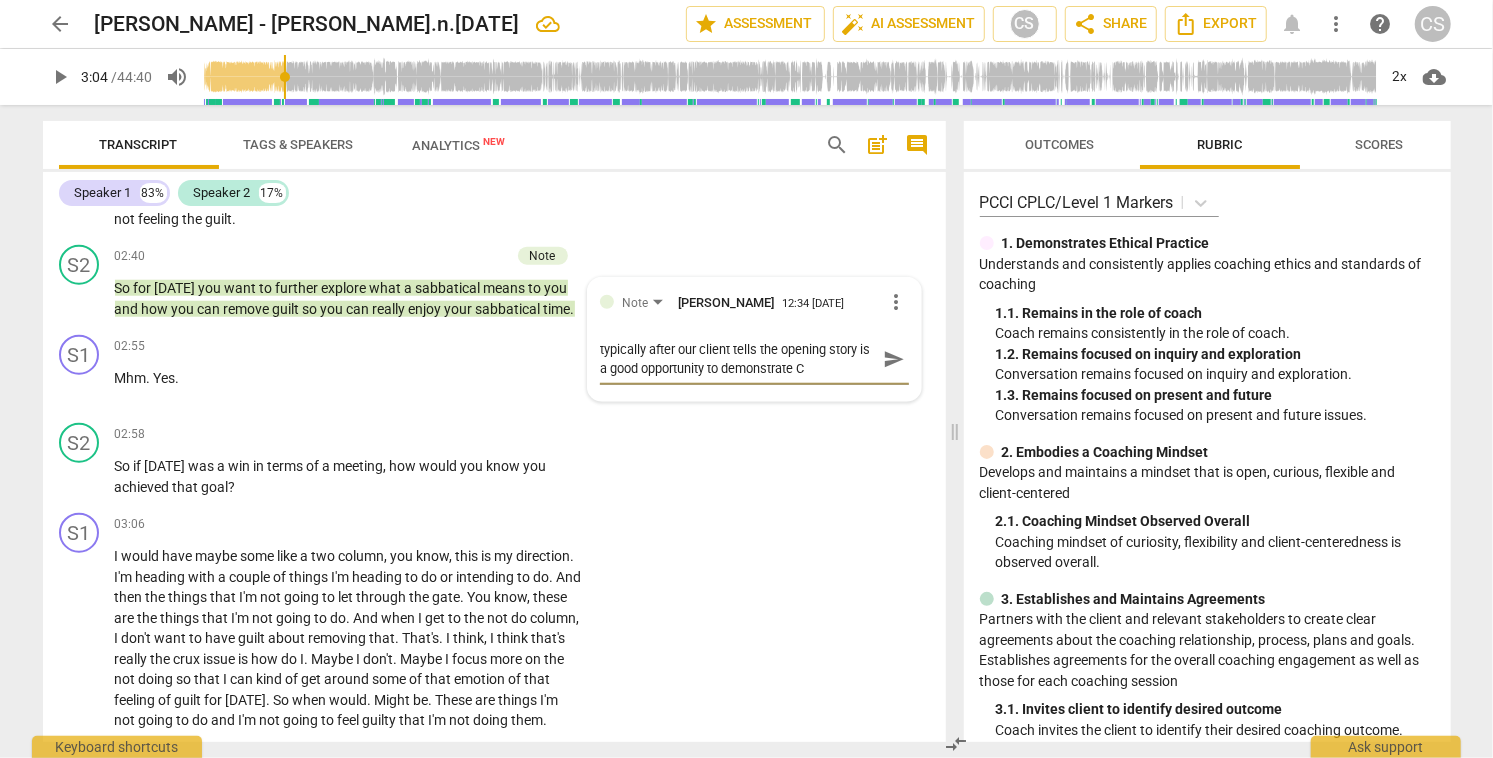 type on "typically after our client tells the opening story is a good opportunity to demonstrate Co" 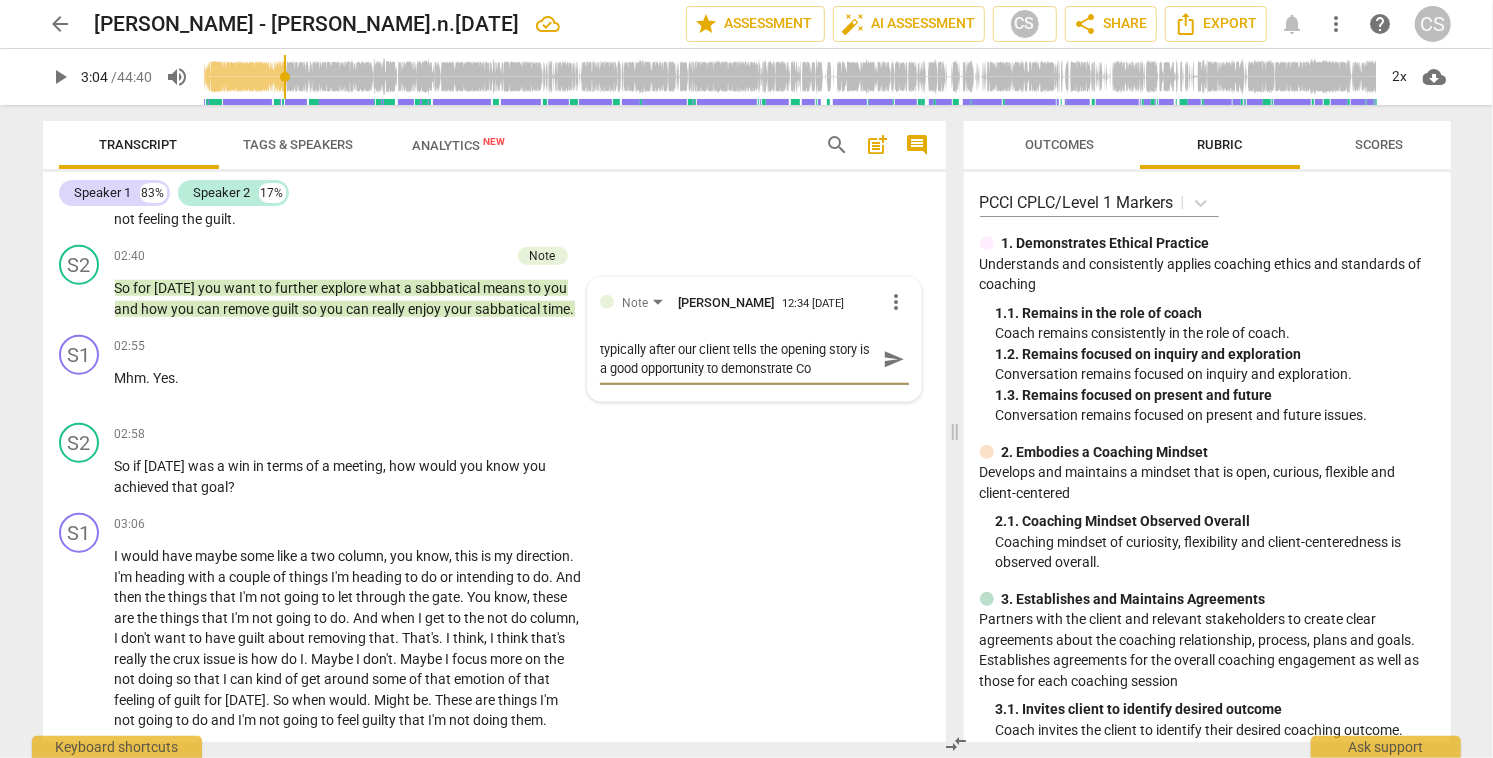 type on "typically after our client tells the opening story is a good opportunity to demonstrate Com" 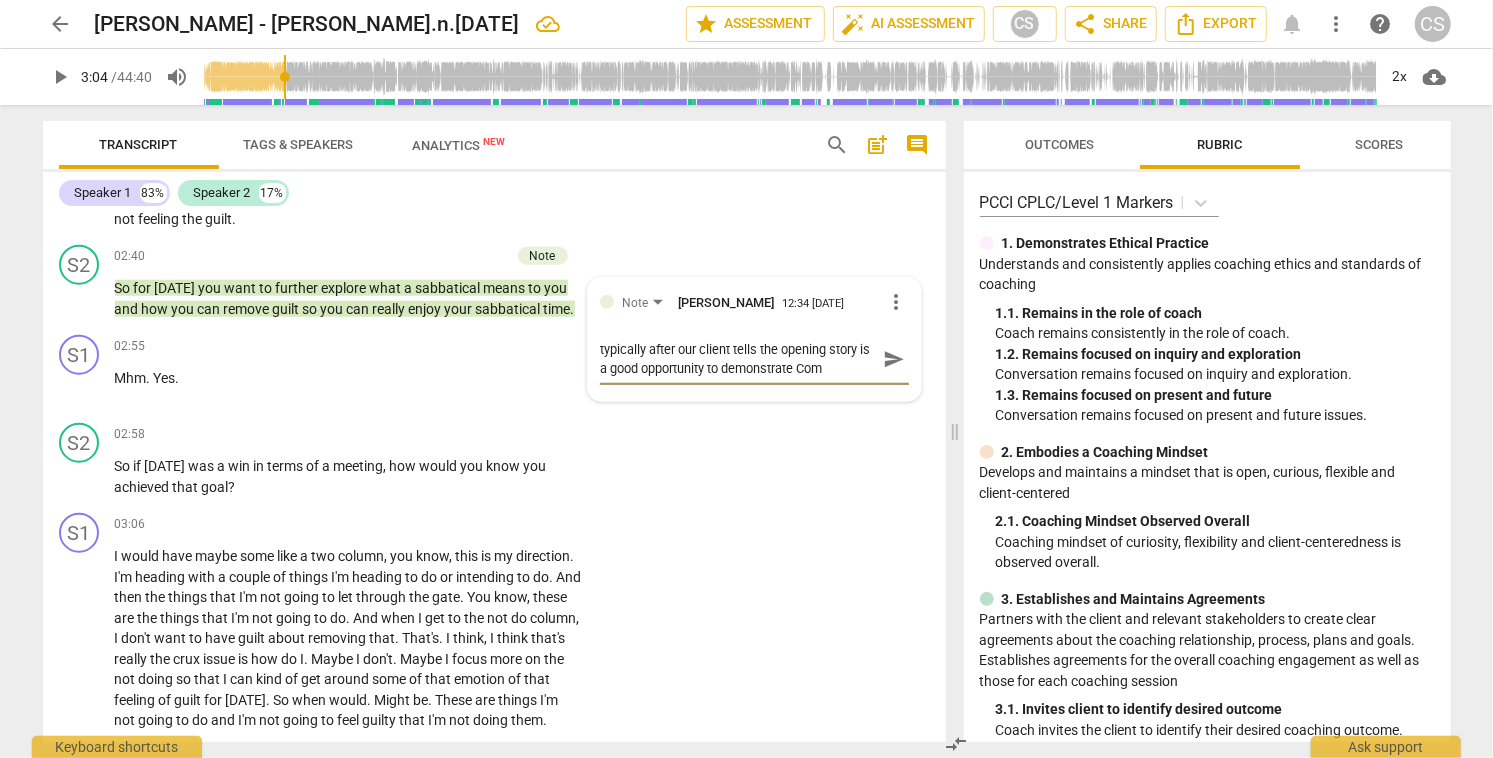 type on "typically after our client tells the opening story is a good opportunity to demonstrate Comp" 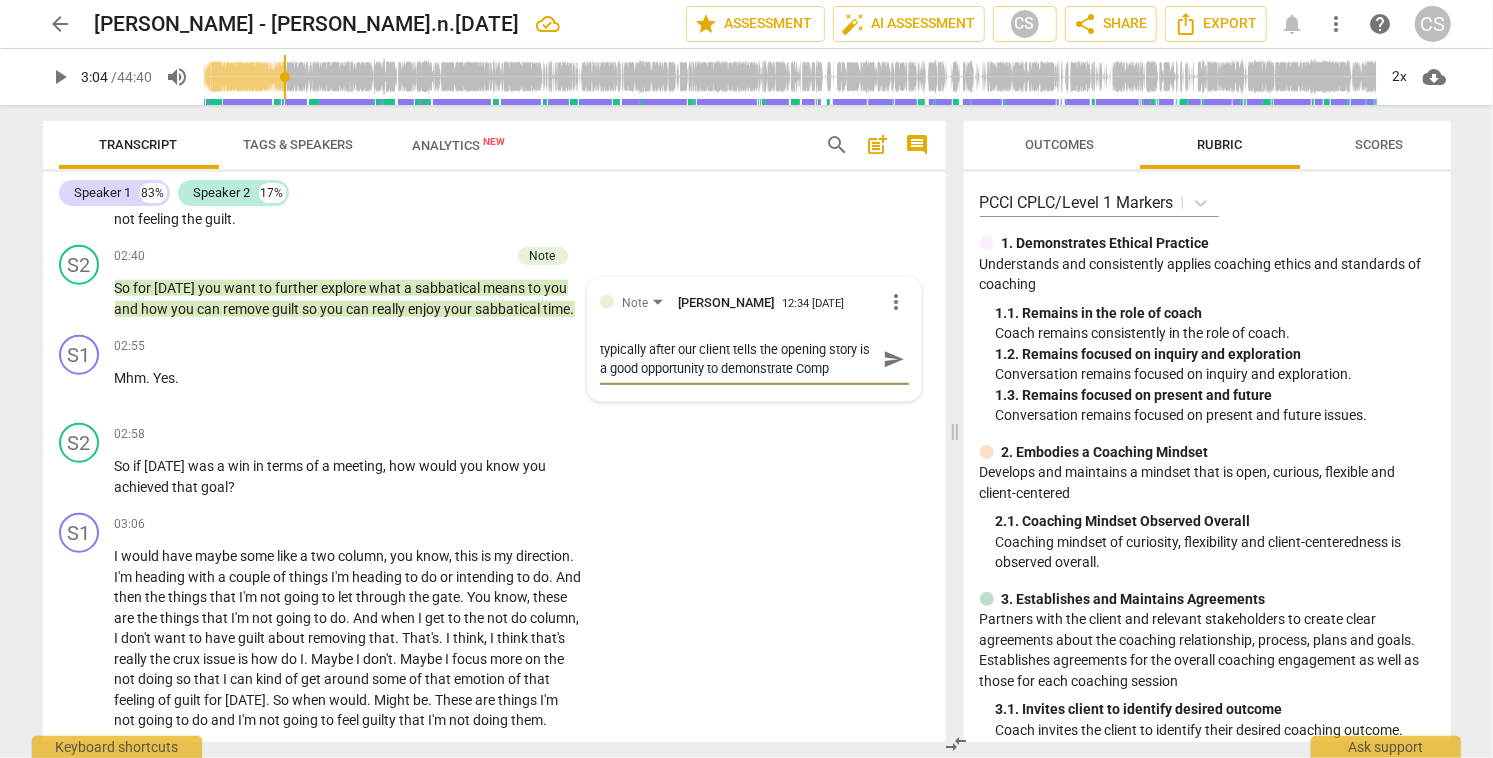 type on "typically after our client tells the opening story is a good opportunity to demonstrate Comp#" 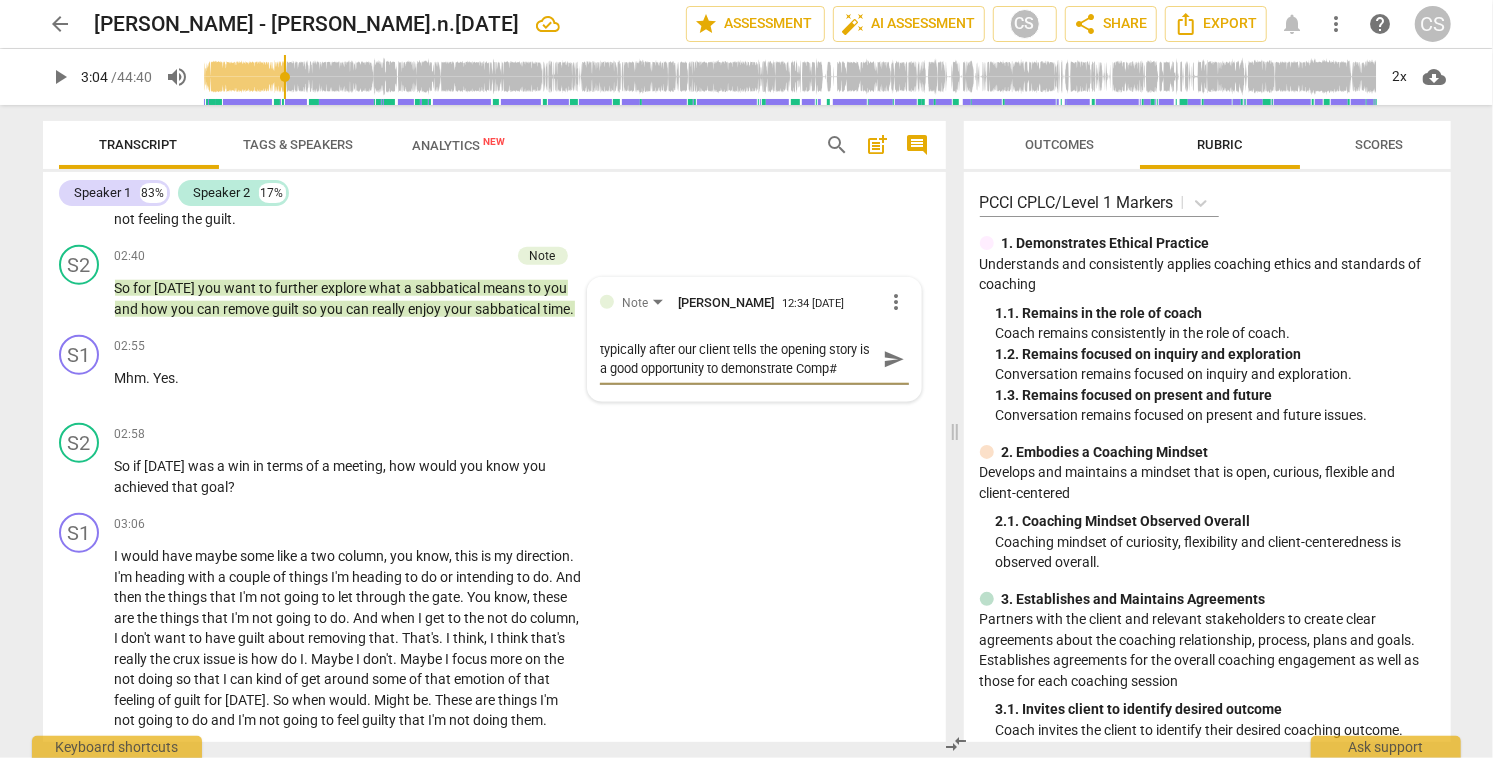 type on "typically after our client tells the opening story is a good opportunity to demonstrate Comp#4" 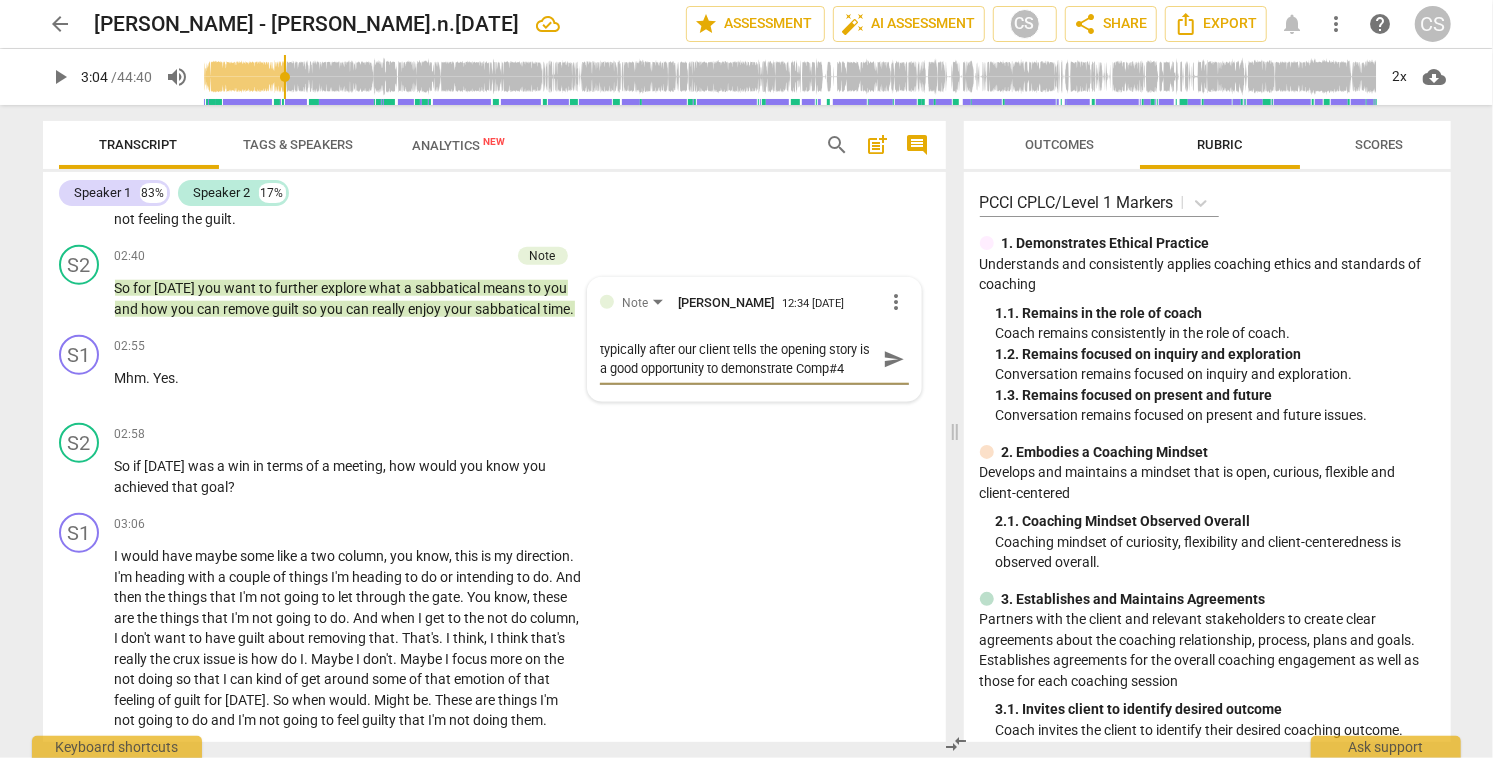 type on "typically after our client tells the opening story is a good opportunity to demonstrate Comp#4" 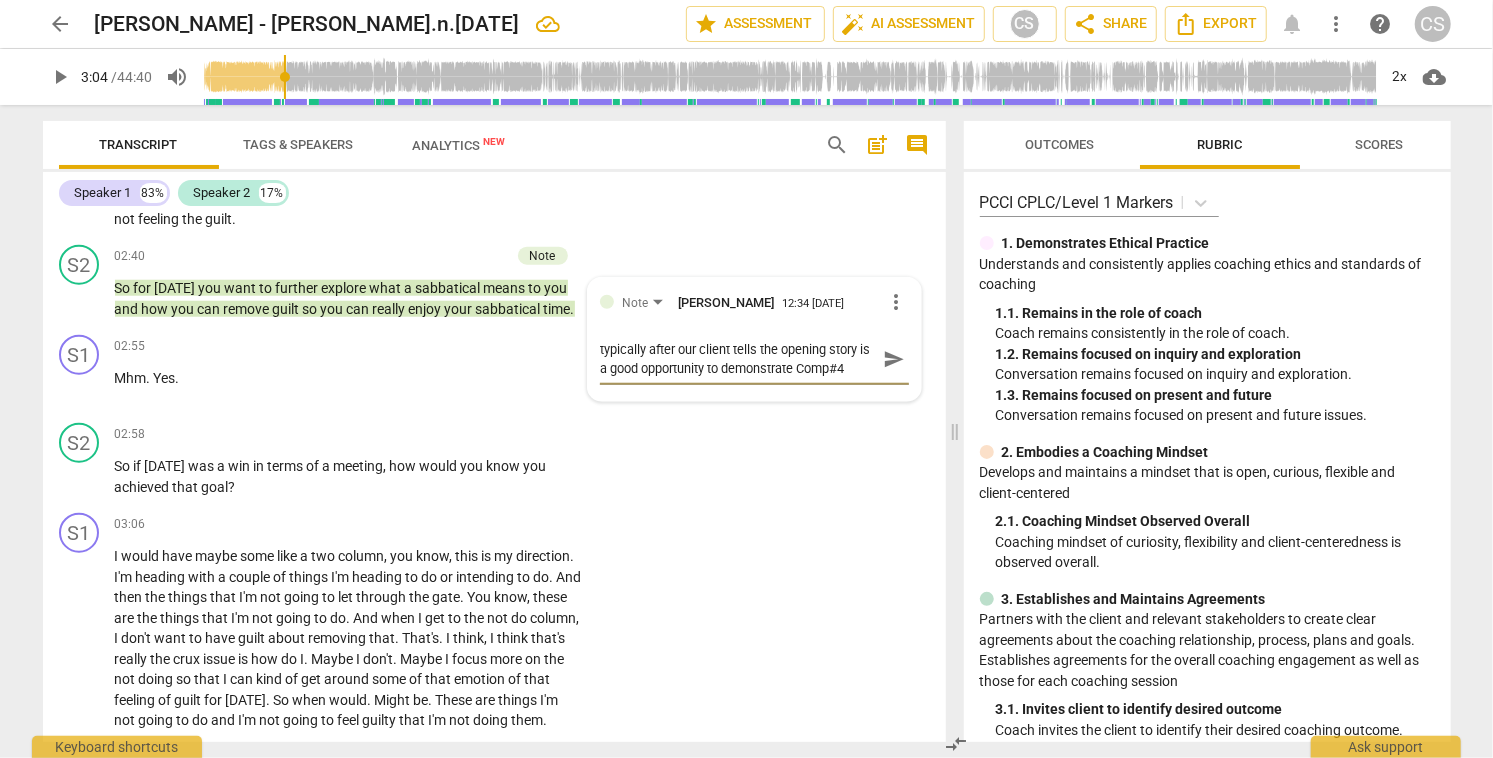 type on "typically after our client tells the opening story is a good opportunity to demonstrate Comp#4" 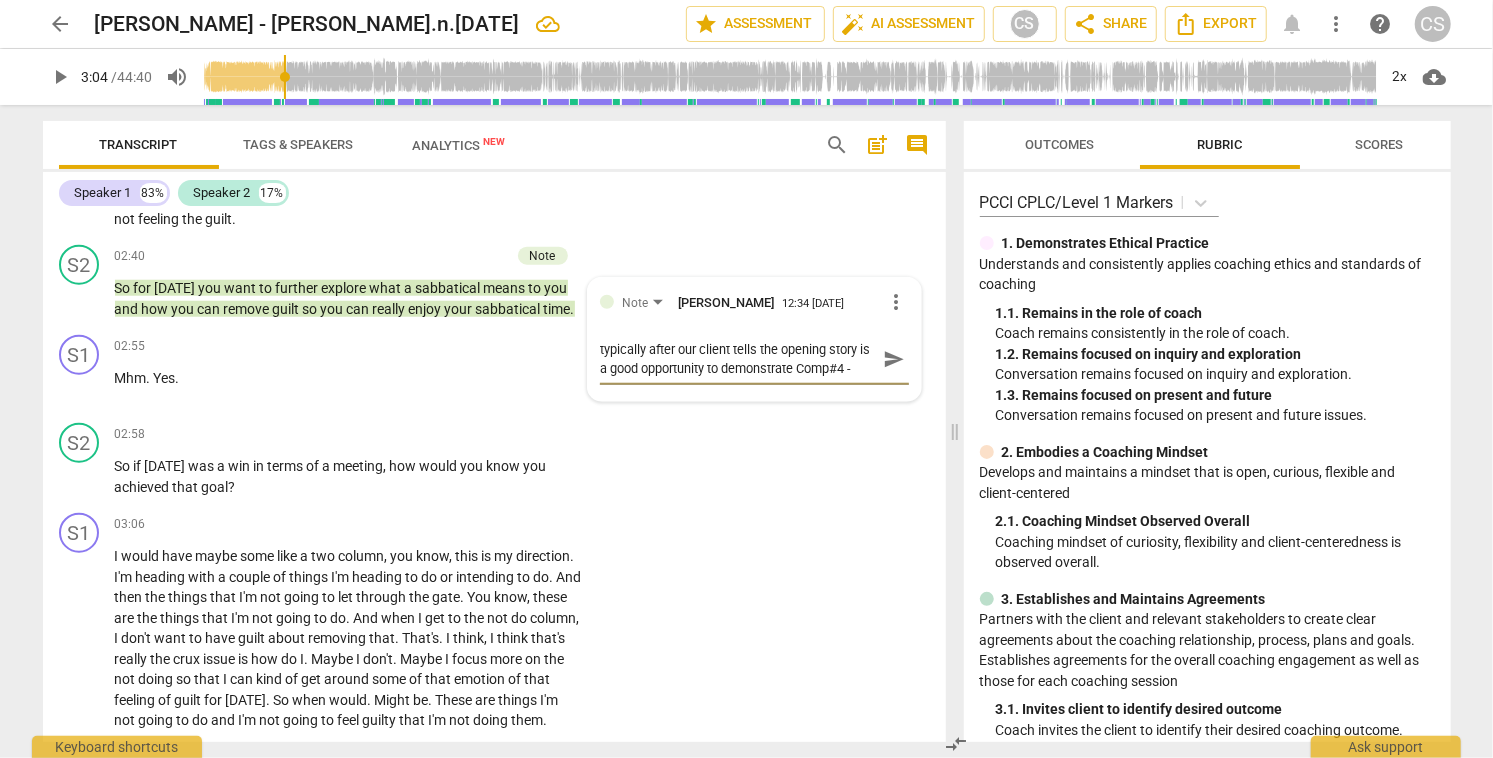 type on "typically after our client tells the opening story is a good opportunity to demonstrate Comp#4 -" 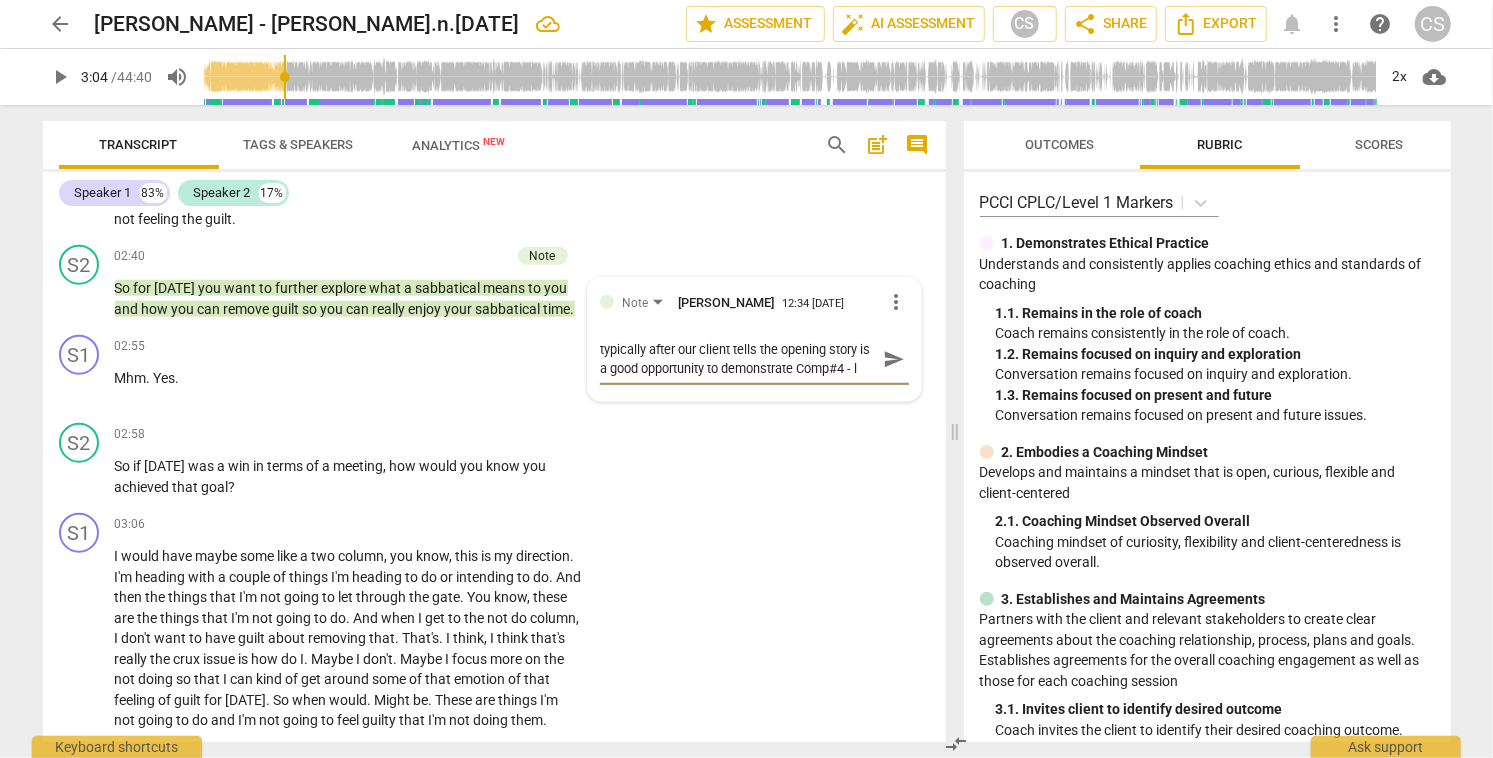 type on "typically after our client tells the opening story is a good opportunity to demonstrate Comp#4 - le" 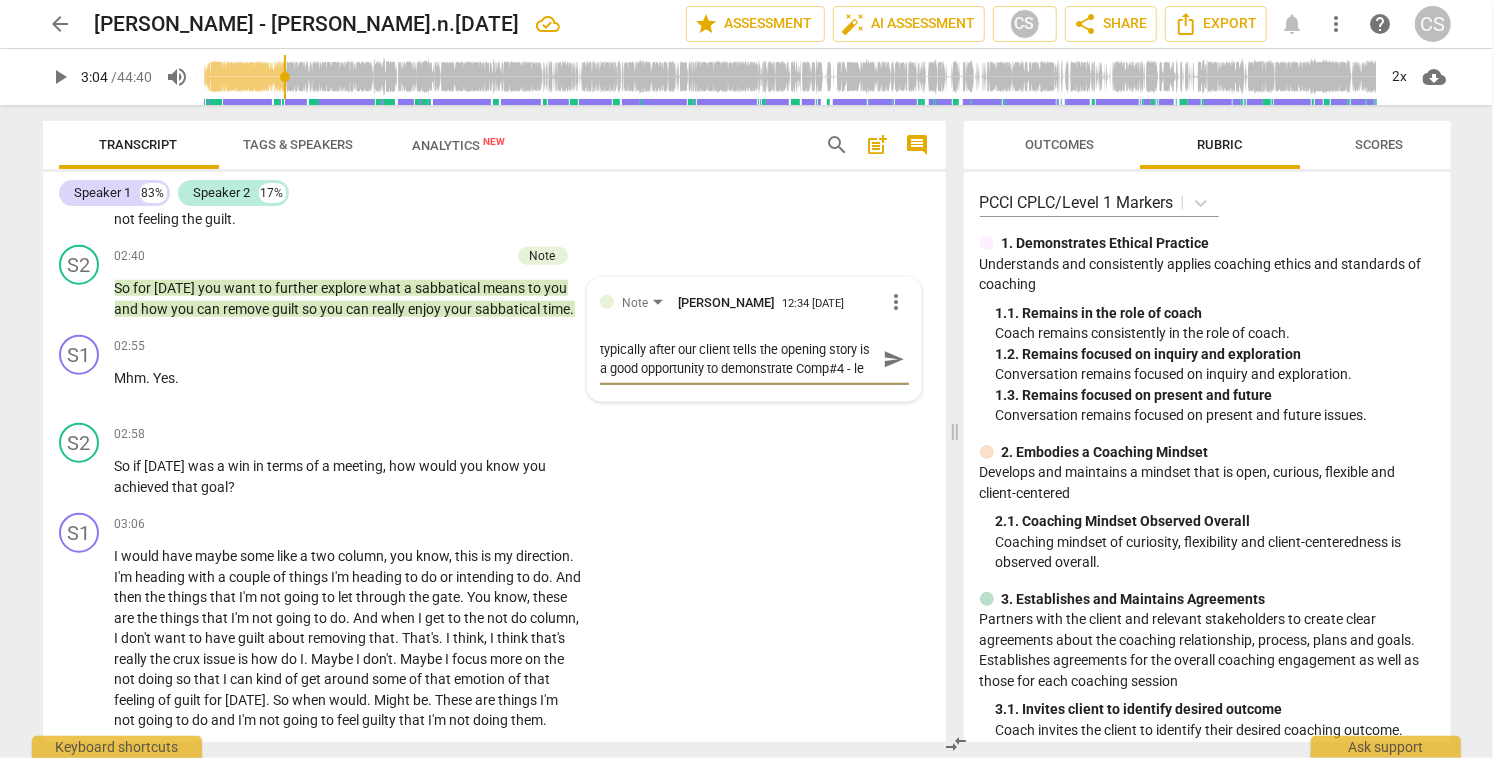type on "typically after our client tells the opening story is a good opportunity to demonstrate Comp#4 - let" 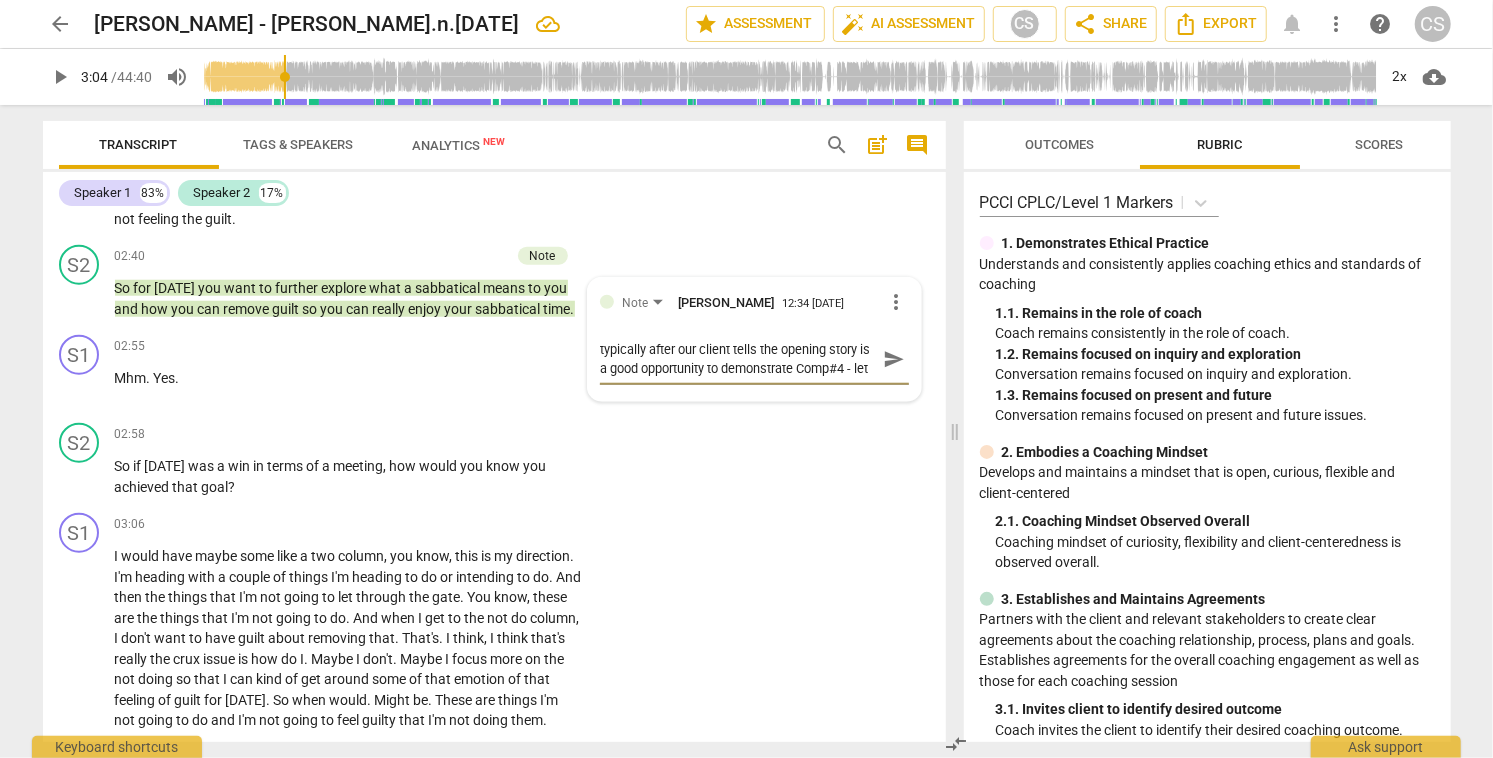 type on "typically after our client tells the opening story is a good opportunity to demonstrate Comp#4 - let'" 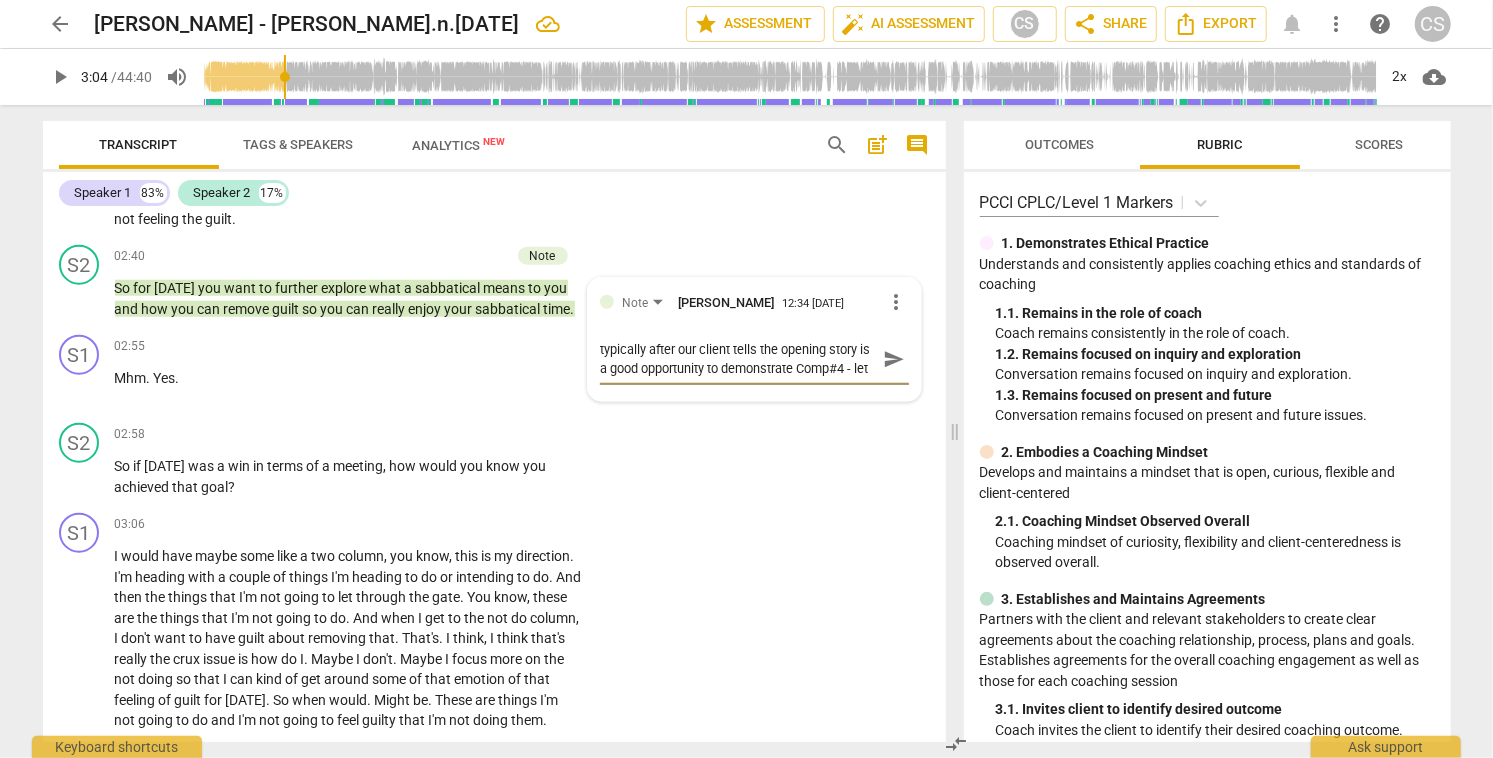 type on "typically after our client tells the opening story is a good opportunity to demonstrate Comp#4 - let'" 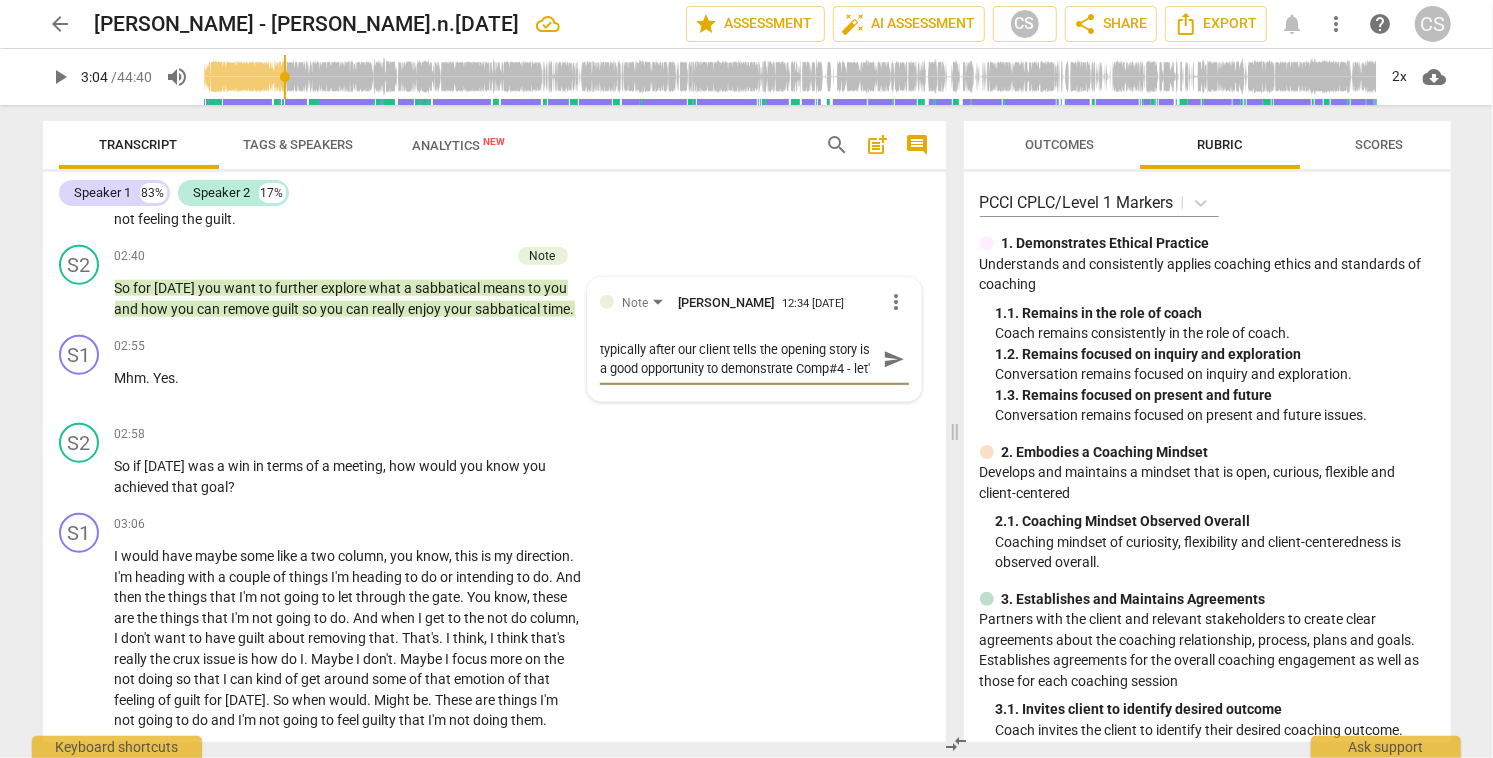 type on "typically after our client tells the opening story is a good opportunity to demonstrate Comp#4 - let's" 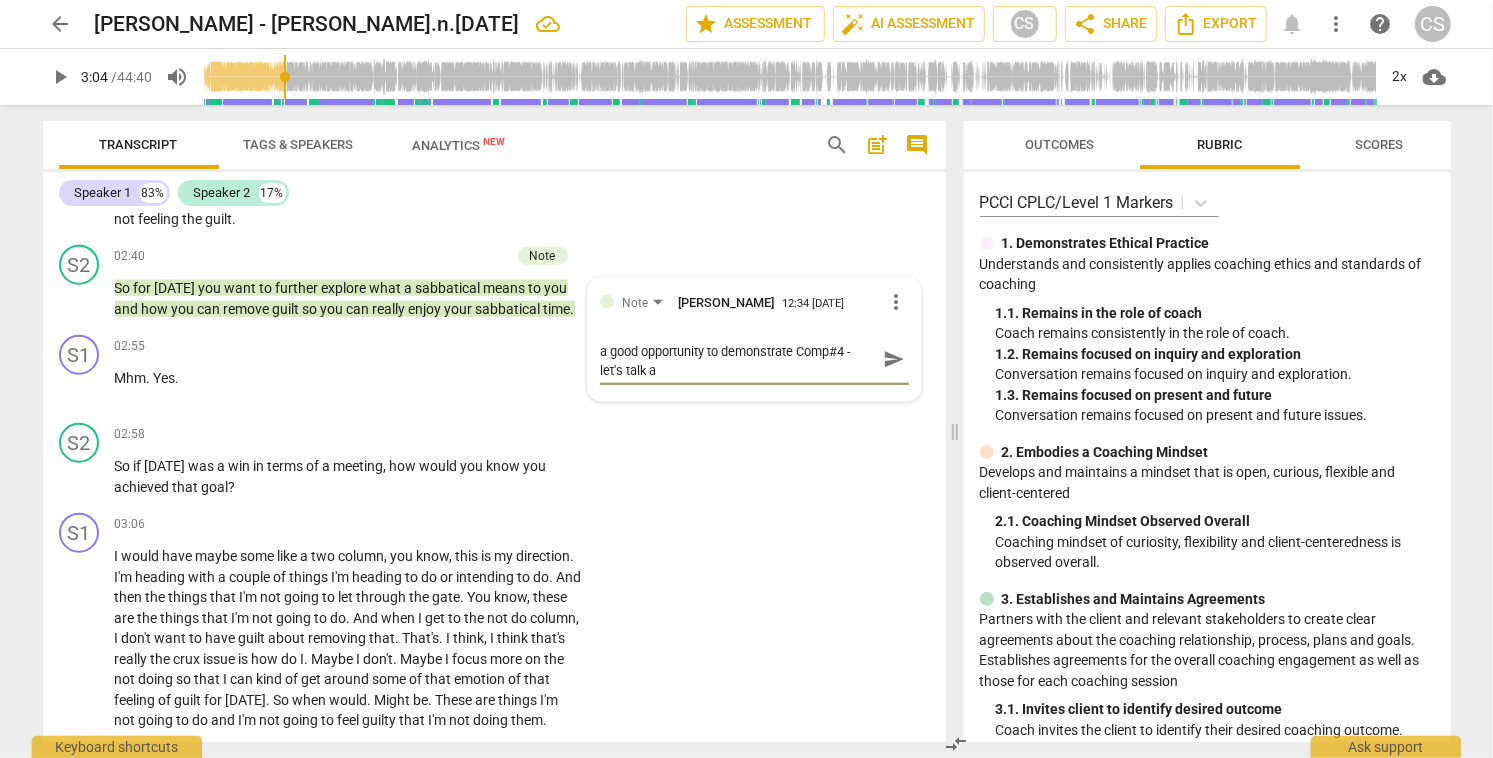 scroll, scrollTop: 0, scrollLeft: 0, axis: both 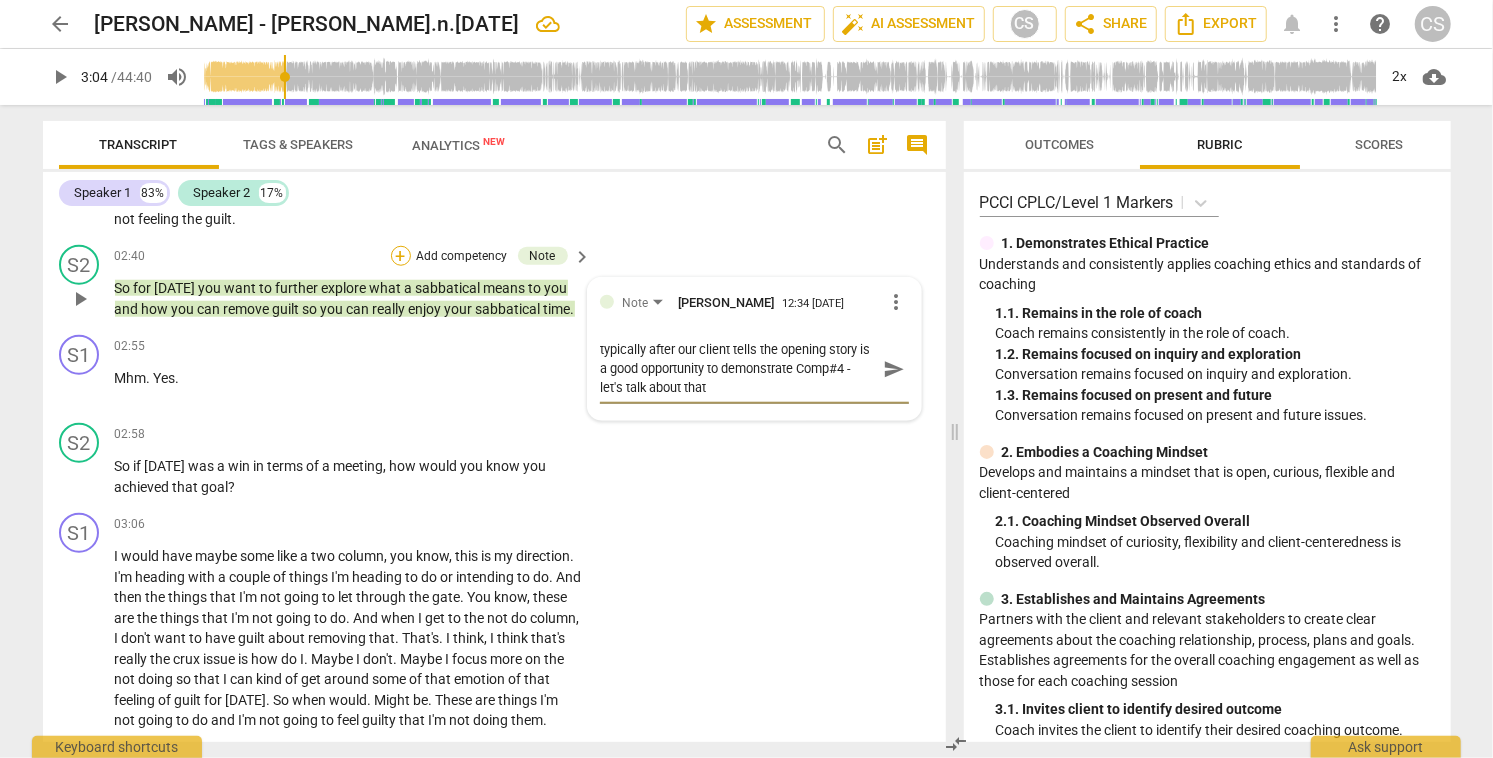 click on "+" at bounding box center (401, 256) 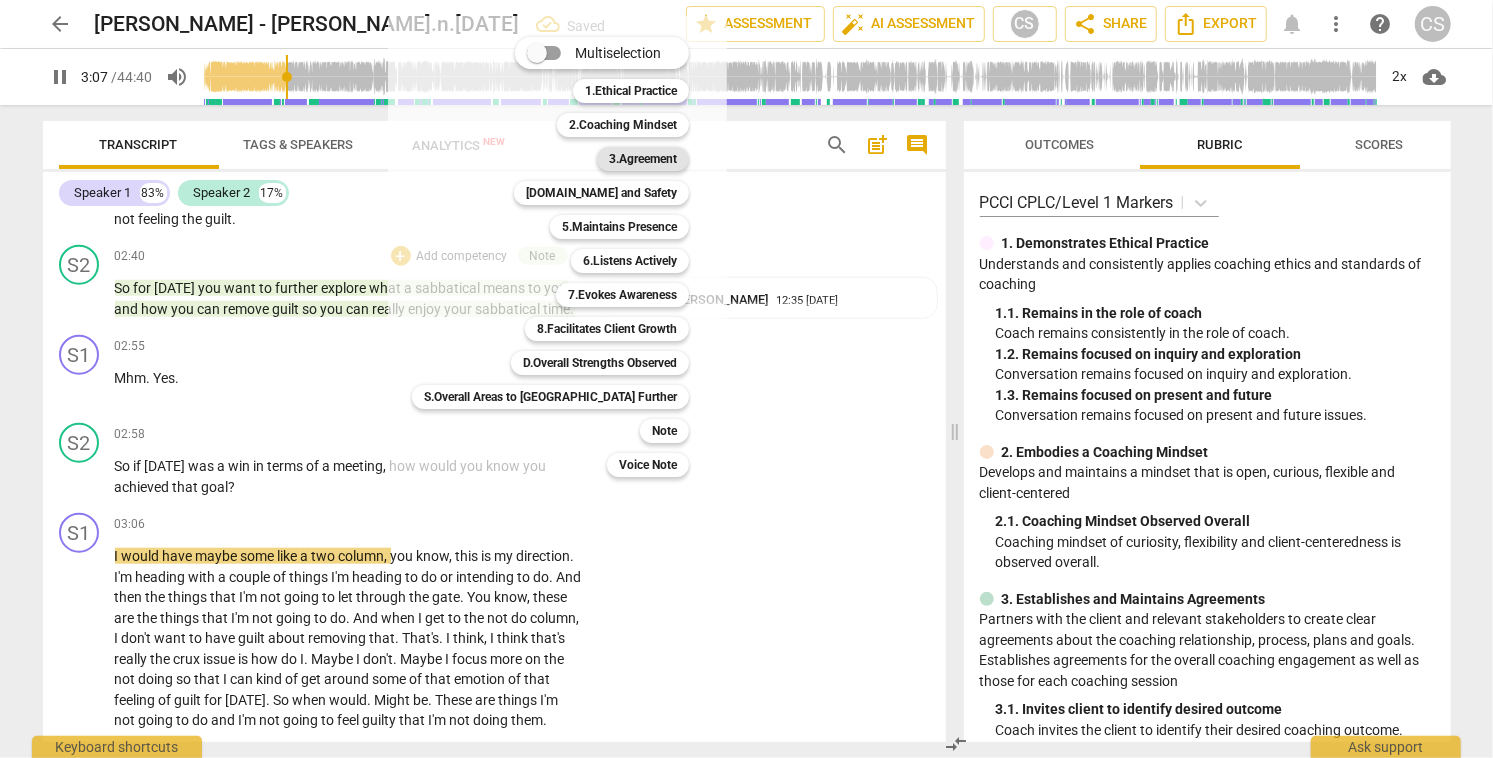 click on "3.Agreement" at bounding box center (643, 159) 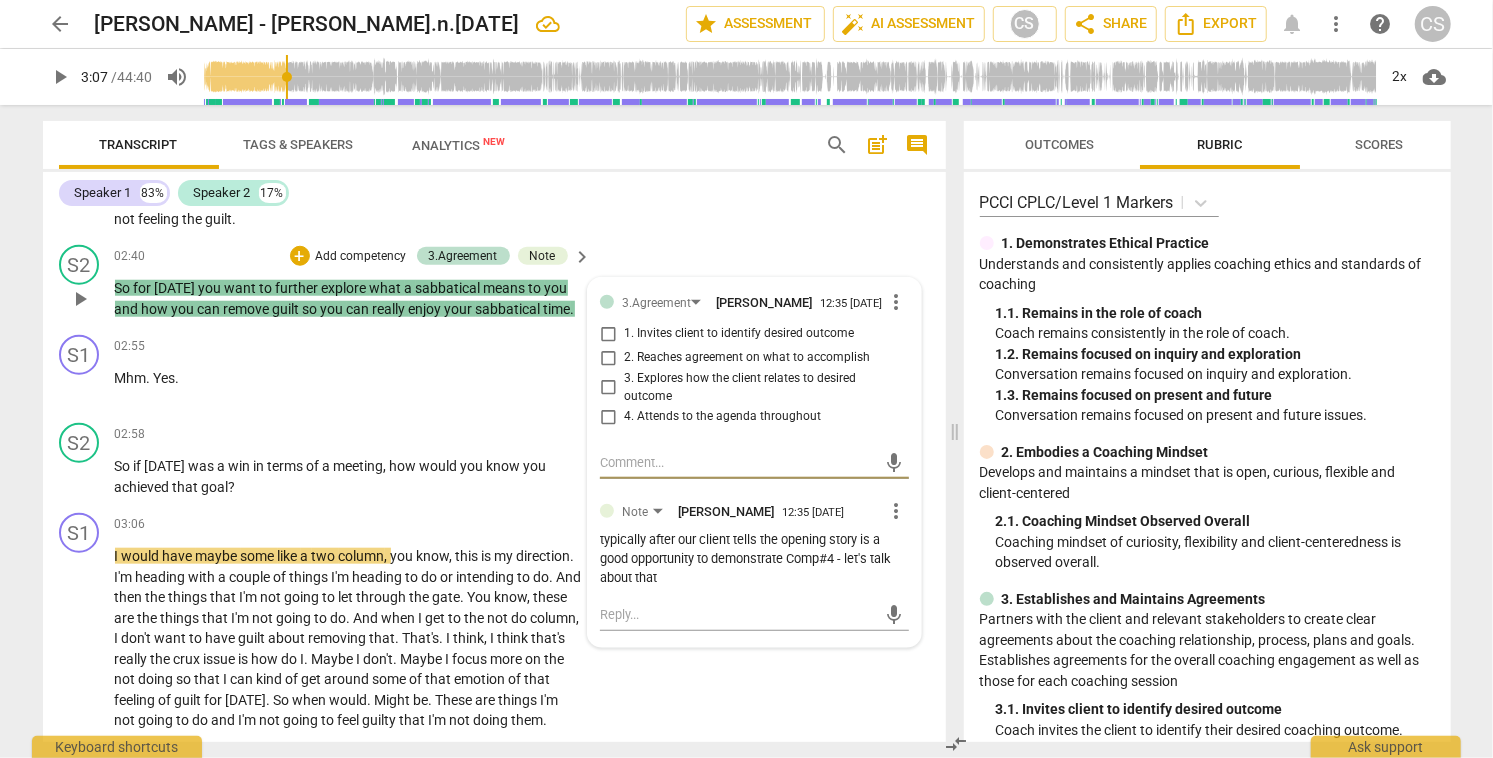 click on "2. Reaches agreement on what to accomplish" at bounding box center [608, 358] 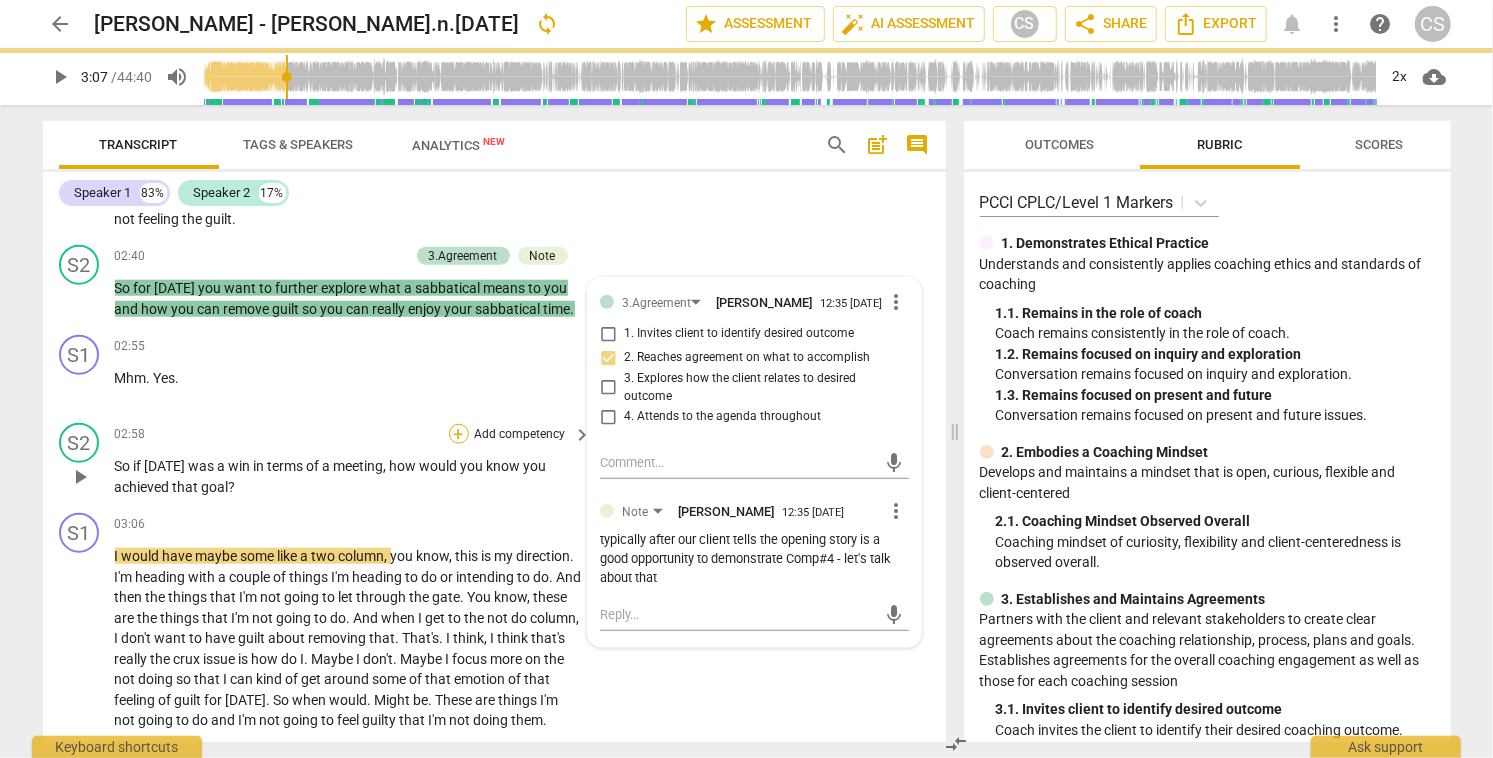 click on "+" at bounding box center [459, 434] 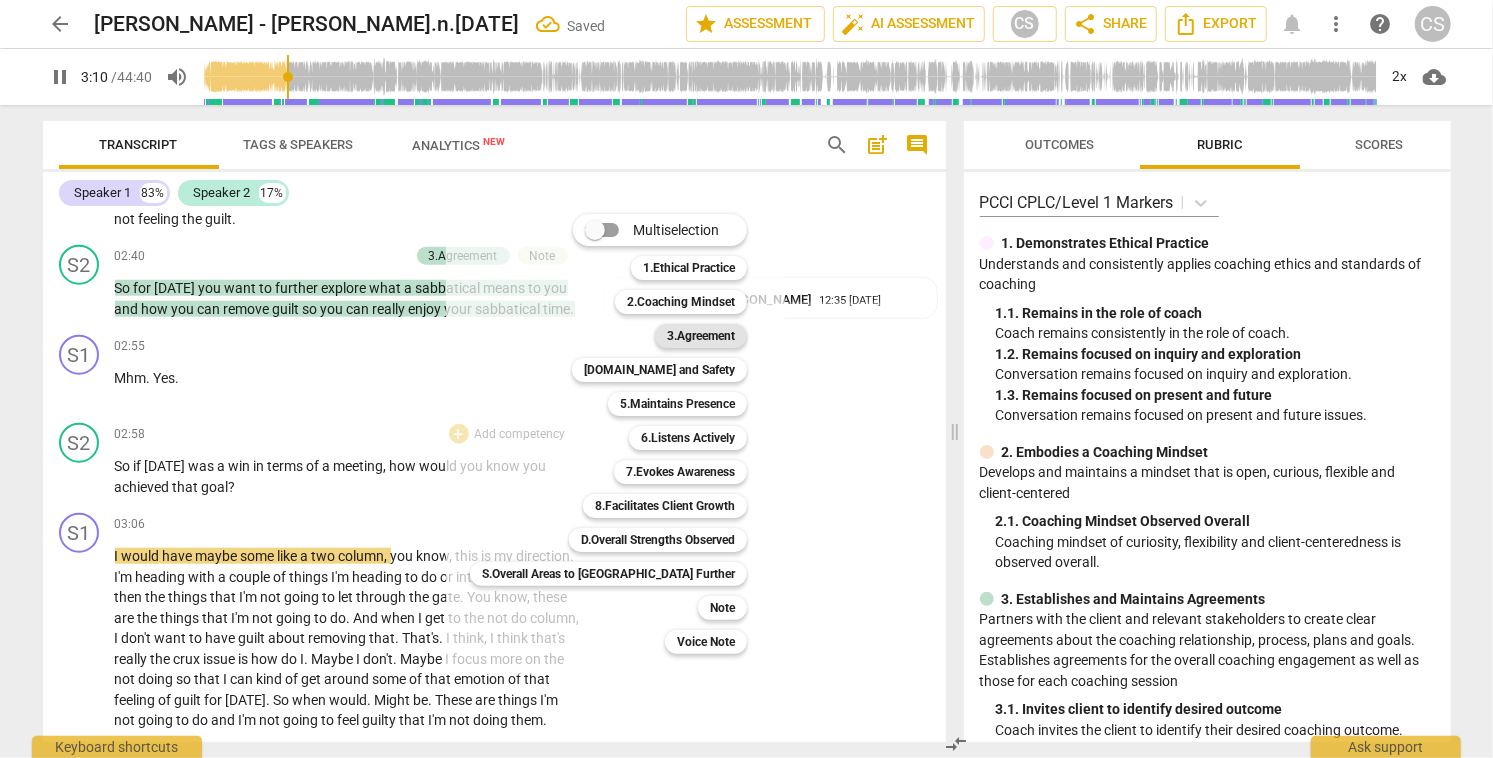 click on "3.Agreement" at bounding box center (701, 336) 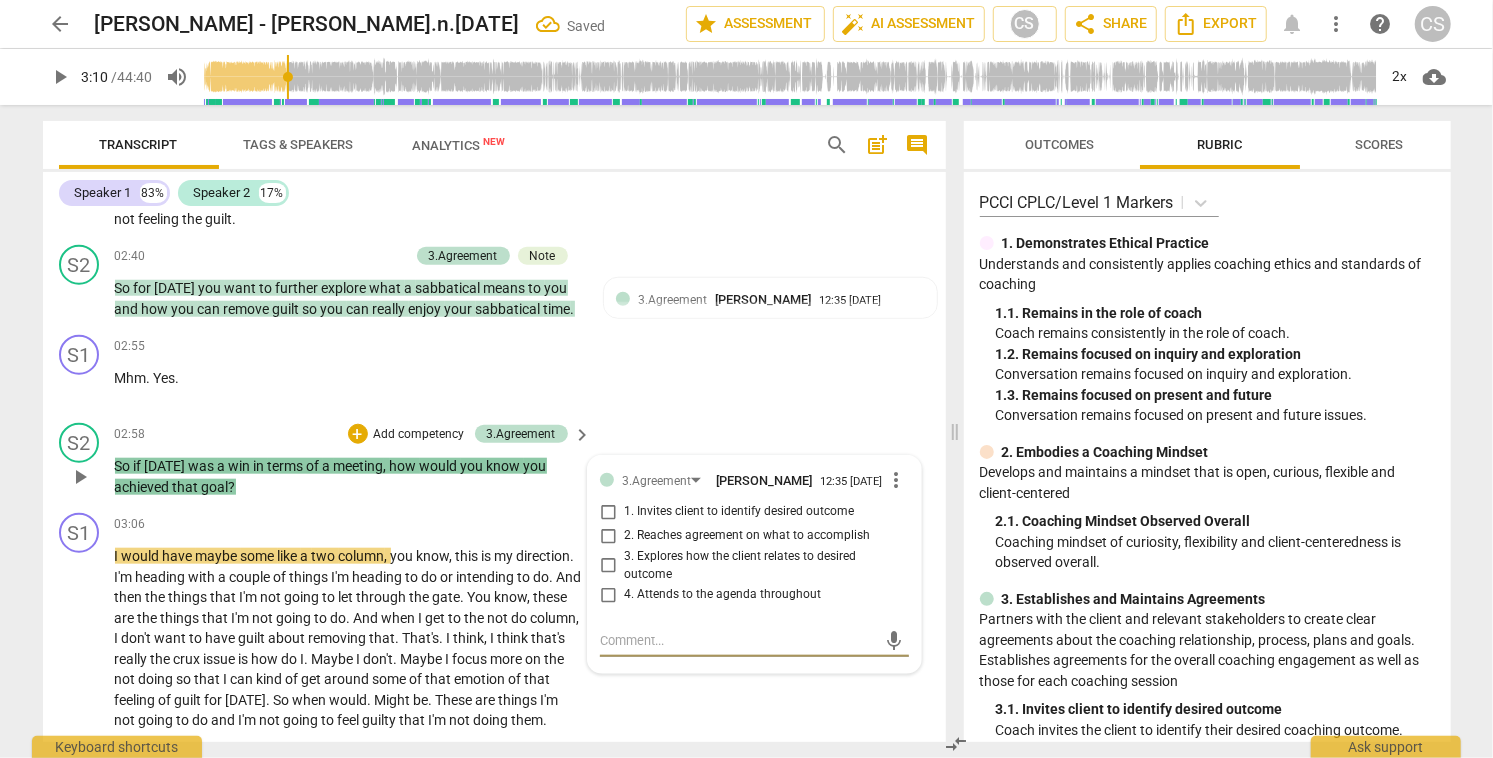 click on "1. Invites client to identify desired outcome" at bounding box center (608, 512) 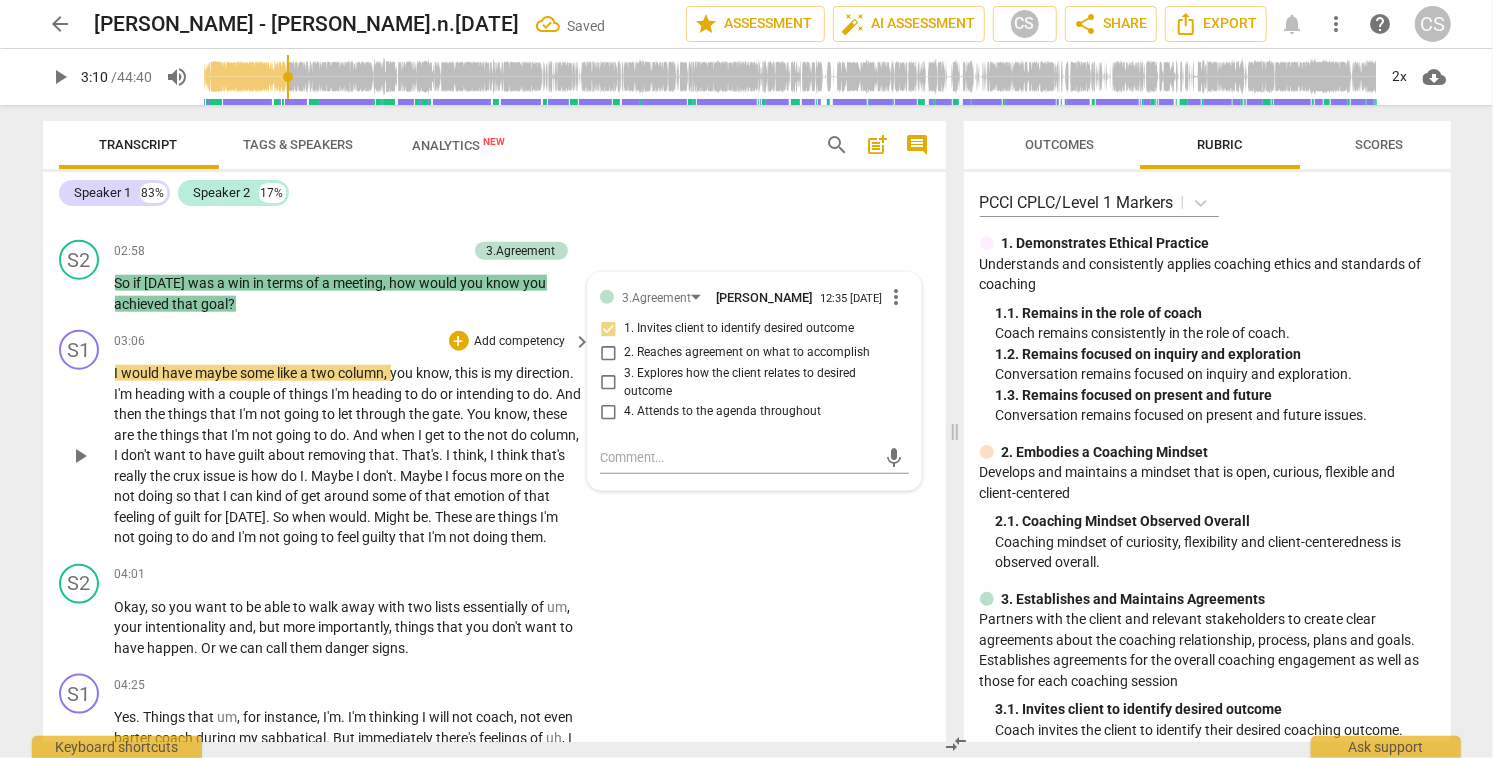 scroll, scrollTop: 1336, scrollLeft: 0, axis: vertical 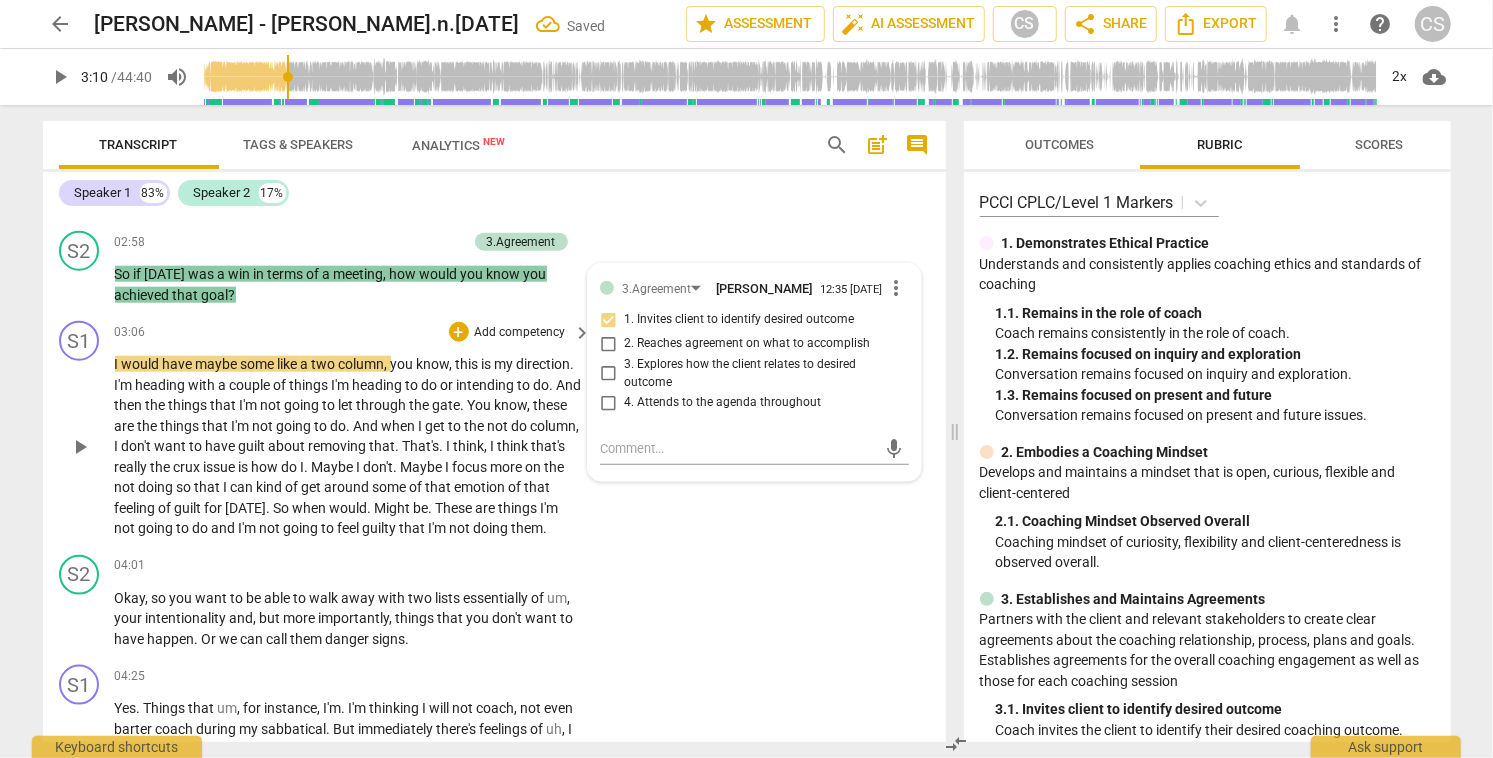 click on "play_arrow" at bounding box center [80, 447] 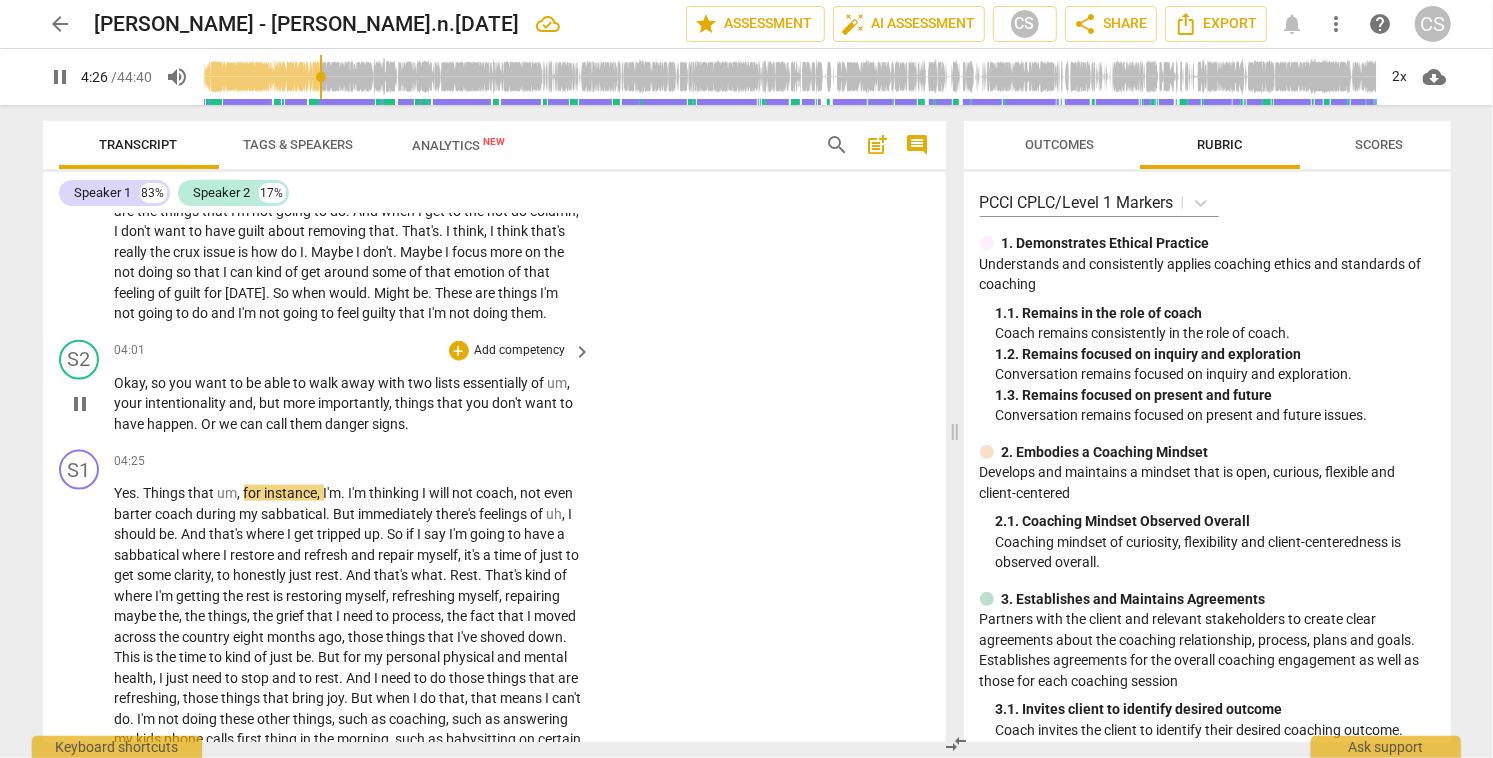 scroll, scrollTop: 1551, scrollLeft: 0, axis: vertical 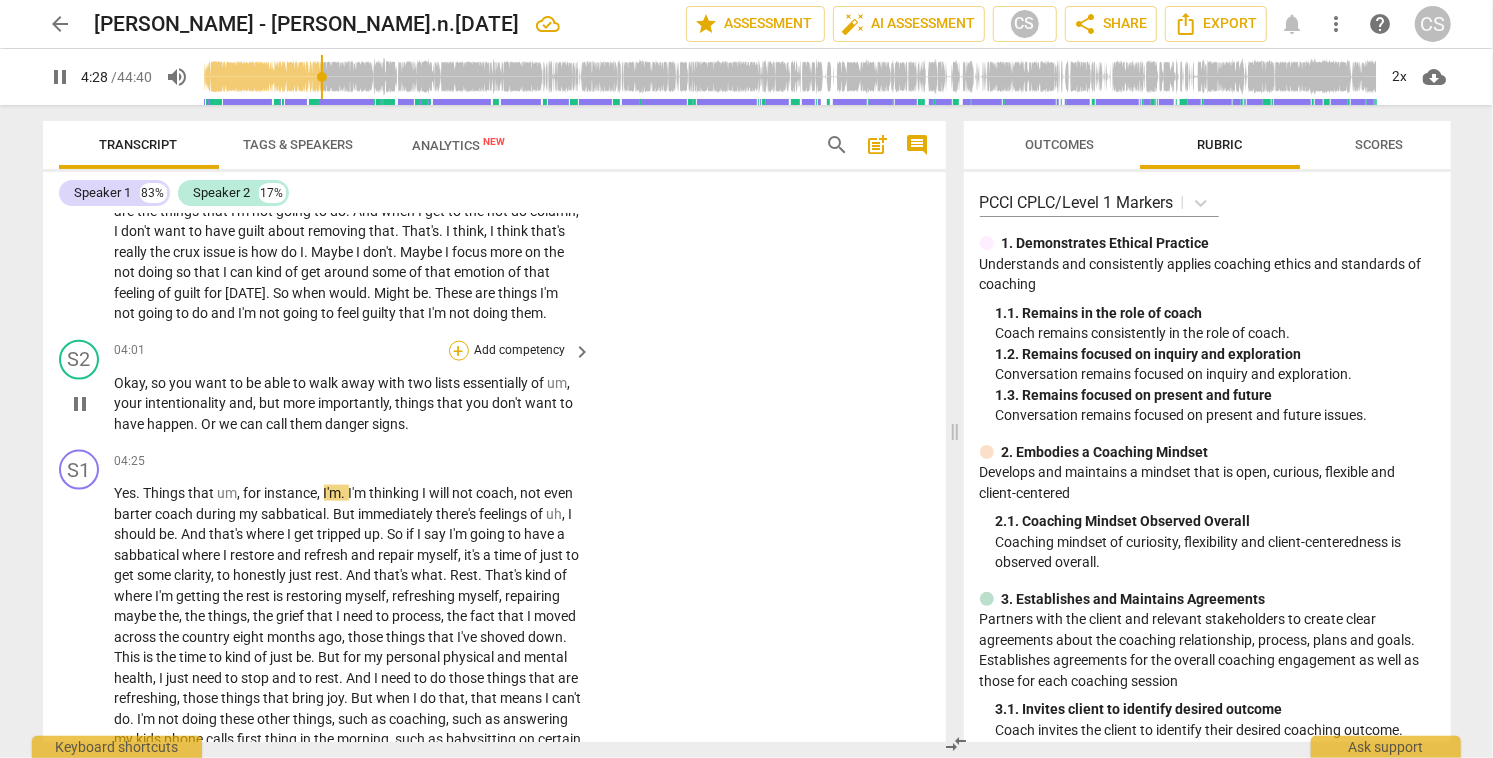 click on "+" at bounding box center [459, 351] 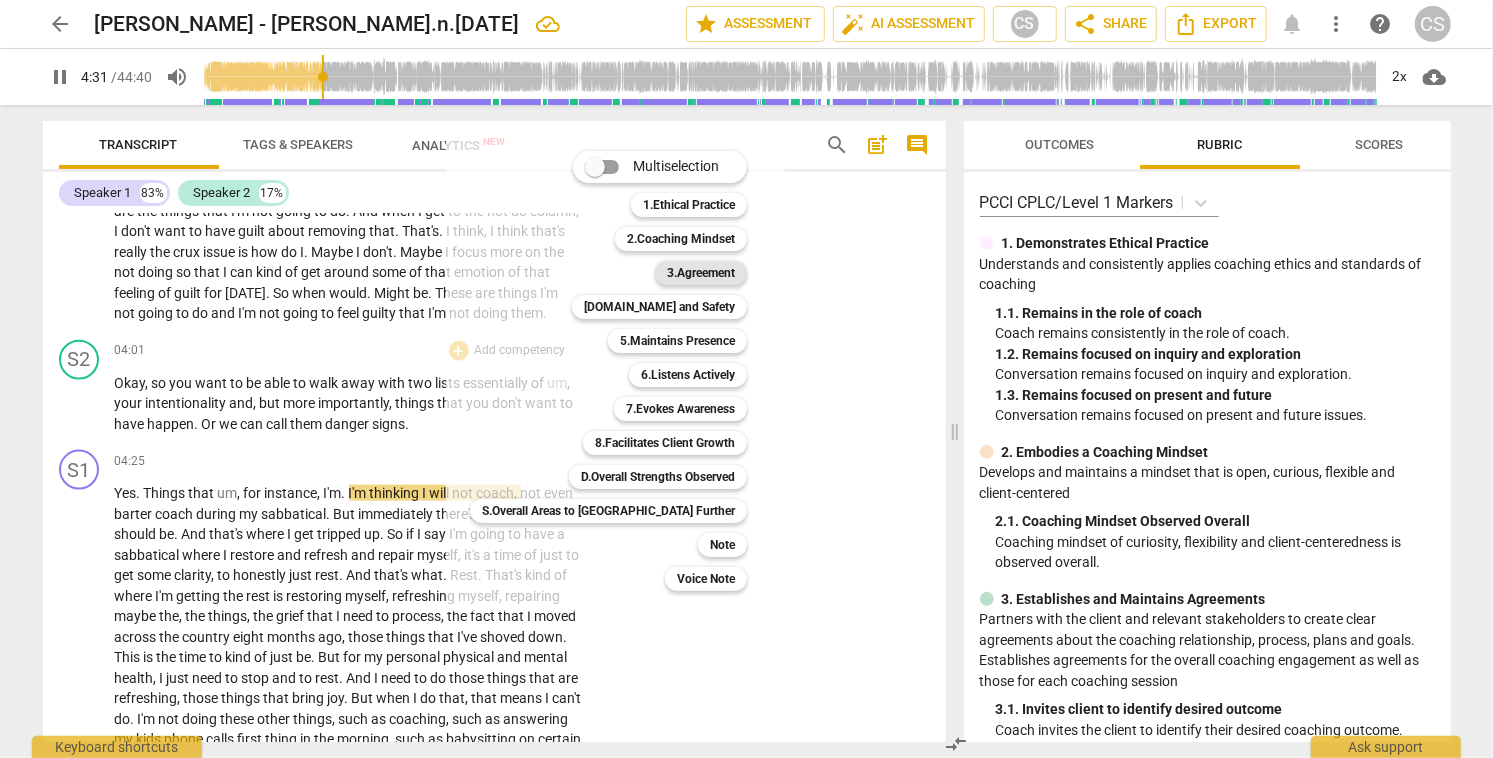 click on "3.Agreement" at bounding box center [701, 273] 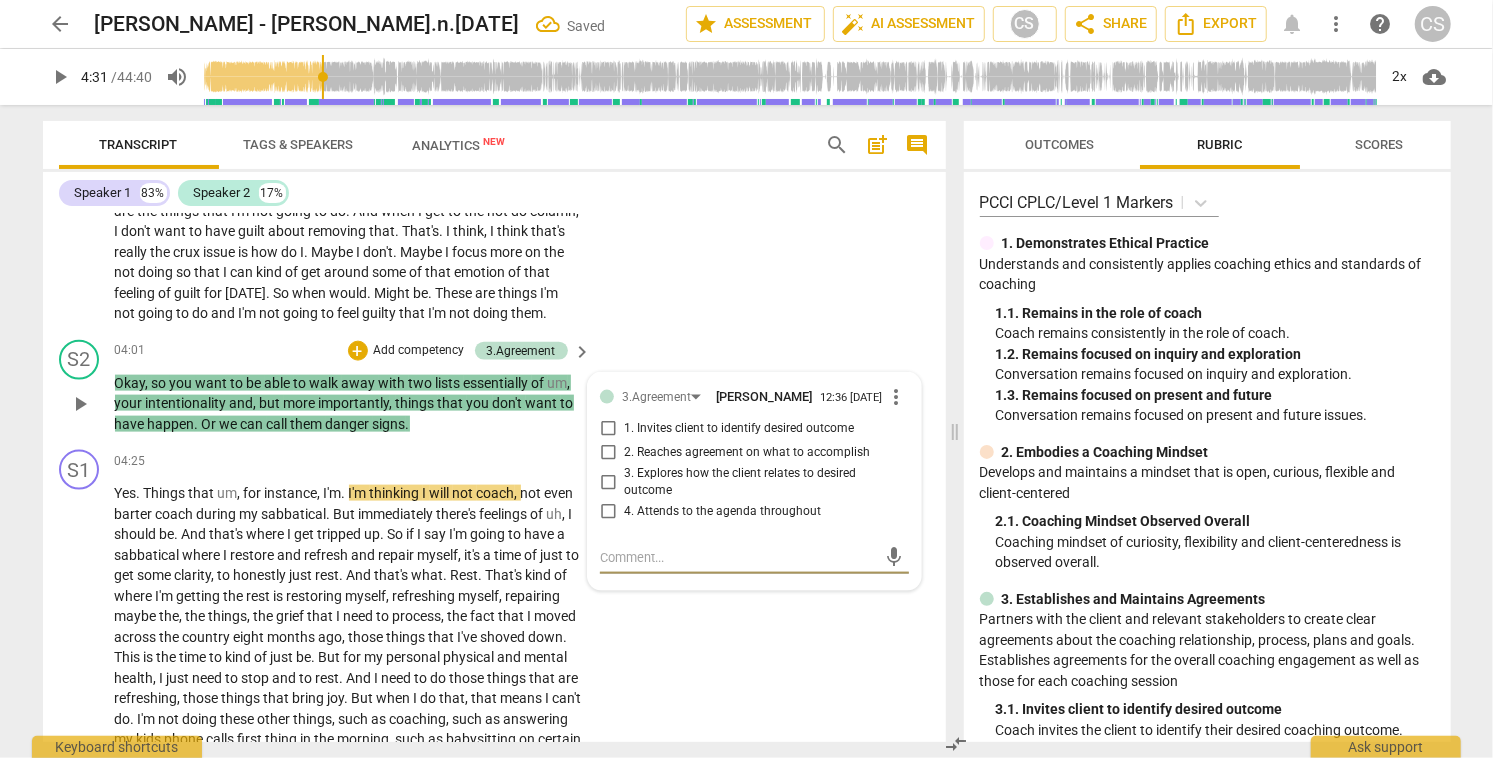 click on "2. Reaches agreement on what to accomplish" at bounding box center [608, 453] 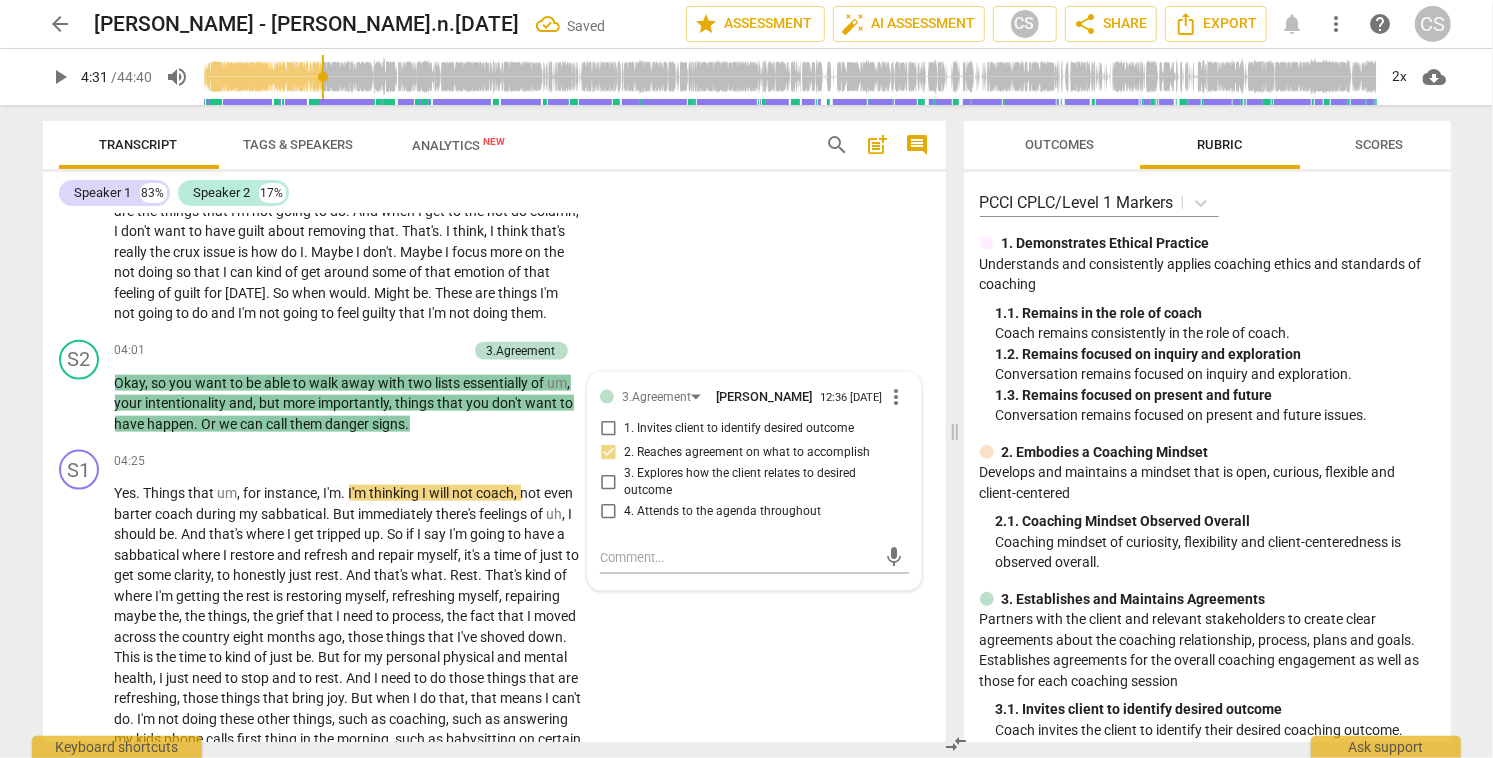 click on "search" at bounding box center (838, 145) 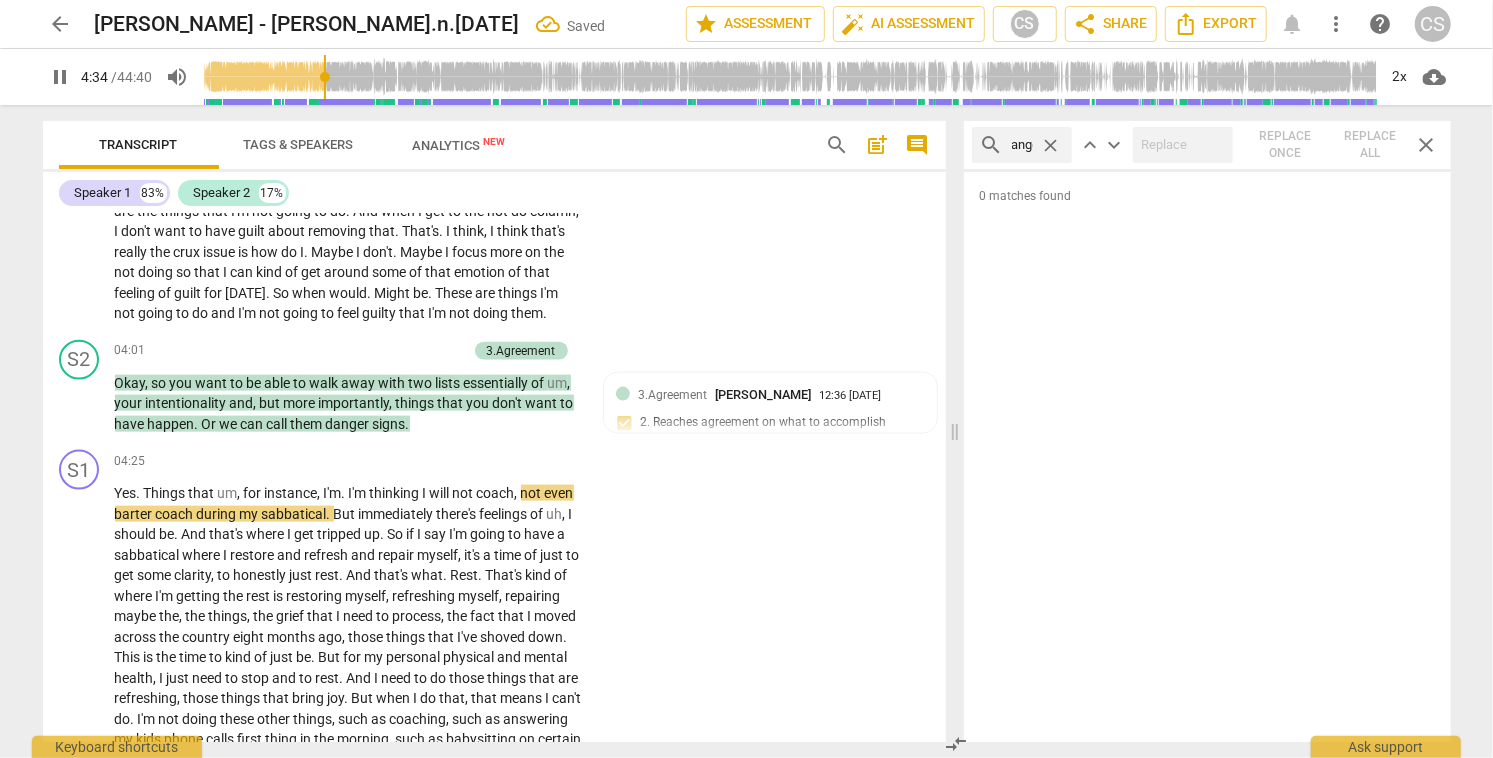 scroll, scrollTop: 0, scrollLeft: 19, axis: horizontal 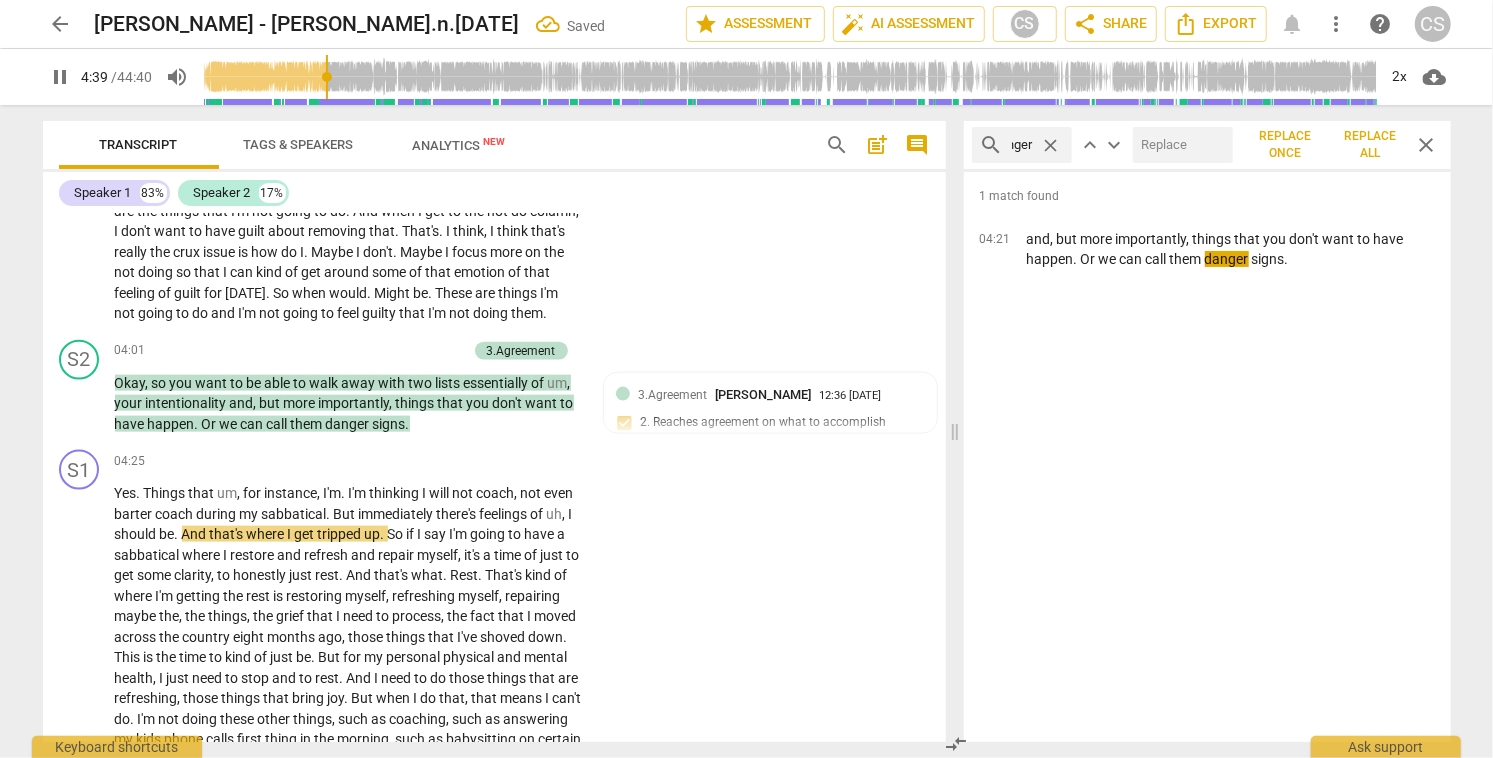 click on "close" at bounding box center [1427, 145] 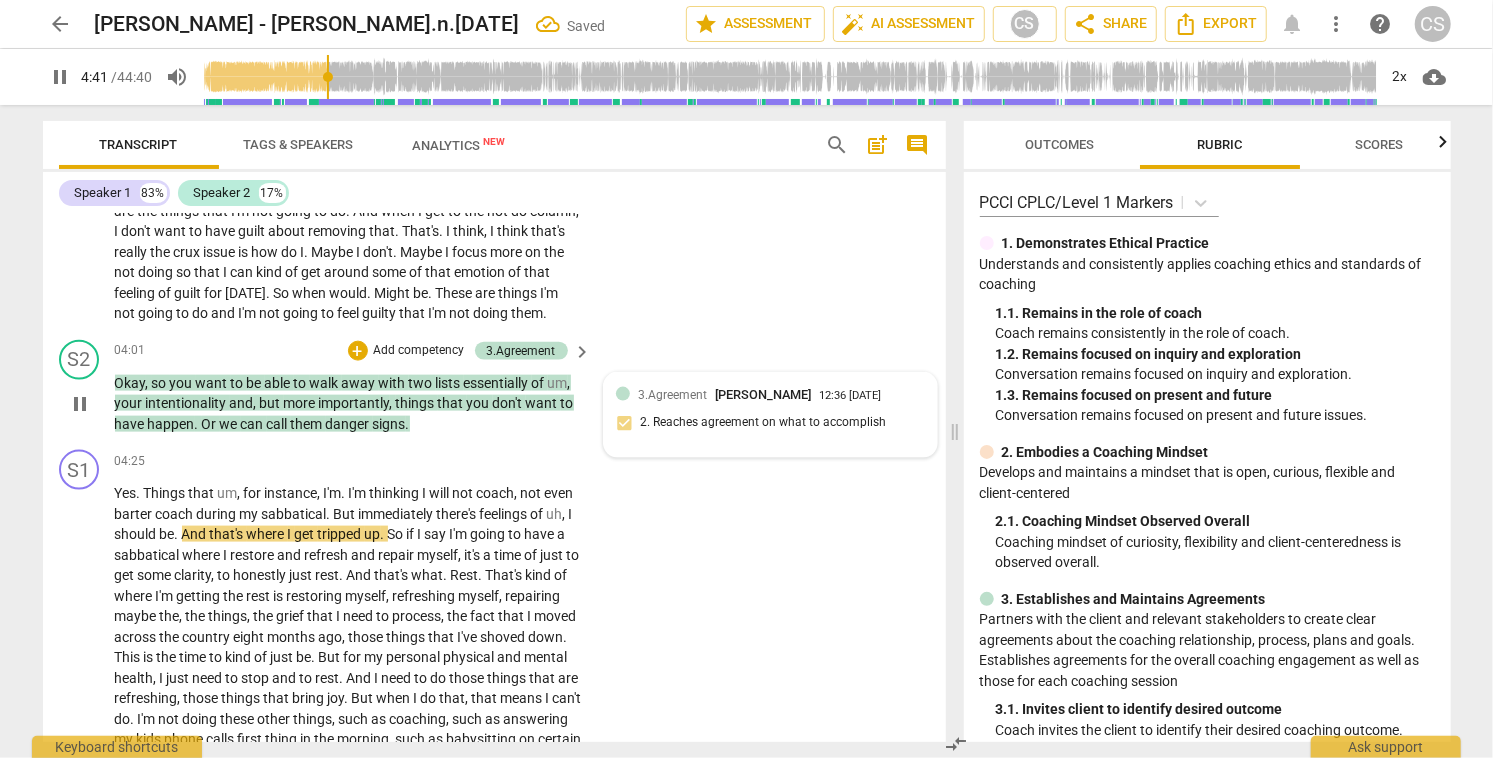 click on "3.Agreement [PERSON_NAME] 12:36 [DATE] 2. Reaches agreement on what to accomplish" at bounding box center [770, 415] 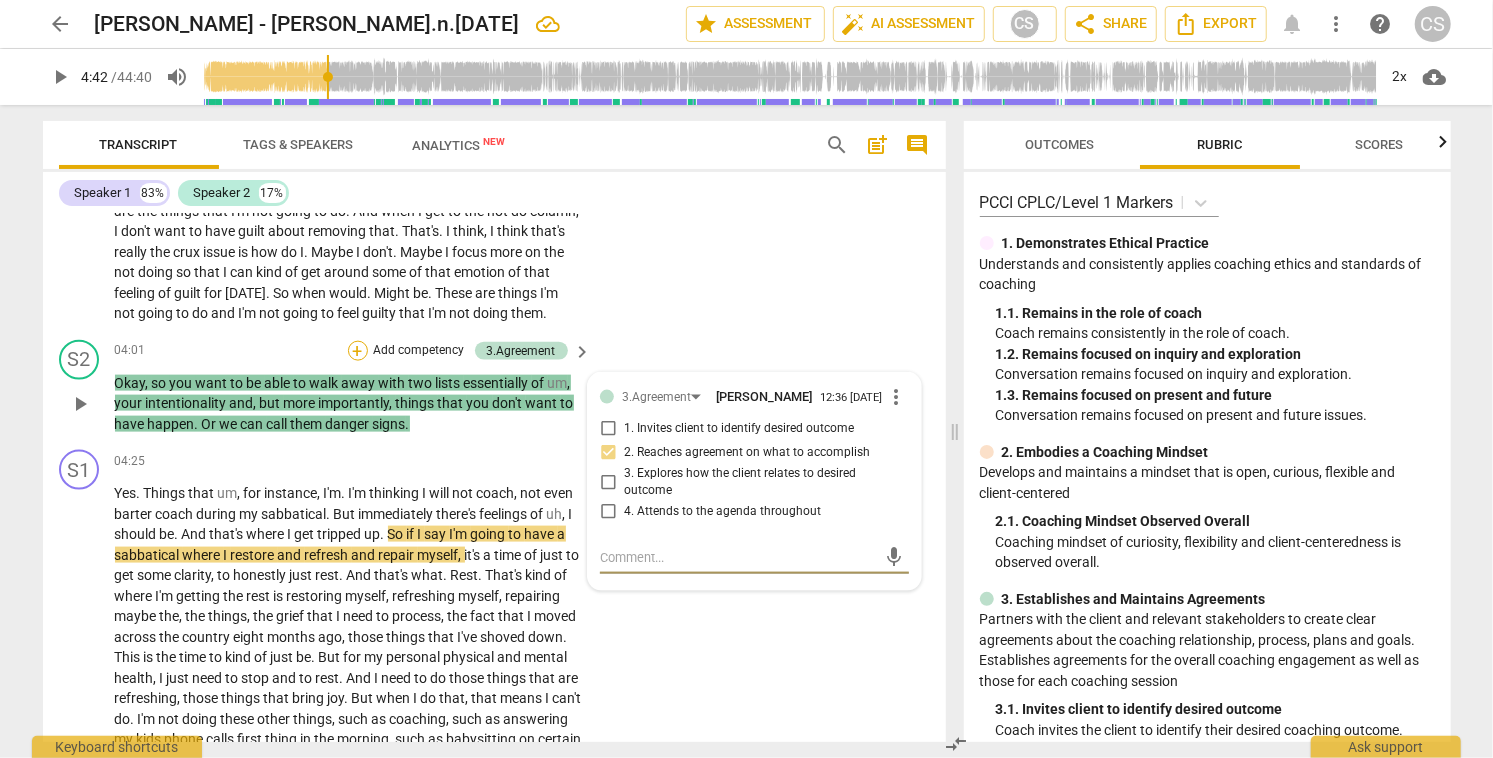 click on "+" at bounding box center (358, 351) 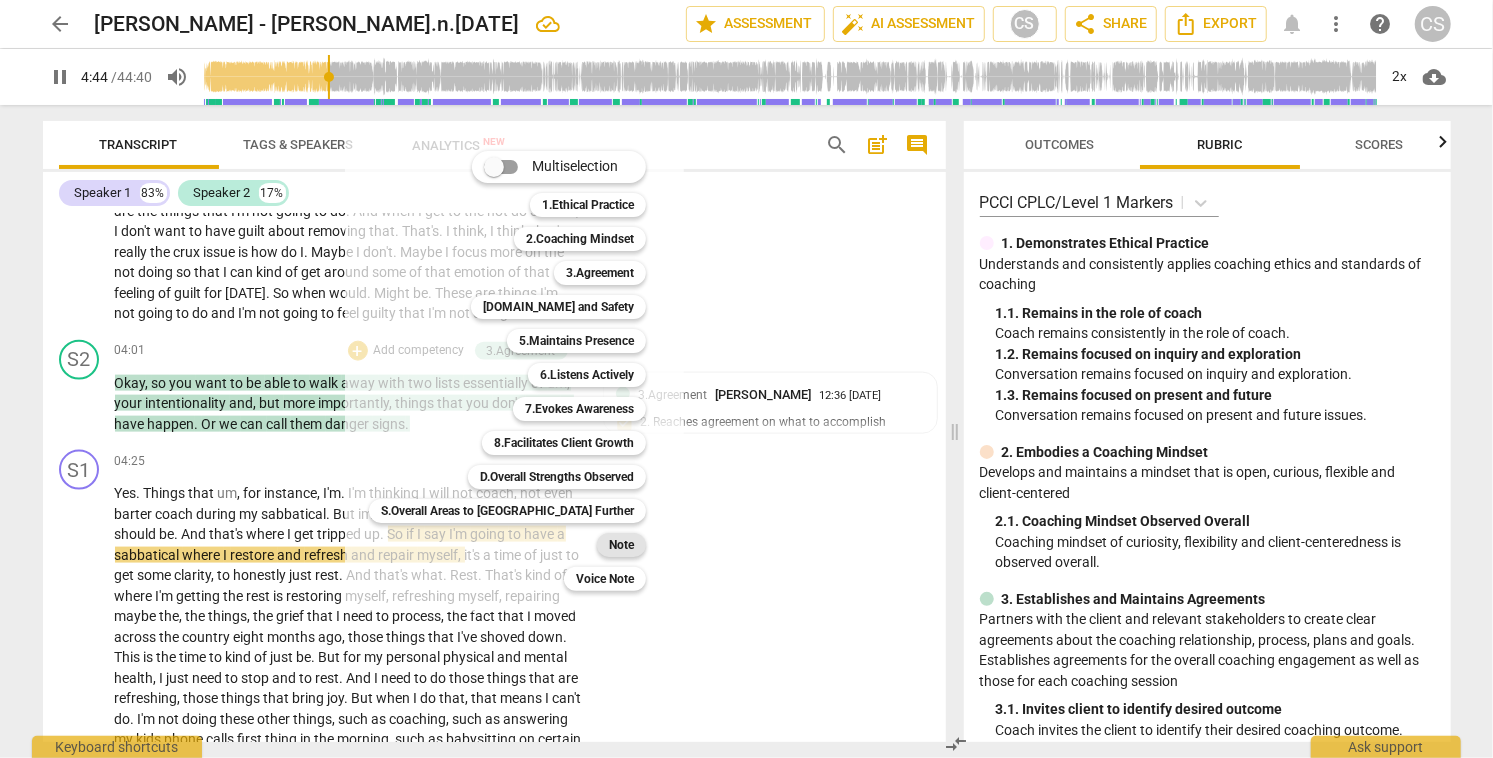 click on "Note" at bounding box center [621, 545] 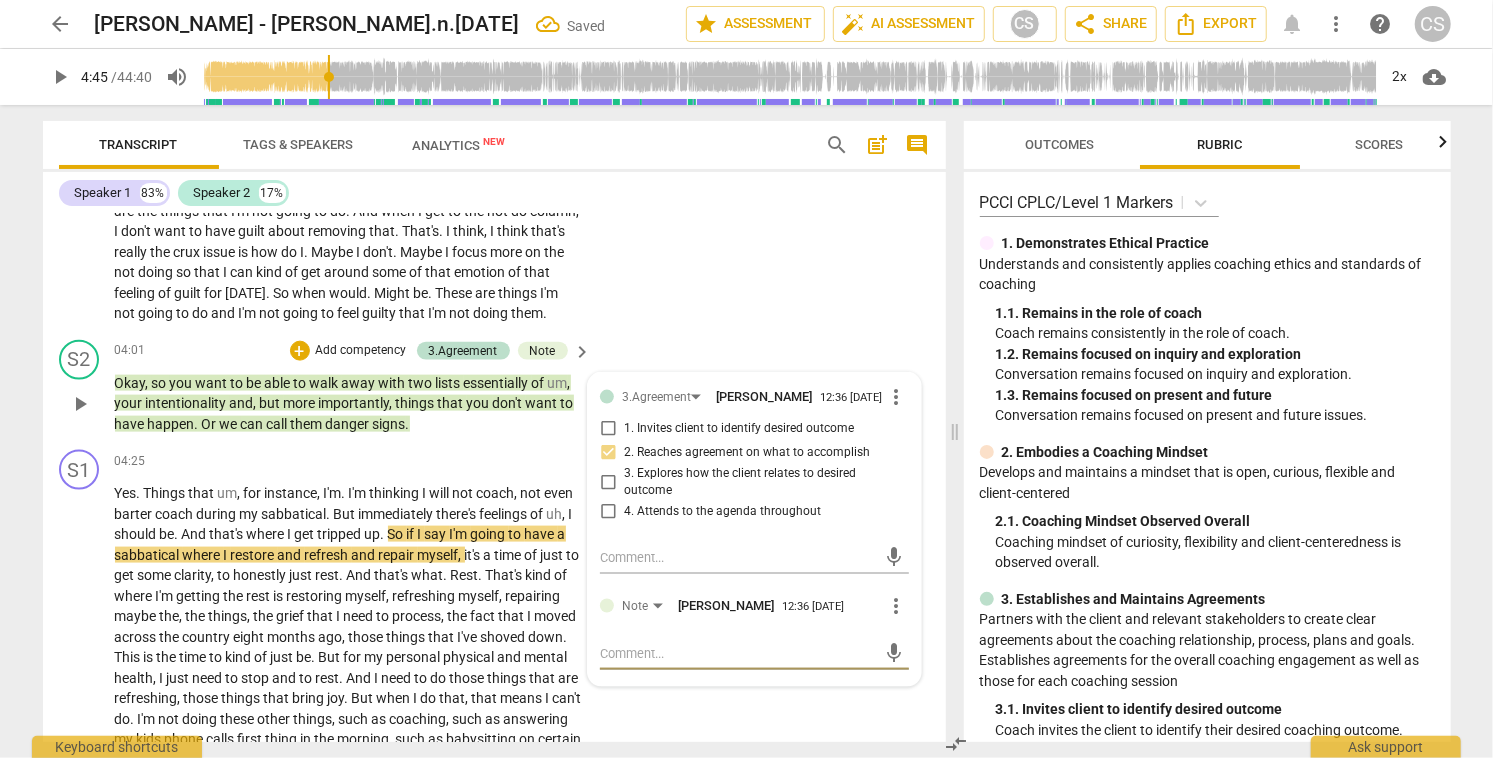 click at bounding box center (738, 653) 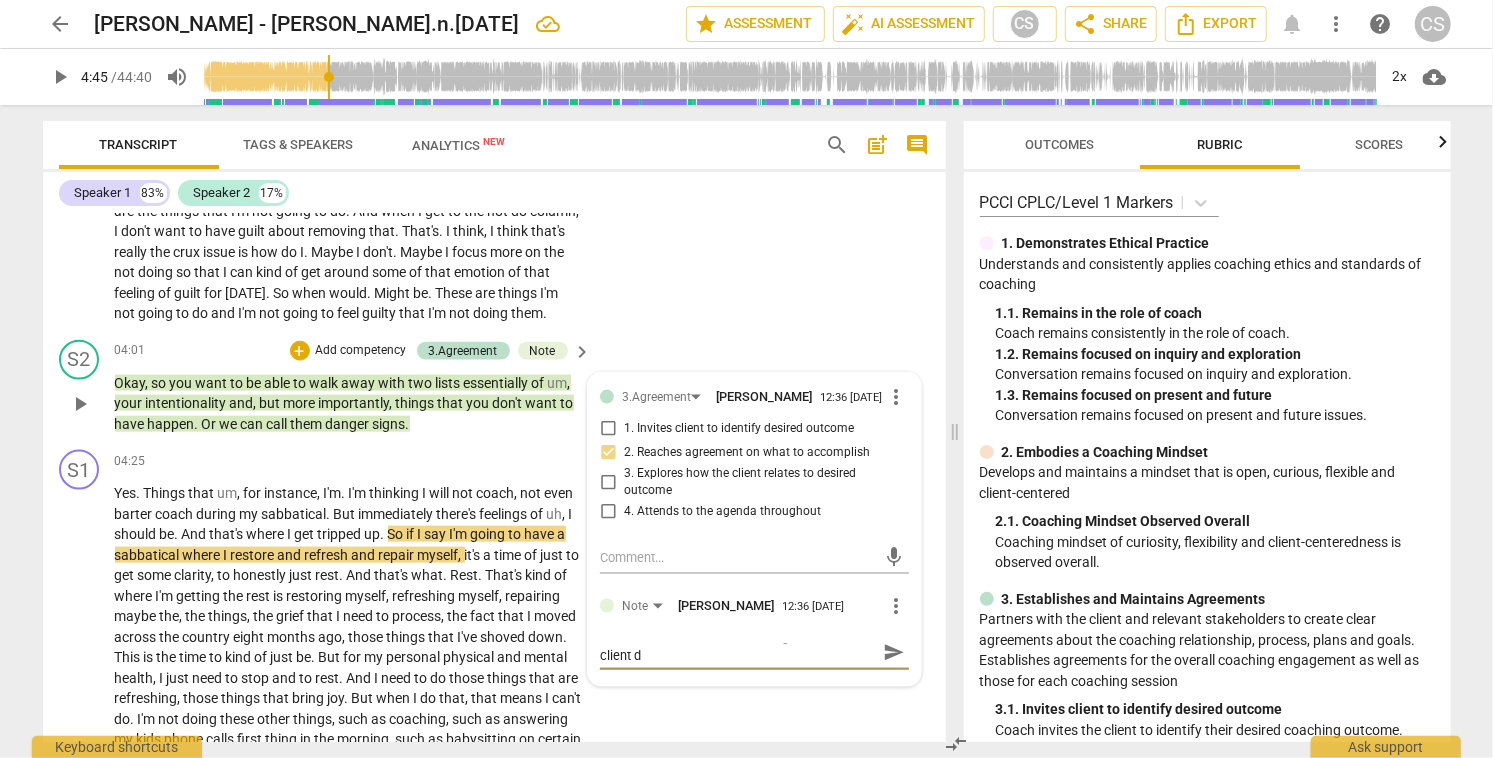 scroll, scrollTop: 0, scrollLeft: 0, axis: both 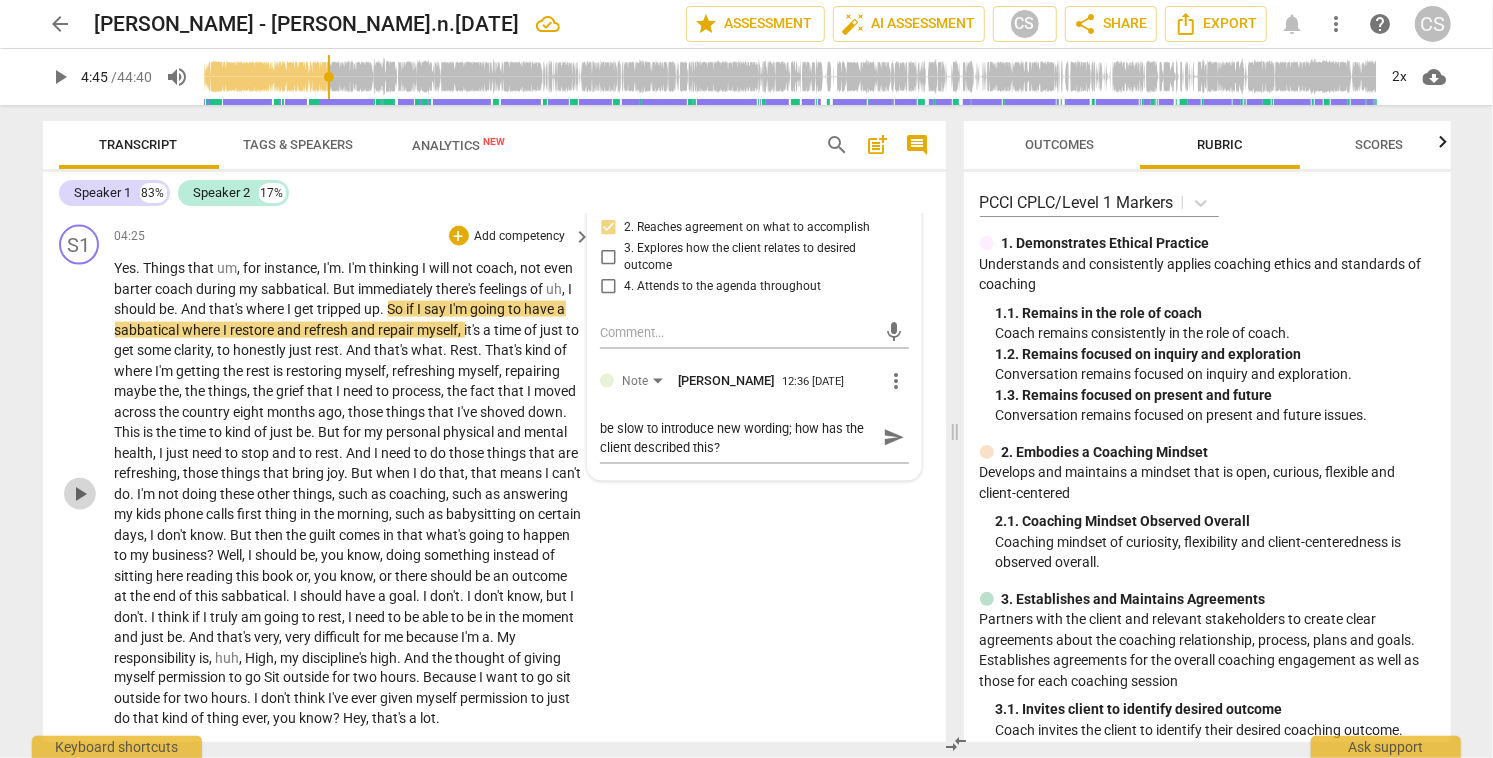 click on "play_arrow" at bounding box center (80, 494) 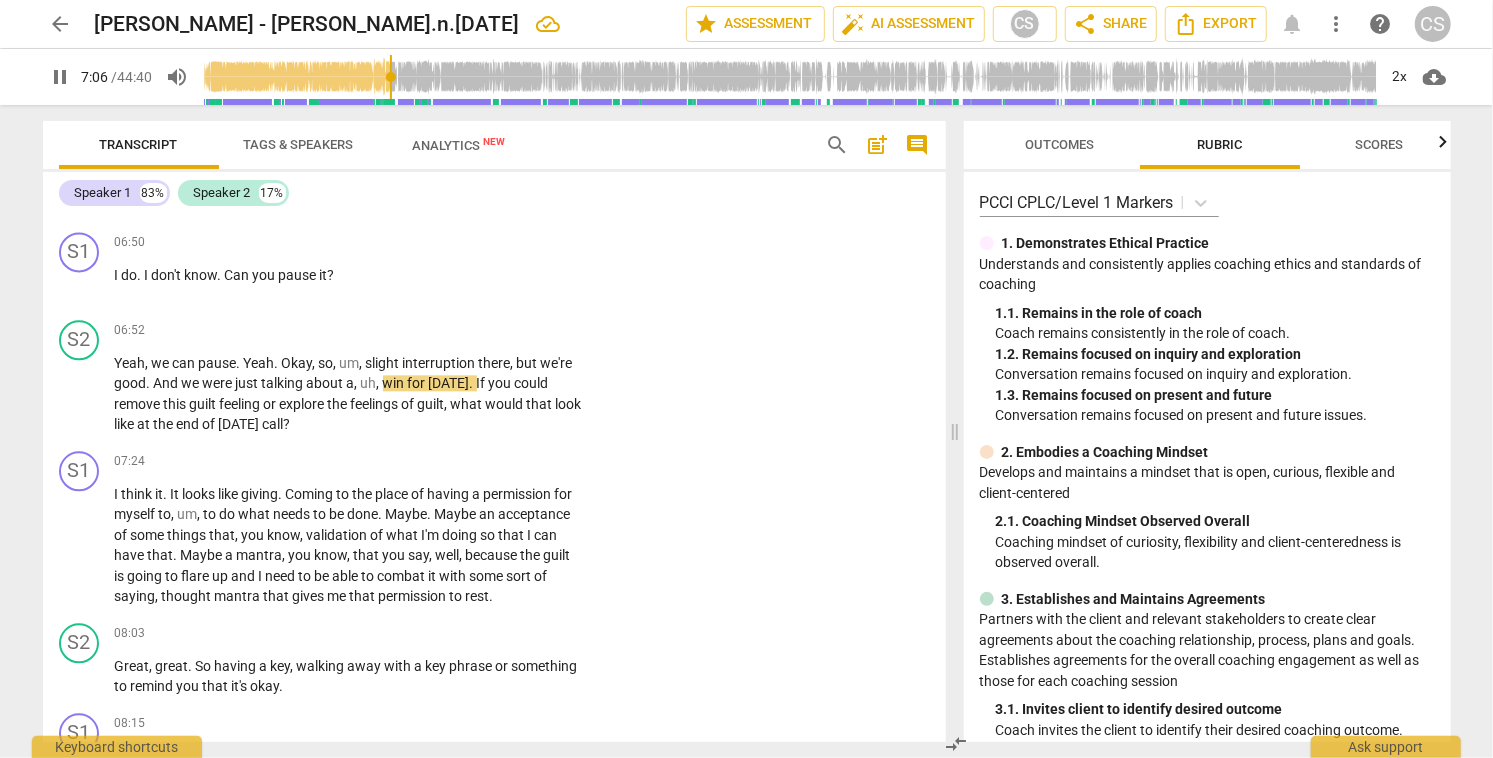 scroll, scrollTop: 2736, scrollLeft: 0, axis: vertical 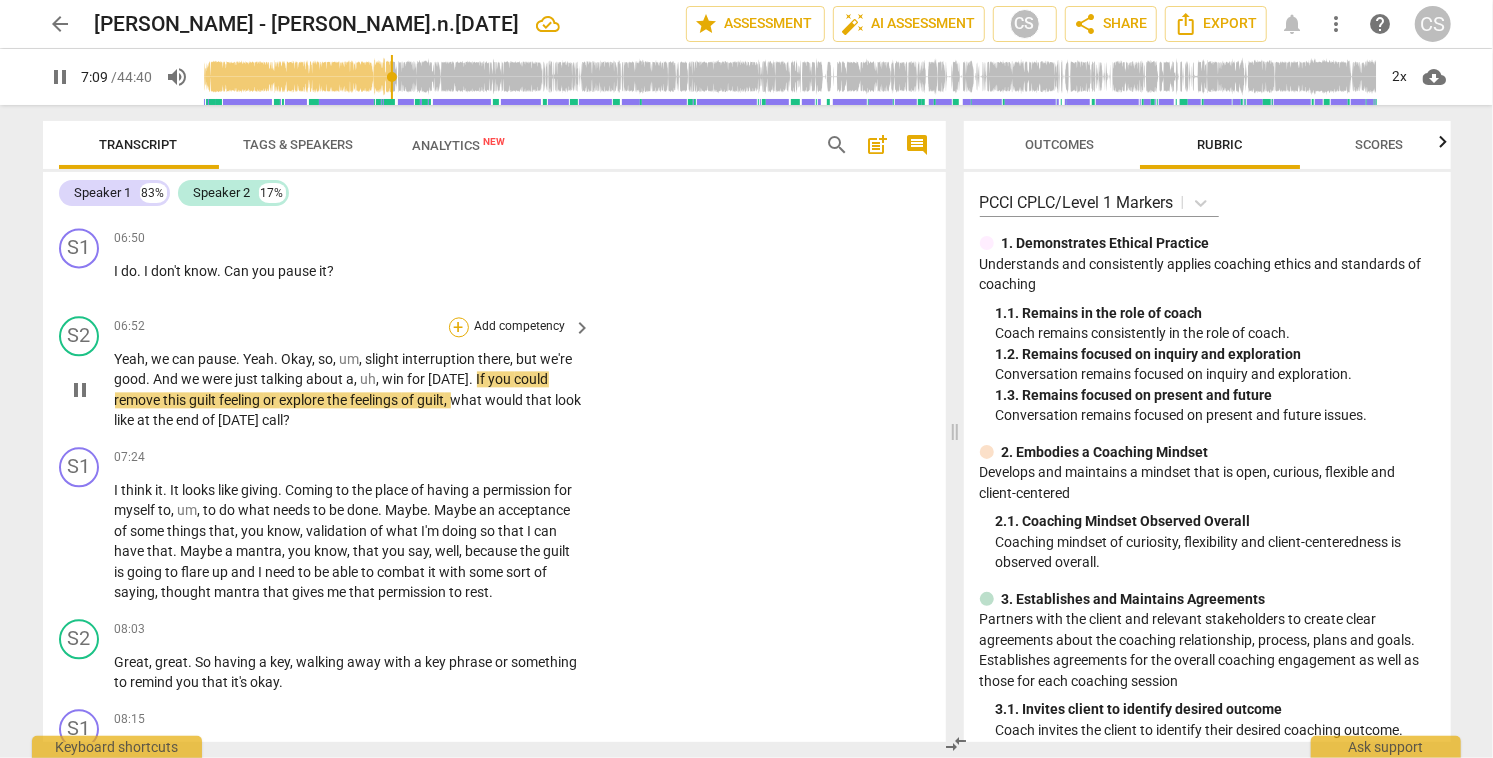 click on "+" at bounding box center (459, 327) 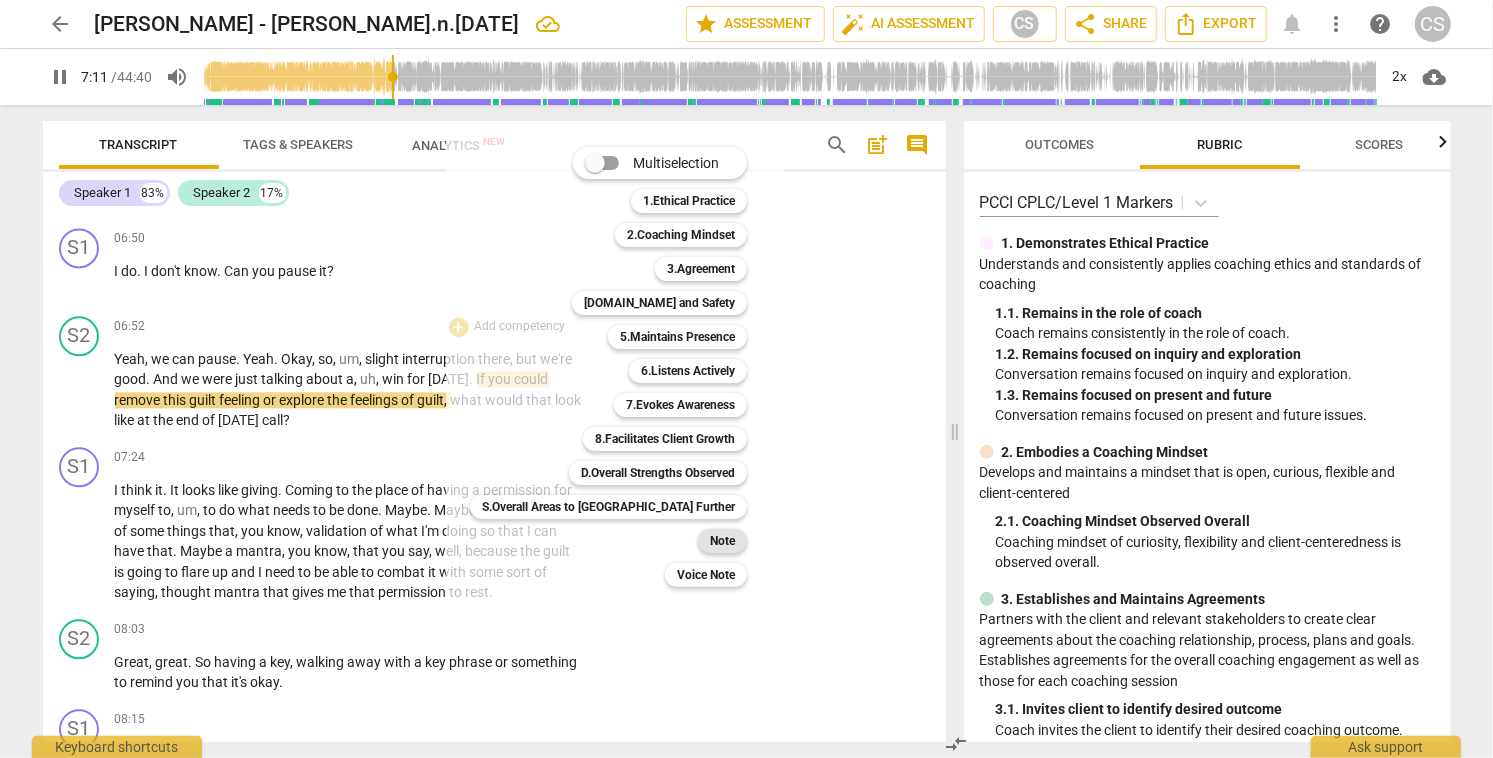 click on "Note" at bounding box center (722, 541) 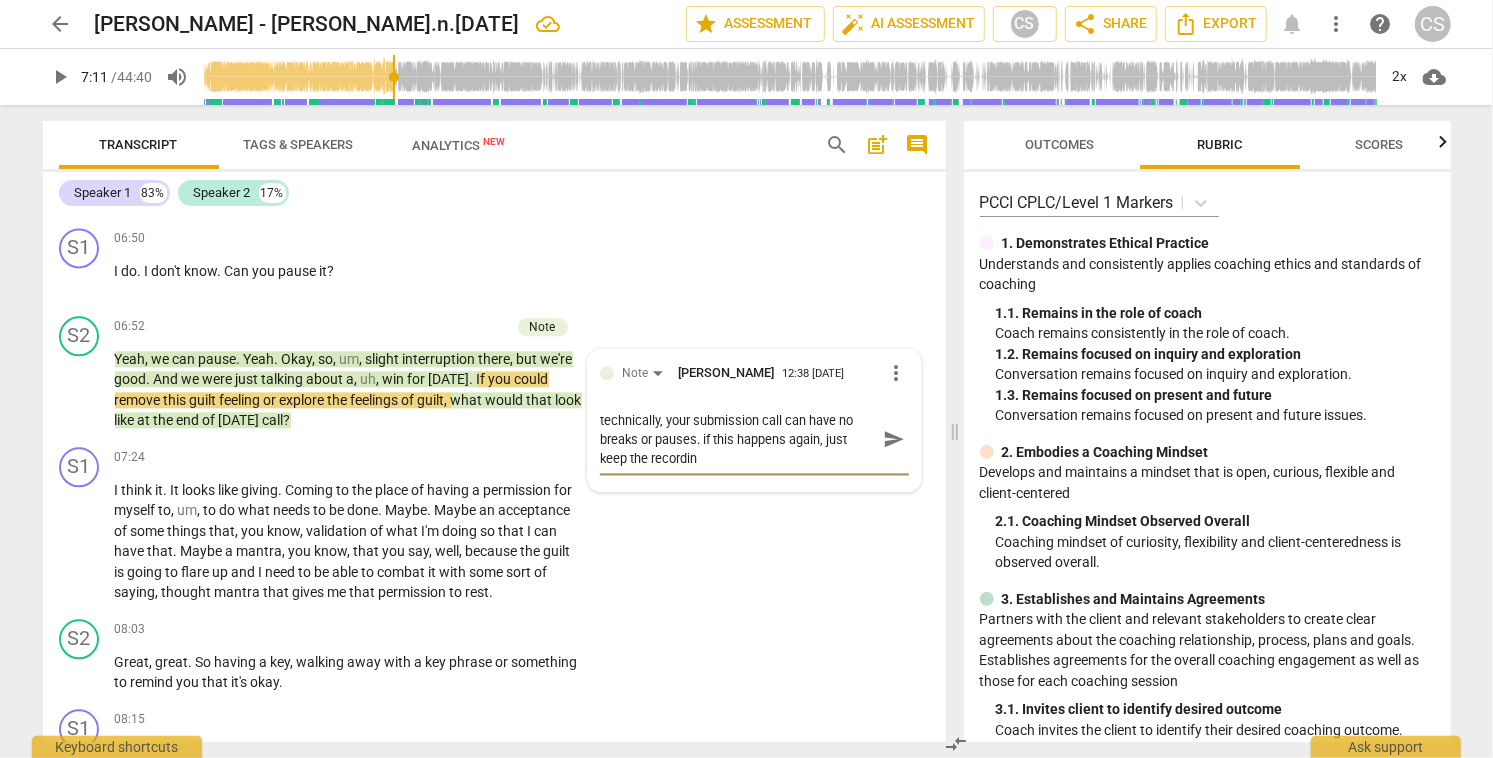 scroll, scrollTop: 0, scrollLeft: 0, axis: both 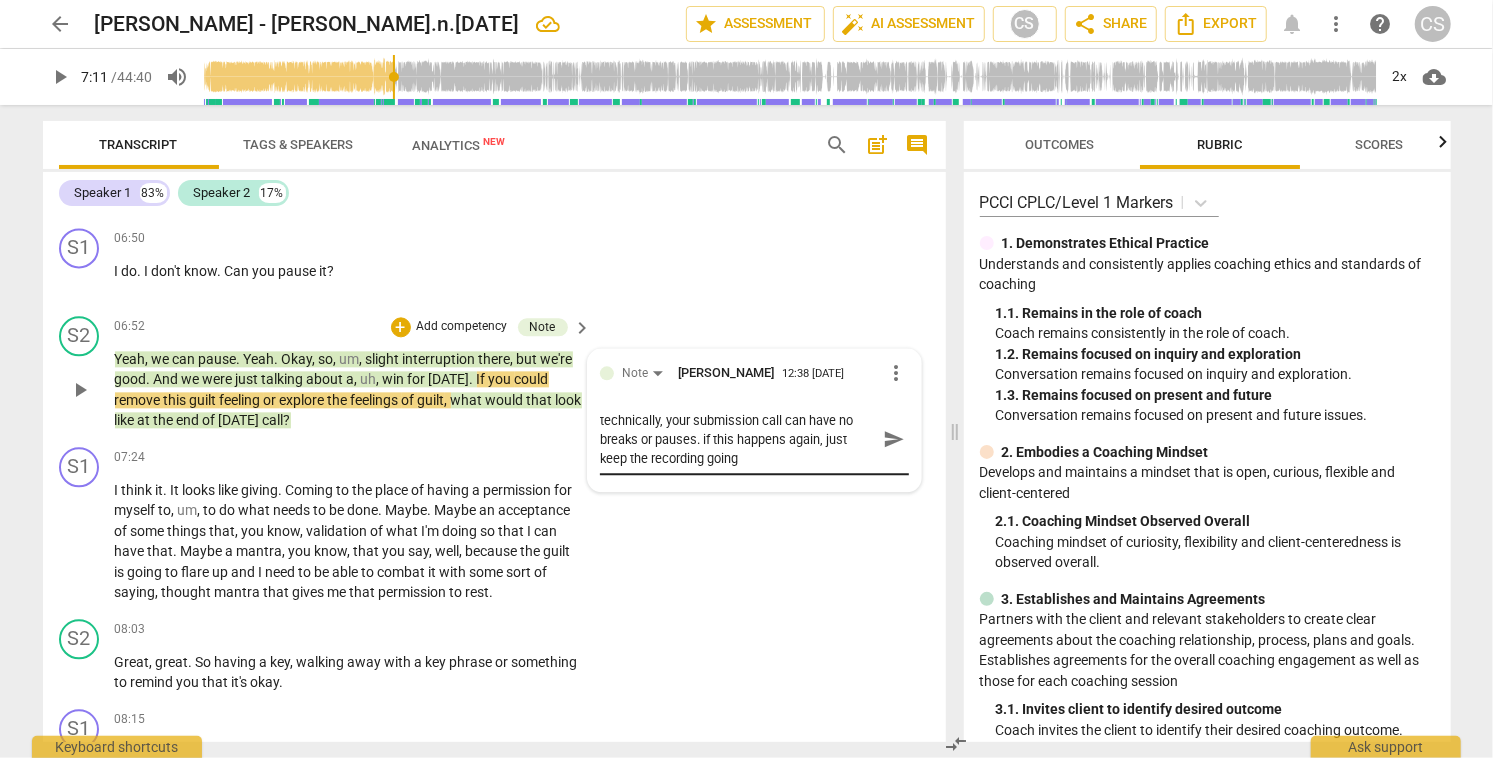 click on "technically, your submission call can have no breaks or pauses. if this happens again, just keep the recording going technically, your submission call can have no breaks or pauses. if this happens again, just keep the recording going send" at bounding box center [754, 440] 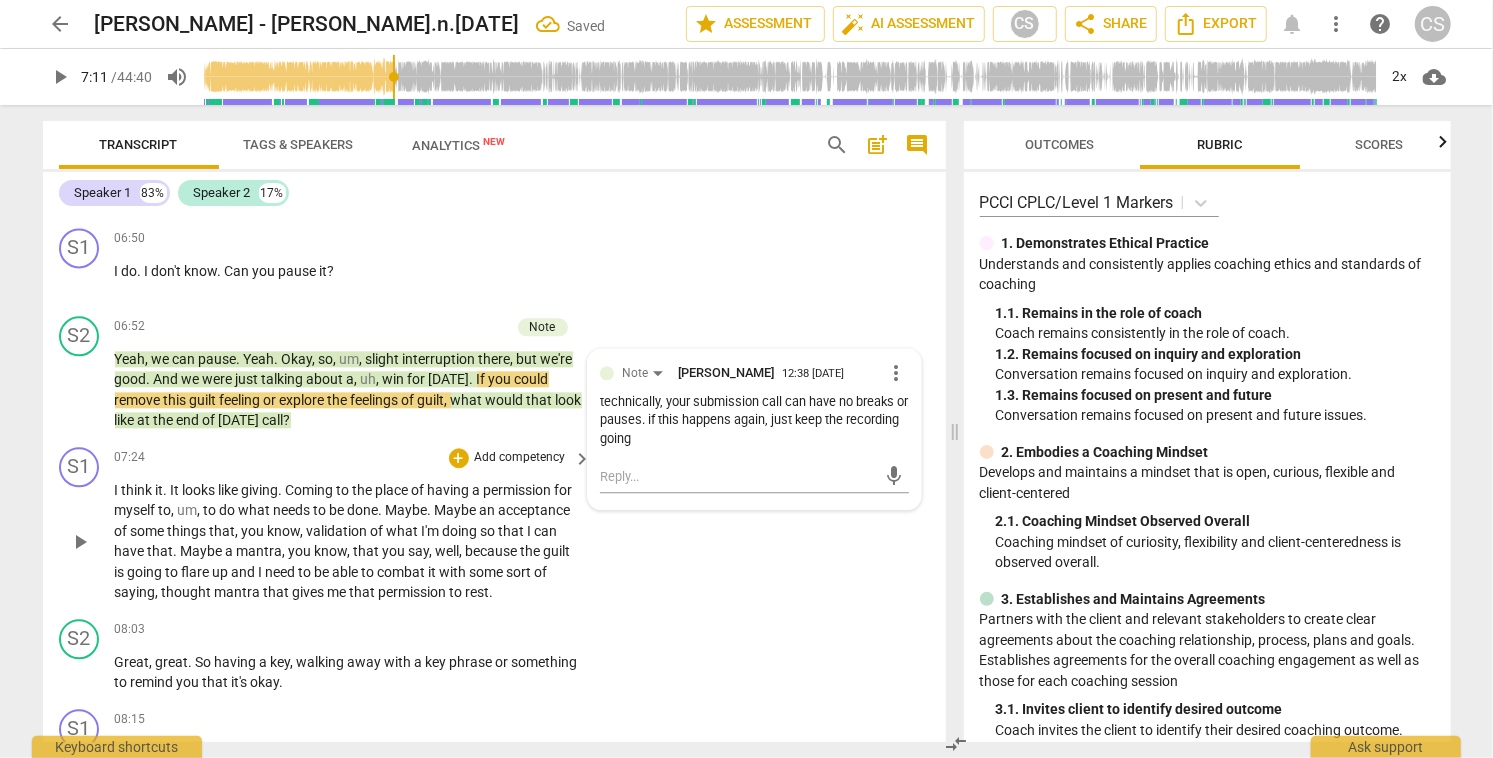click on "play_arrow" at bounding box center [80, 542] 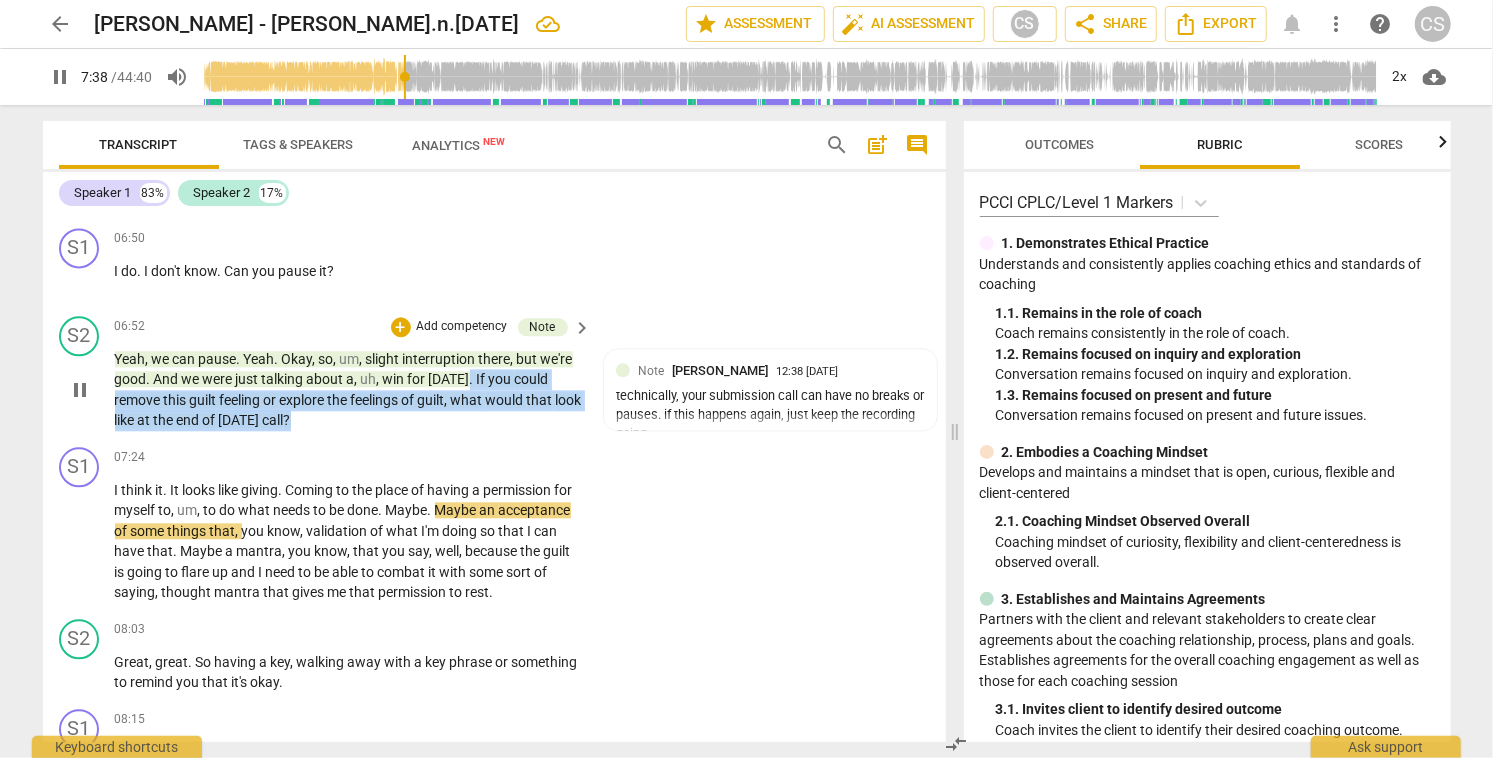 drag, startPoint x: 464, startPoint y: 417, endPoint x: 512, endPoint y: 455, distance: 61.220913 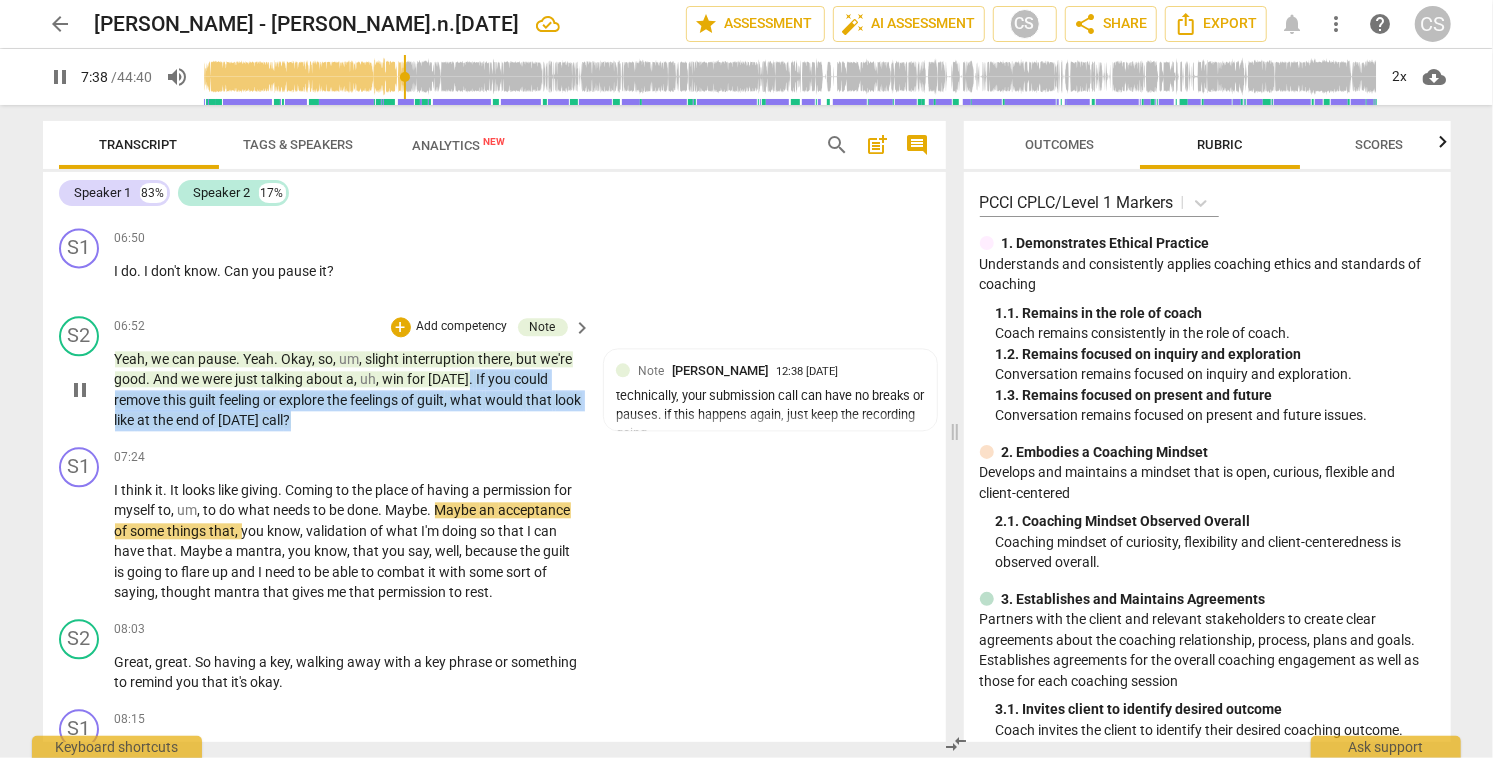 click on "Yeah ,   we   can   pause .   Yeah .   Okay ,   so ,   um ,   slight   interruption   there ,   but   we're   good .   And   we   were   just   talking   about   a ,   uh ,   win   for   [DATE] .   If   you   could   remove   this   guilt   feeling   or   explore   the   feelings   of   guilt ,   what   would   that   look   like   at   the   end   of   [DATE]   call ?" at bounding box center (348, 390) 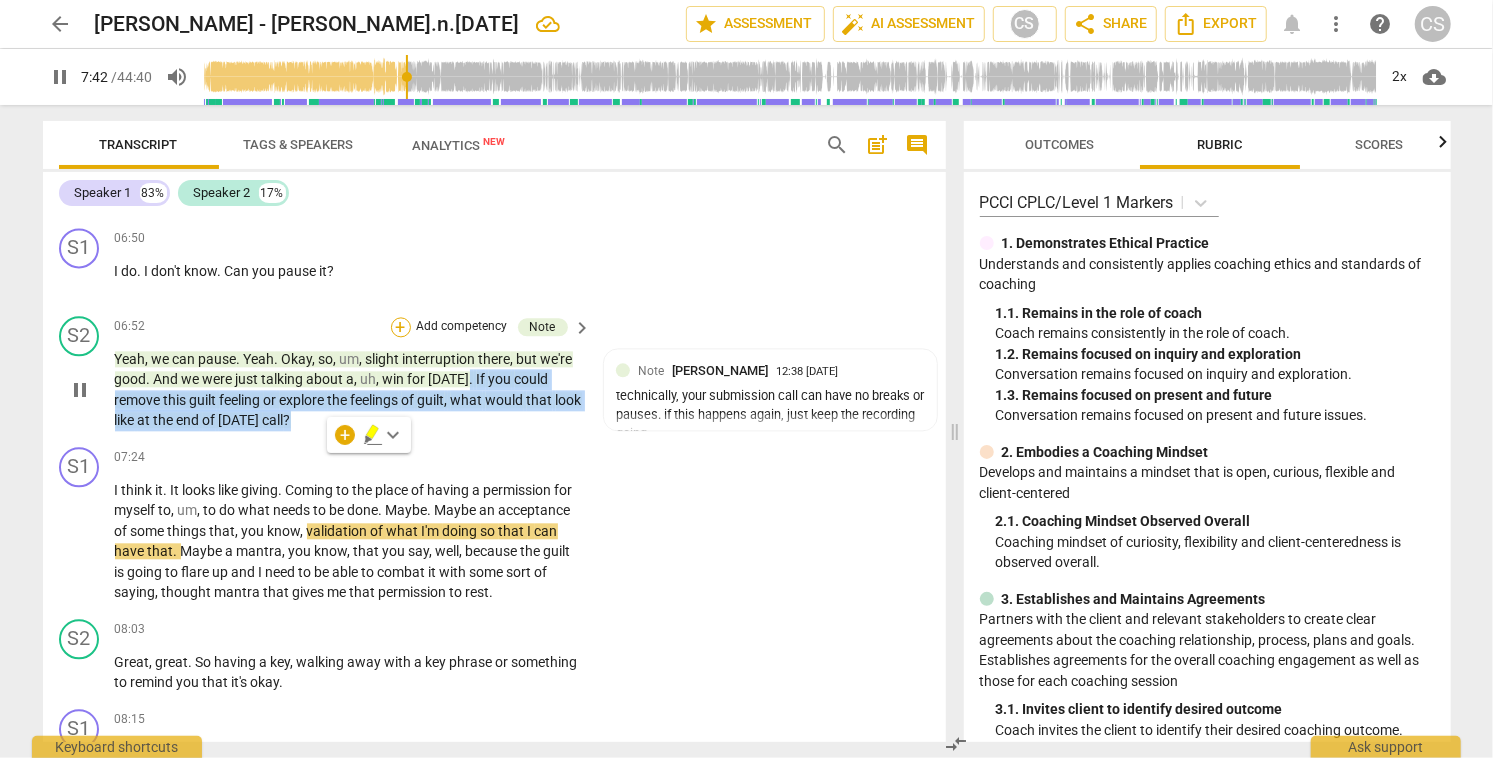 click on "+" at bounding box center [401, 327] 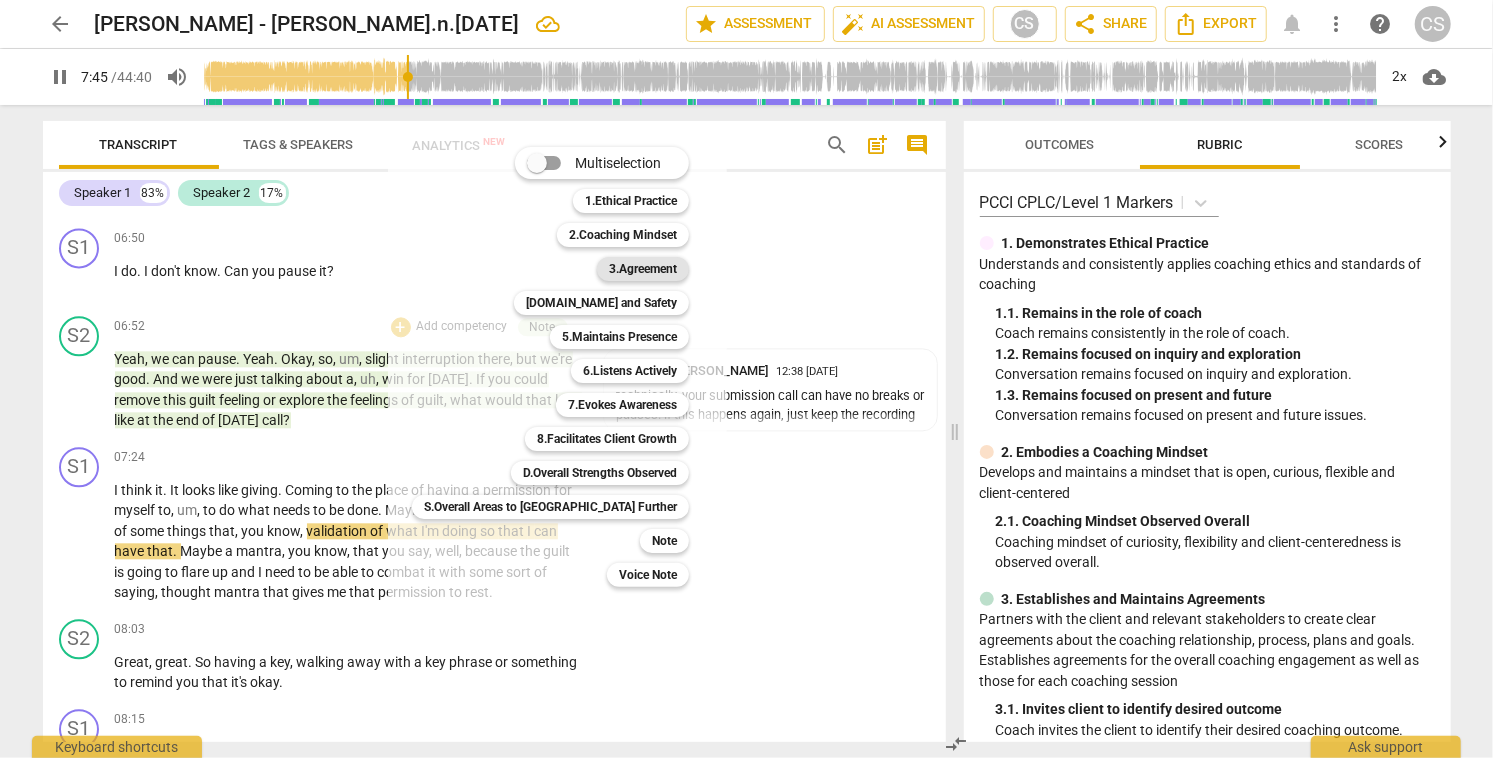 click on "3.Agreement" at bounding box center (643, 269) 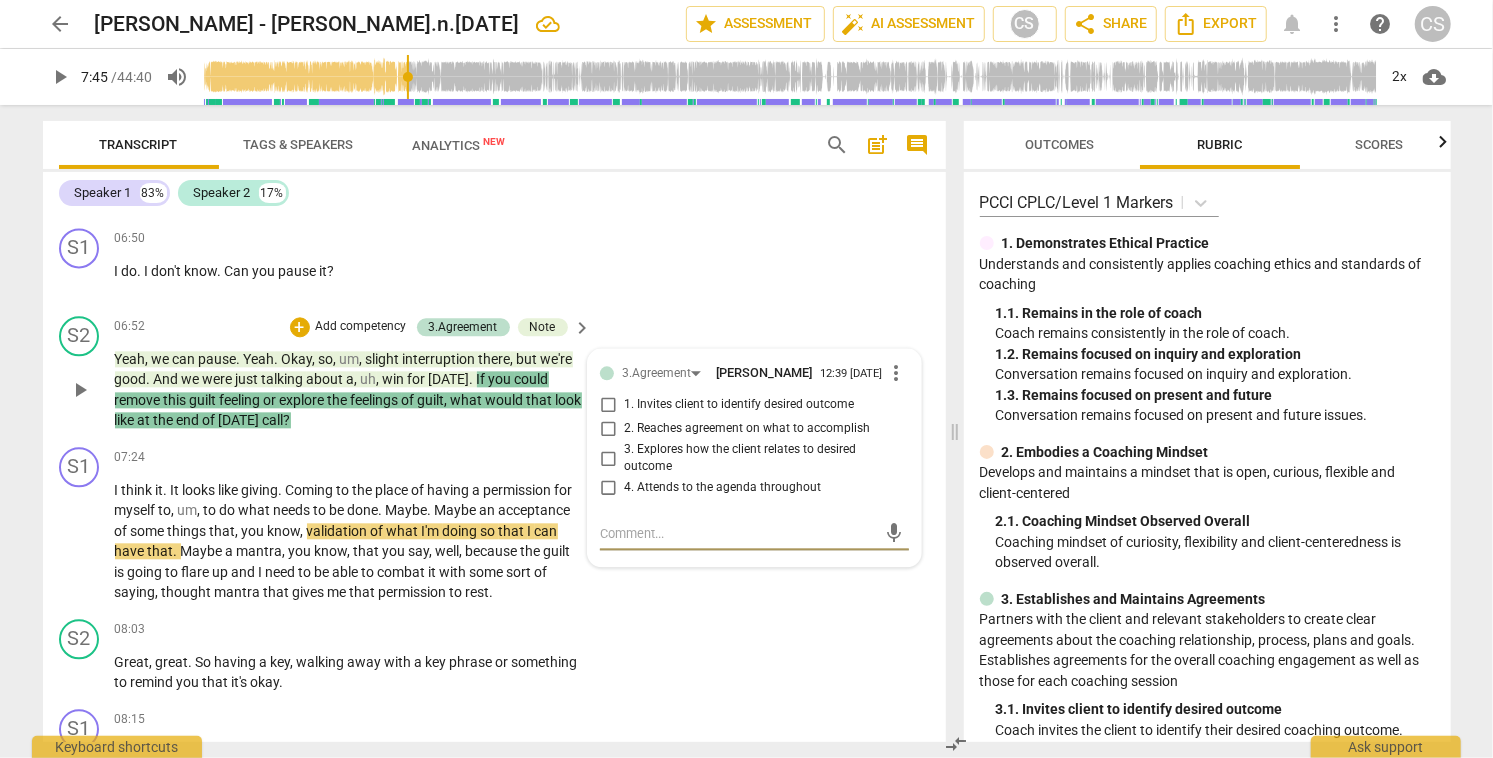 click on "1. Invites client to identify desired outcome" at bounding box center [608, 405] 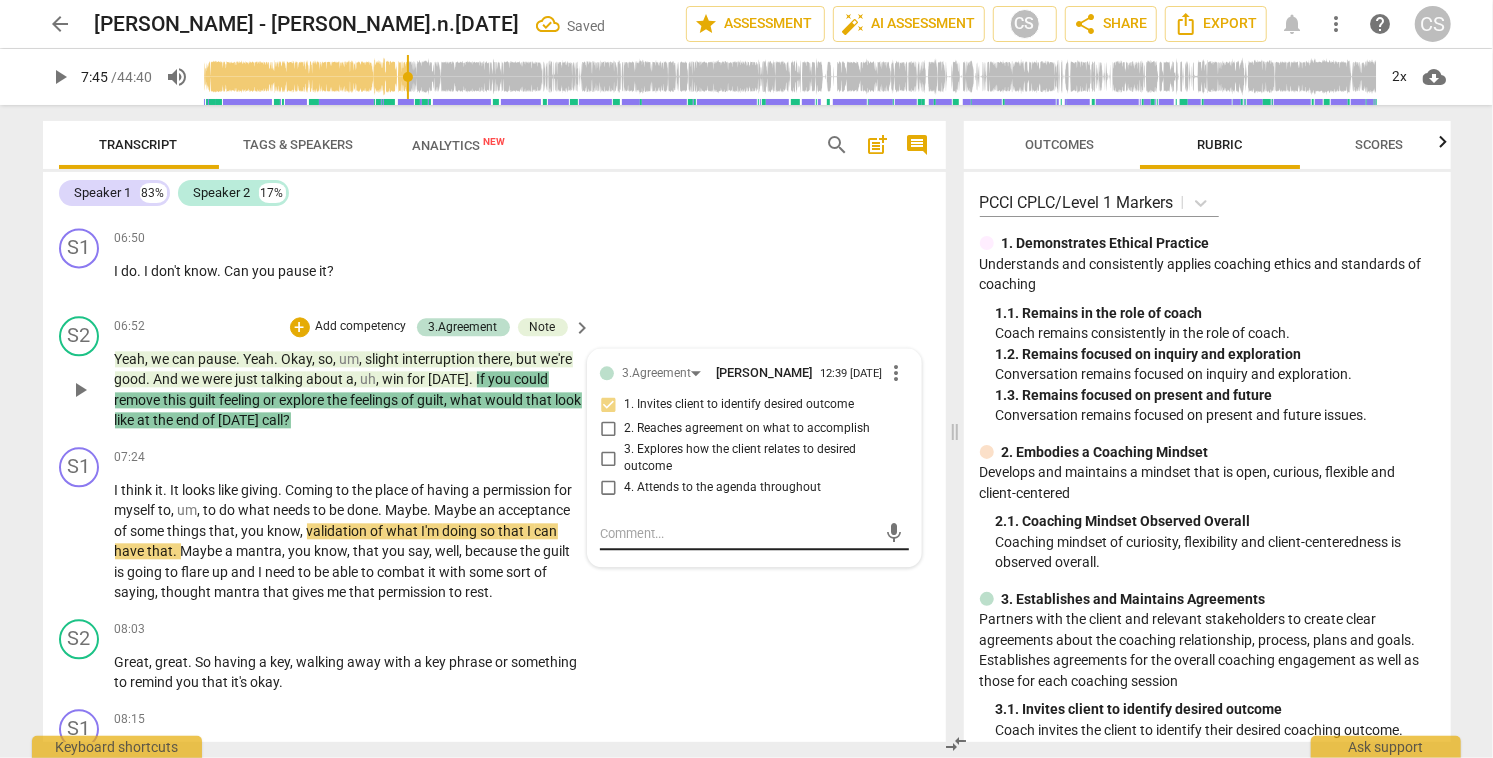 click at bounding box center (738, 533) 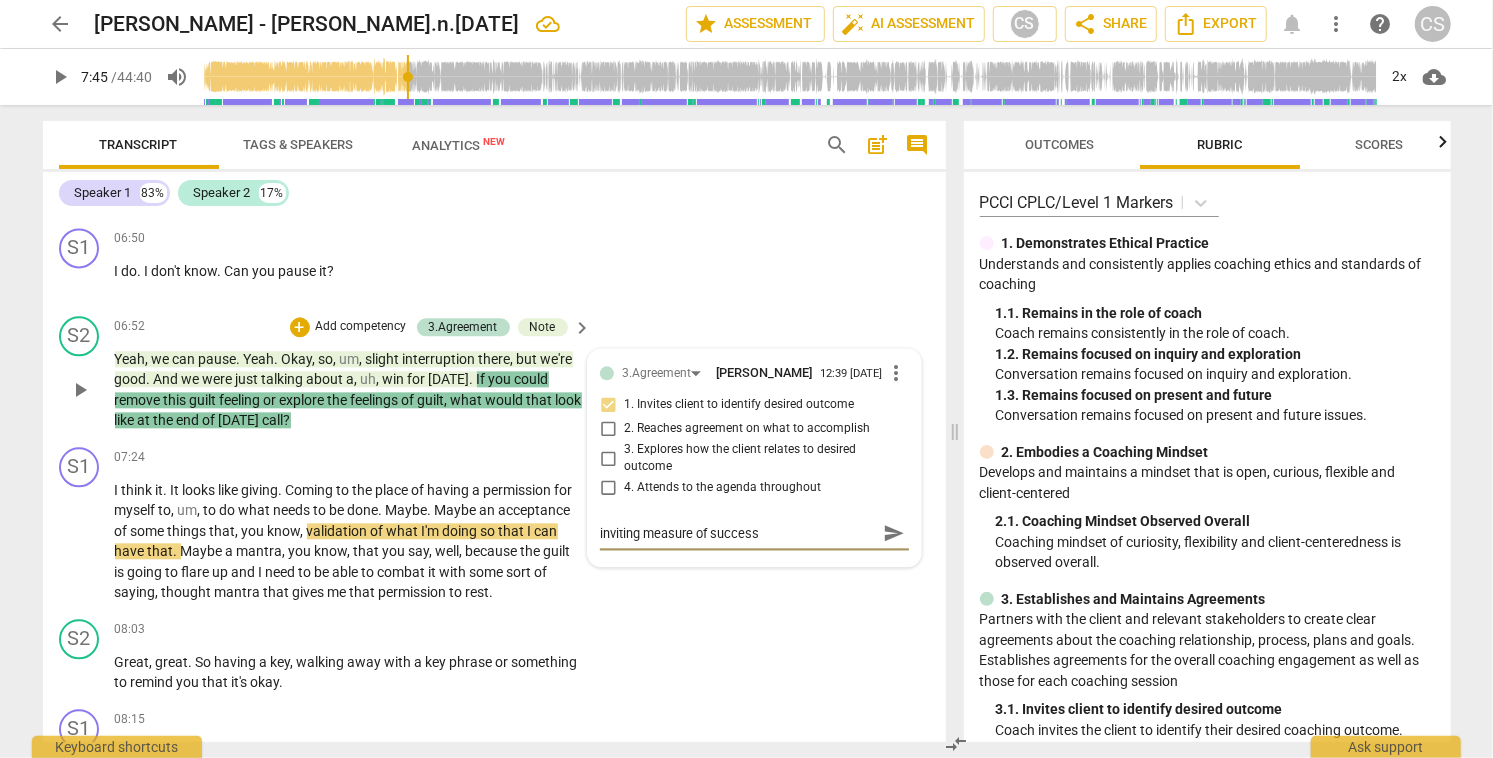 click on "send" at bounding box center [894, 533] 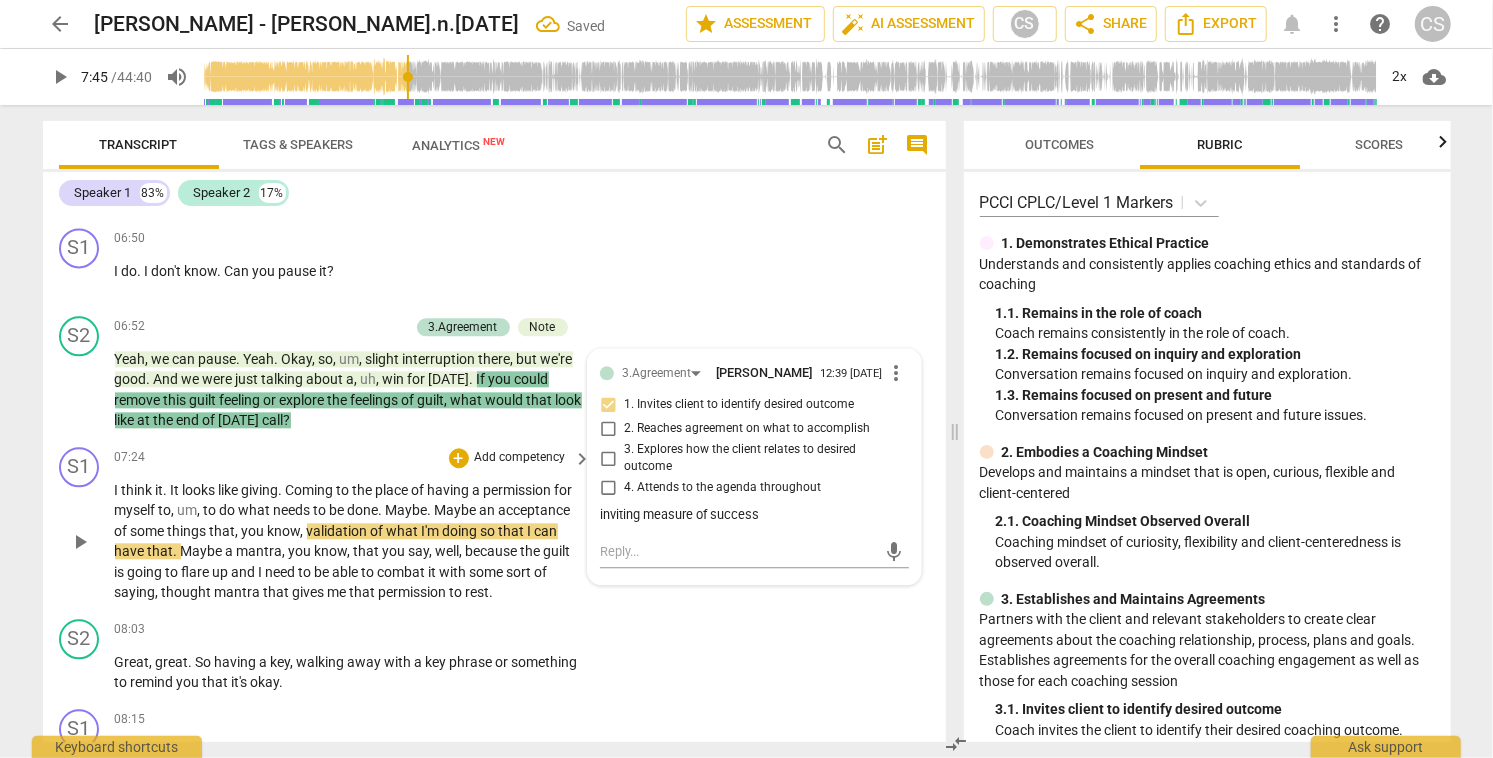 click on "play_arrow" at bounding box center (80, 542) 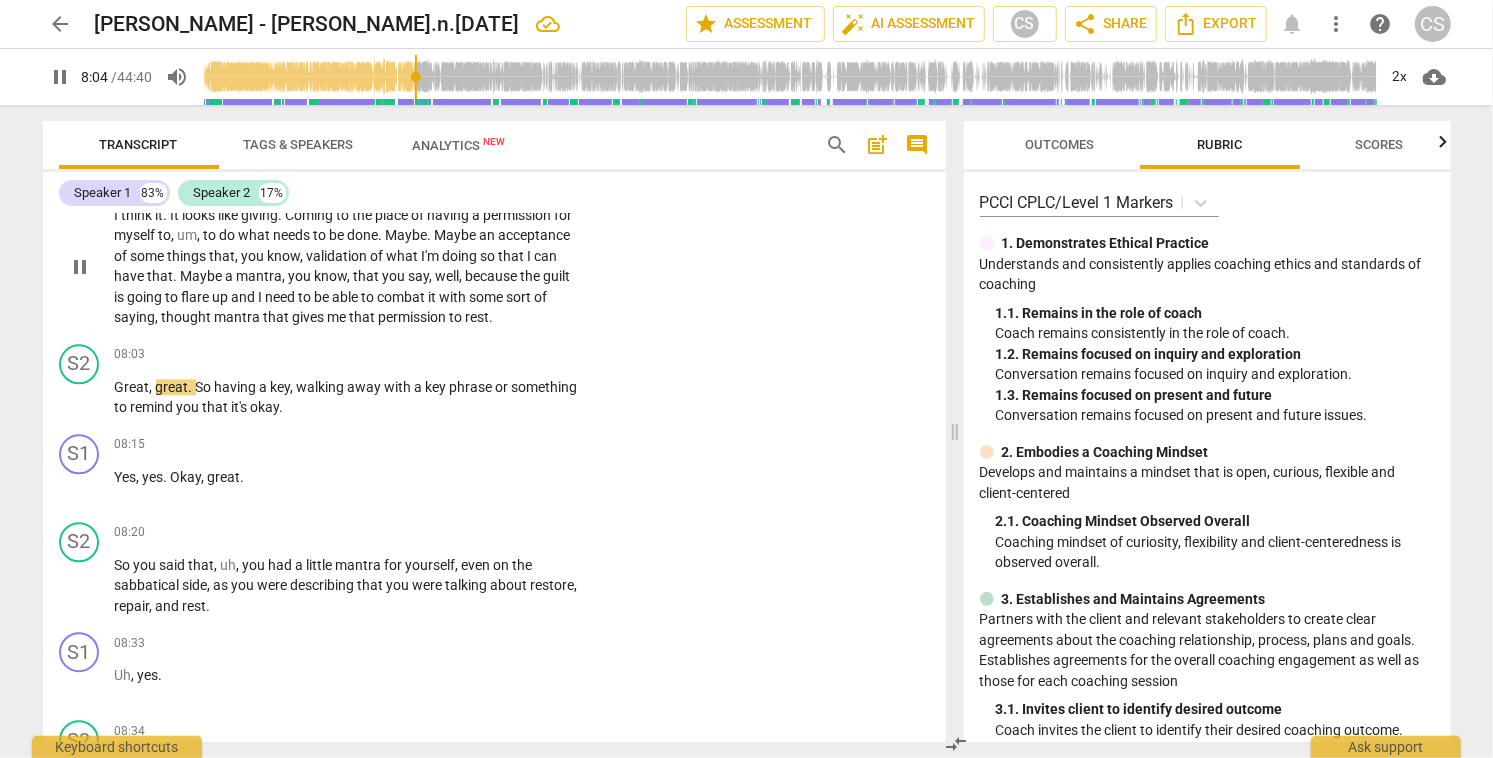 scroll, scrollTop: 3015, scrollLeft: 0, axis: vertical 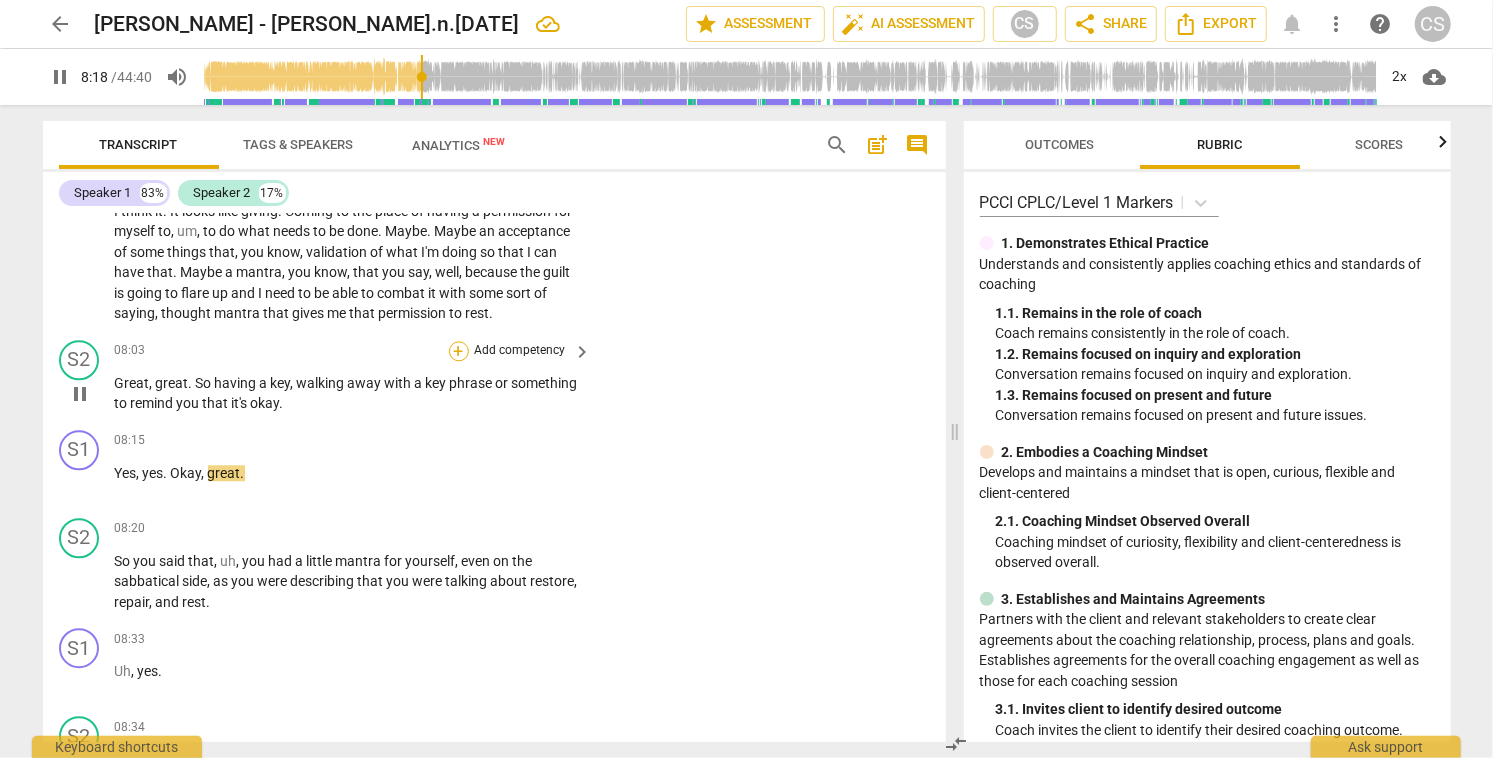 click on "+" at bounding box center [459, 351] 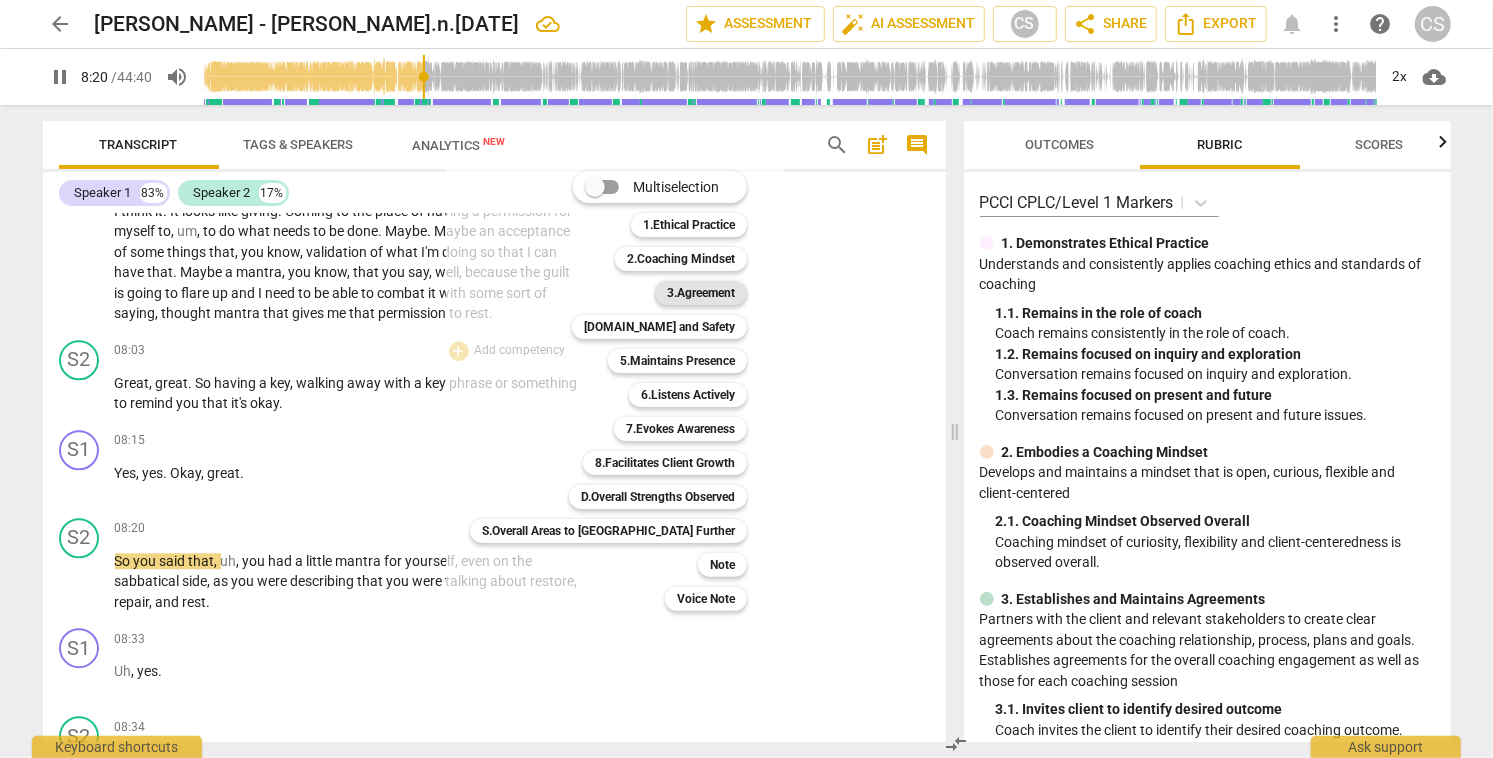 click on "3.Agreement" at bounding box center [701, 293] 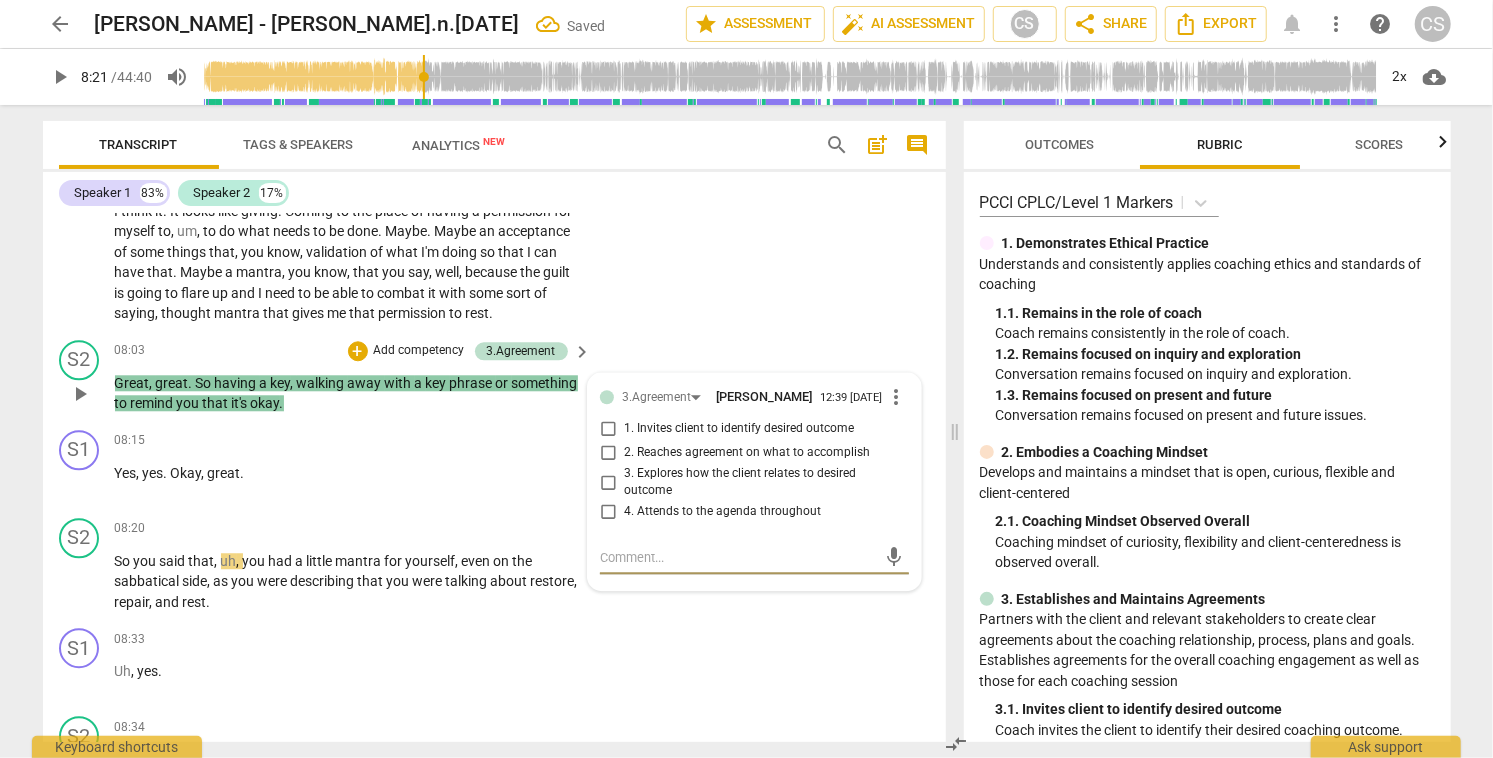 click on "2. Reaches agreement on what to accomplish" at bounding box center [608, 453] 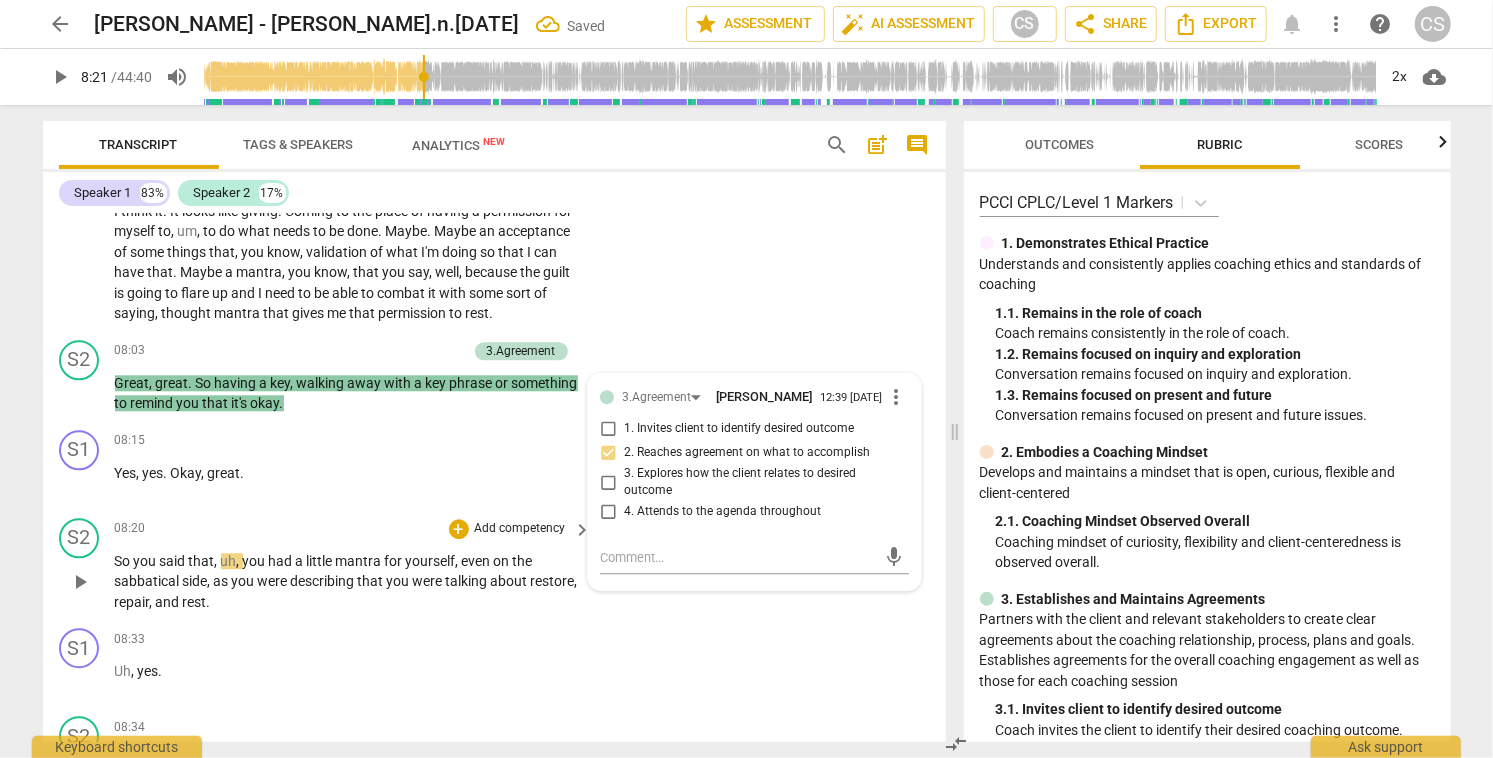 click on "play_arrow" at bounding box center [80, 582] 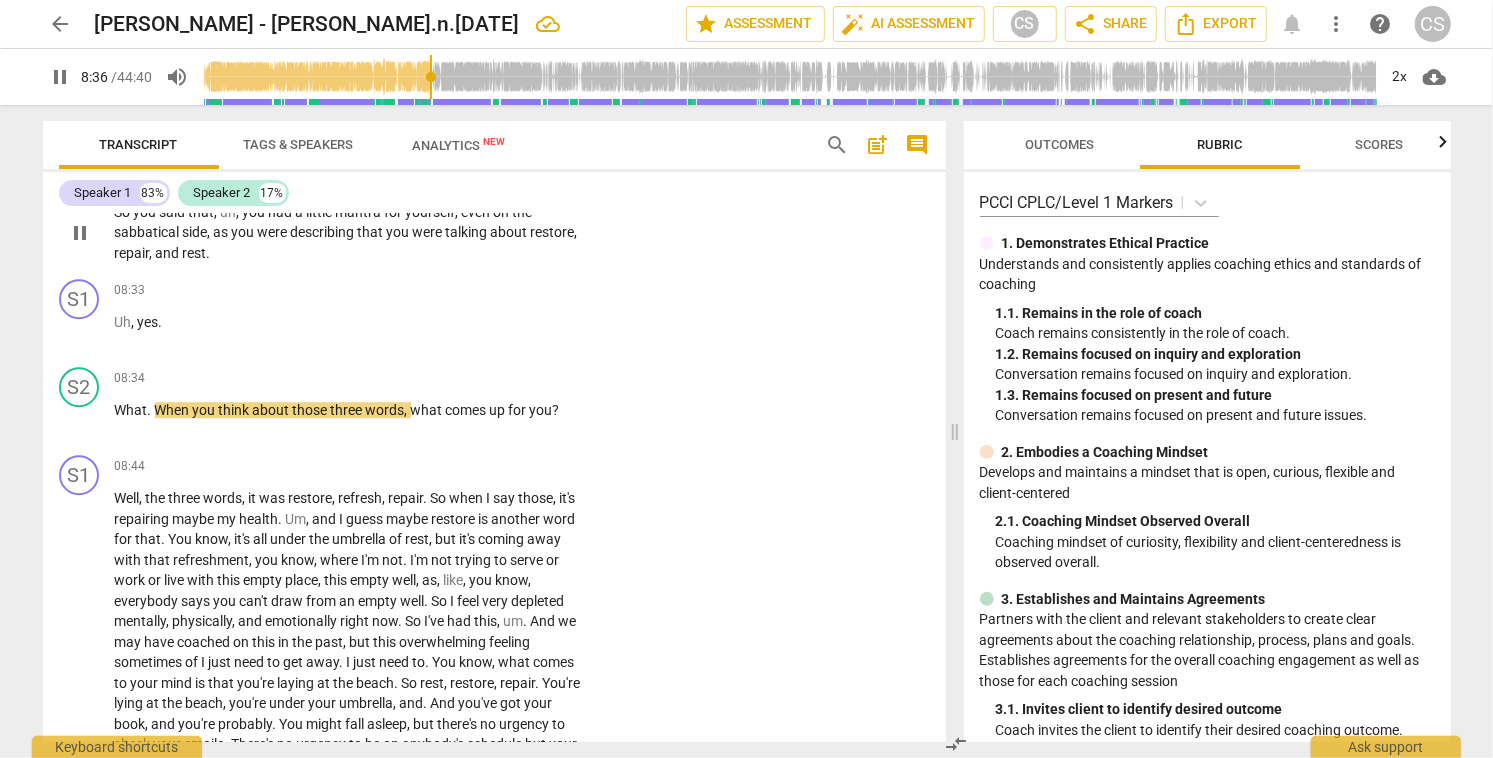 scroll, scrollTop: 3365, scrollLeft: 0, axis: vertical 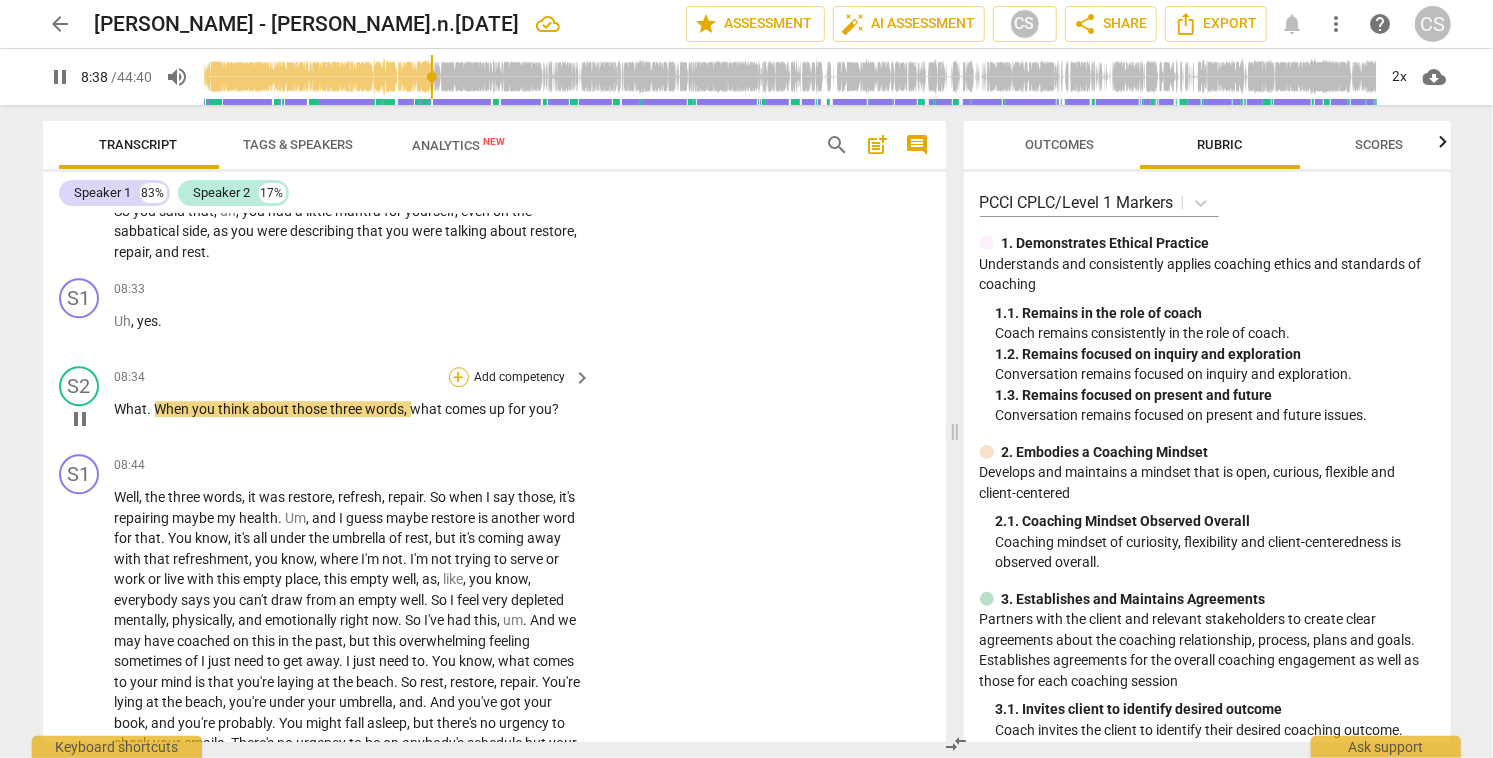 click on "+" at bounding box center (459, 377) 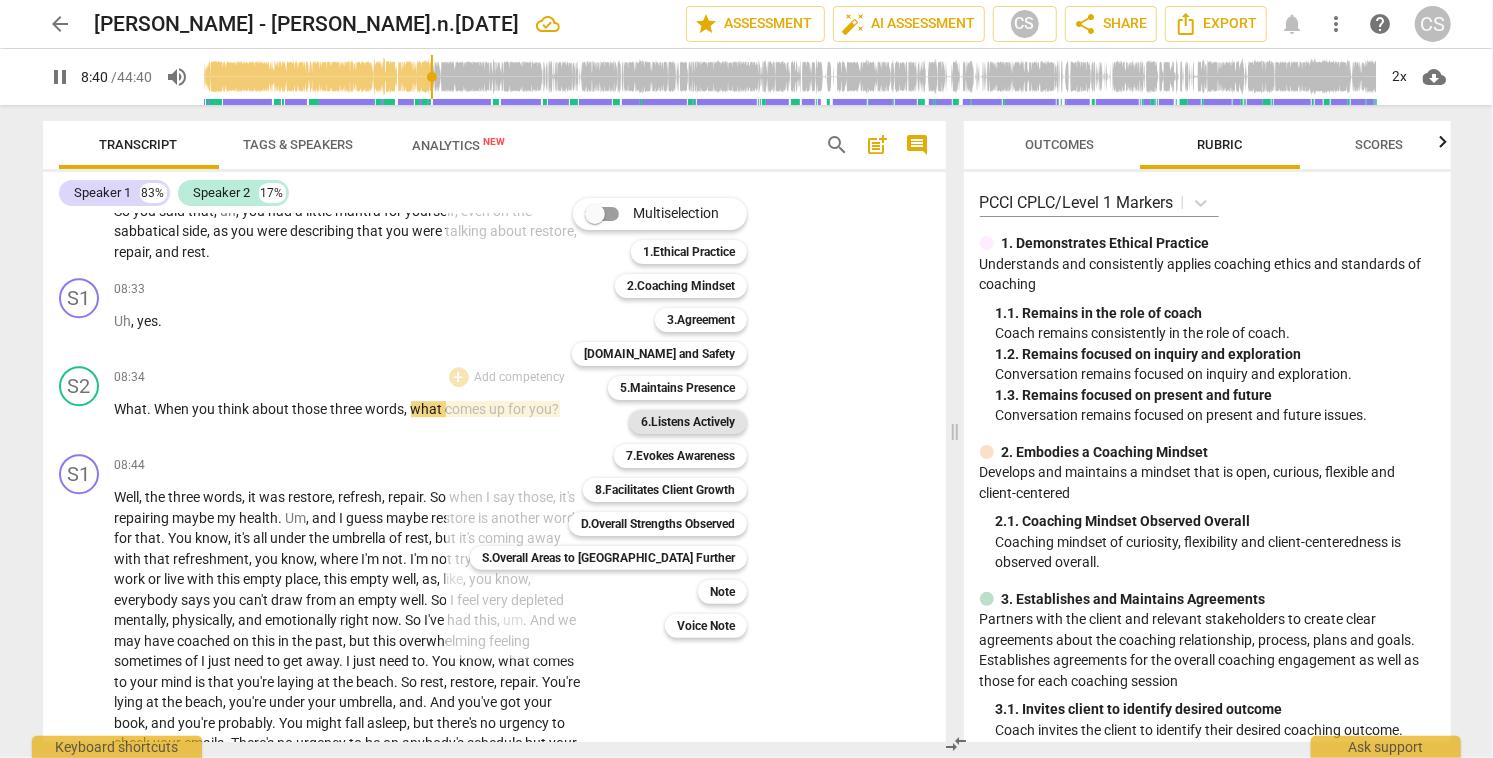 click on "6.Listens Actively" at bounding box center [688, 422] 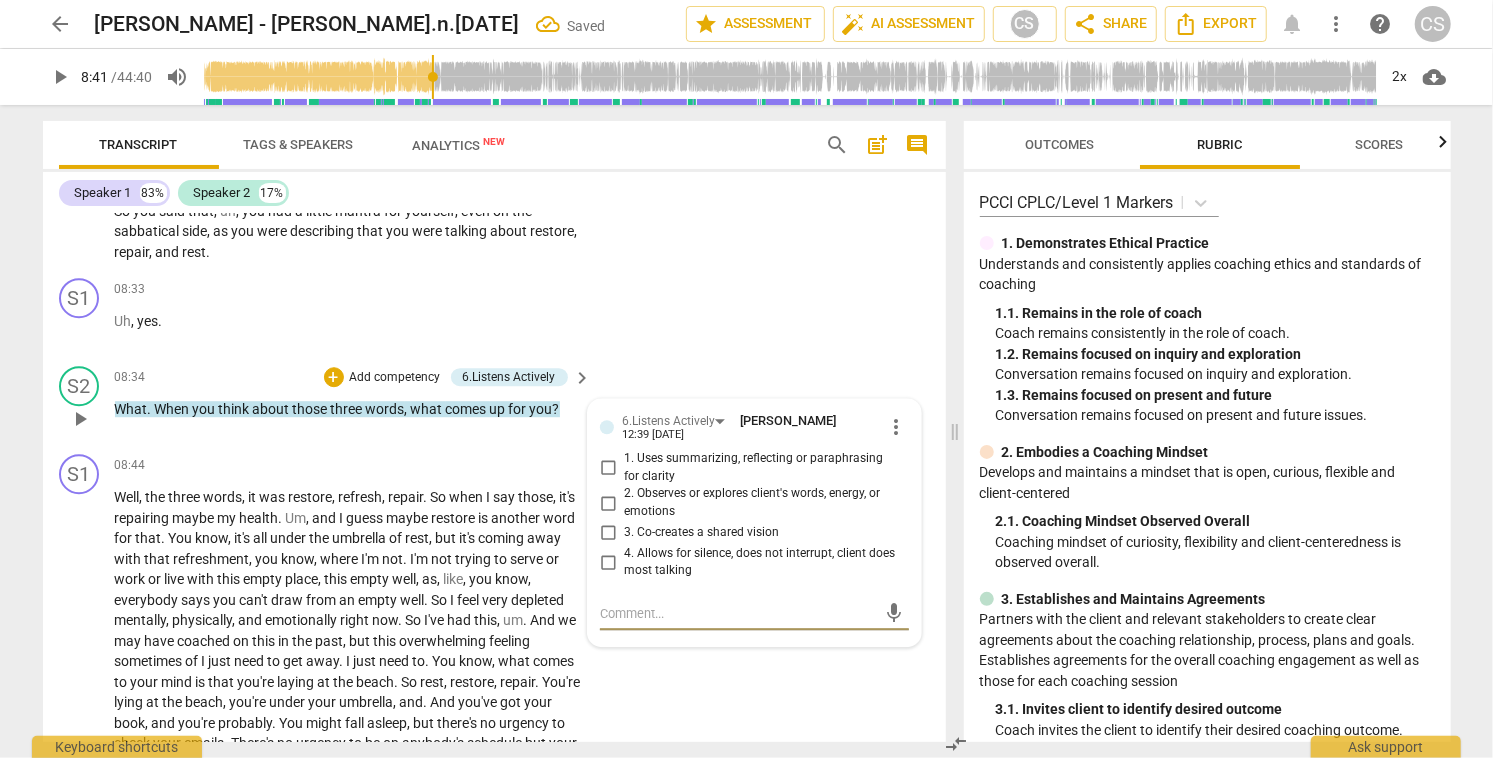 click on "2. Observes or explores client's words, energy, or emotions" at bounding box center (608, 503) 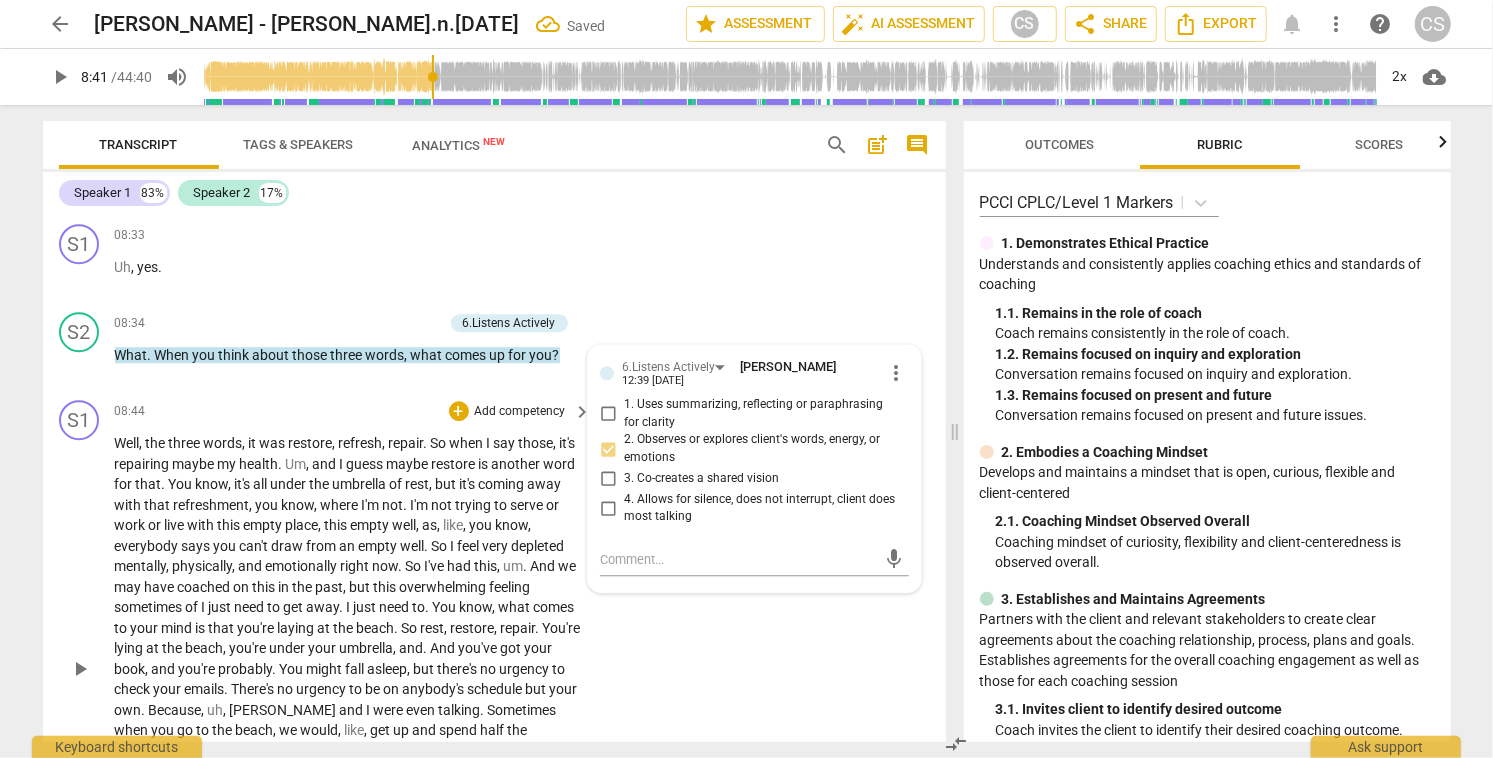 scroll, scrollTop: 3422, scrollLeft: 0, axis: vertical 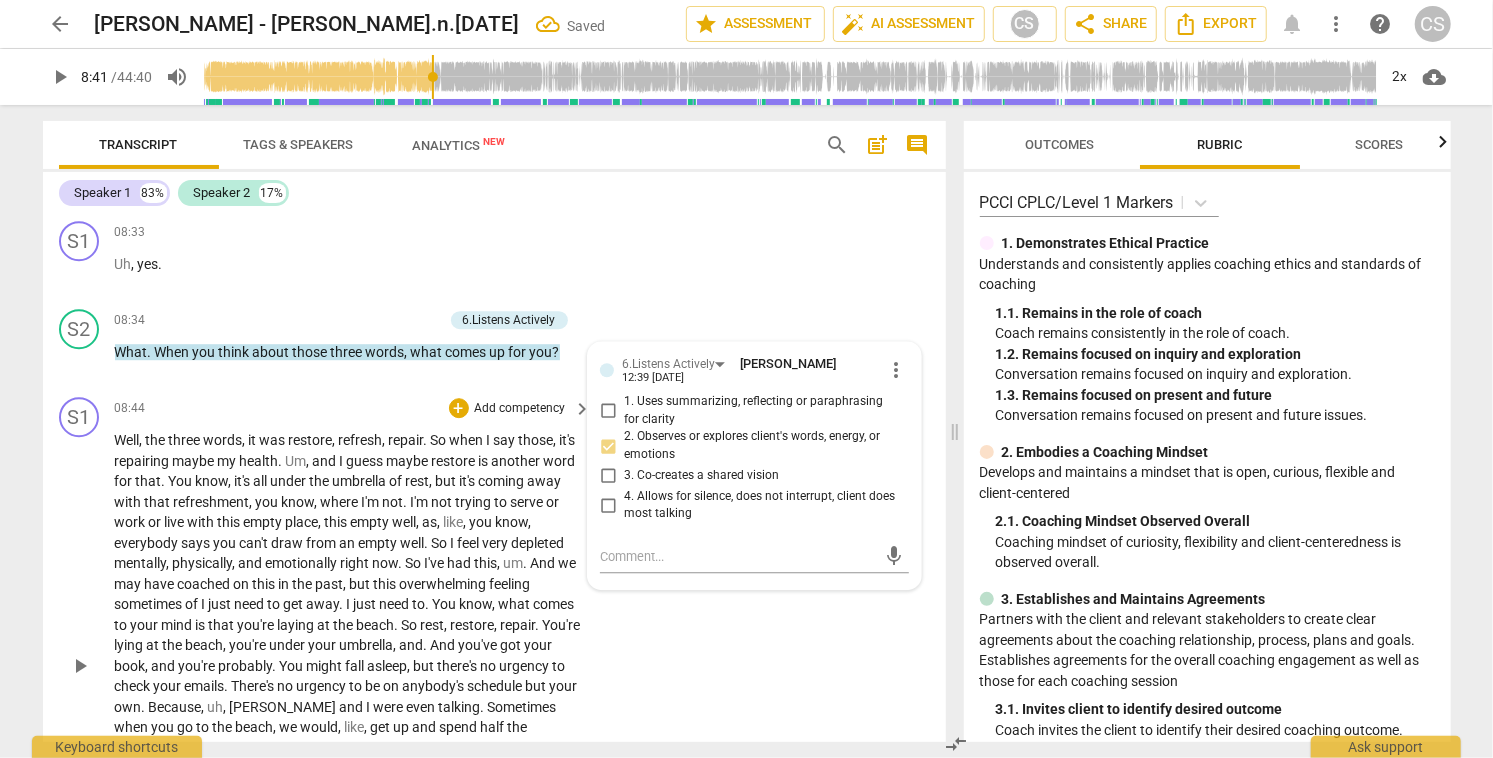 click on "play_arrow" at bounding box center (80, 666) 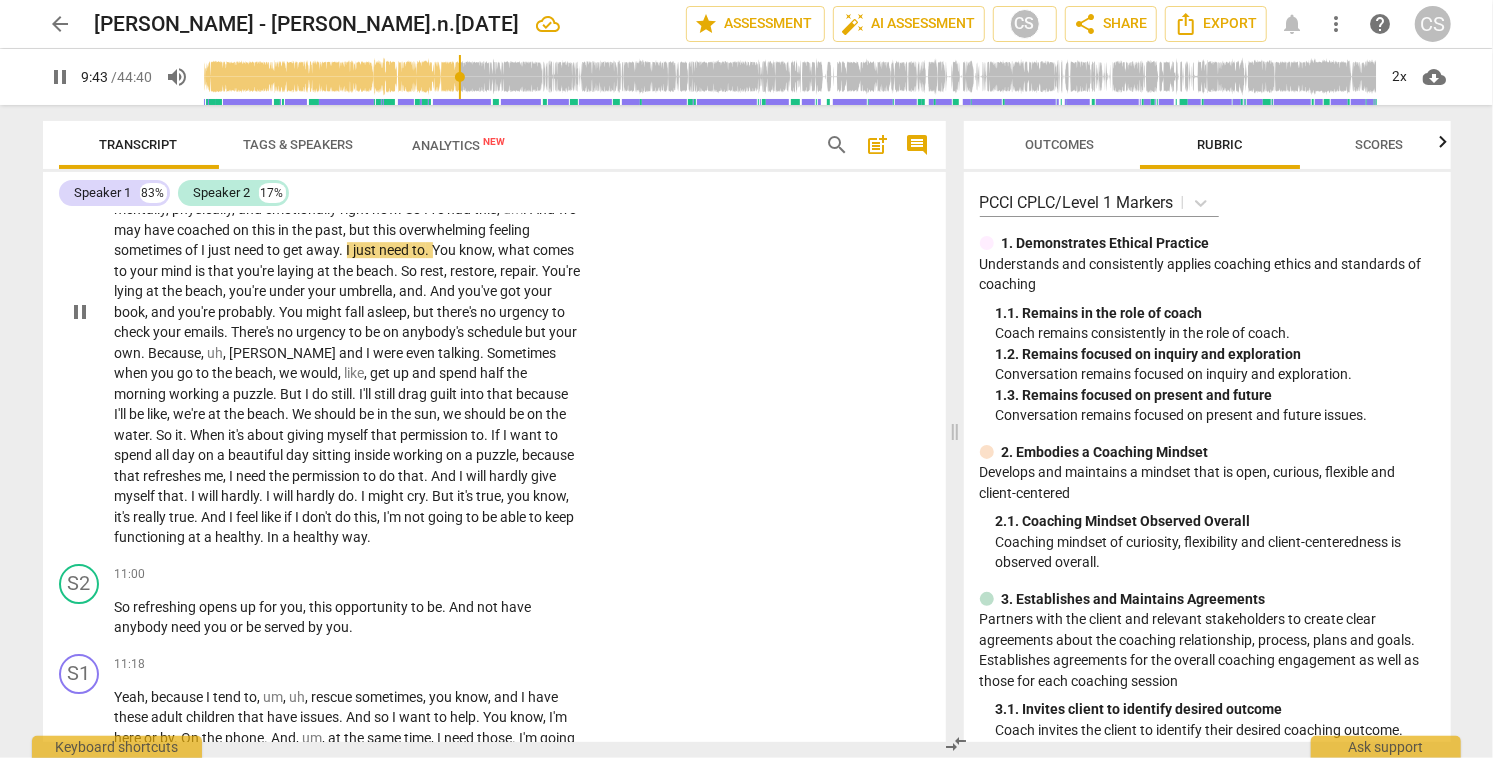 scroll, scrollTop: 3778, scrollLeft: 0, axis: vertical 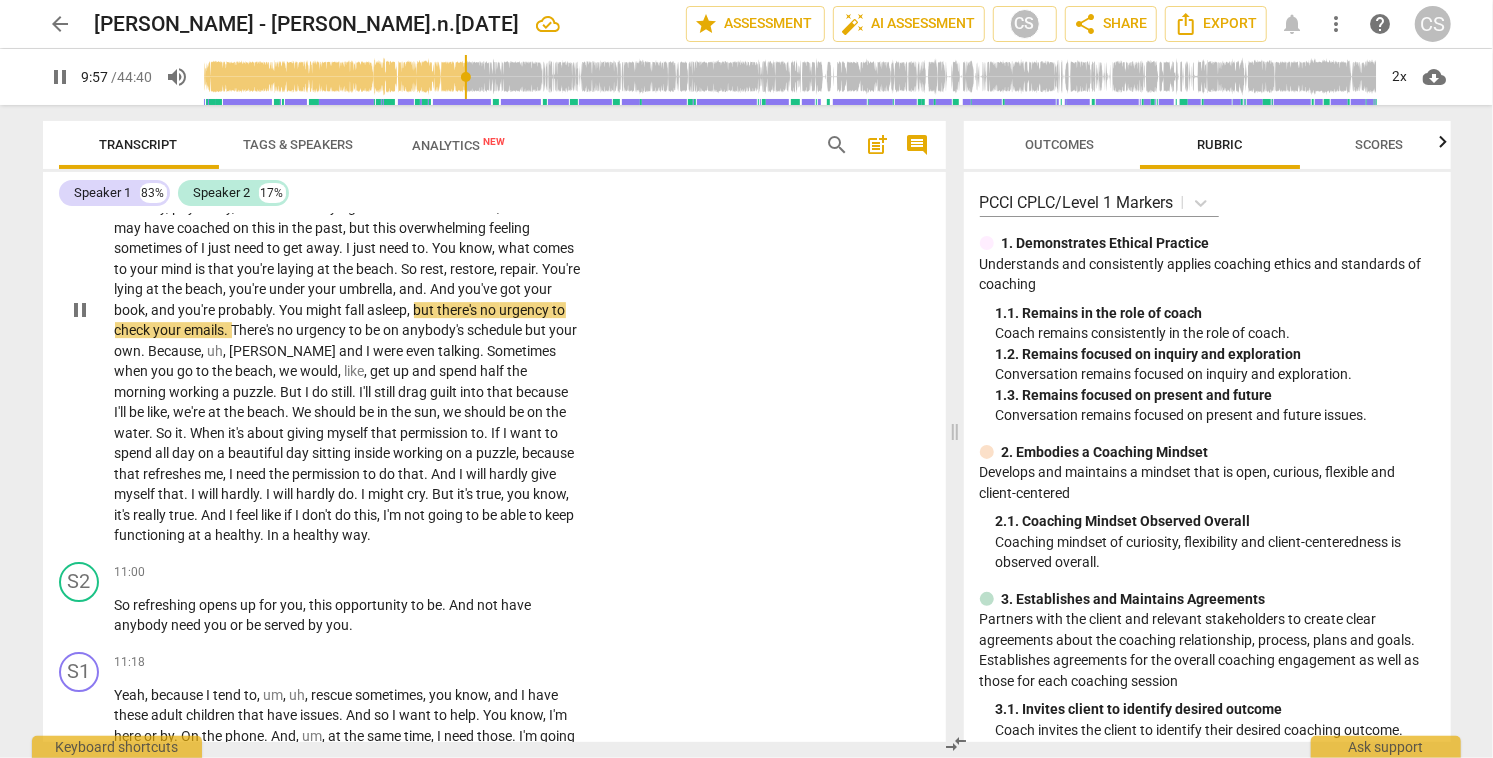 click on "pause" at bounding box center (80, 310) 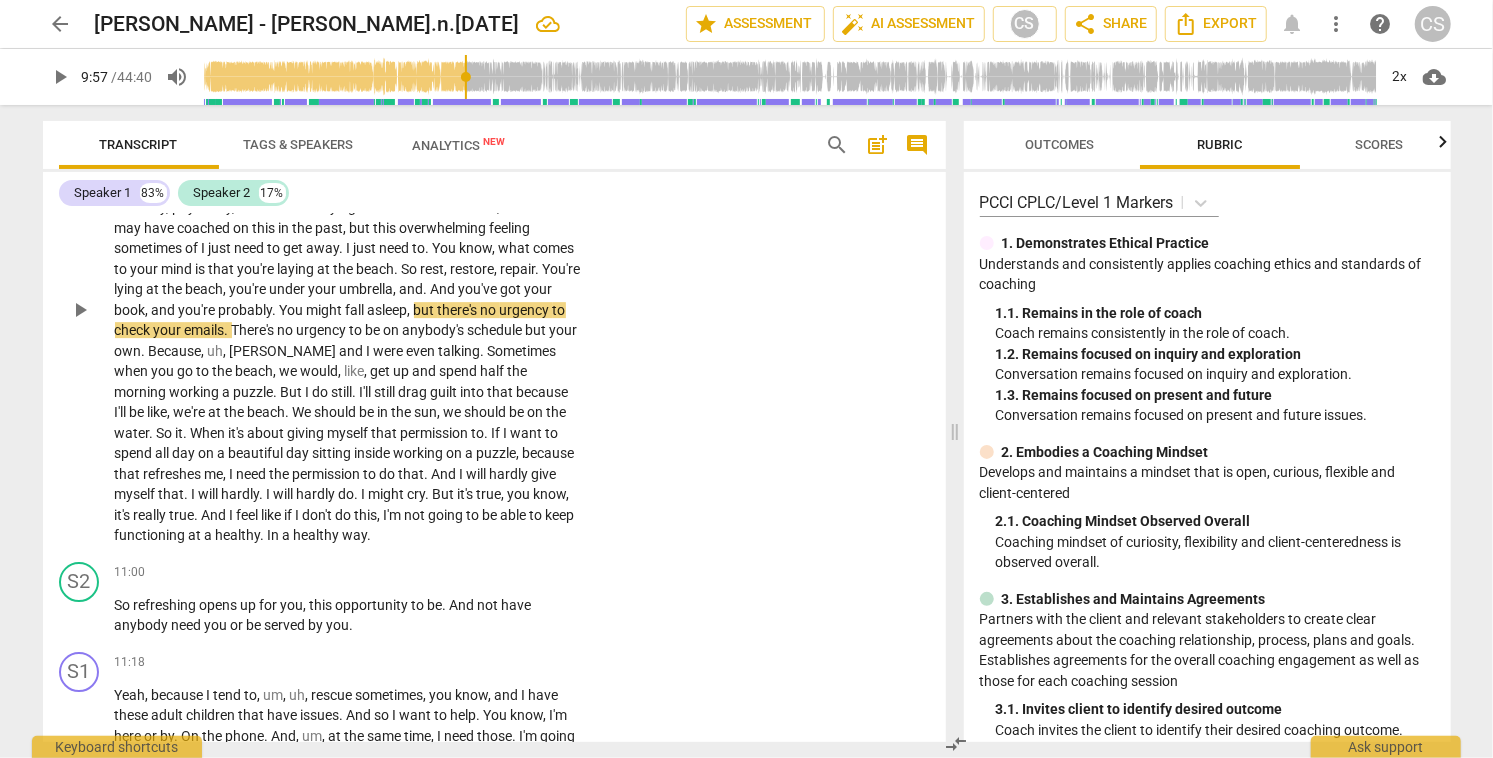 click on "play_arrow" at bounding box center [80, 310] 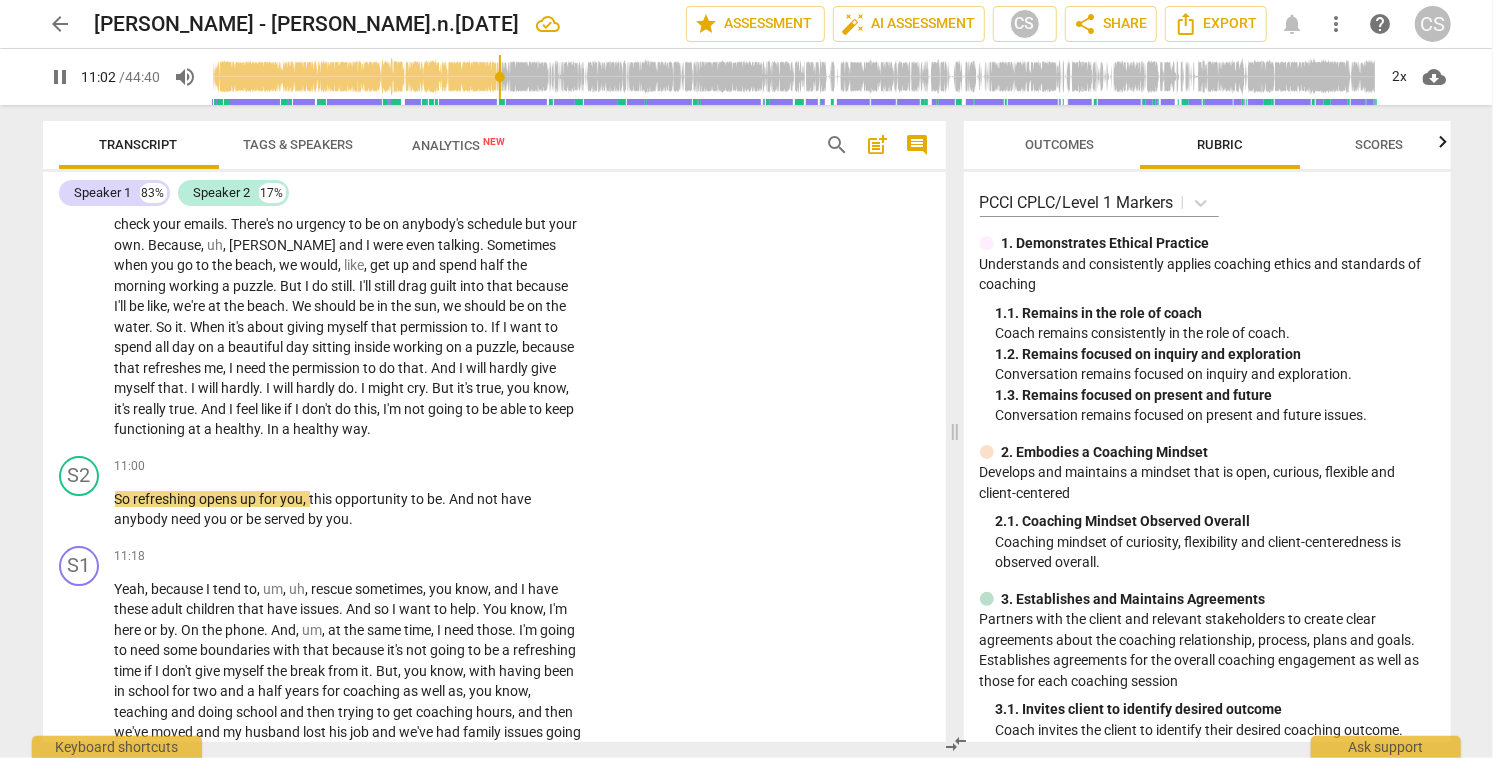 scroll, scrollTop: 3883, scrollLeft: 0, axis: vertical 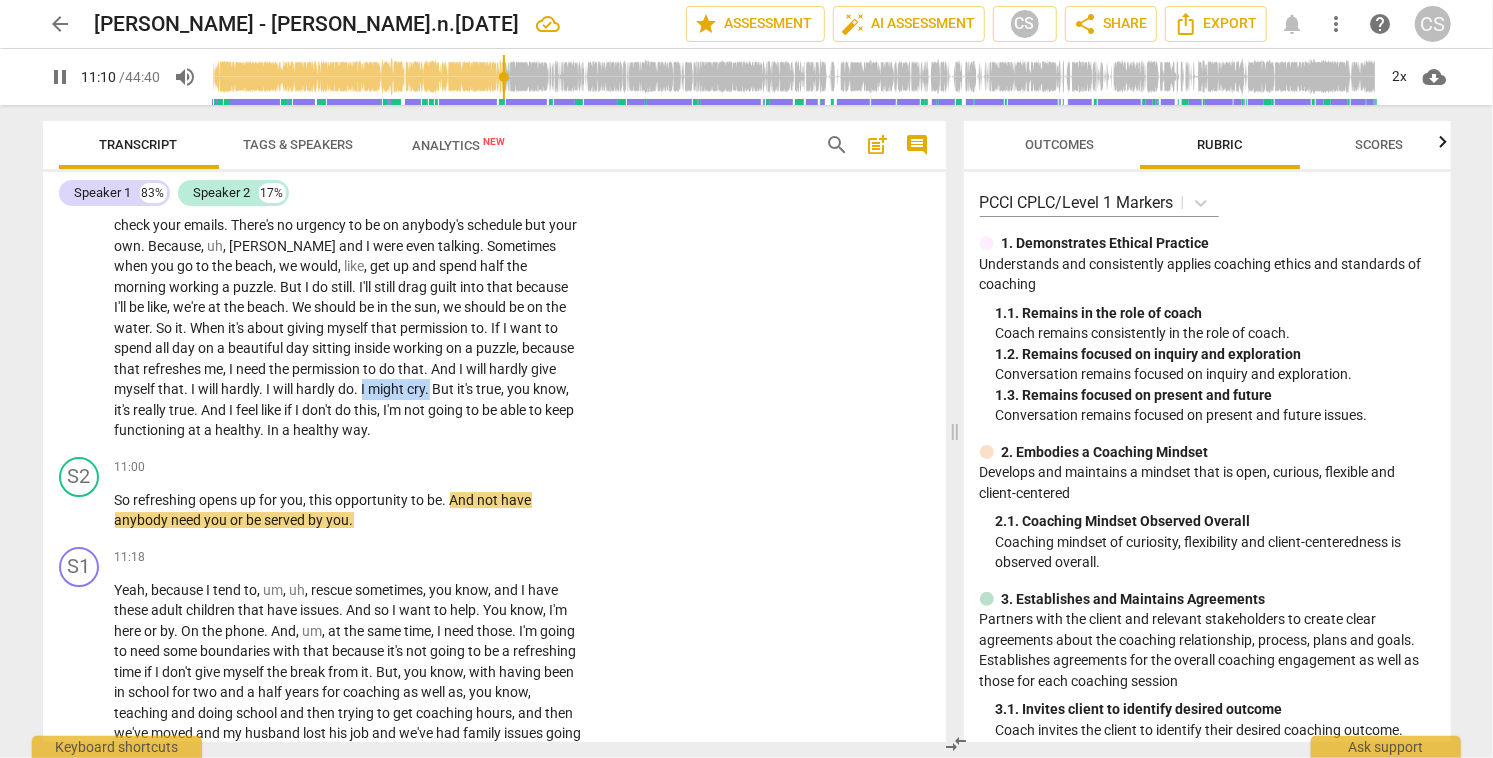 drag, startPoint x: 545, startPoint y: 428, endPoint x: 176, endPoint y: 449, distance: 369.59708 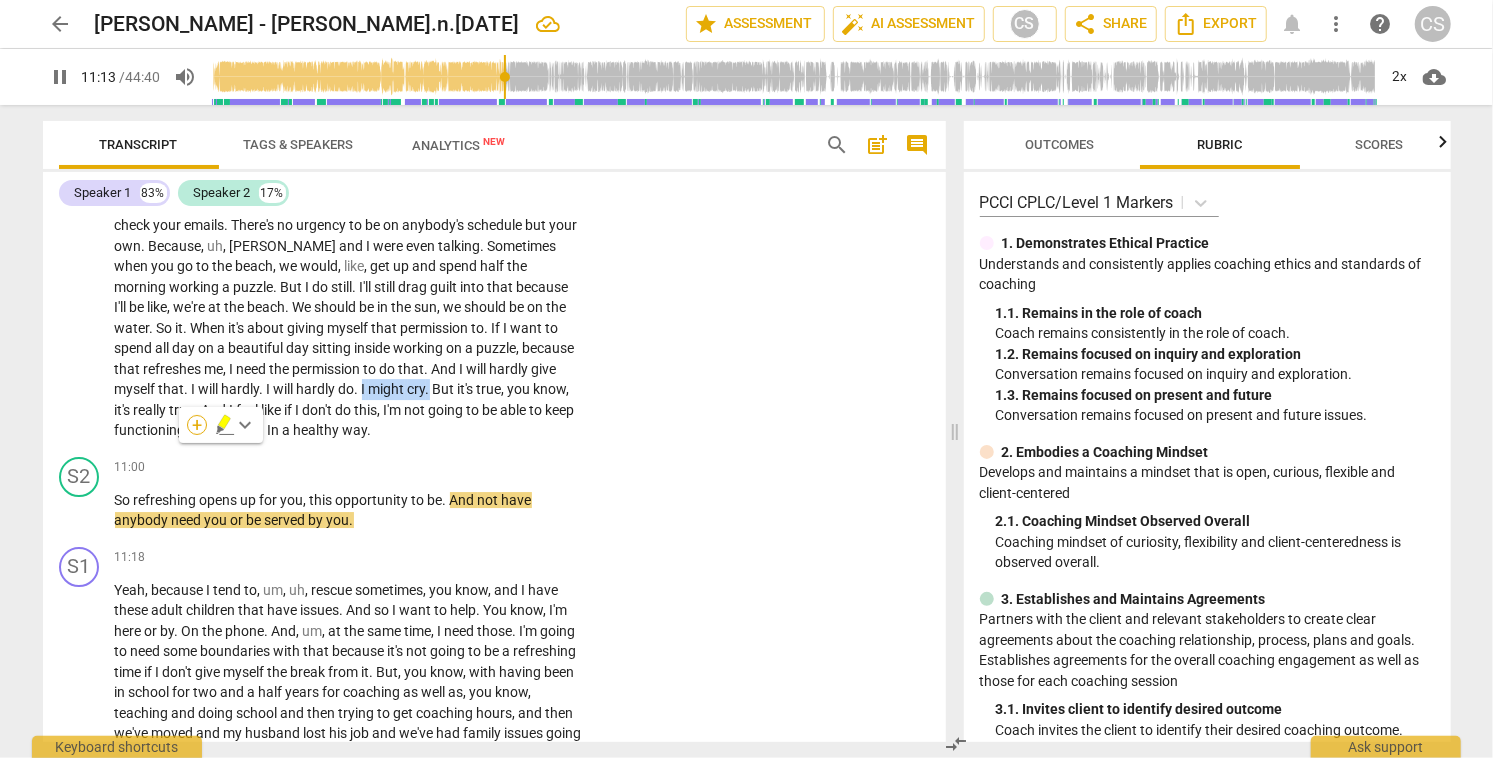 click on "+" at bounding box center (197, 425) 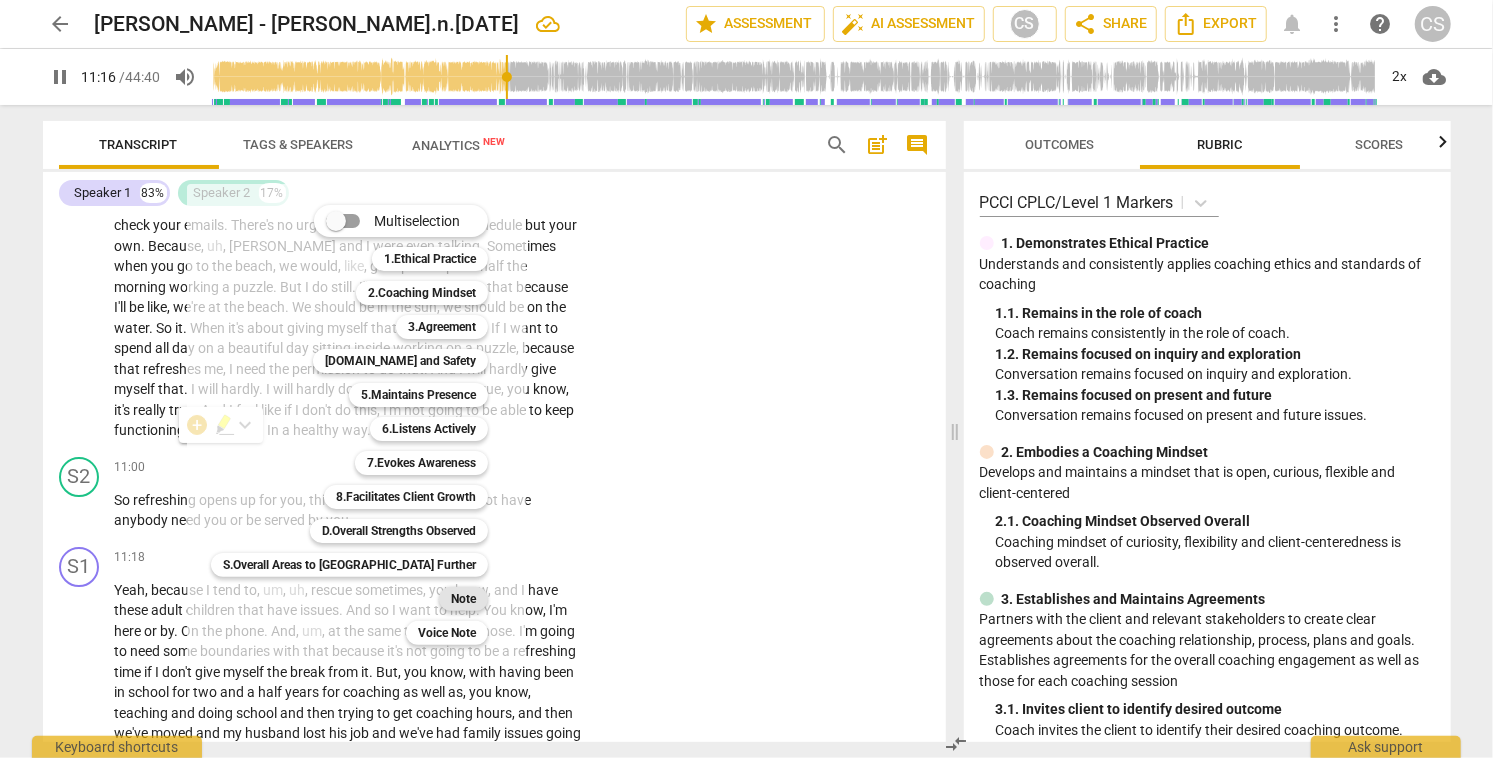 click on "Note" at bounding box center [463, 599] 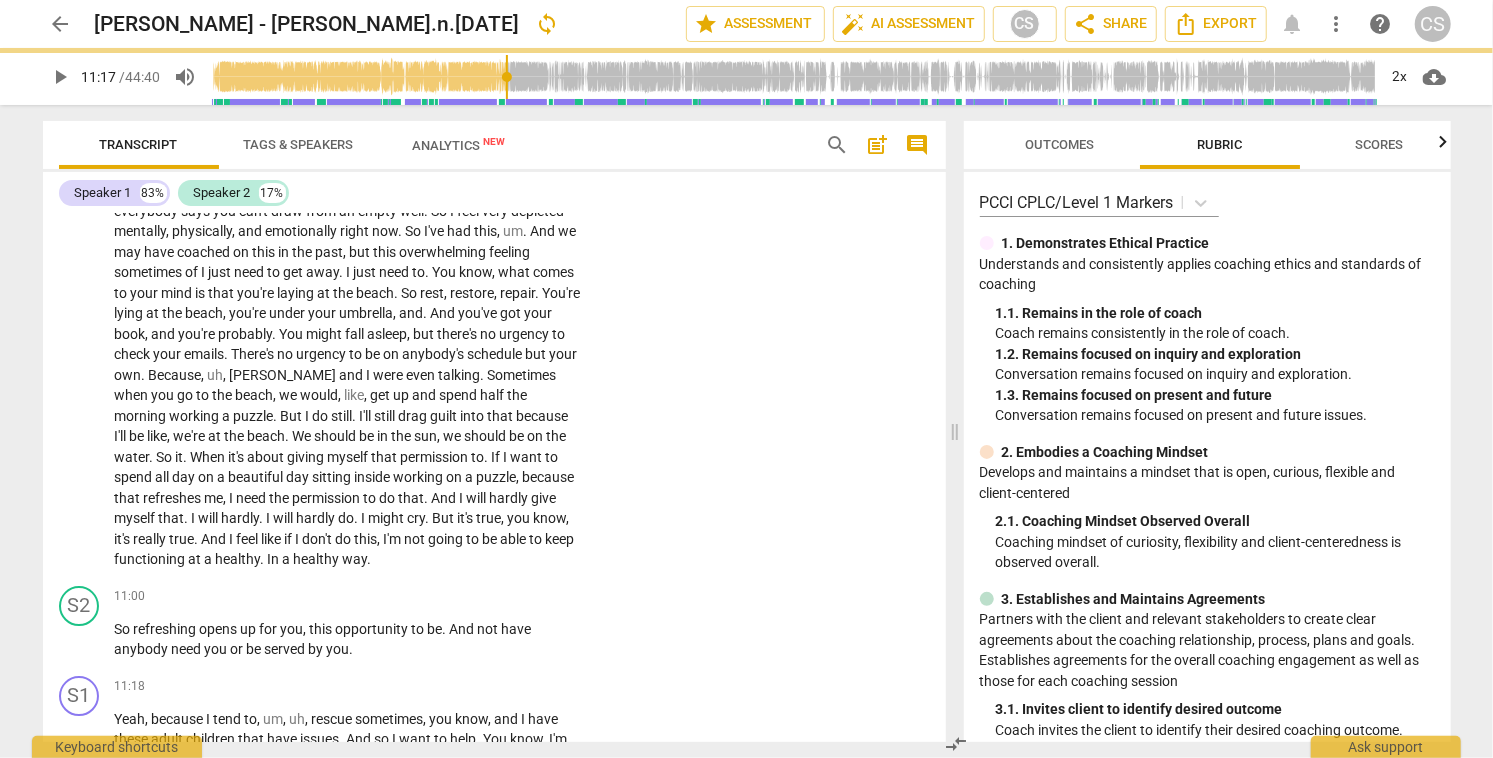 scroll, scrollTop: 3644, scrollLeft: 0, axis: vertical 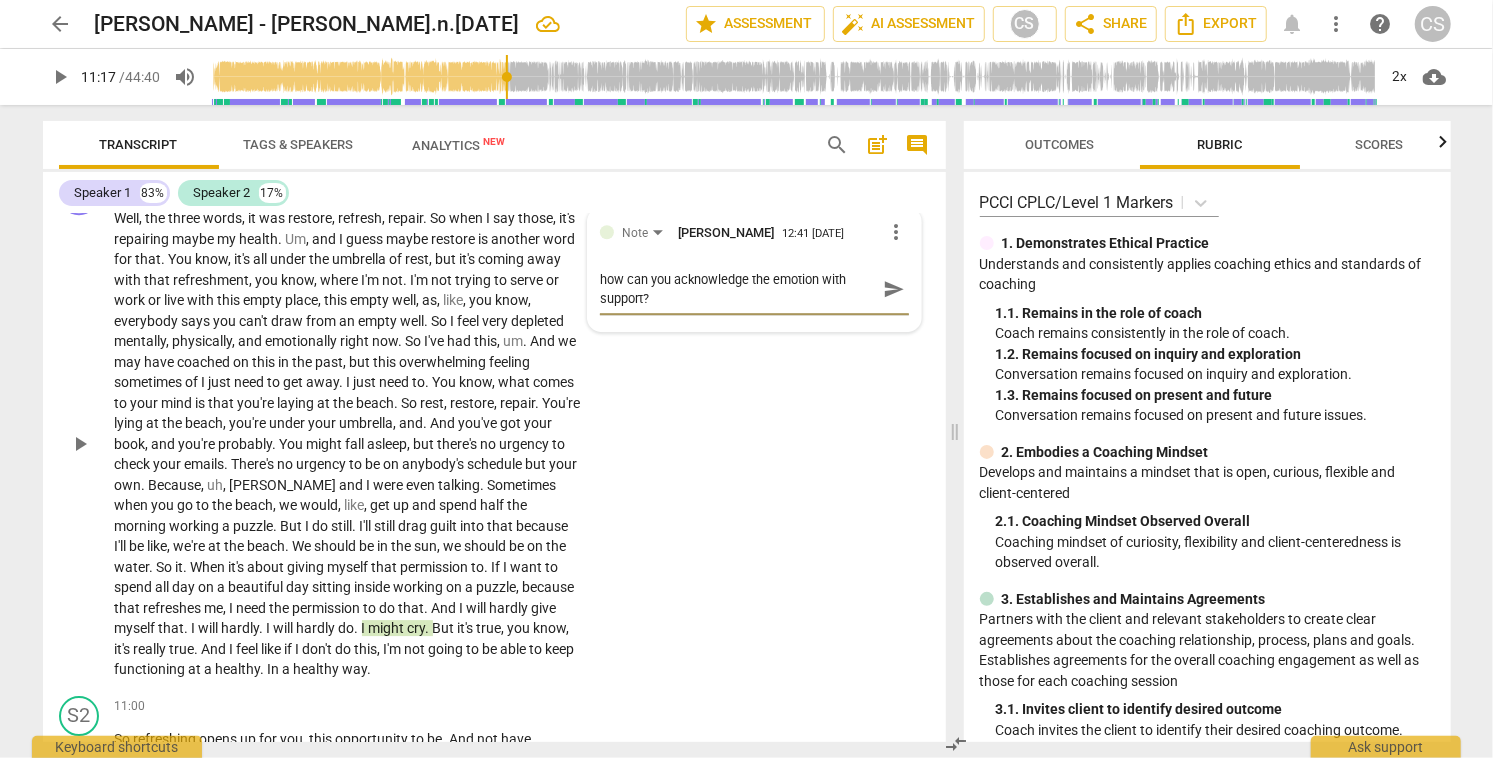 click on "send" at bounding box center [894, 289] 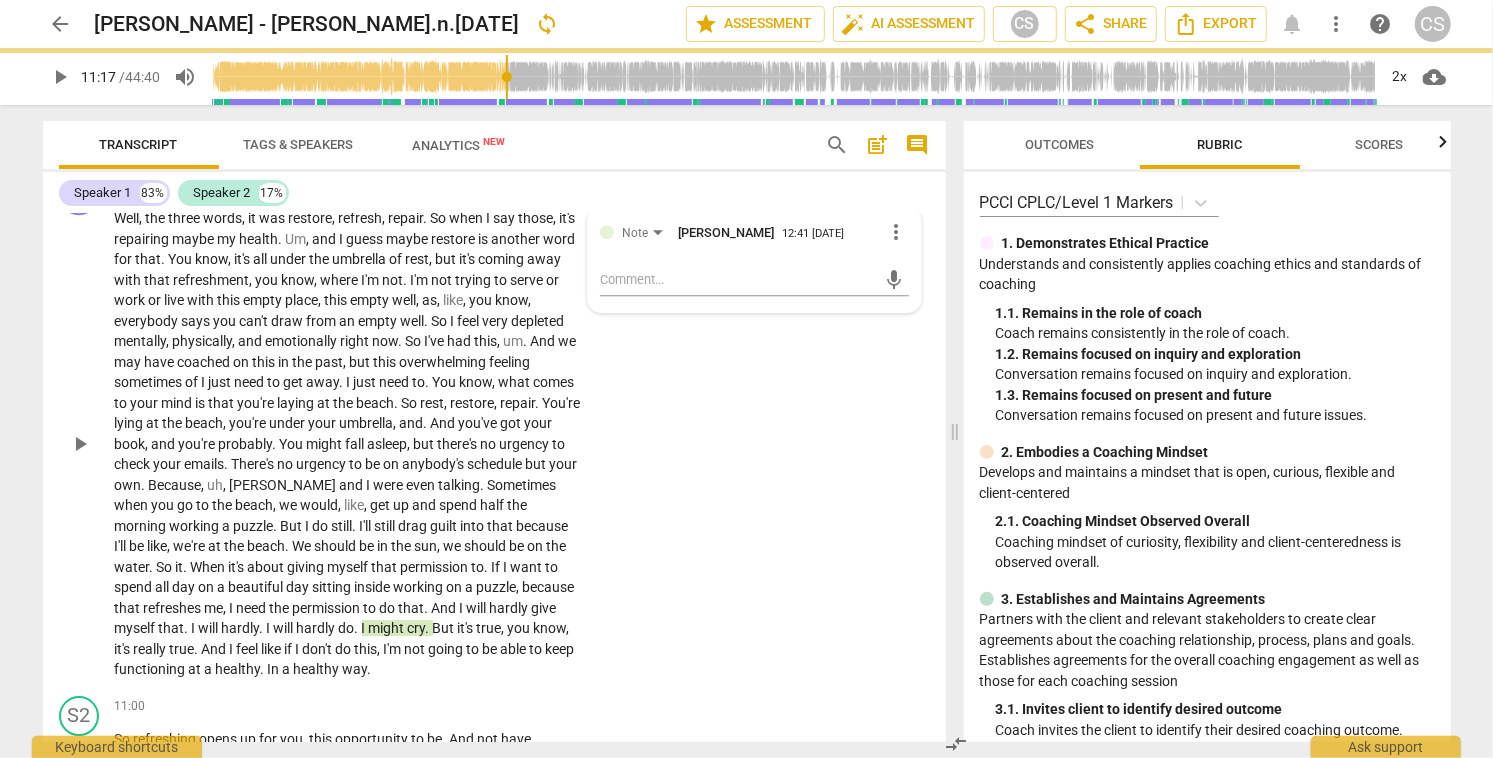 scroll, scrollTop: 0, scrollLeft: 0, axis: both 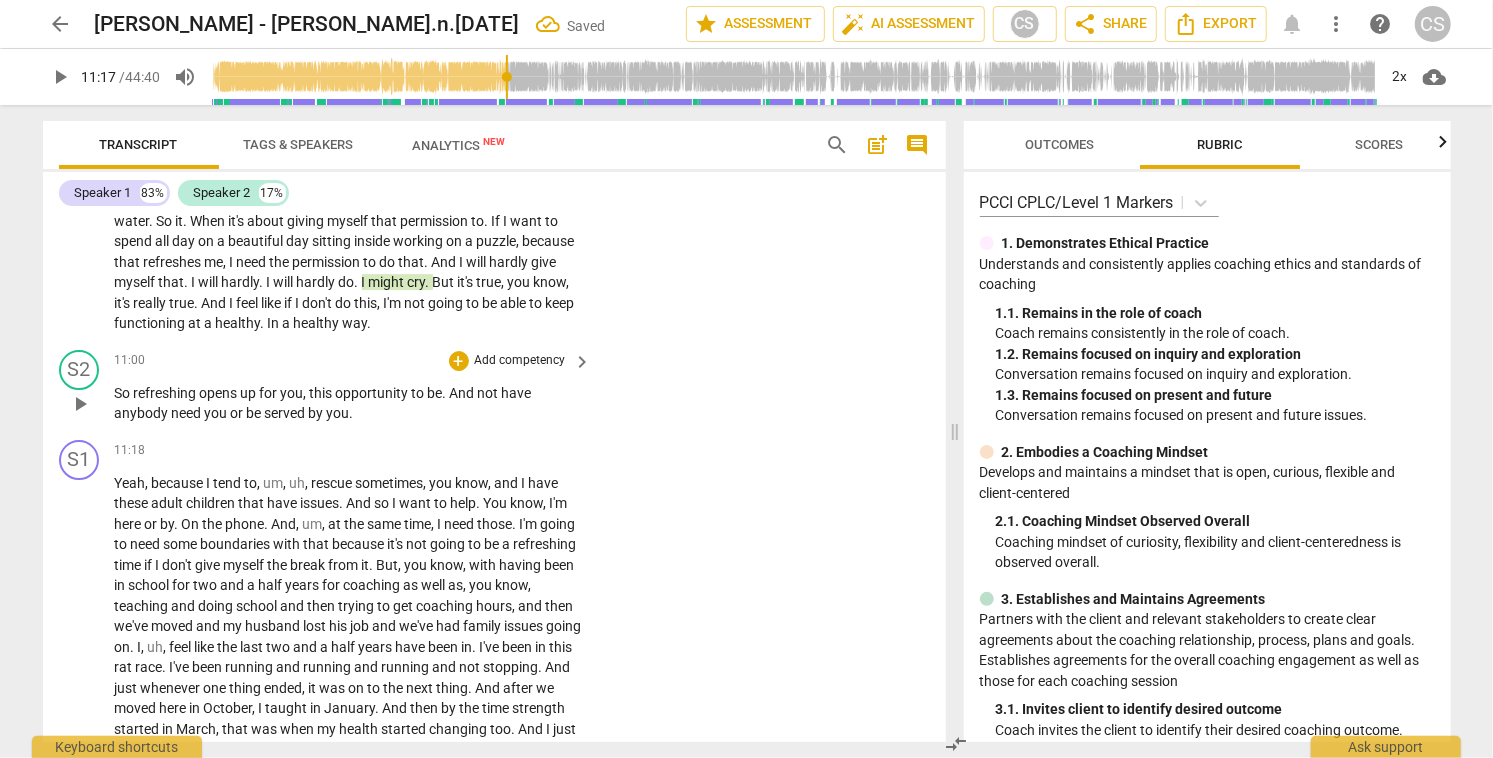 click on "So" at bounding box center (124, 393) 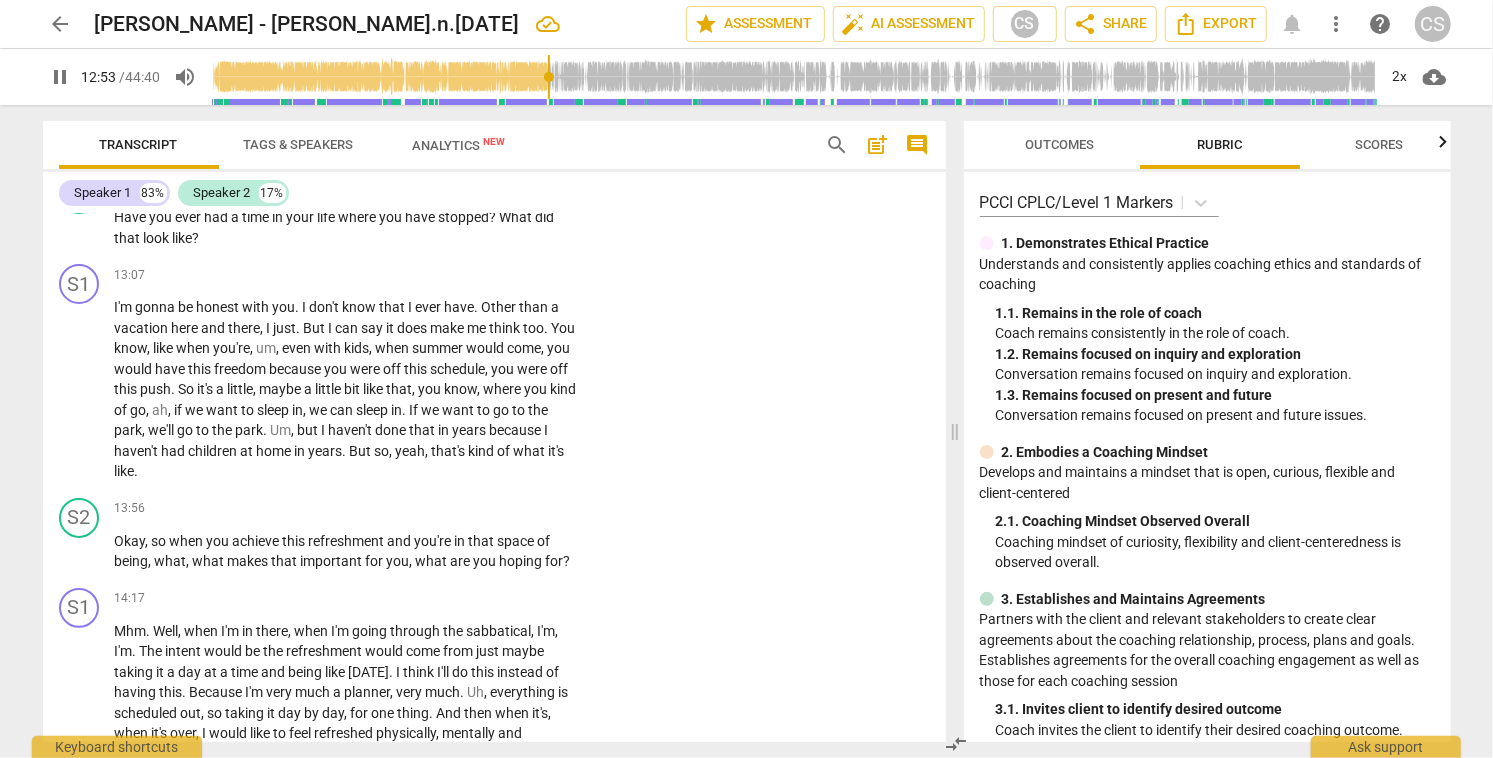 scroll, scrollTop: 4655, scrollLeft: 0, axis: vertical 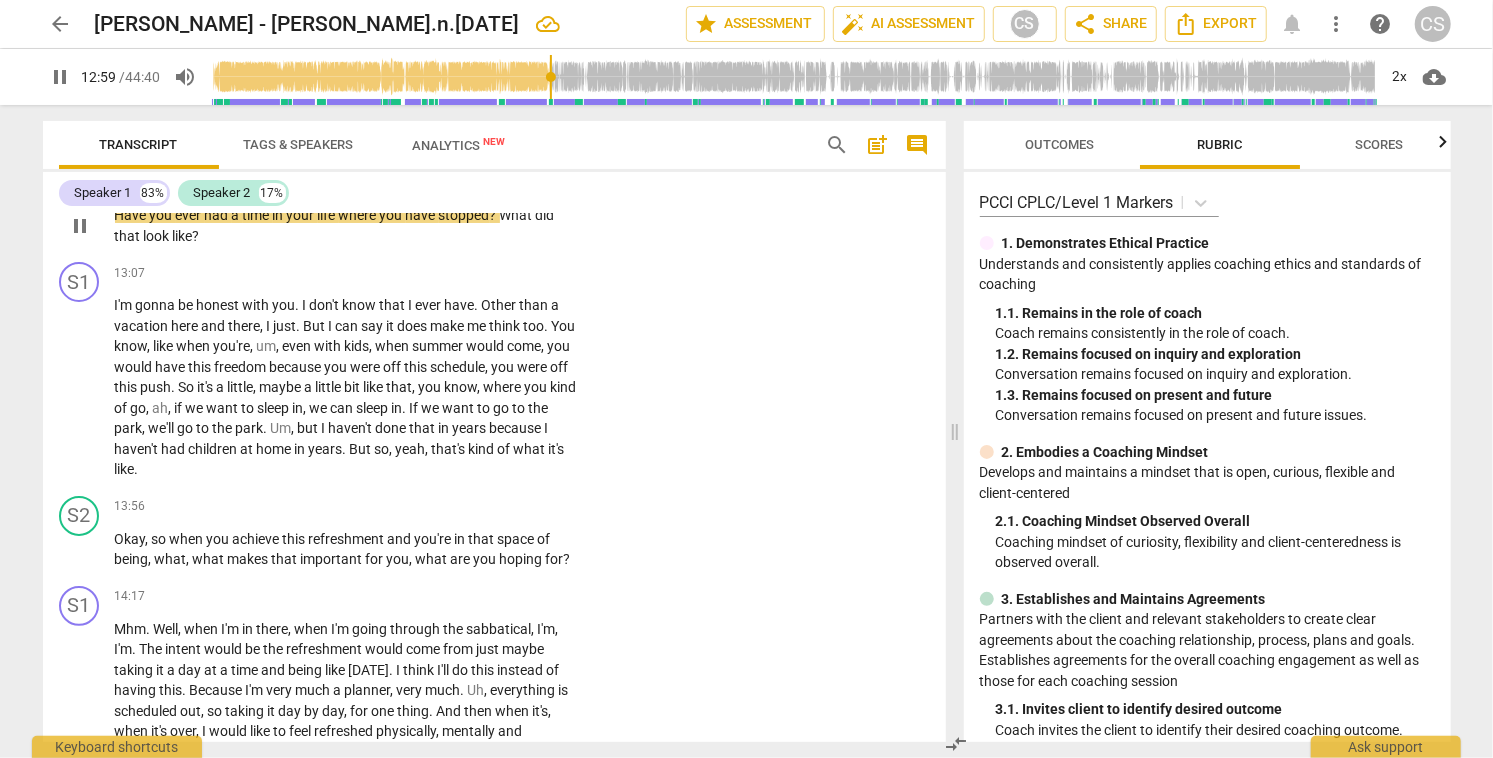 click on "+" at bounding box center [459, 183] 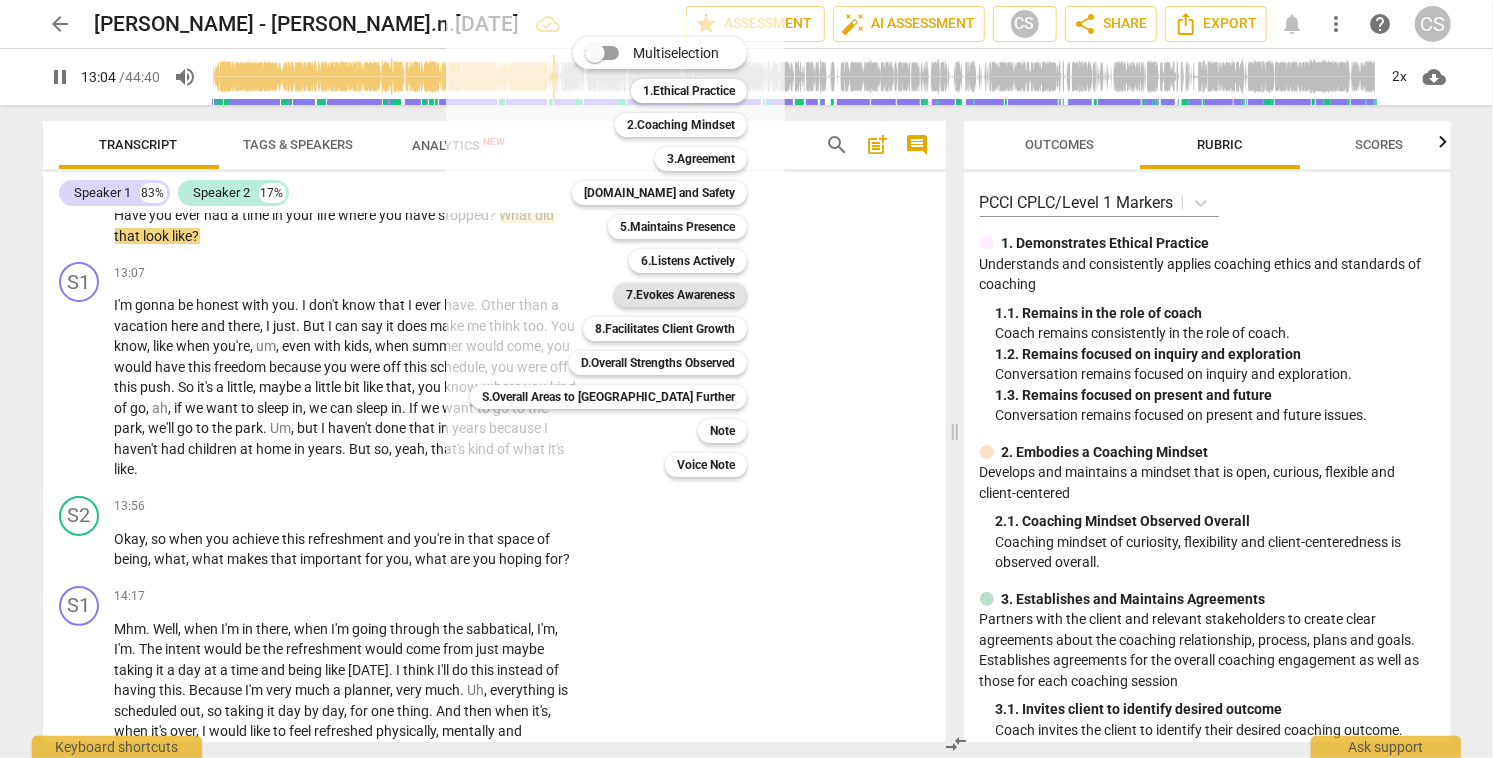 click on "7.Evokes Awareness" at bounding box center (680, 295) 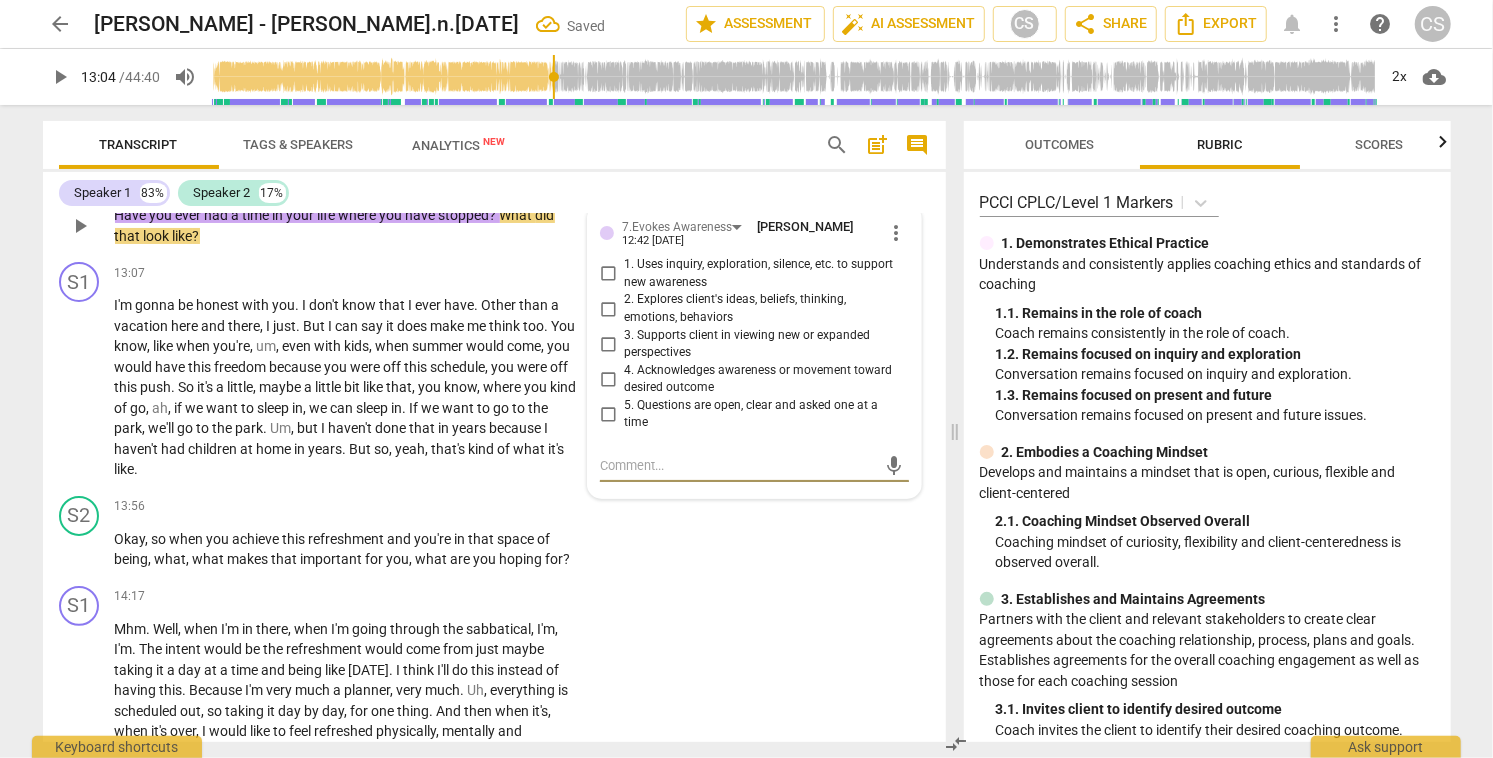 click on "1. Uses inquiry, exploration, silence, etc.  to support new awareness" at bounding box center [608, 274] 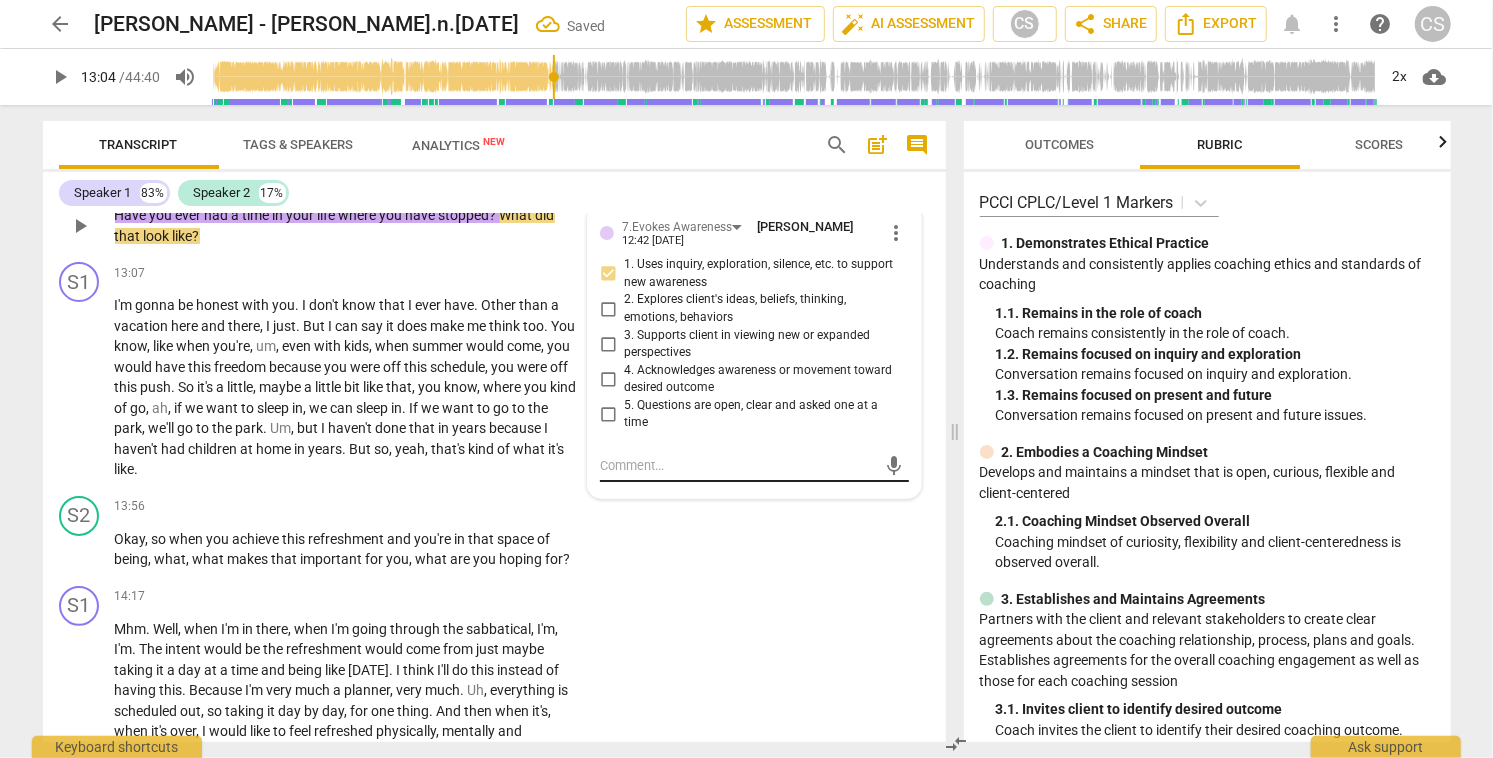 click at bounding box center [738, 465] 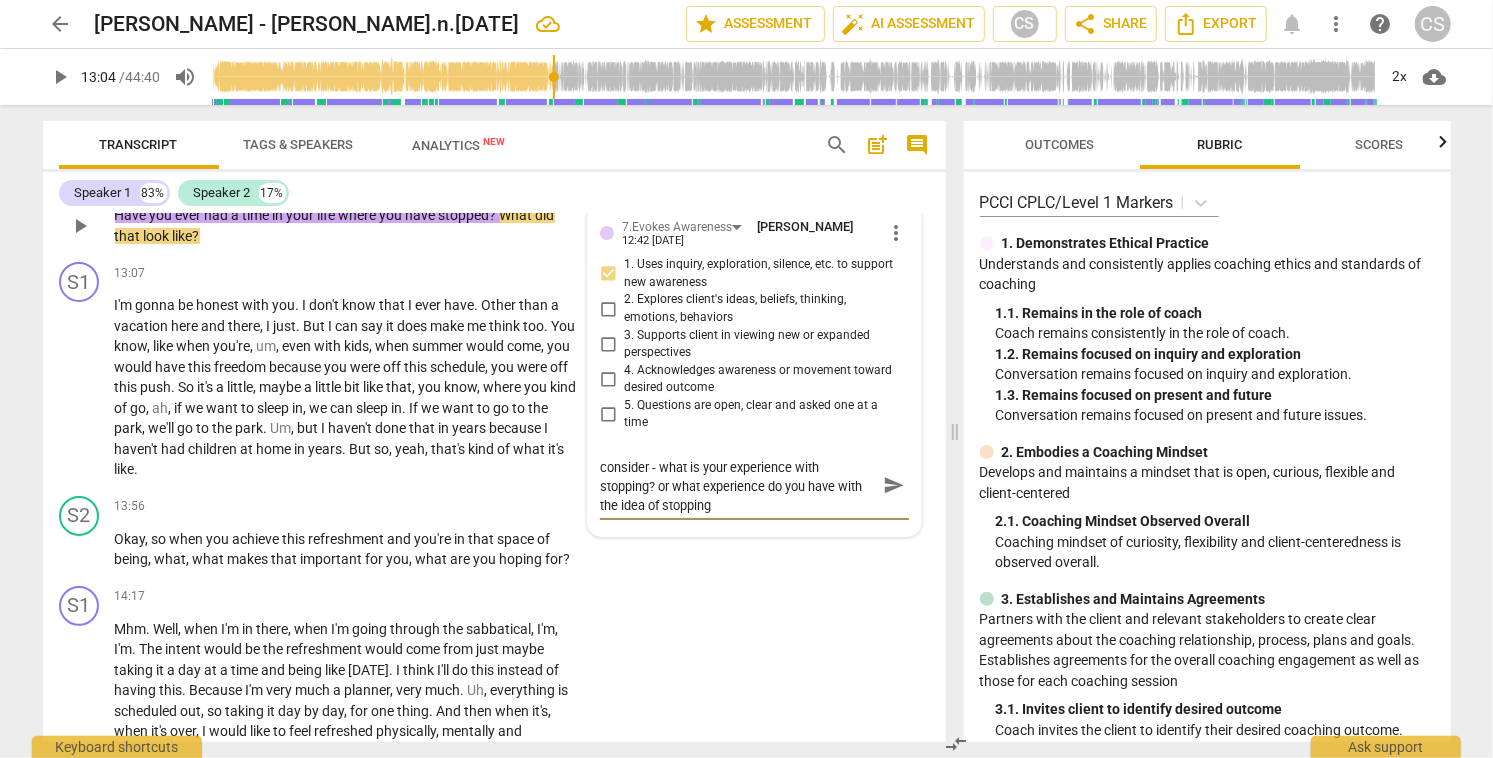 scroll, scrollTop: 0, scrollLeft: 0, axis: both 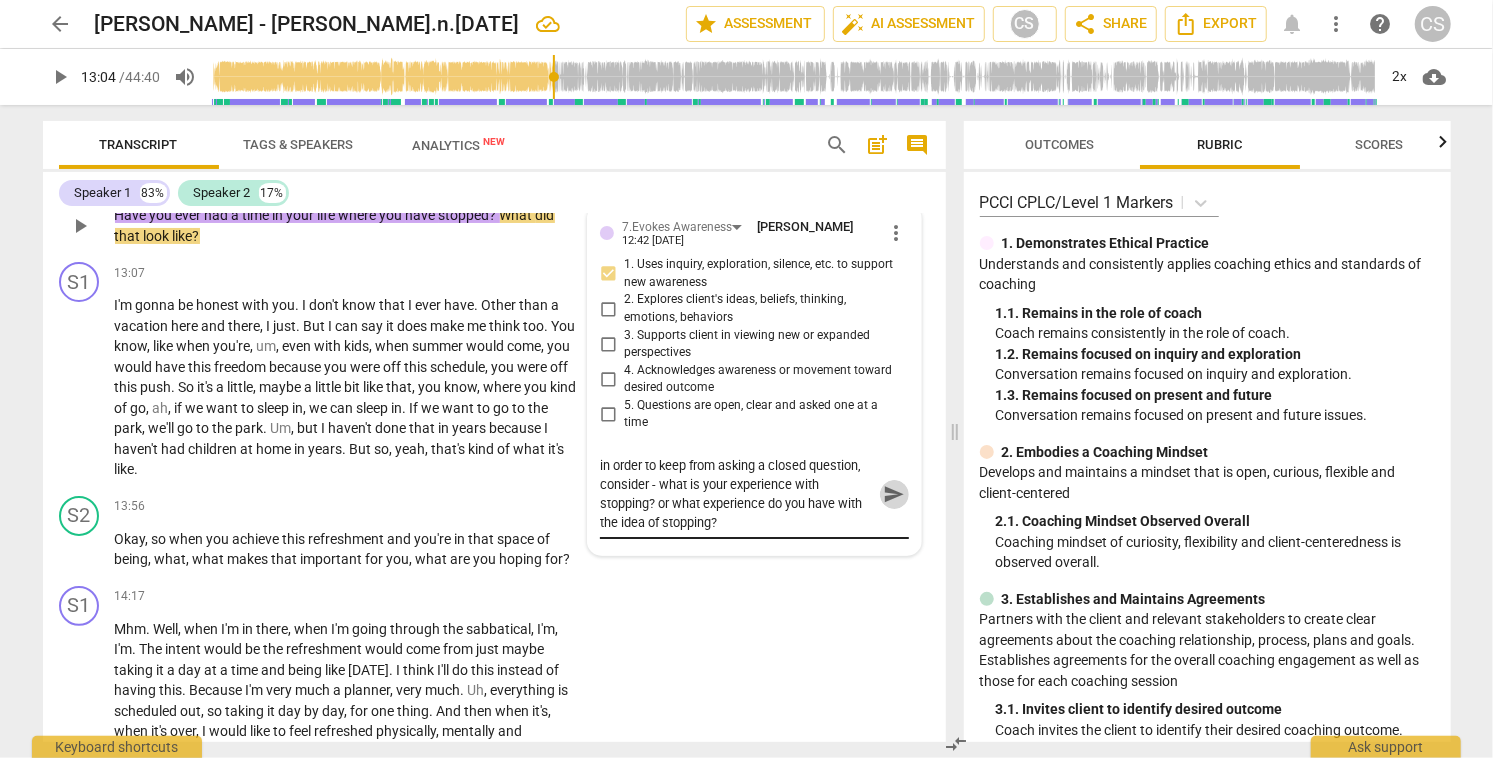 click on "send" at bounding box center (894, 494) 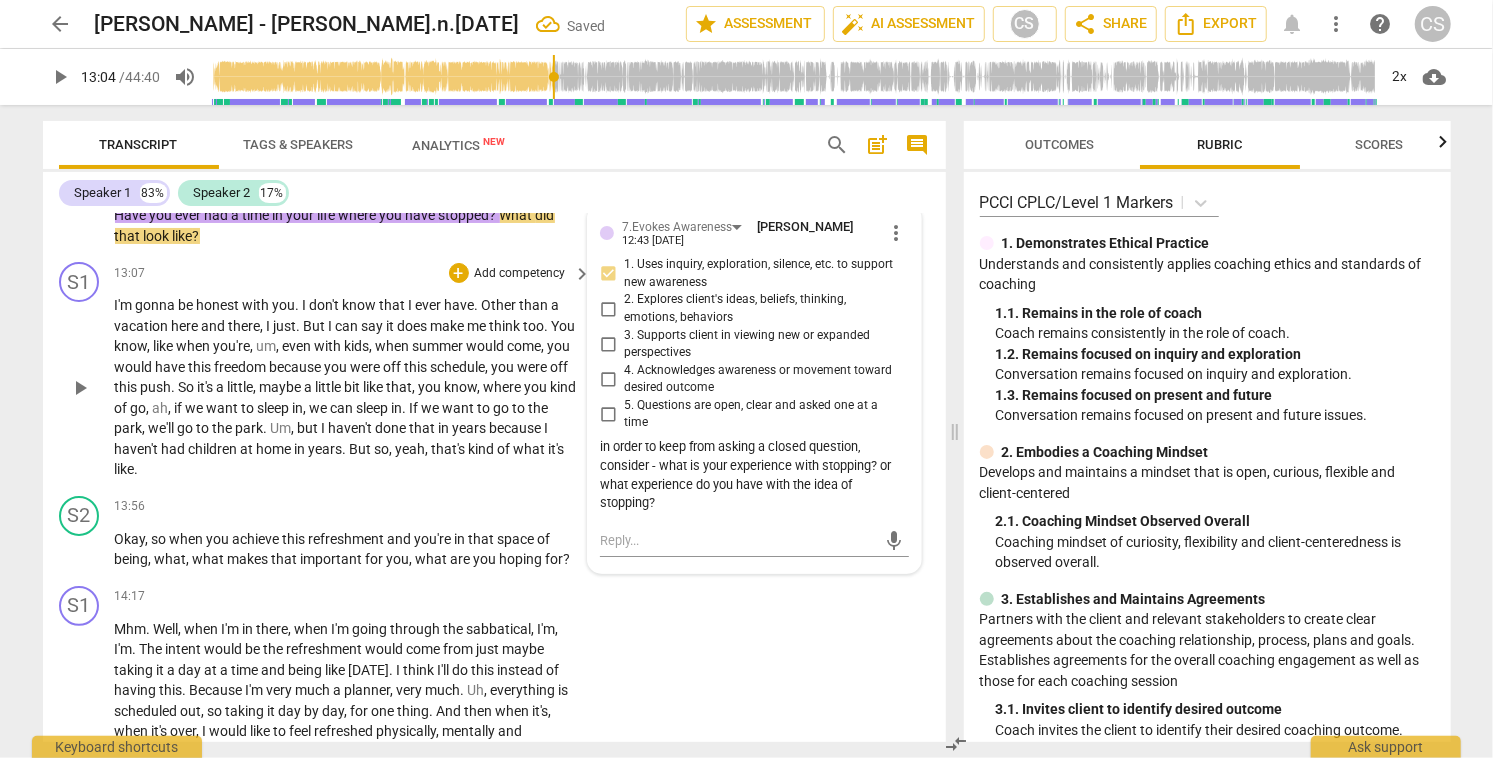click on "play_arrow" at bounding box center [80, 388] 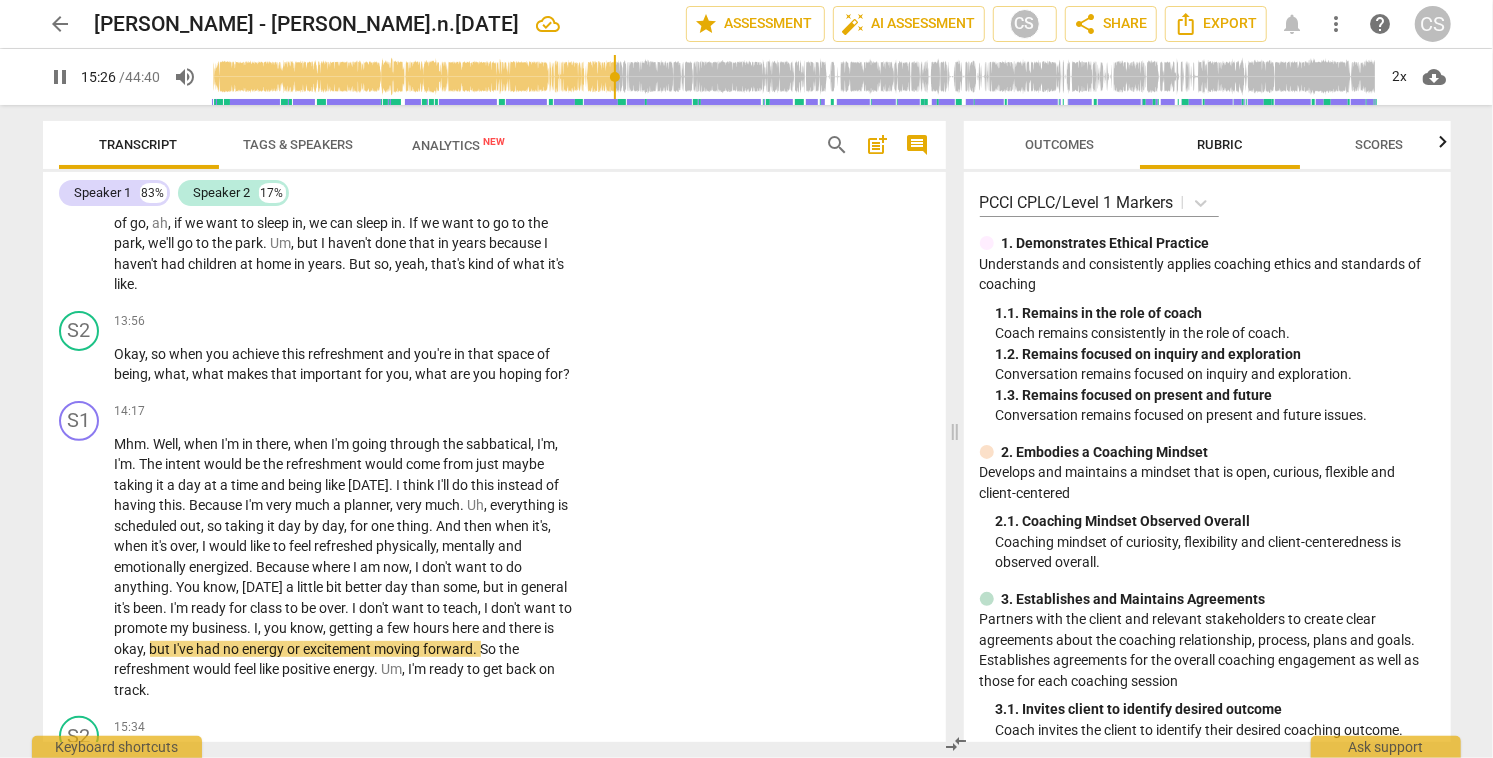 scroll, scrollTop: 4829, scrollLeft: 0, axis: vertical 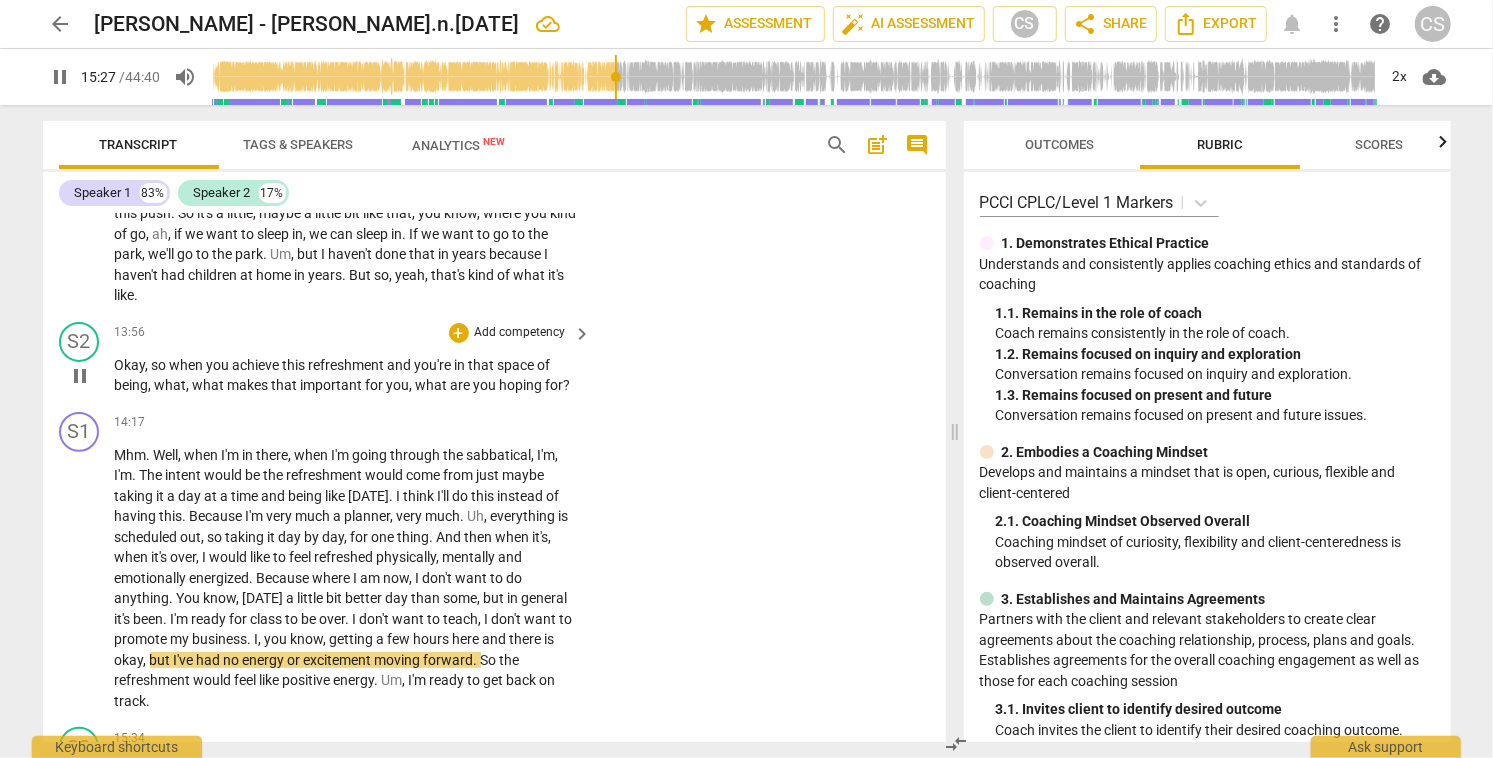click on "Okay" at bounding box center [130, 365] 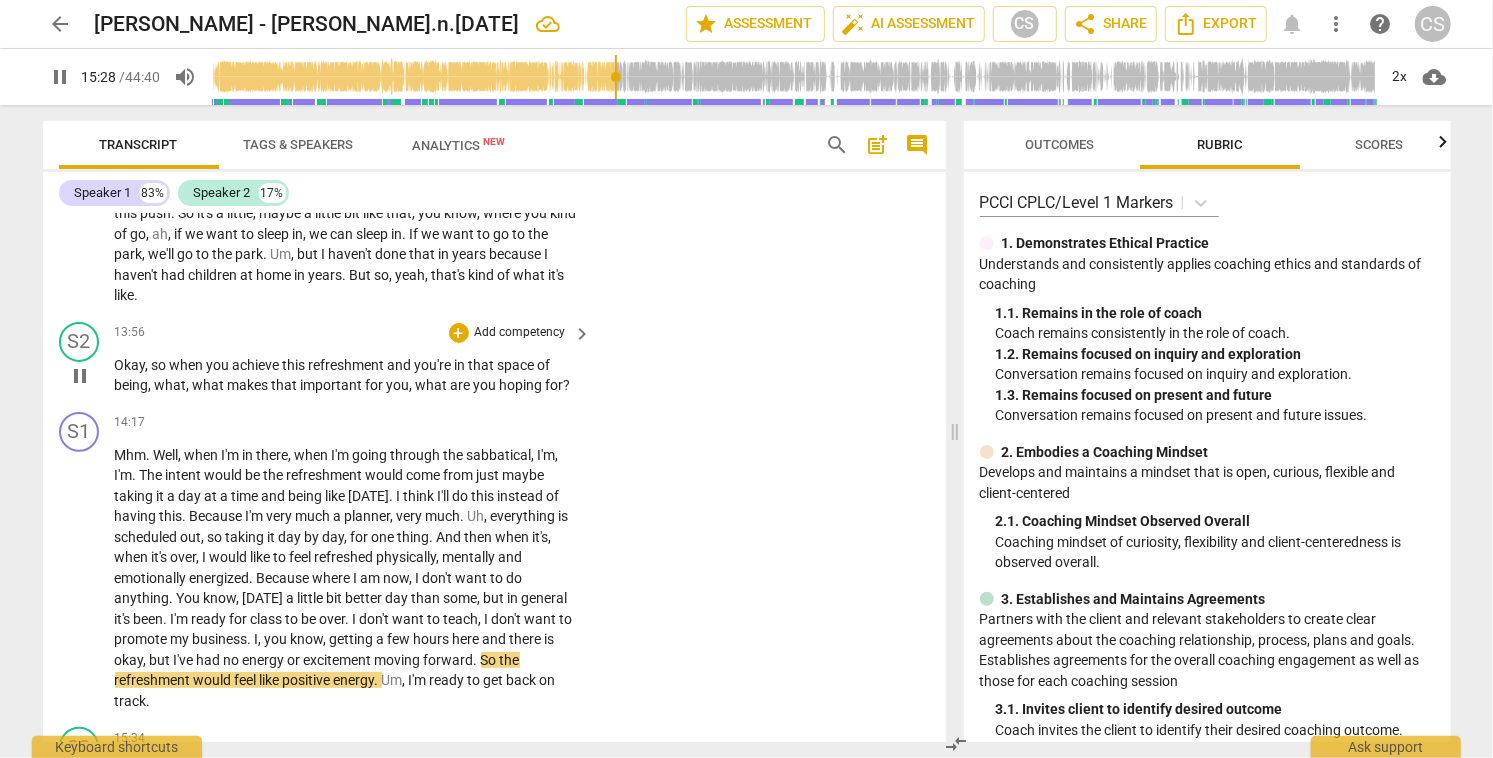 click on "Okay" at bounding box center [130, 365] 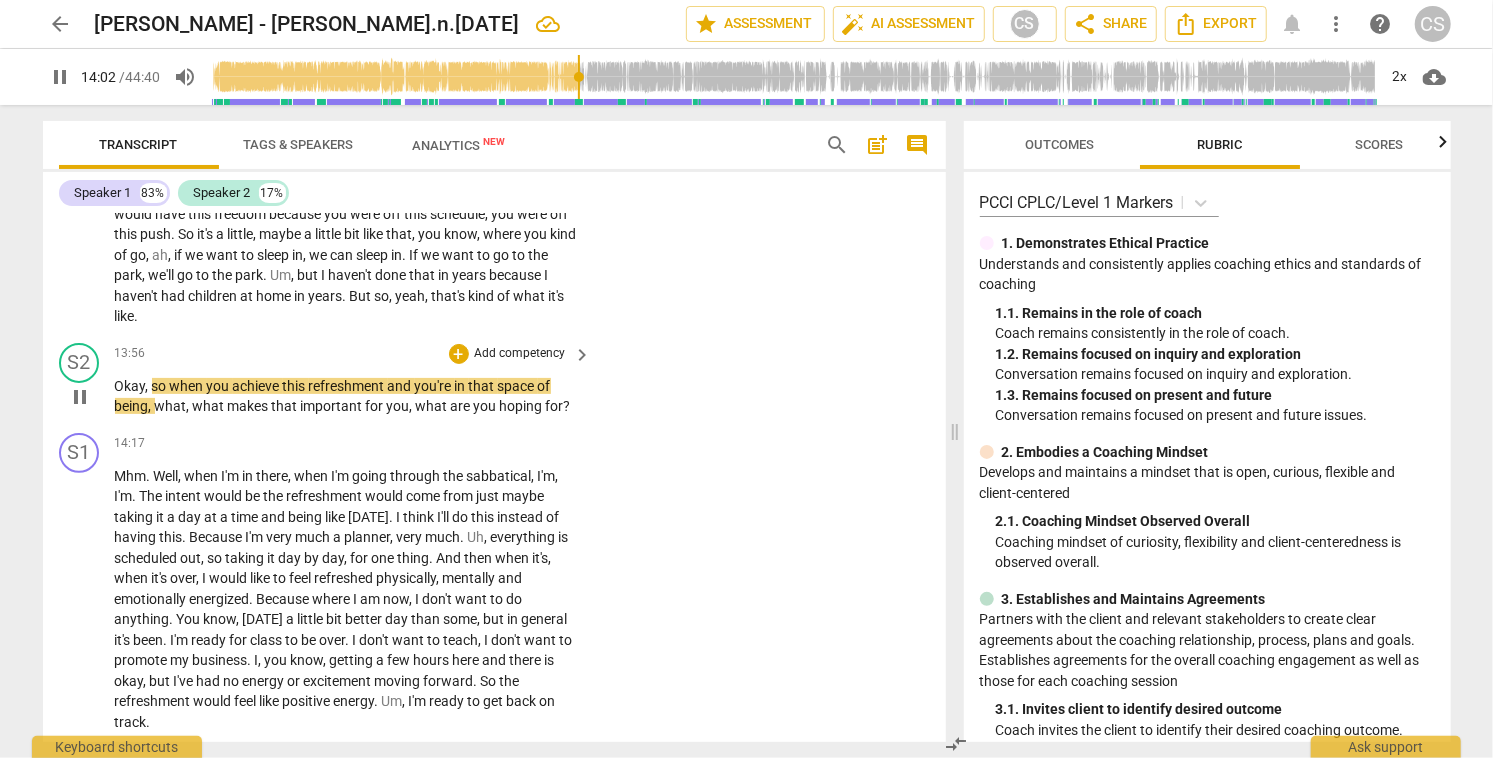 scroll, scrollTop: 4818, scrollLeft: 0, axis: vertical 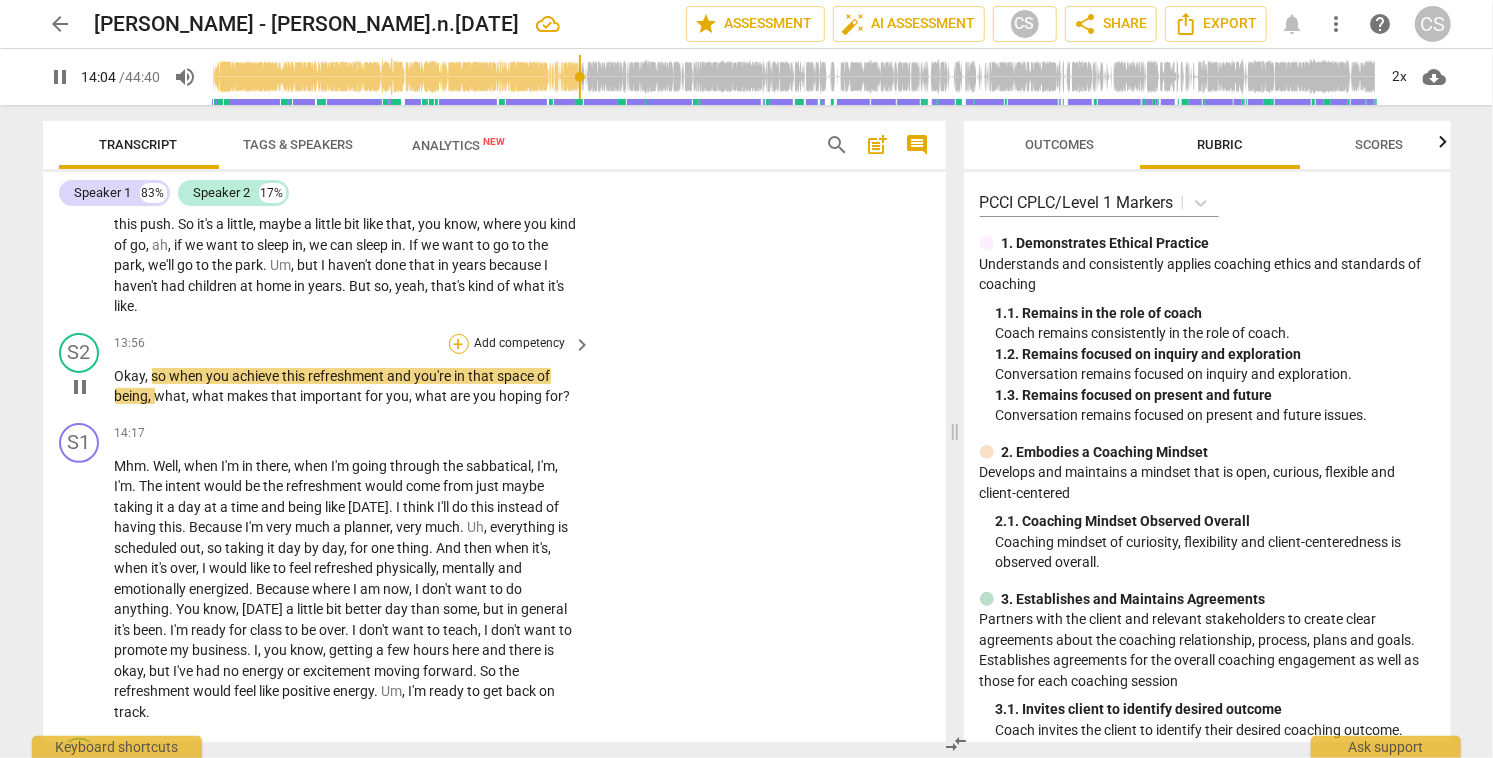 click on "+" at bounding box center [459, 344] 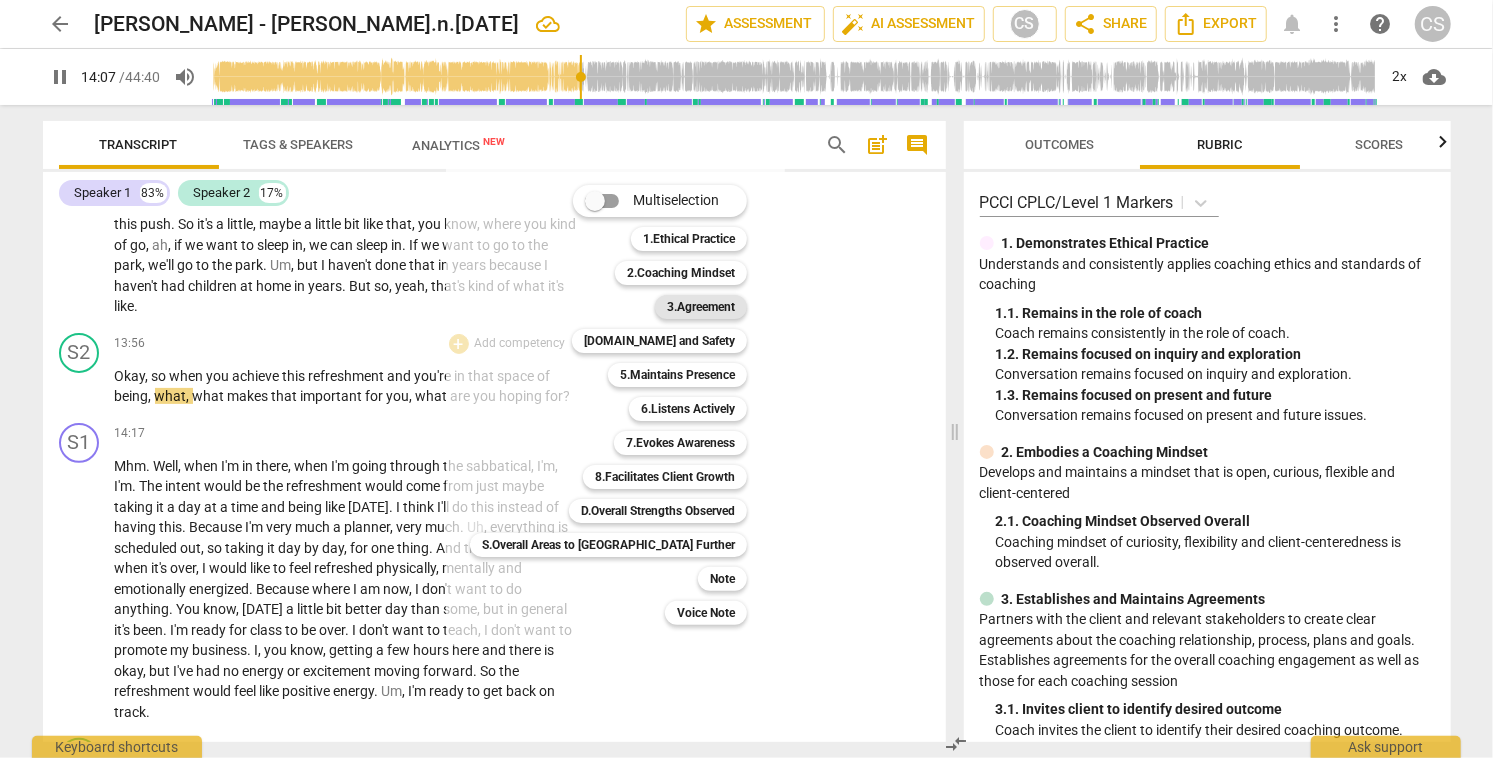 click on "3.Agreement" at bounding box center [701, 307] 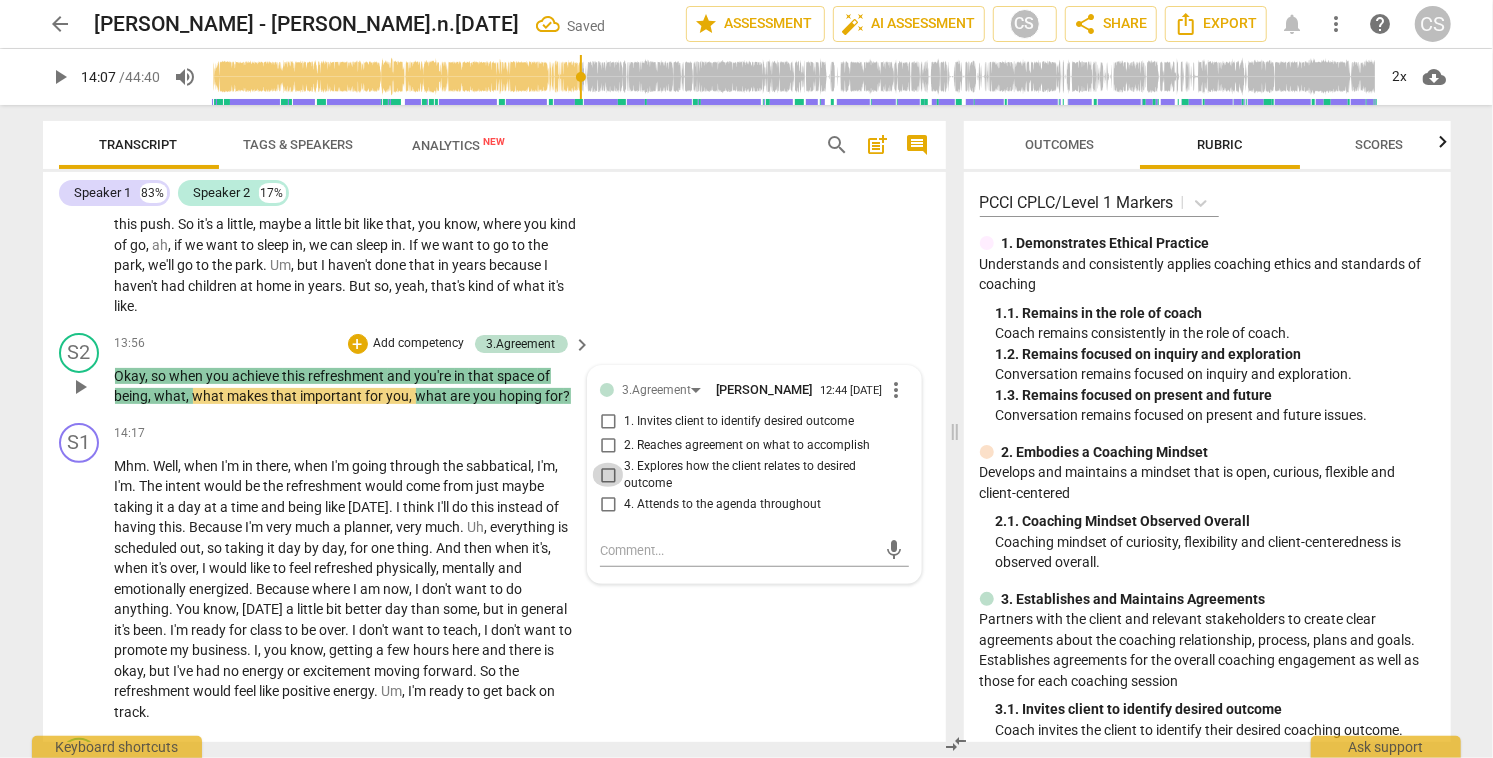 click on "3. Explores how the client relates to desired outcome" at bounding box center (608, 475) 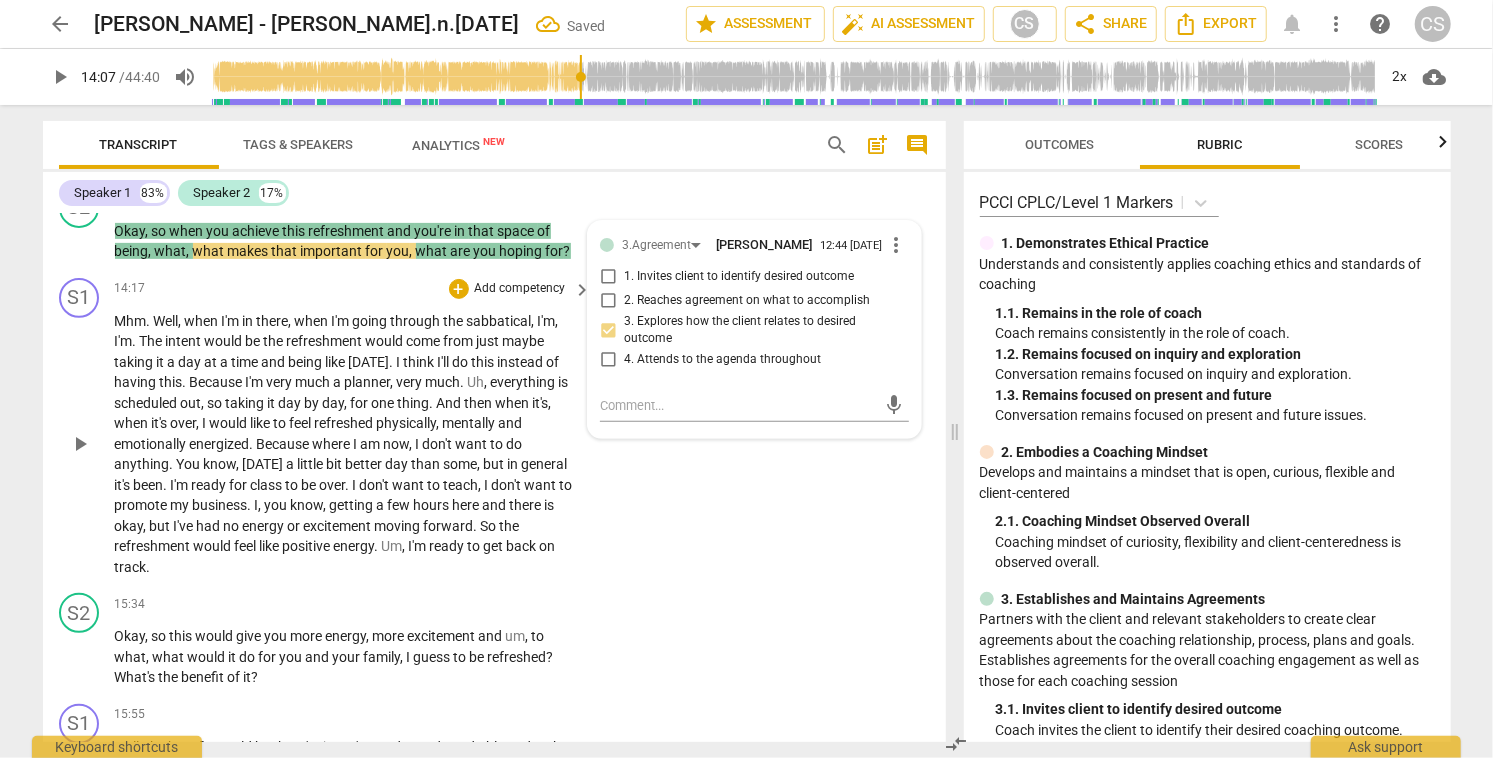 scroll, scrollTop: 4965, scrollLeft: 0, axis: vertical 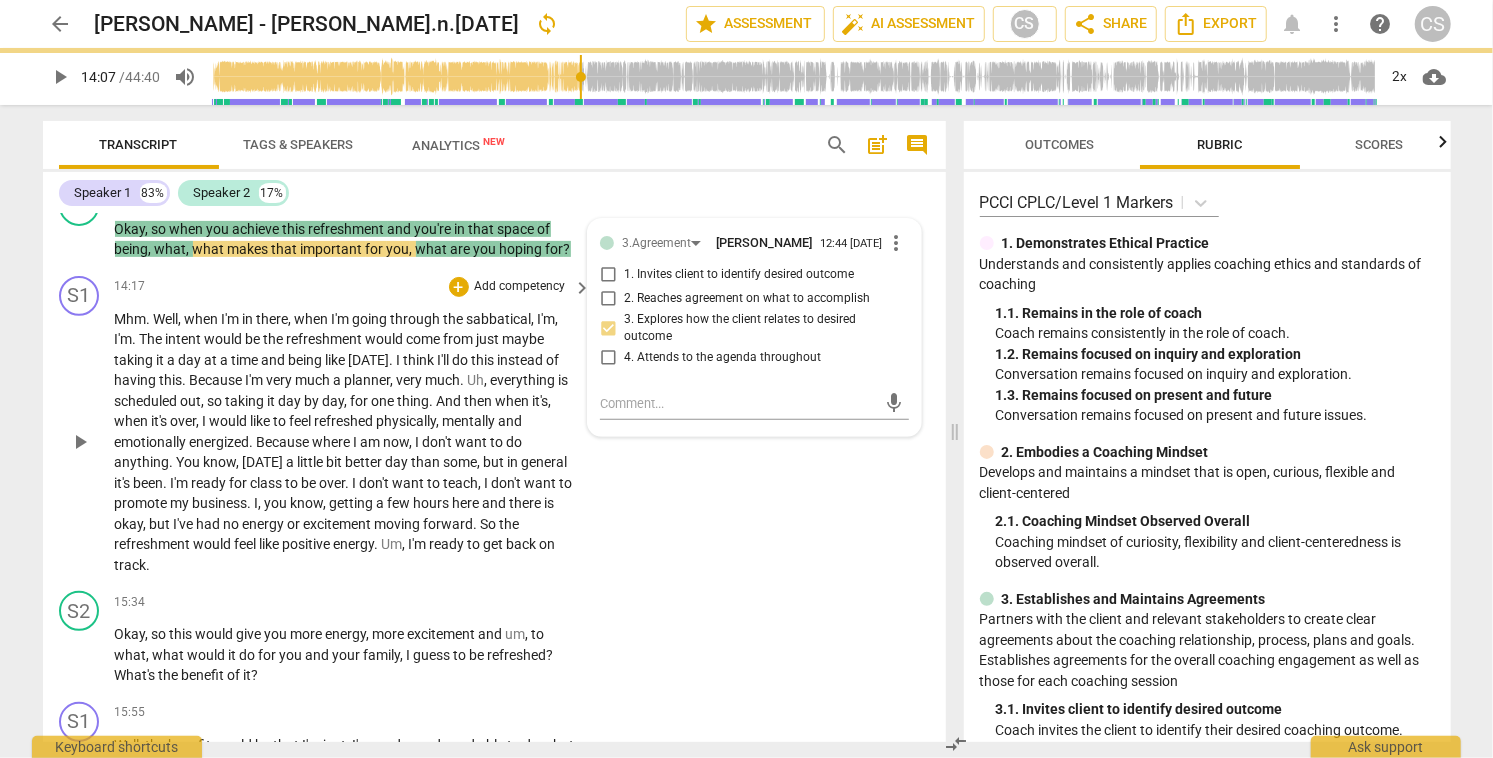 click on "Because" at bounding box center (285, 442) 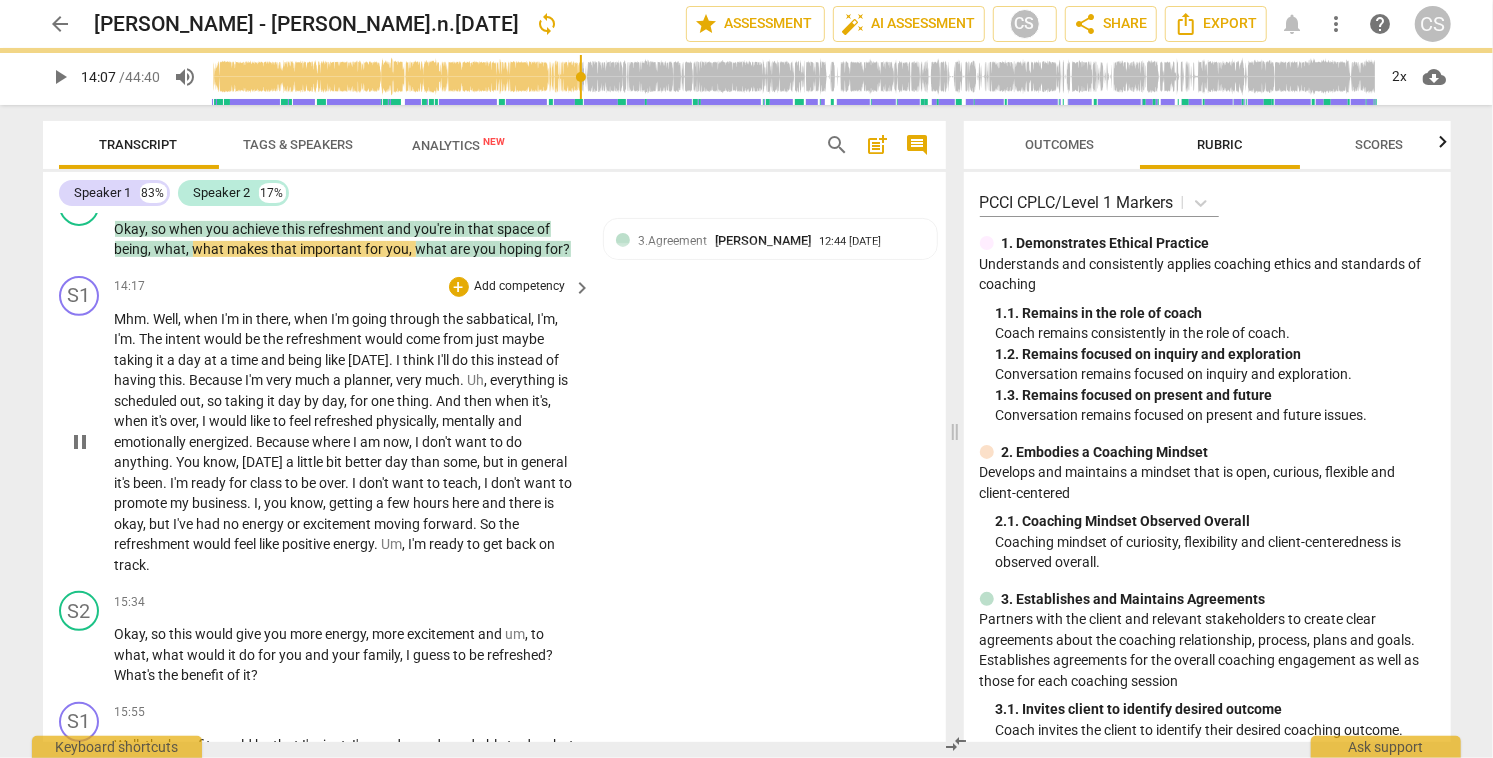 click on "Because" at bounding box center (285, 442) 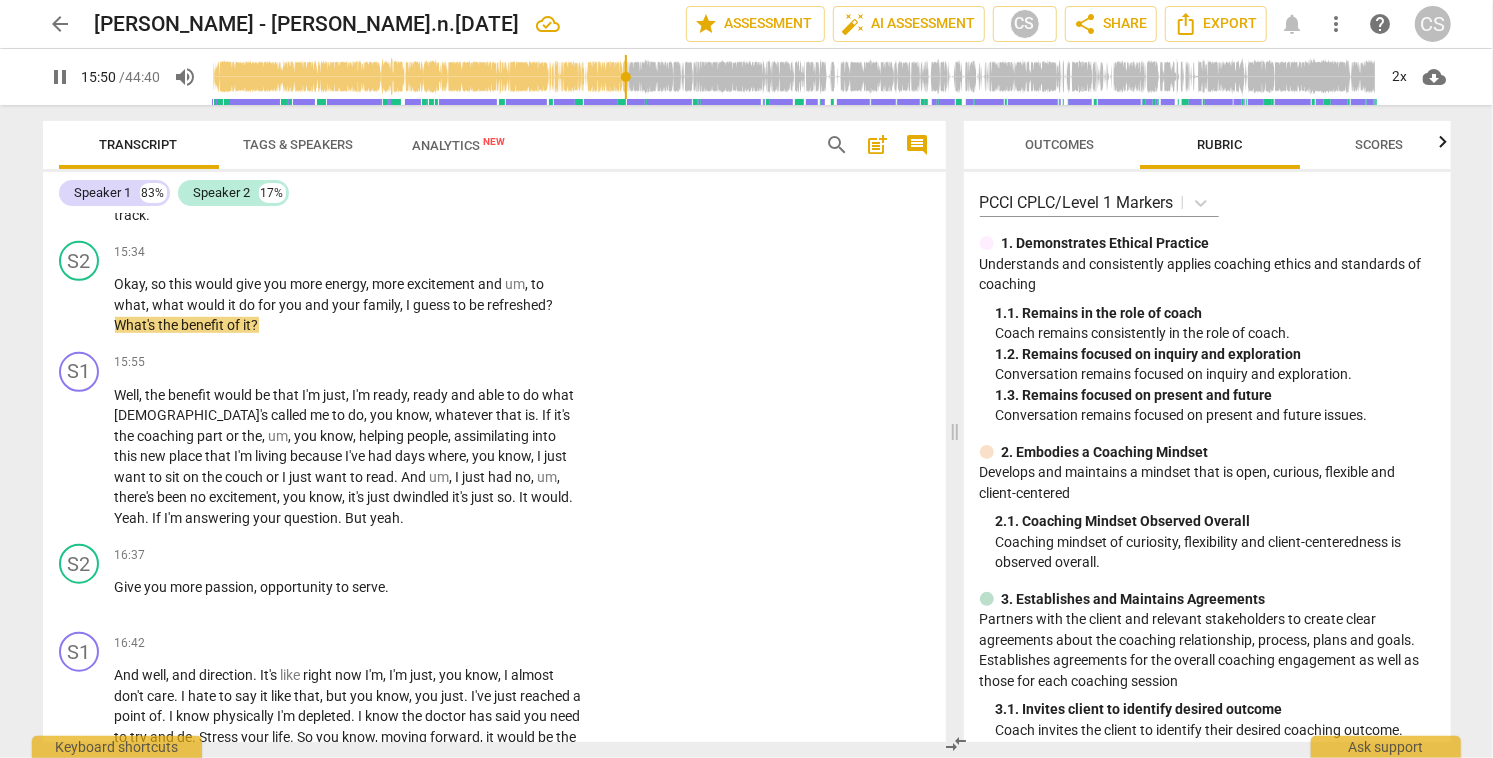 scroll, scrollTop: 5308, scrollLeft: 0, axis: vertical 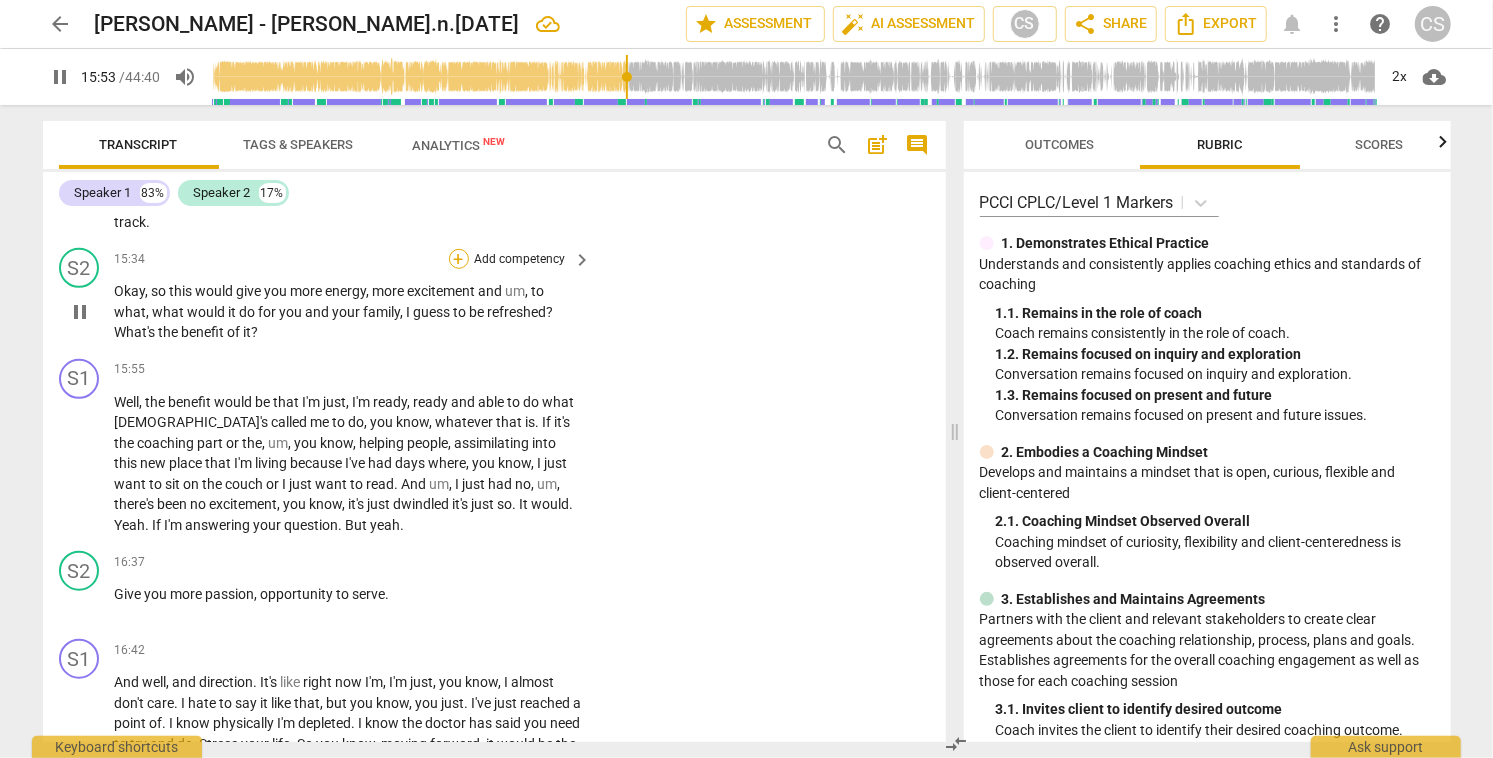 click on "+" at bounding box center [459, 259] 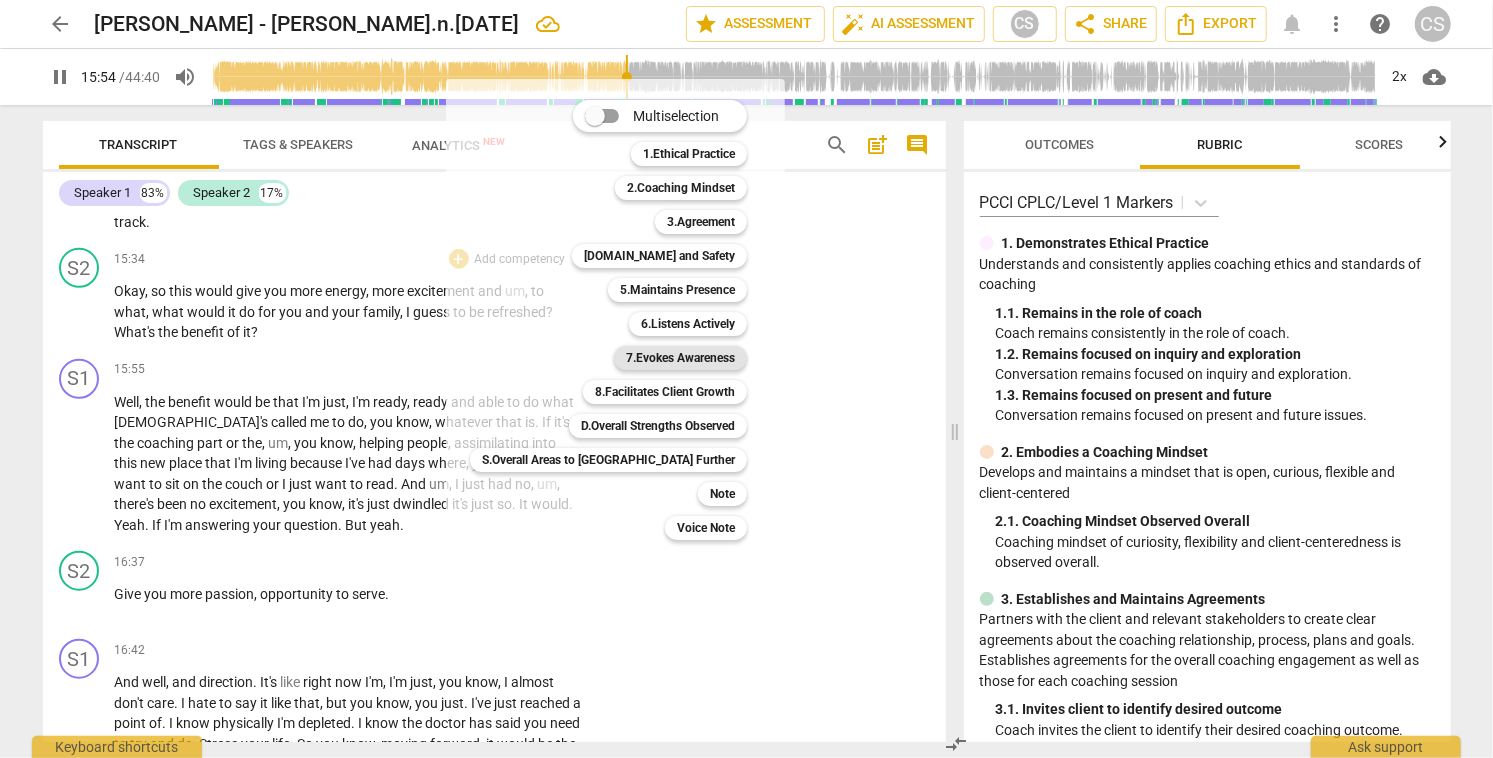 click on "7.Evokes Awareness" at bounding box center [680, 358] 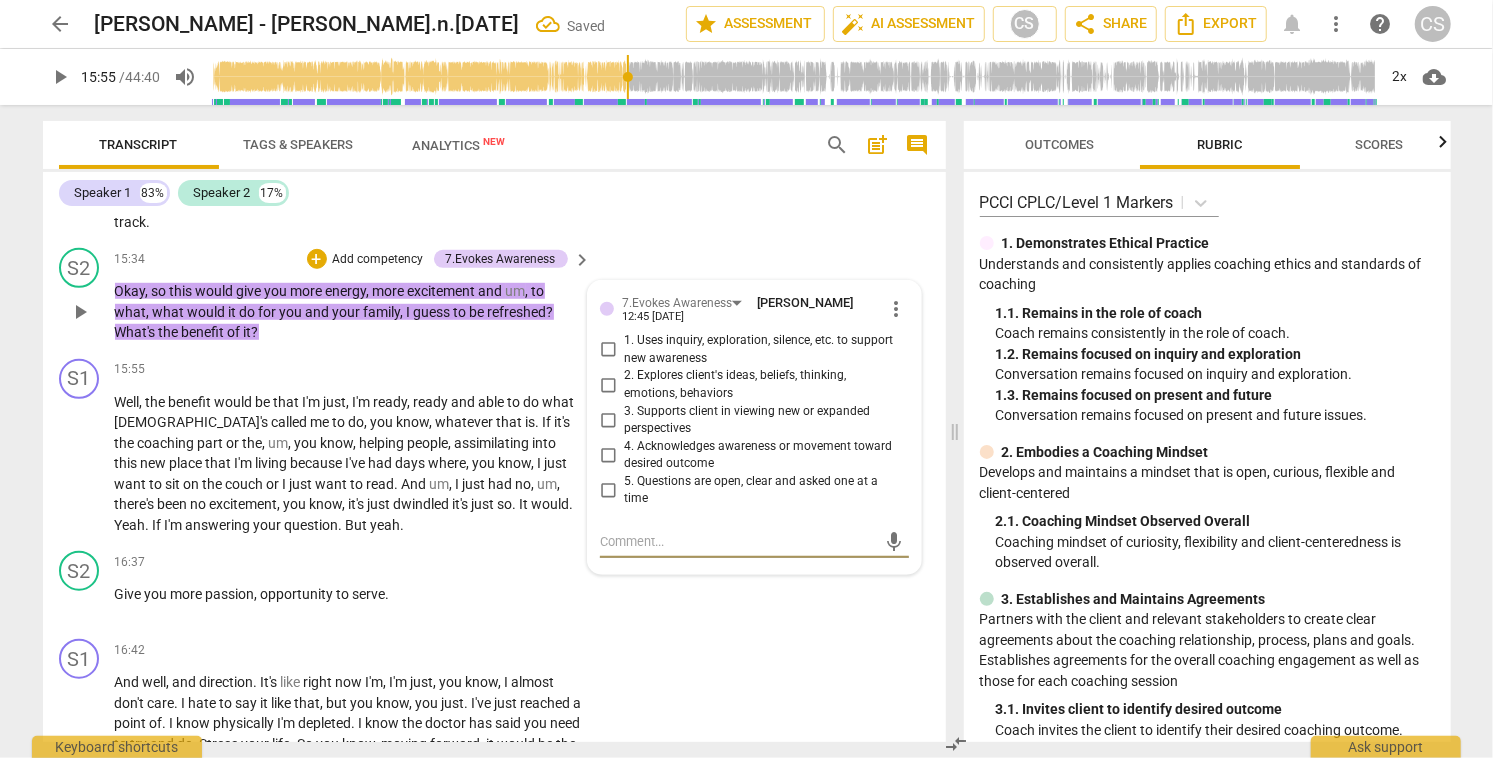 click on "3. Supports client in viewing new or expanded perspectives" at bounding box center [608, 420] 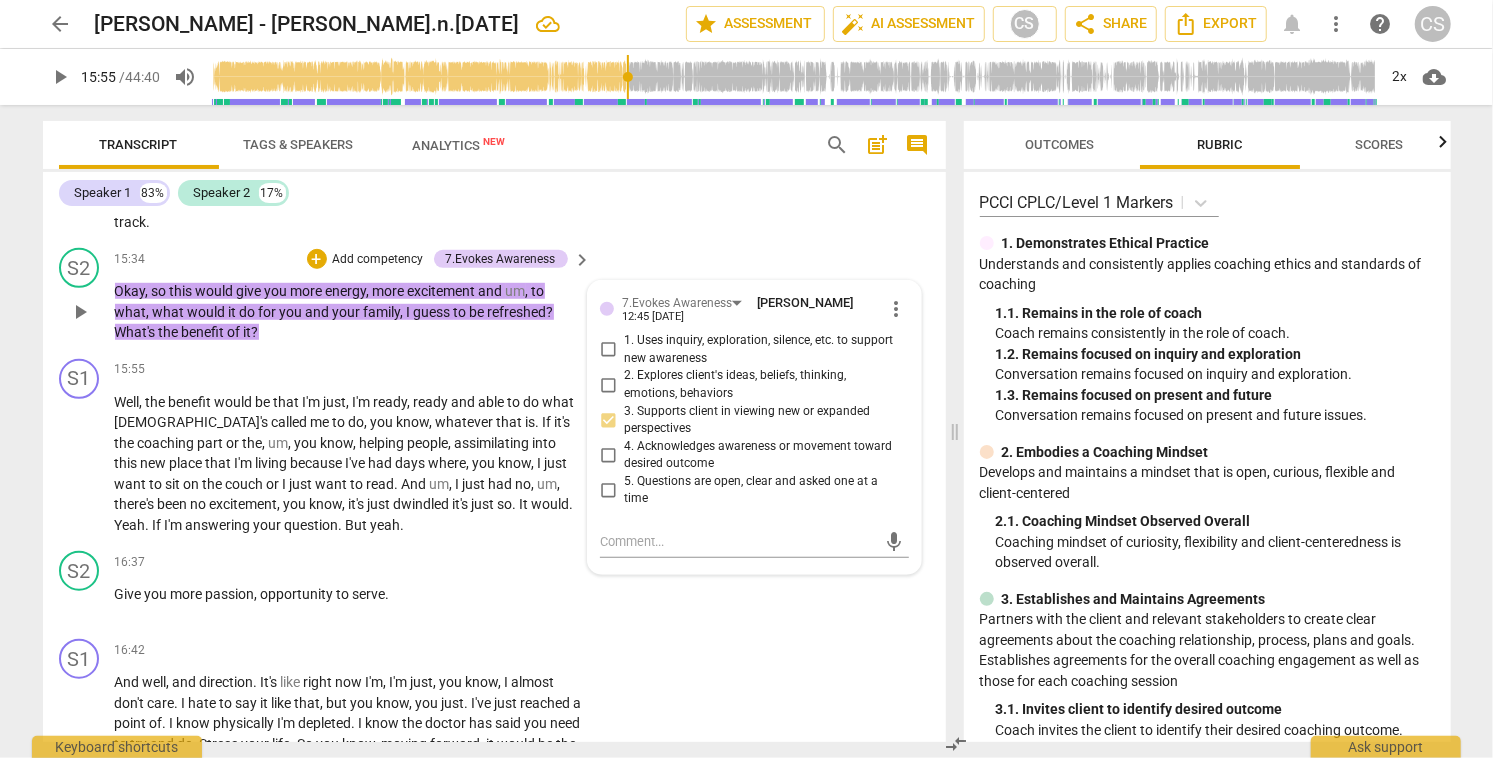 click on "1. Uses inquiry, exploration, silence, etc.  to support new awareness" at bounding box center [608, 350] 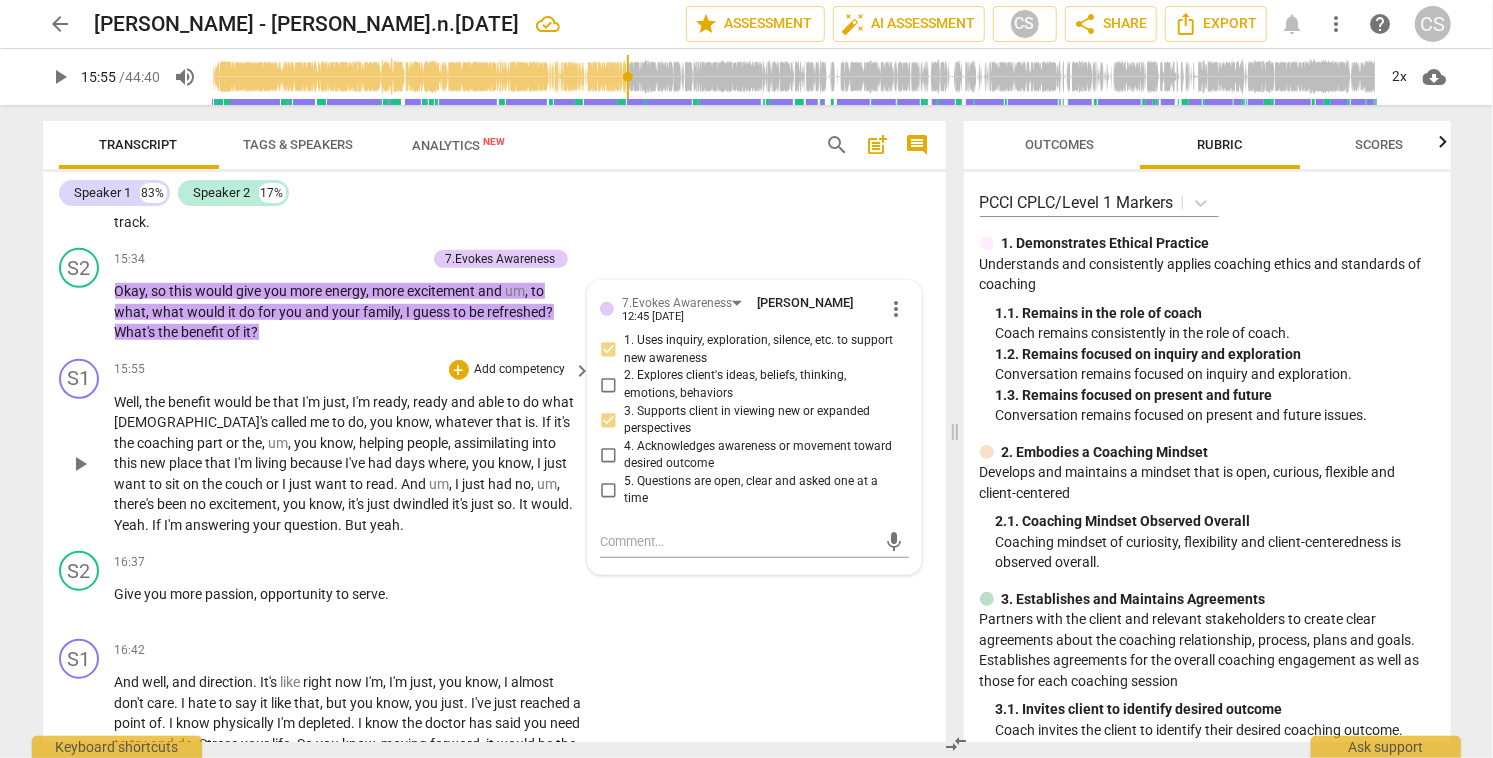 click on "play_arrow" at bounding box center (80, 464) 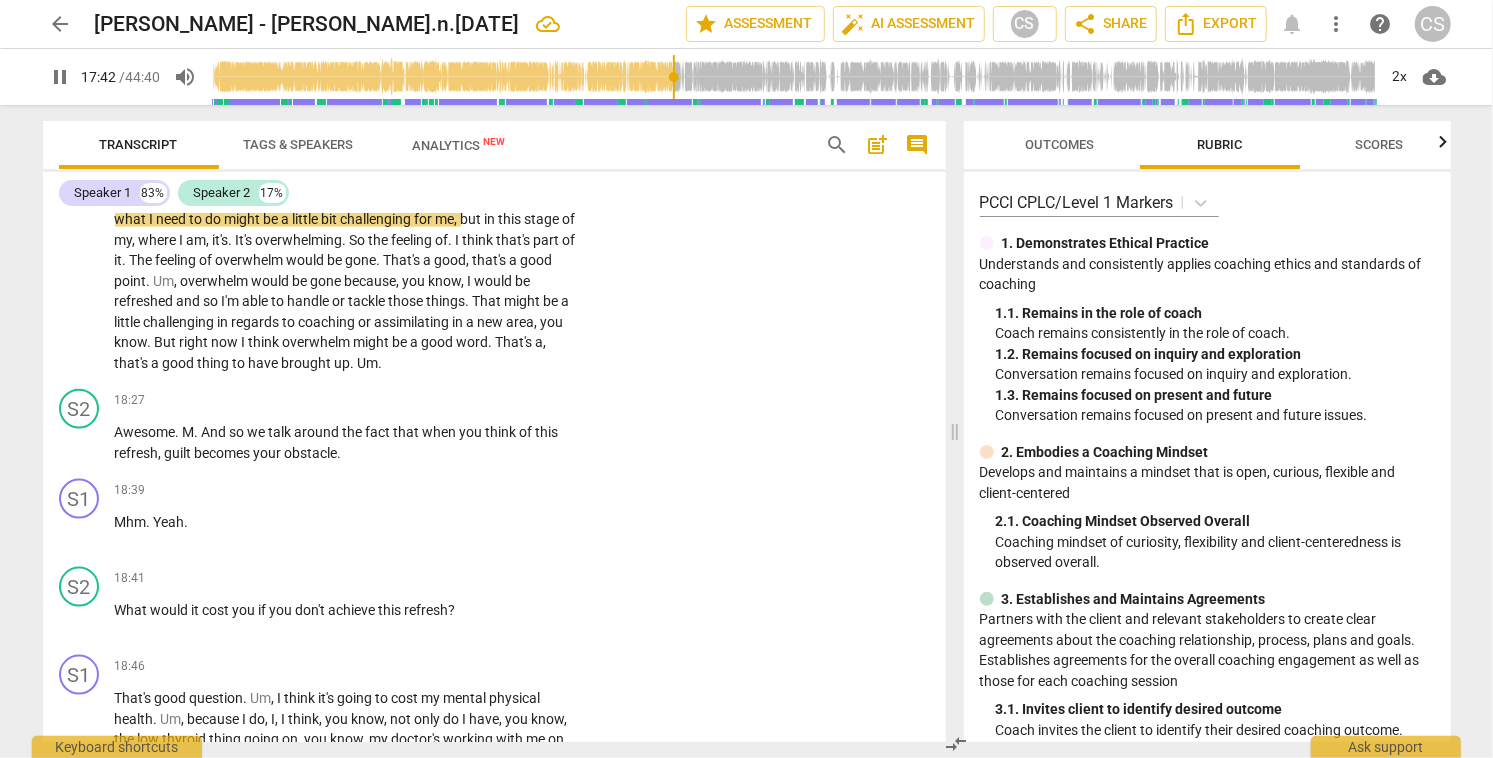 scroll, scrollTop: 5999, scrollLeft: 0, axis: vertical 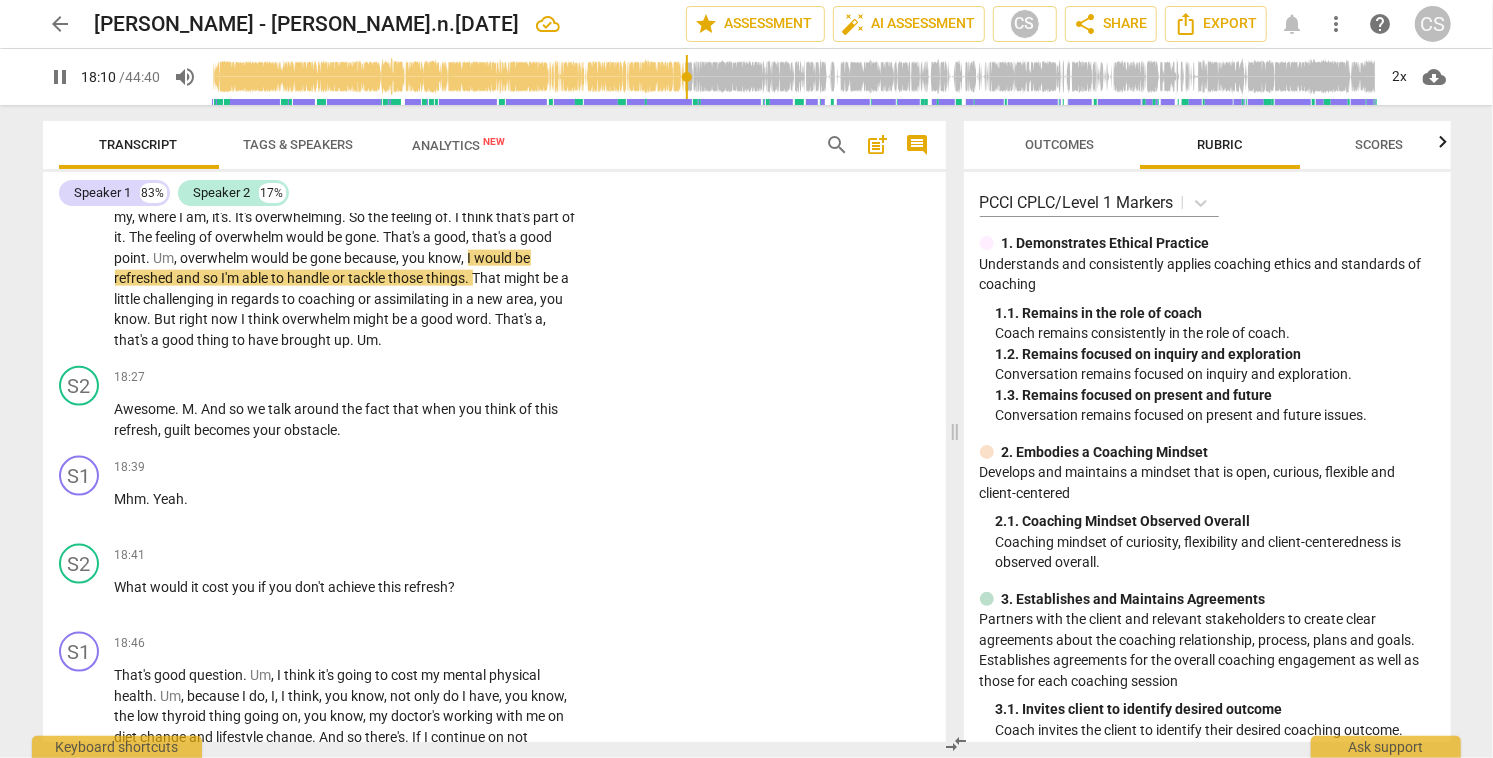 click on "overwhelm" at bounding box center (216, 258) 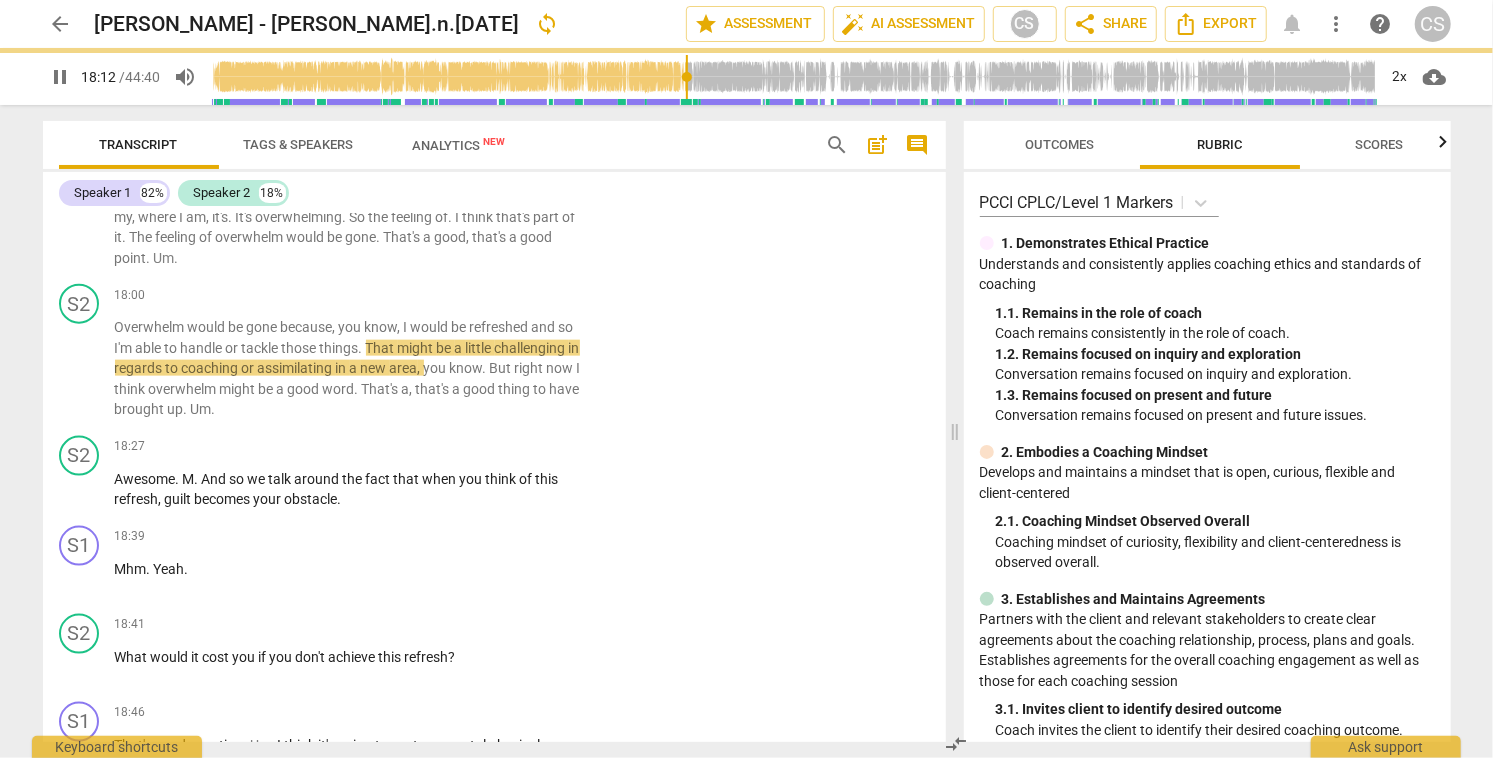 scroll, scrollTop: 6069, scrollLeft: 0, axis: vertical 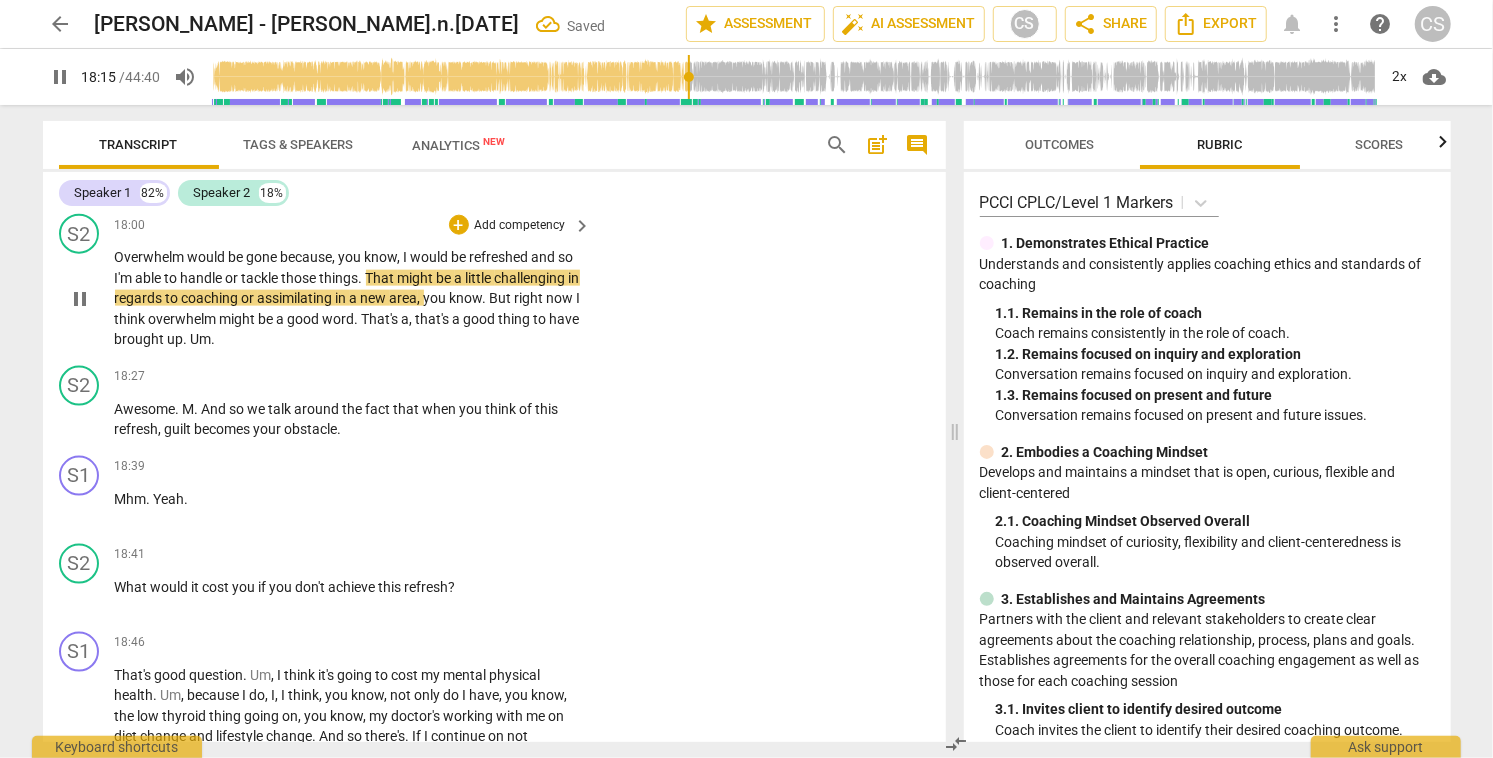 click on "because" at bounding box center (307, 257) 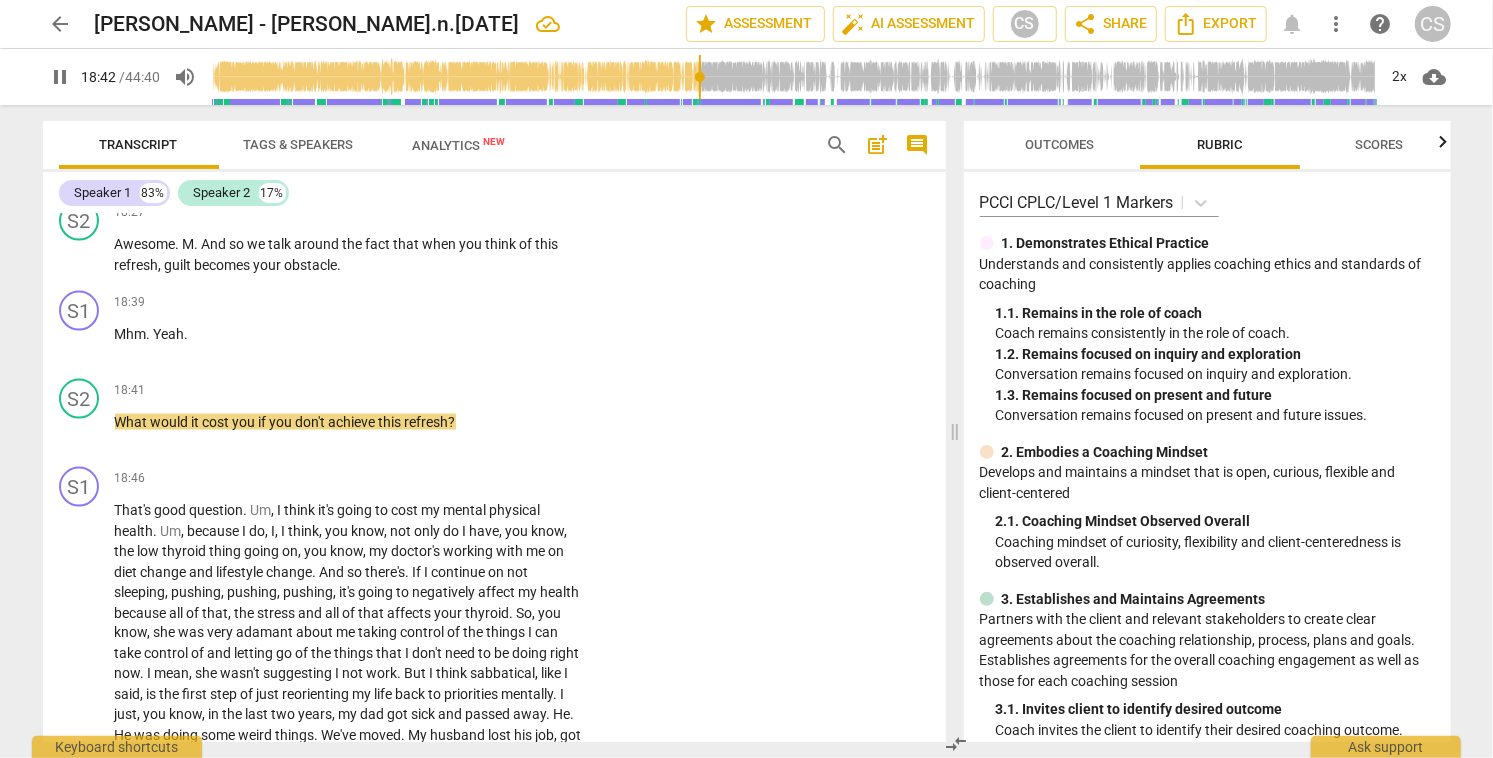 scroll, scrollTop: 6305, scrollLeft: 0, axis: vertical 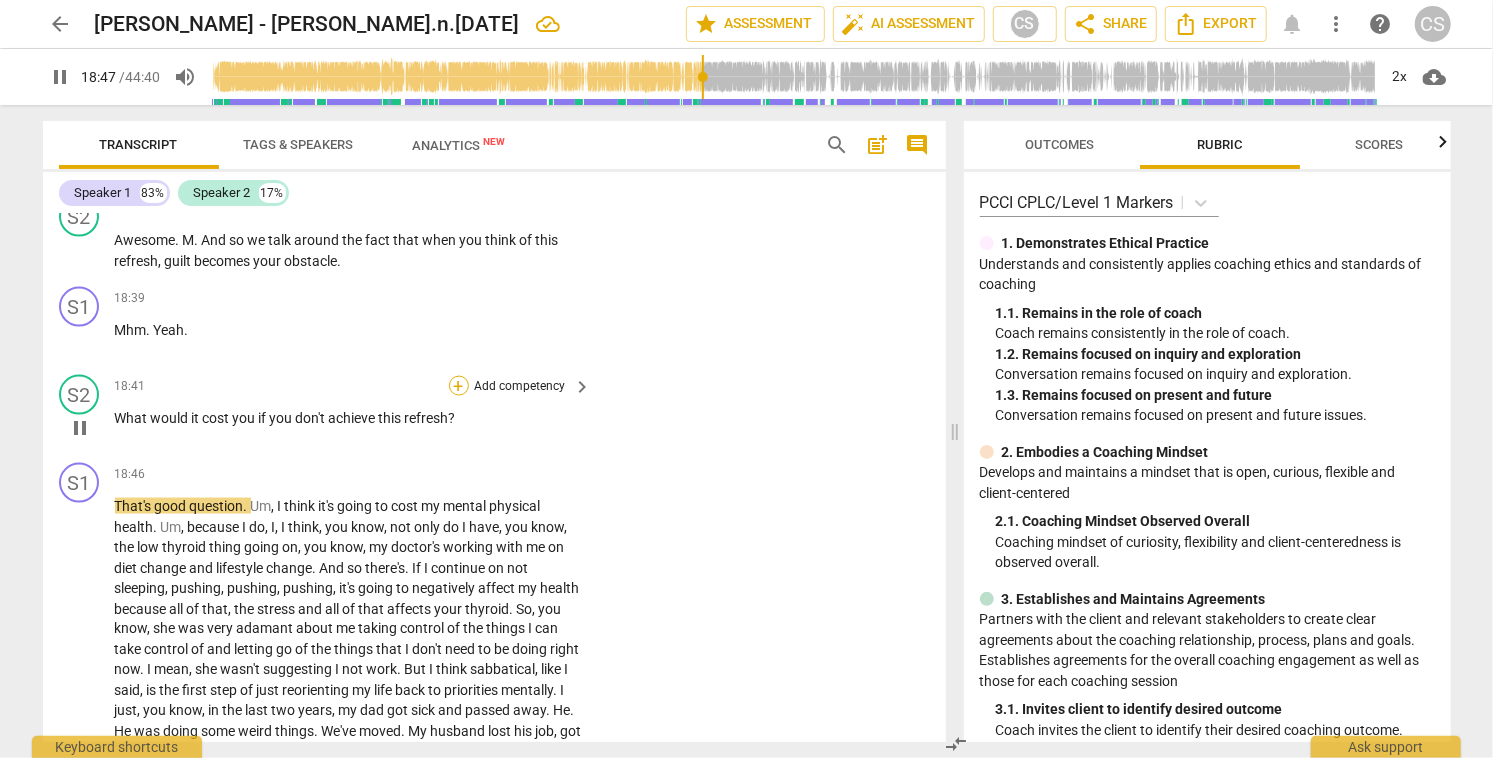 click on "+" at bounding box center [459, 386] 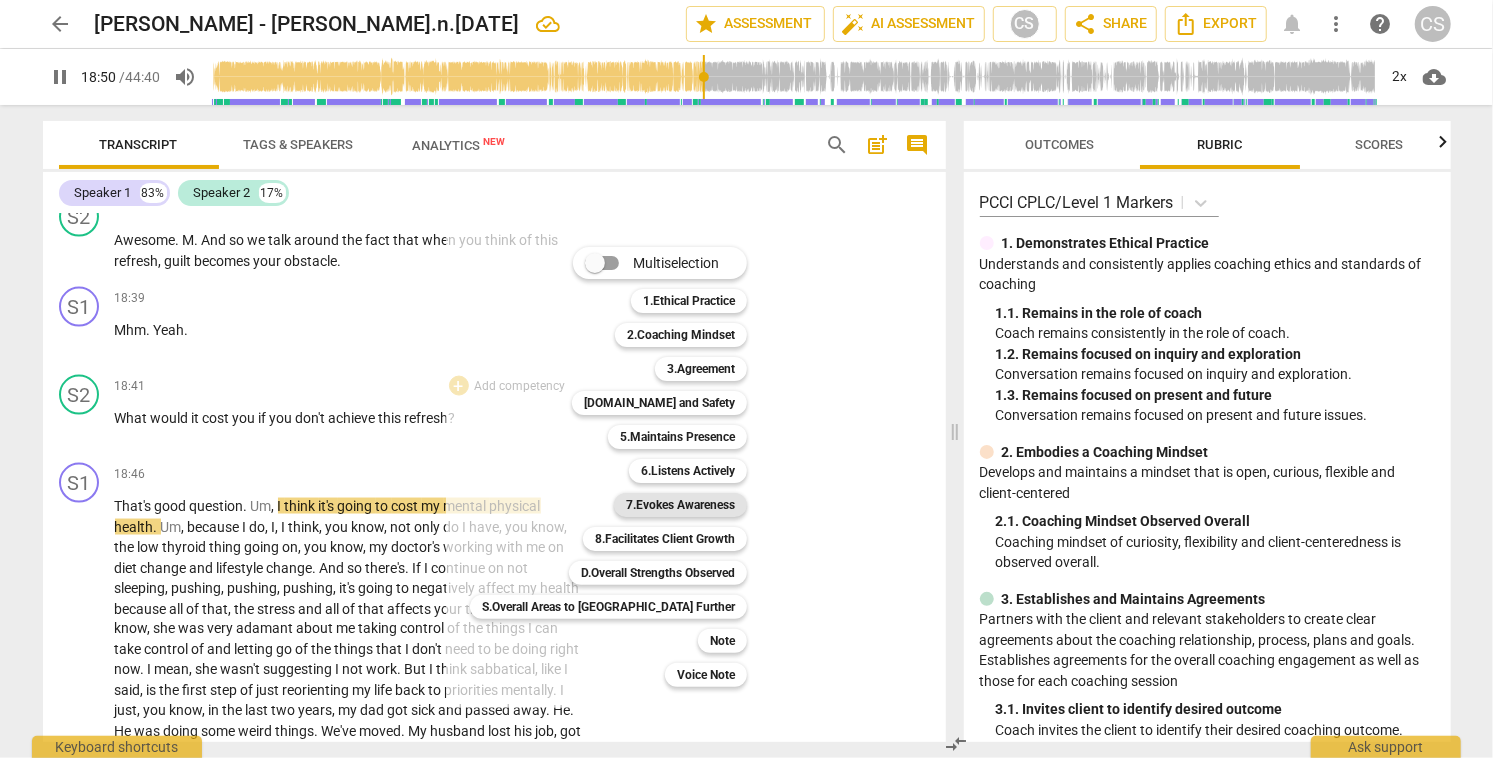 click on "7.Evokes Awareness" at bounding box center [680, 505] 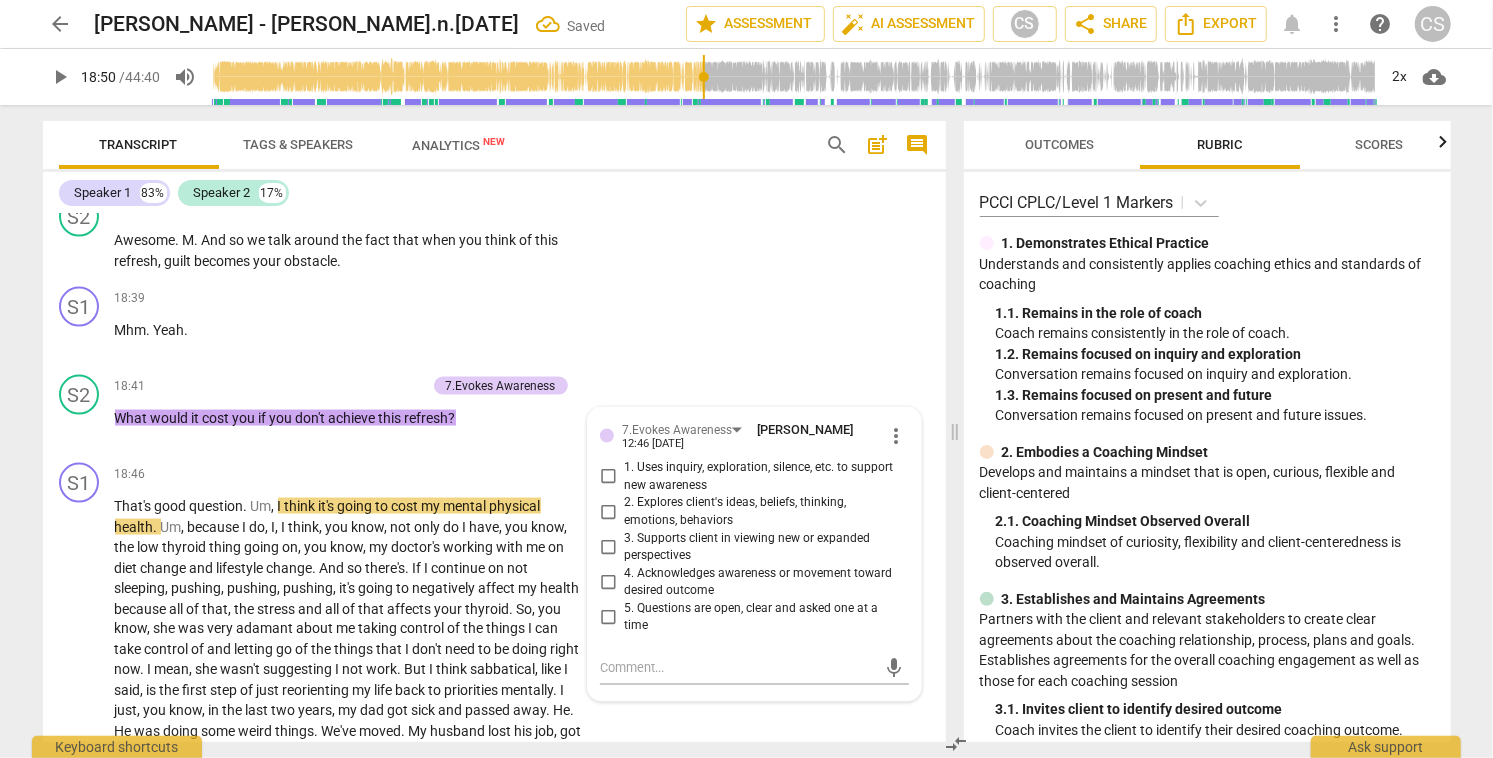 scroll, scrollTop: 6320, scrollLeft: 0, axis: vertical 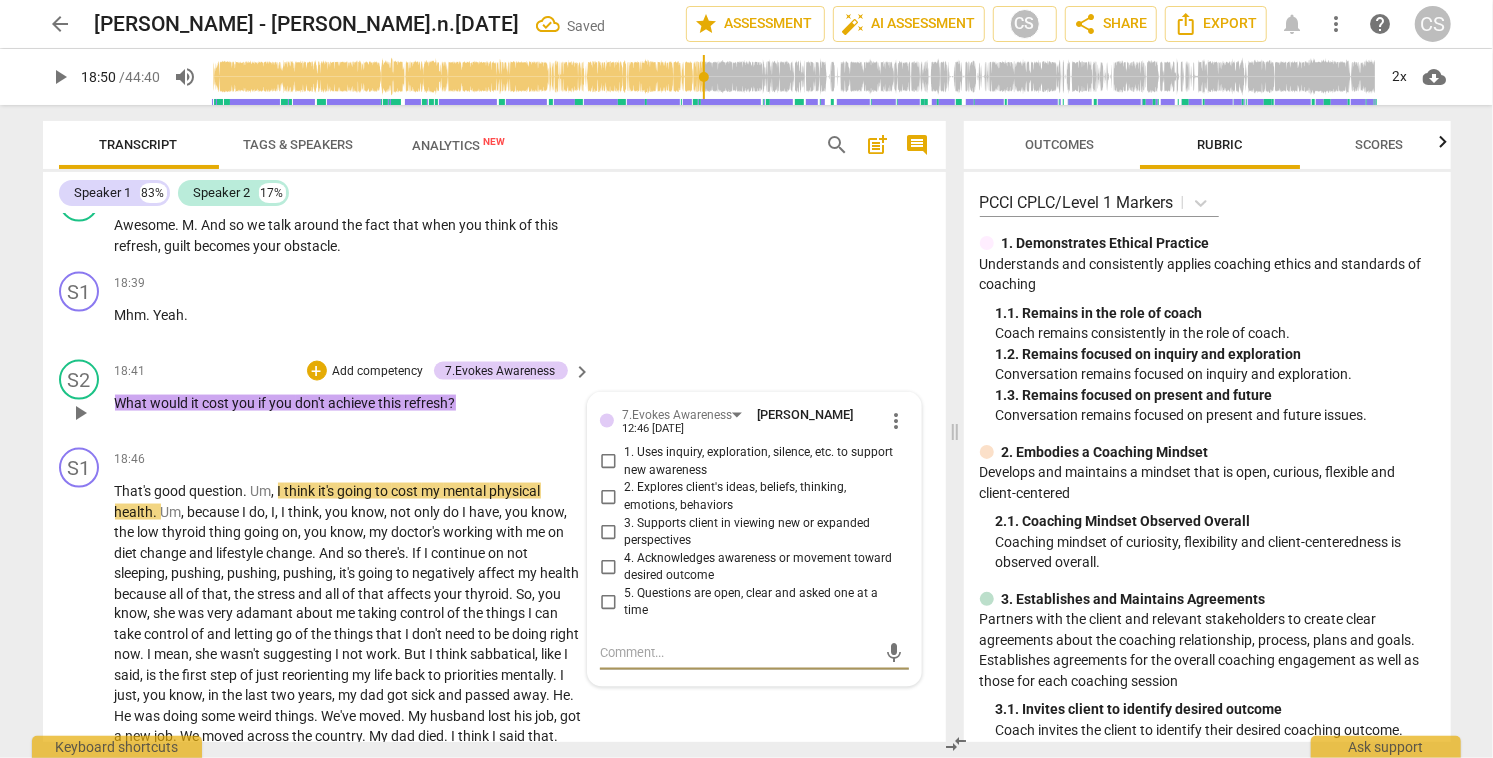 click on "2. Explores client's ideas, beliefs, thinking, emotions, behaviors" at bounding box center [608, 497] 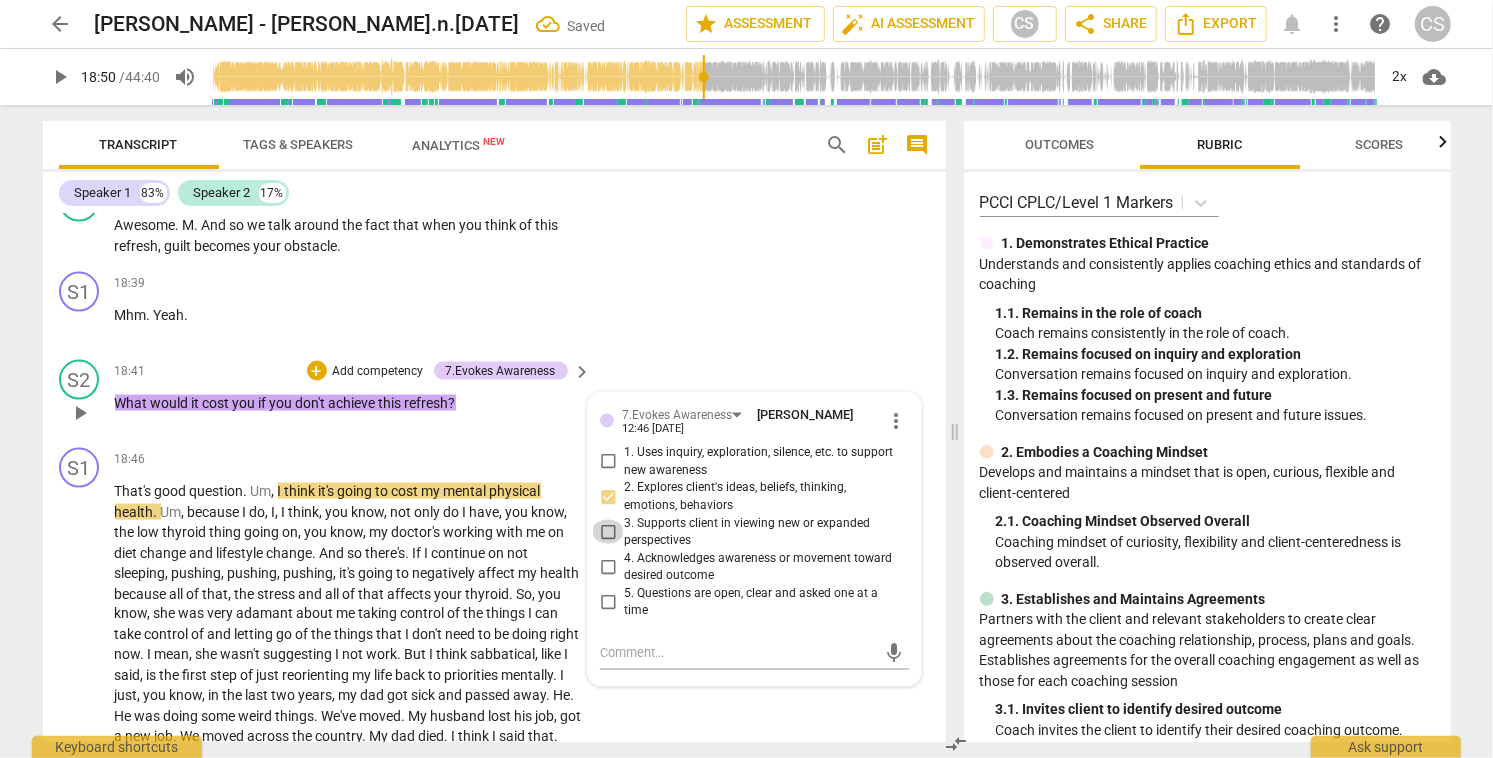 click on "3. Supports client in viewing new or expanded perspectives" at bounding box center [608, 532] 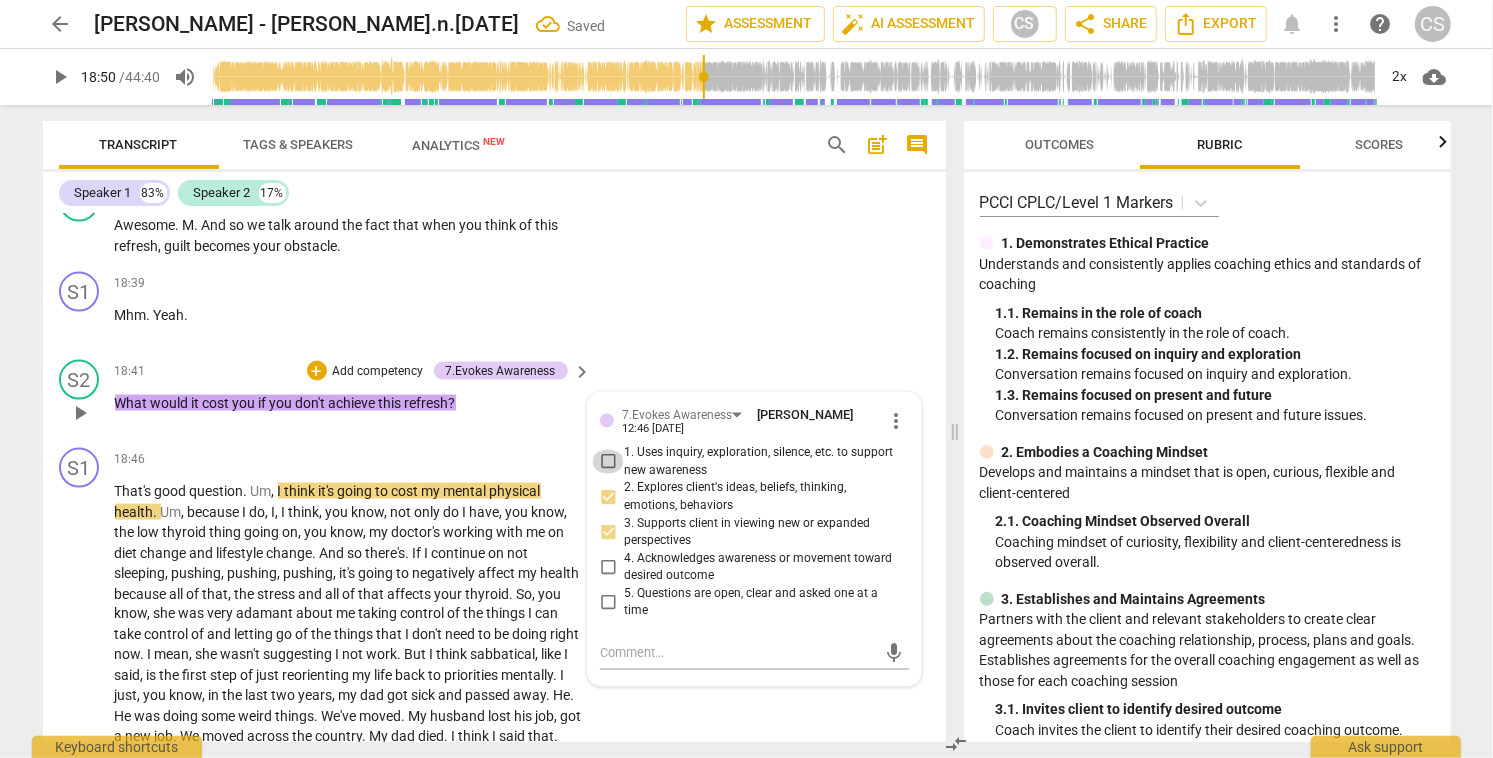 click on "1. Uses inquiry, exploration, silence, etc.  to support new awareness" at bounding box center (608, 462) 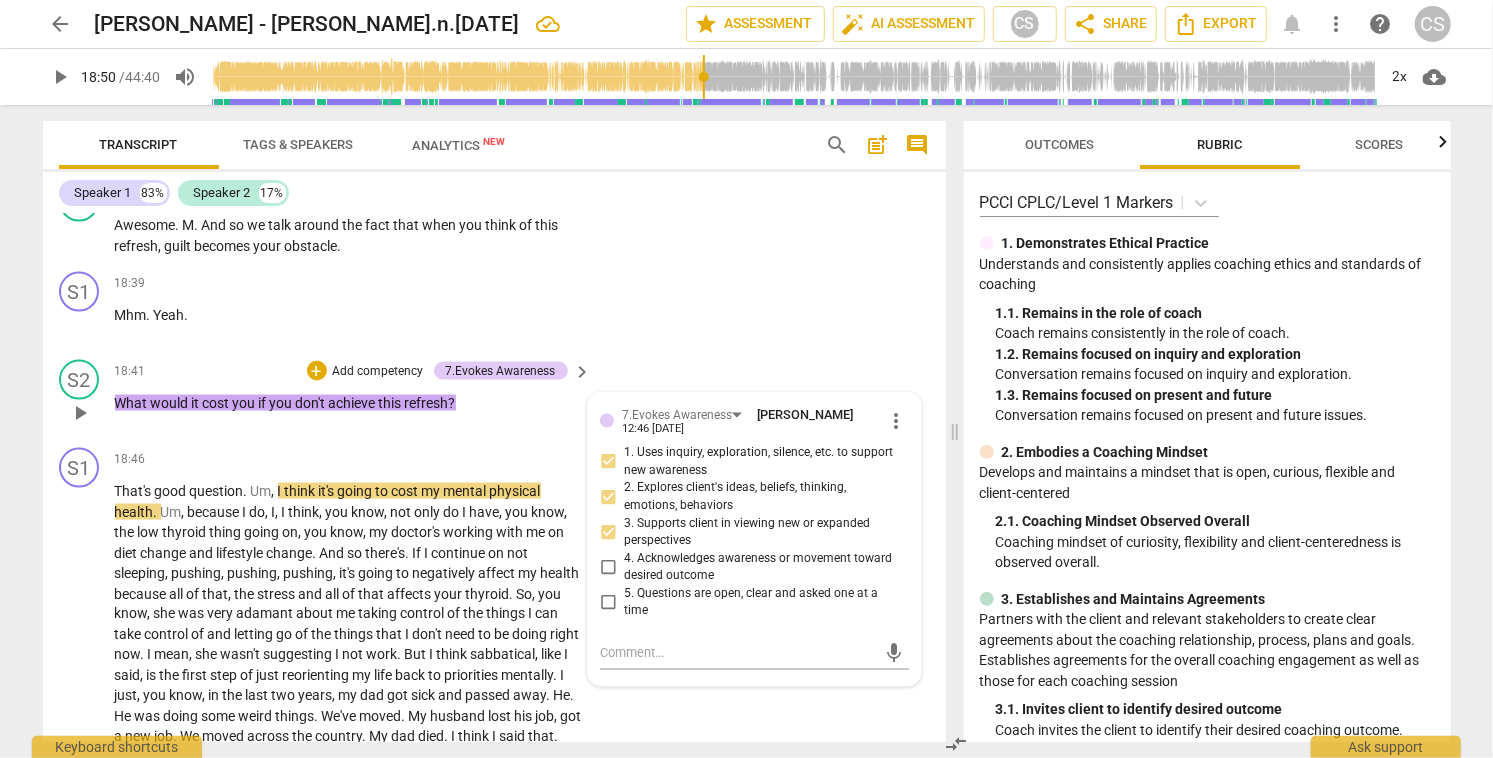 click on "2. Explores client's ideas, beliefs, thinking, emotions, behaviors" at bounding box center [608, 497] 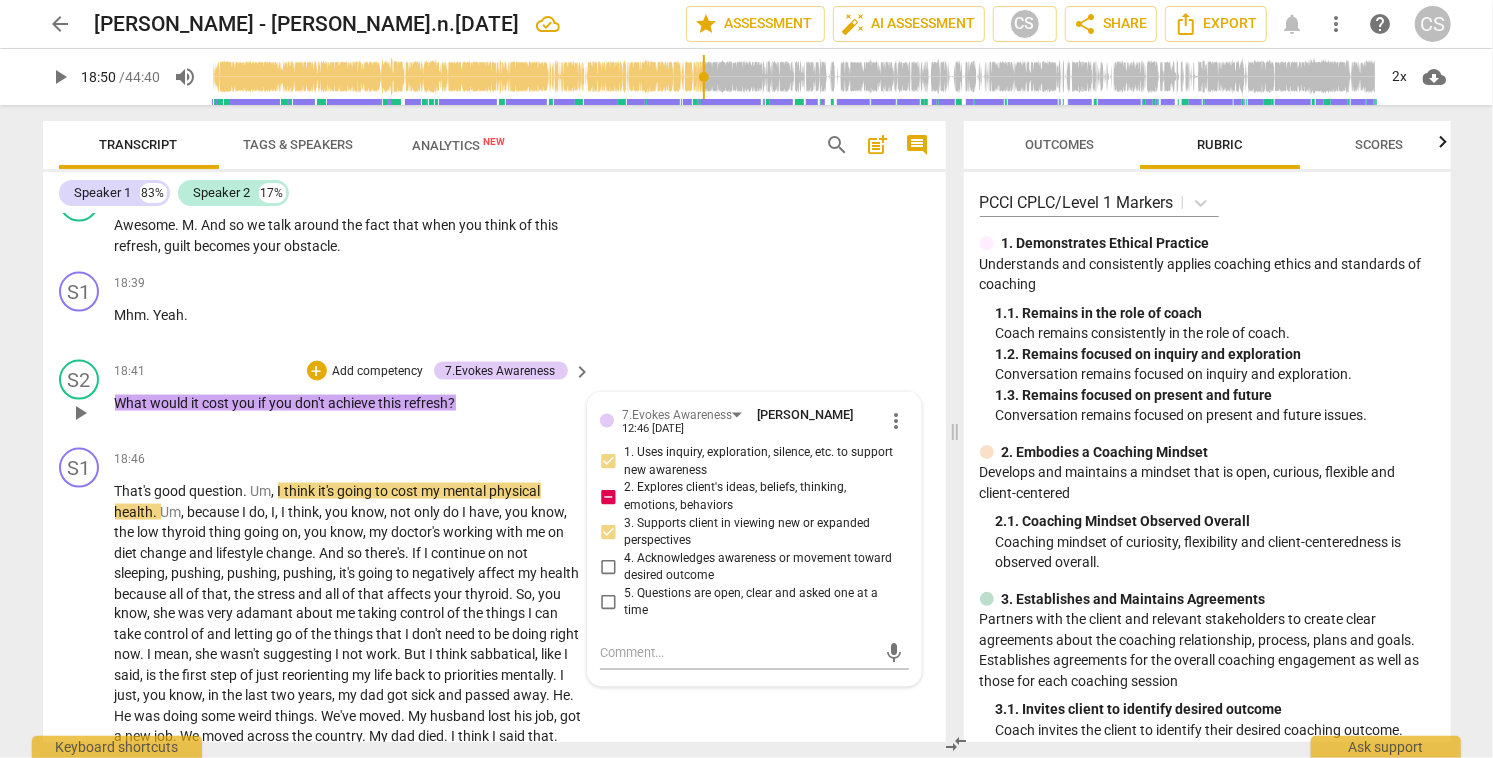 click on "2. Explores client's ideas, beliefs, thinking, emotions, behaviors" at bounding box center (608, 497) 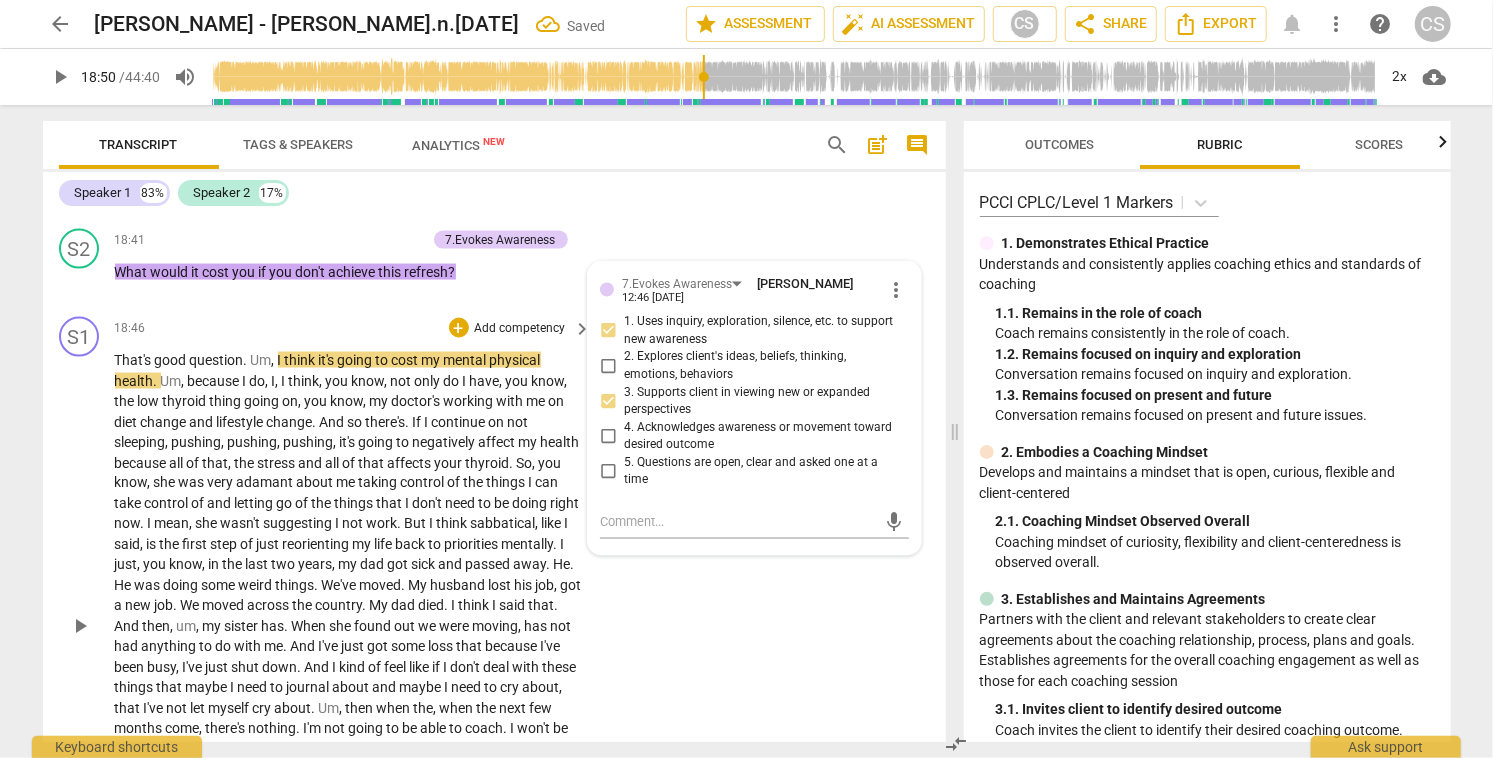 scroll, scrollTop: 6464, scrollLeft: 0, axis: vertical 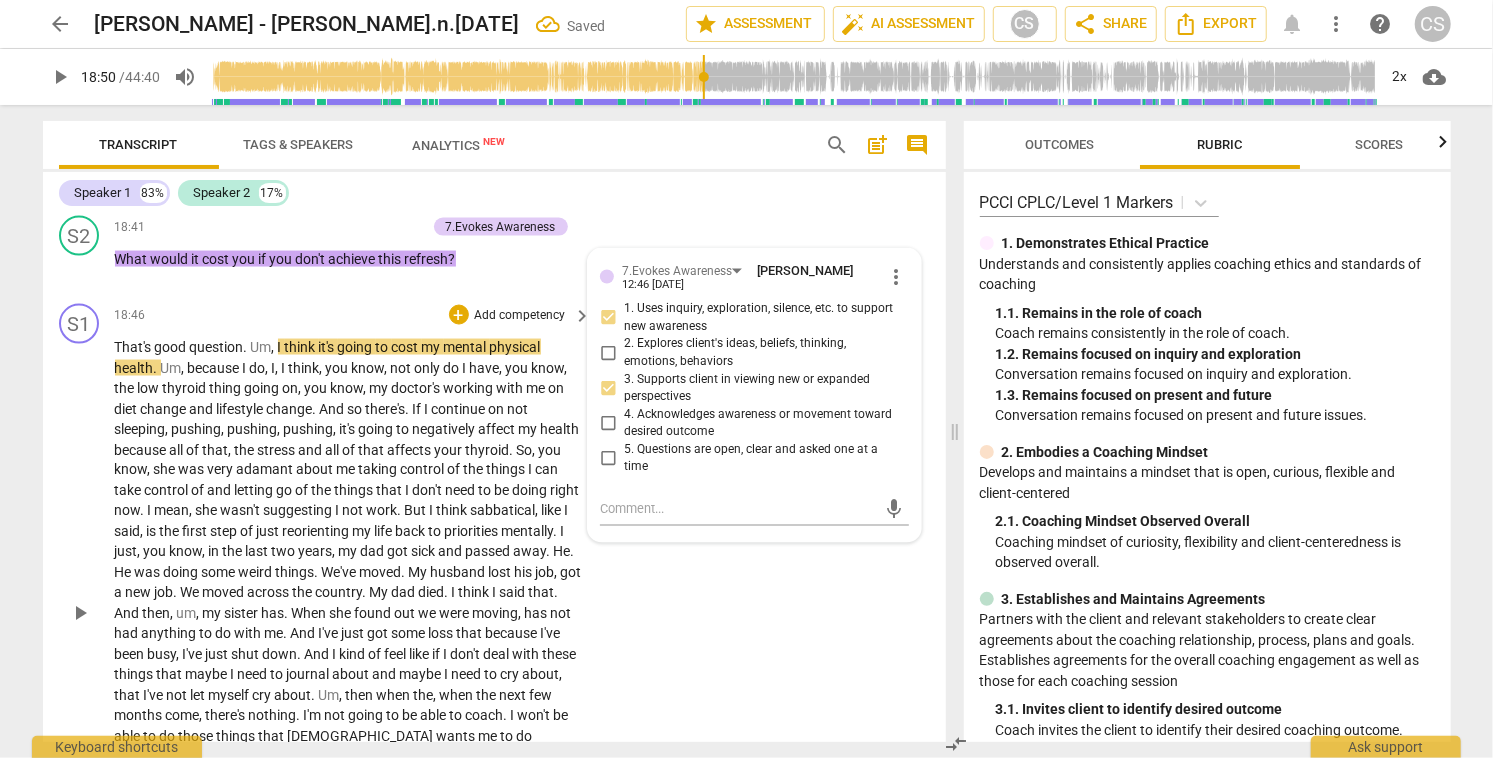 click on "play_arrow" at bounding box center [80, 614] 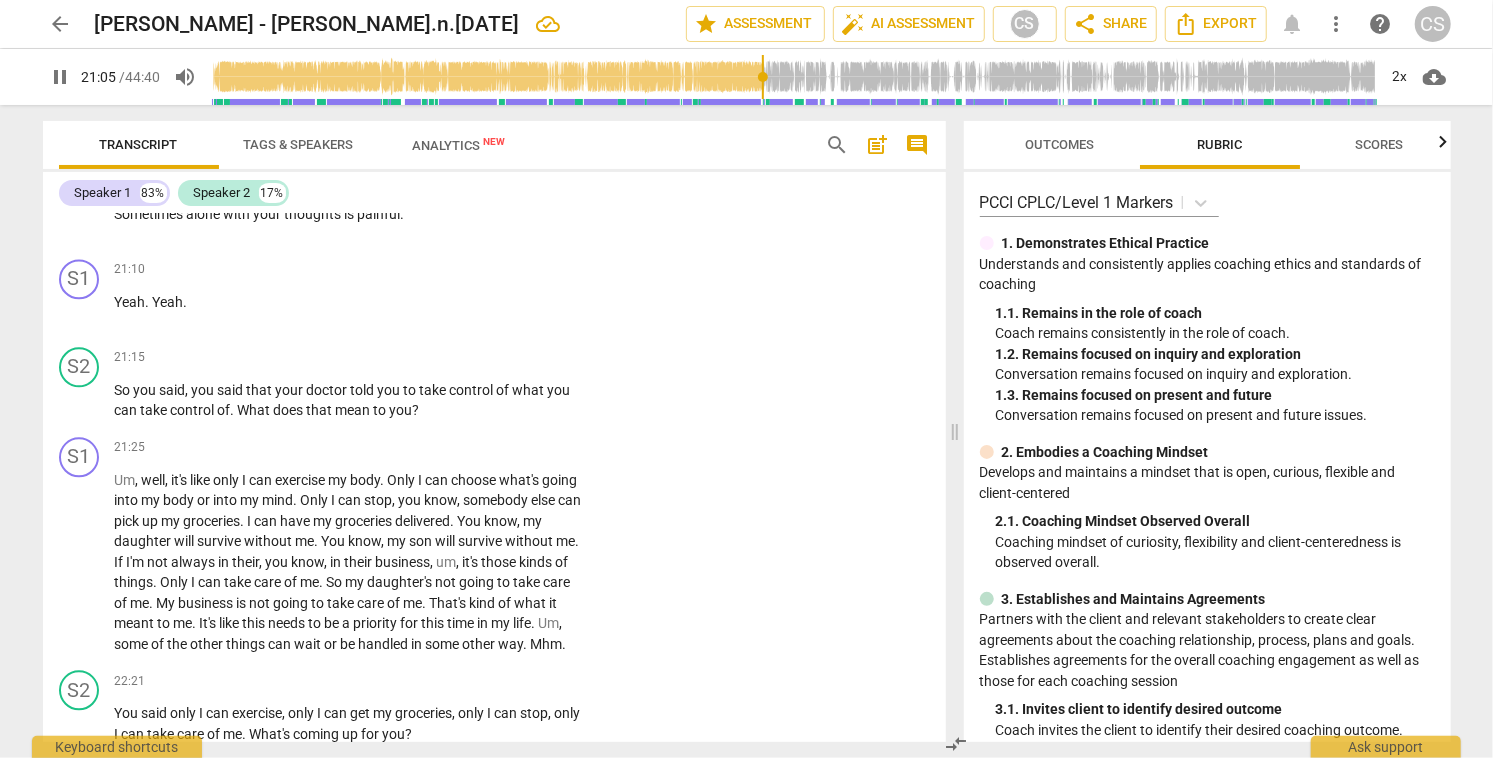 scroll, scrollTop: 7201, scrollLeft: 0, axis: vertical 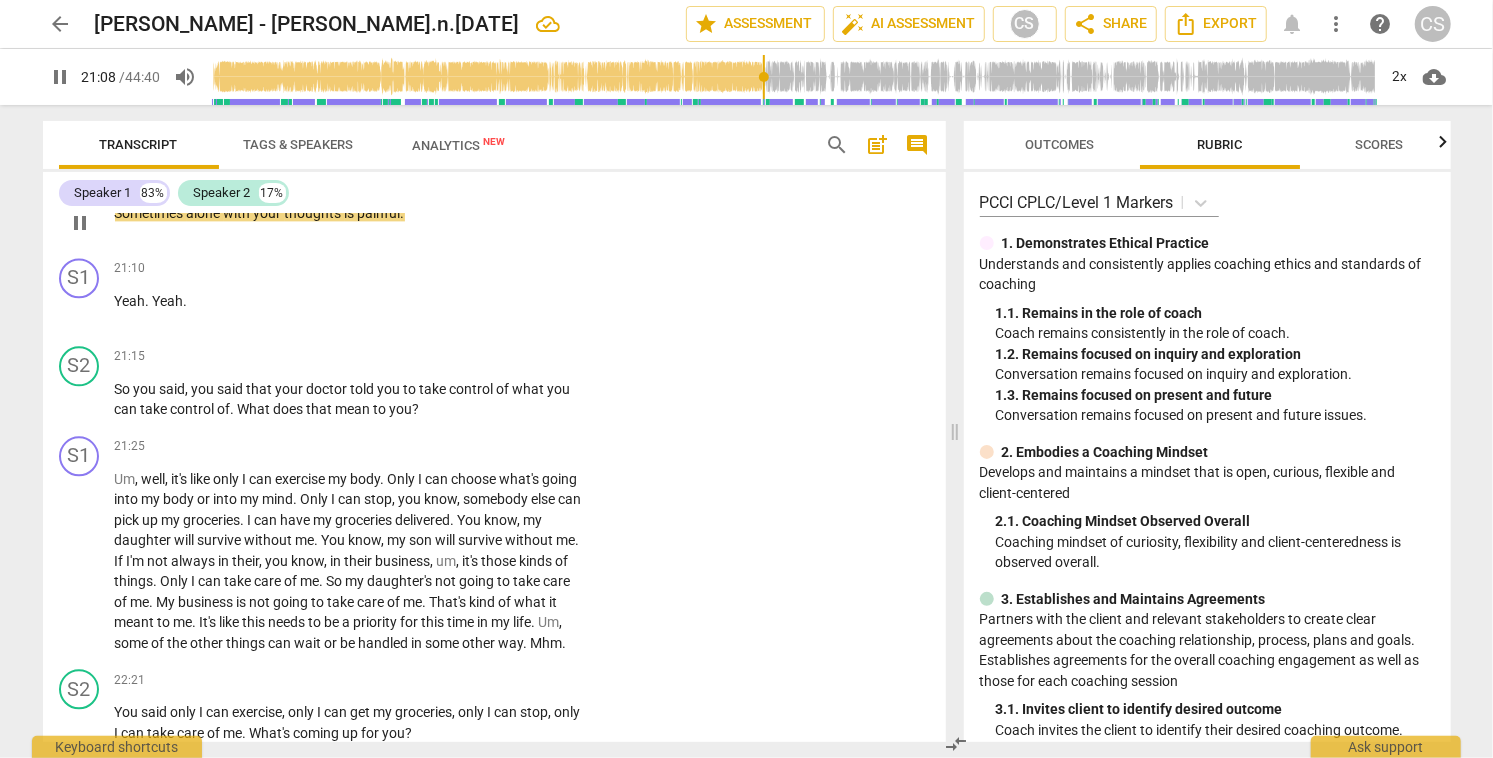 click on "+" at bounding box center (459, 181) 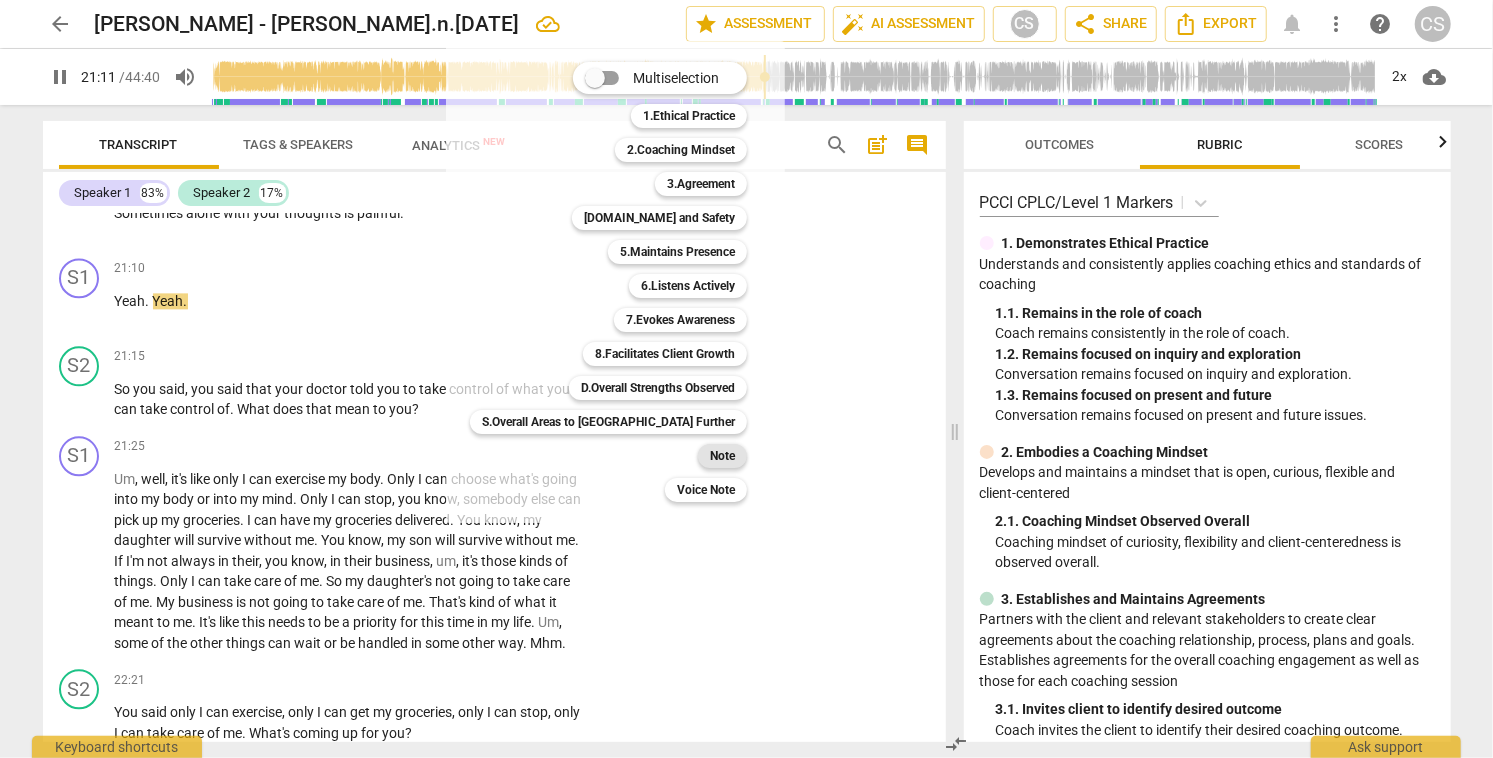 click on "Note" at bounding box center [722, 456] 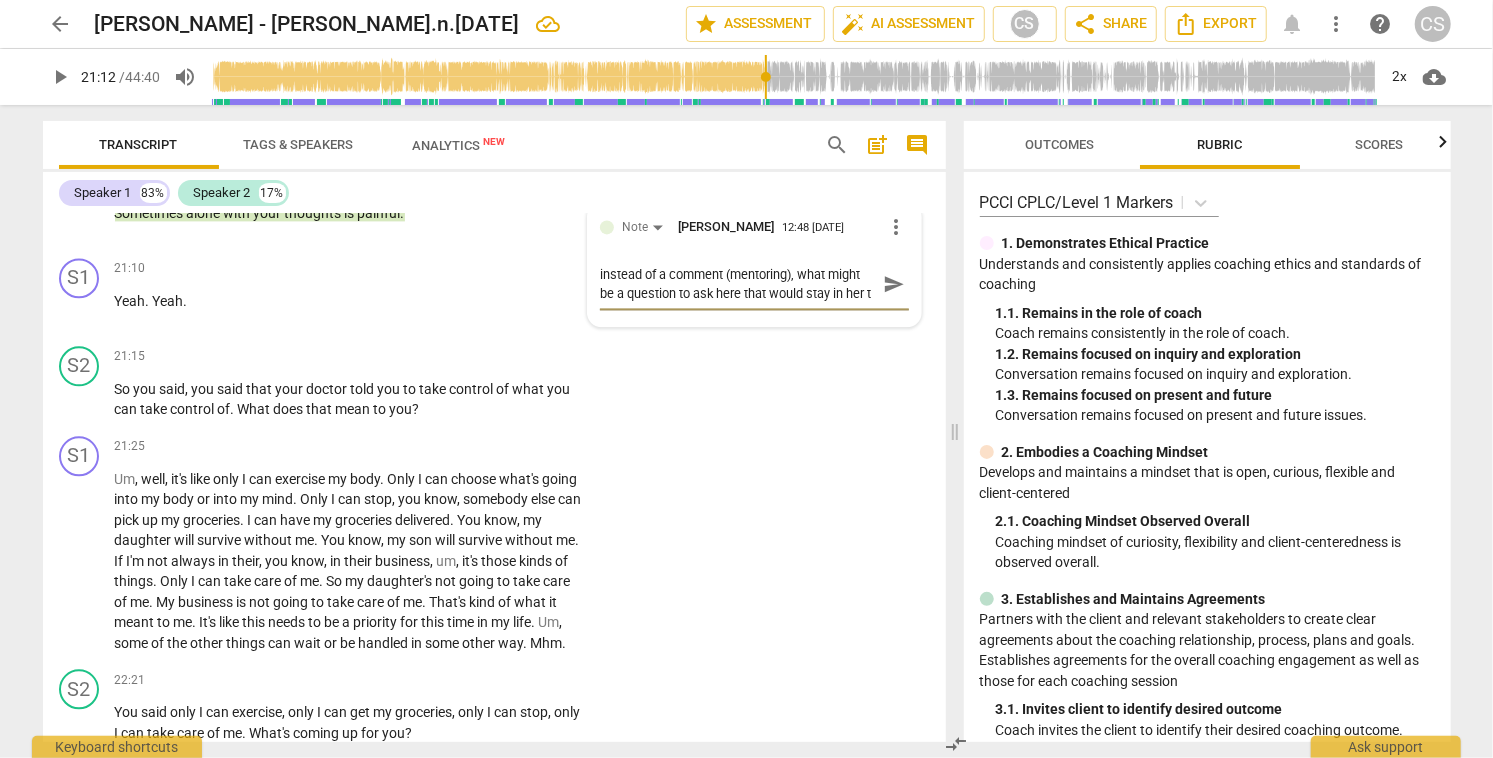 scroll, scrollTop: 17, scrollLeft: 0, axis: vertical 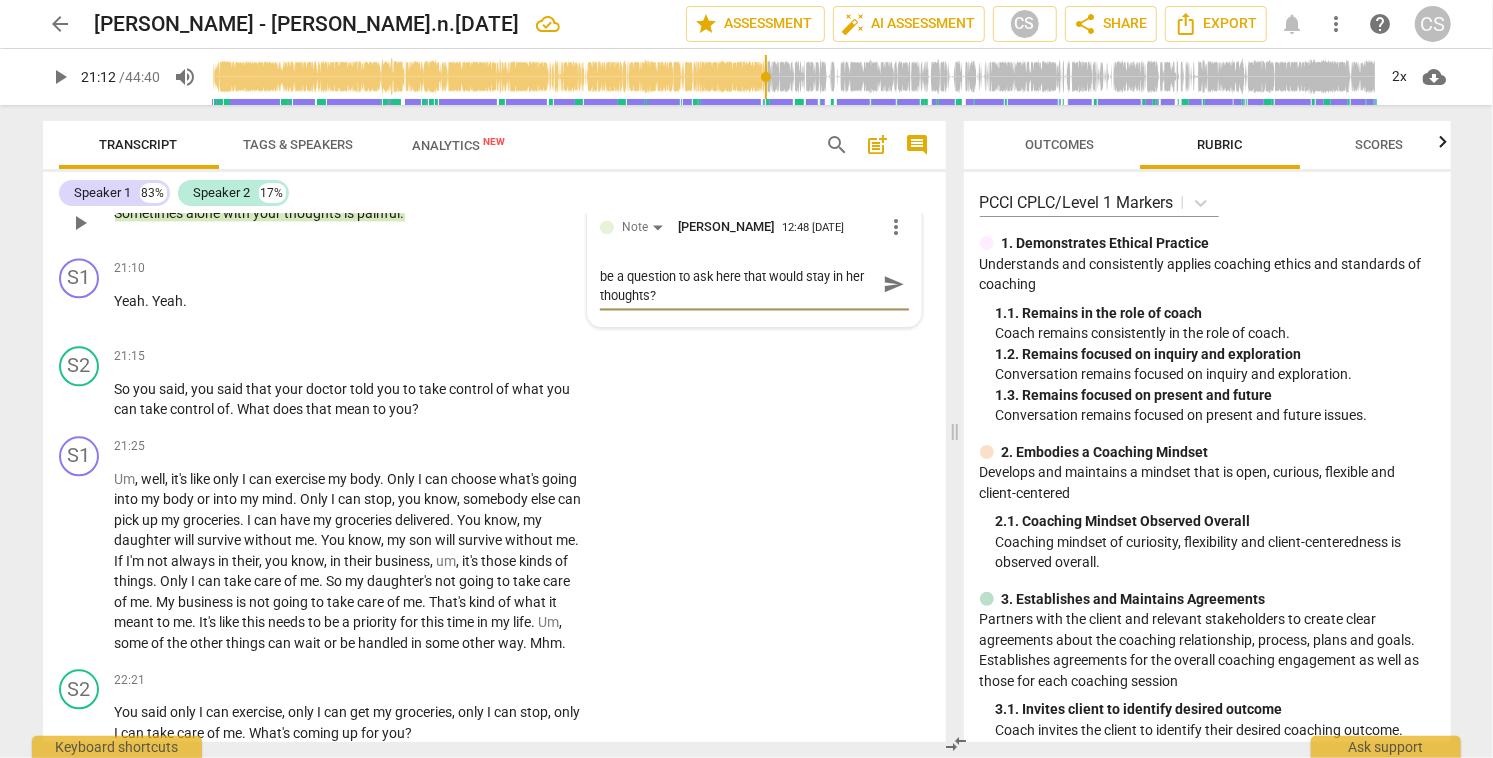 click on "send" at bounding box center (894, 284) 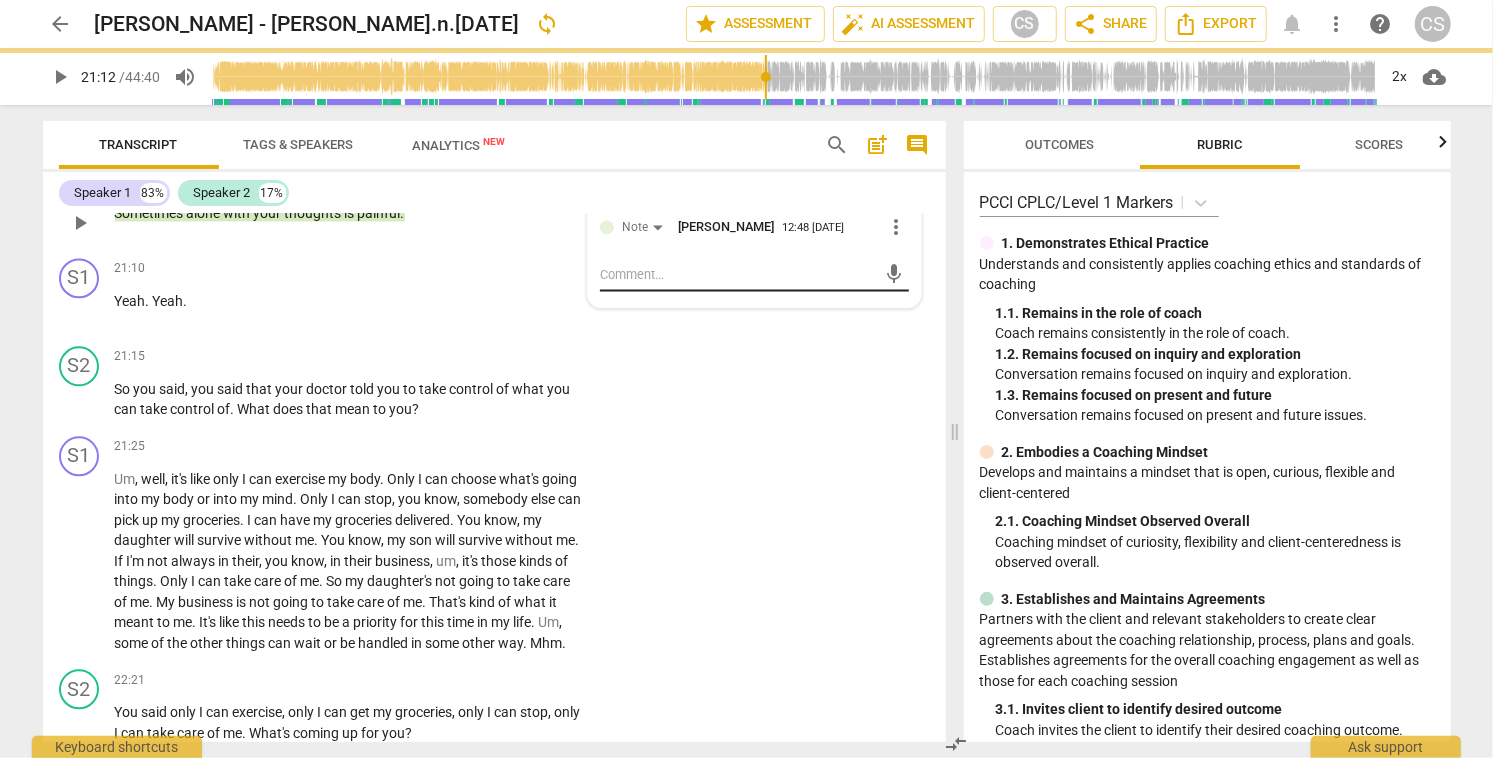 scroll, scrollTop: 0, scrollLeft: 0, axis: both 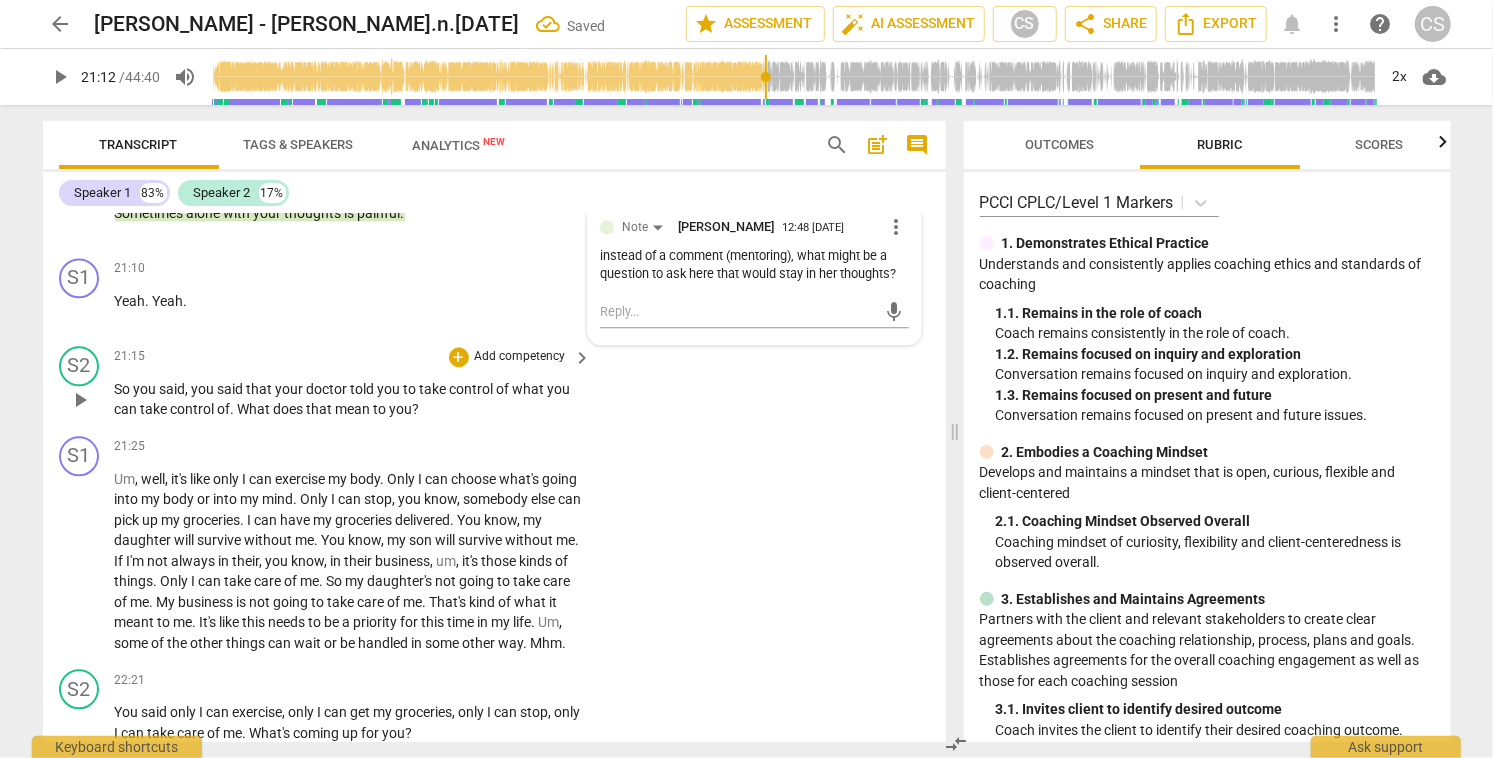 click on "play_arrow" at bounding box center [80, 400] 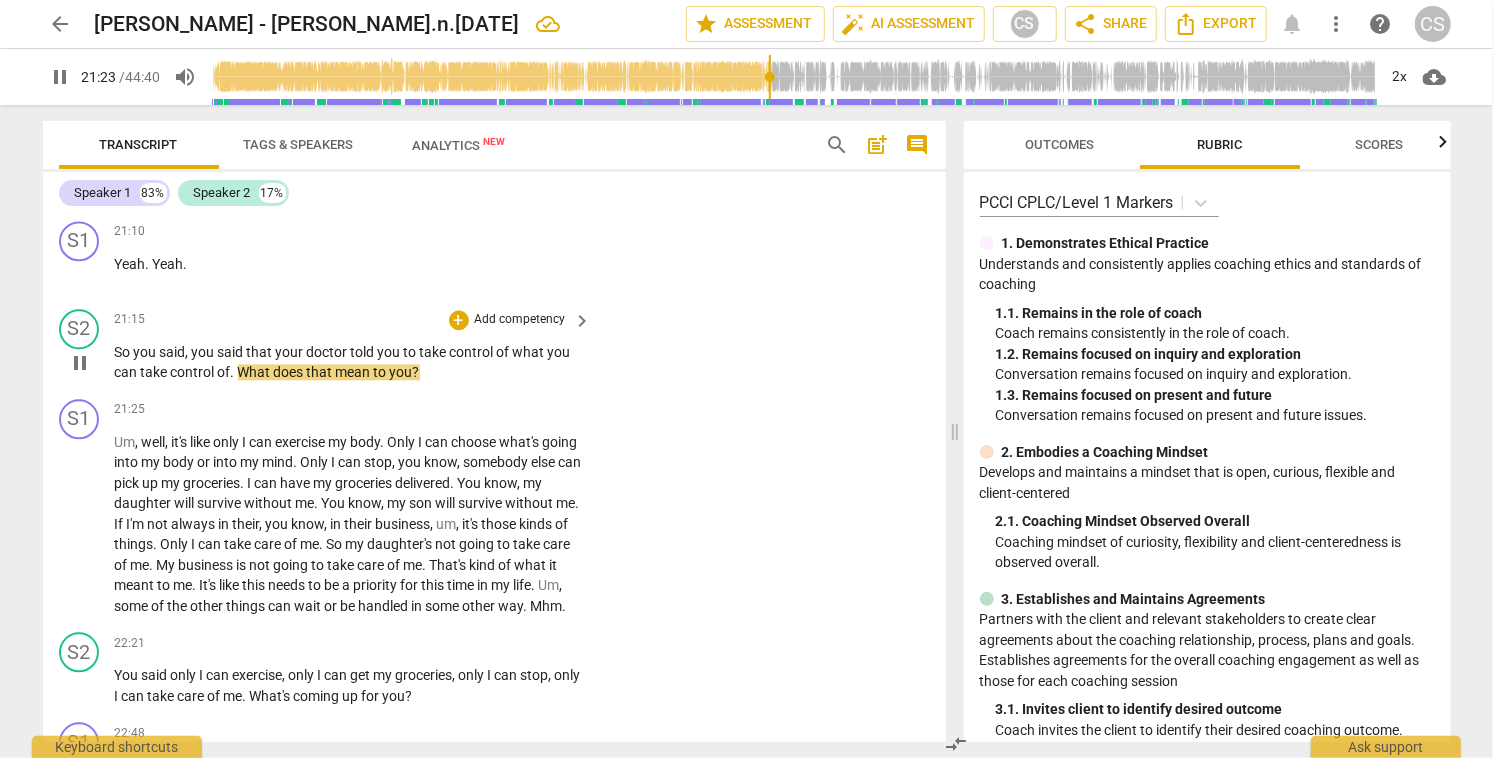 scroll, scrollTop: 7259, scrollLeft: 0, axis: vertical 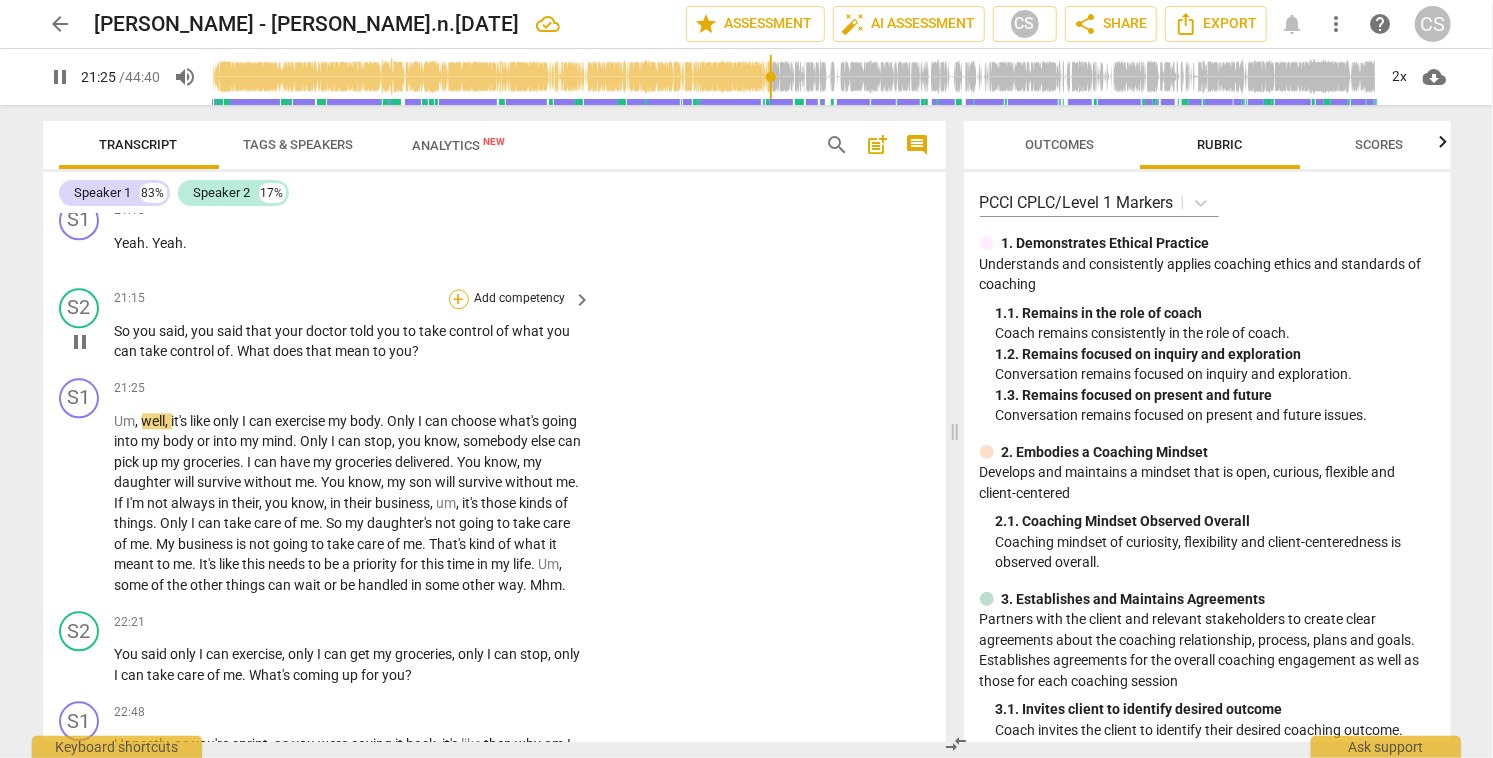 click on "+" at bounding box center (459, 299) 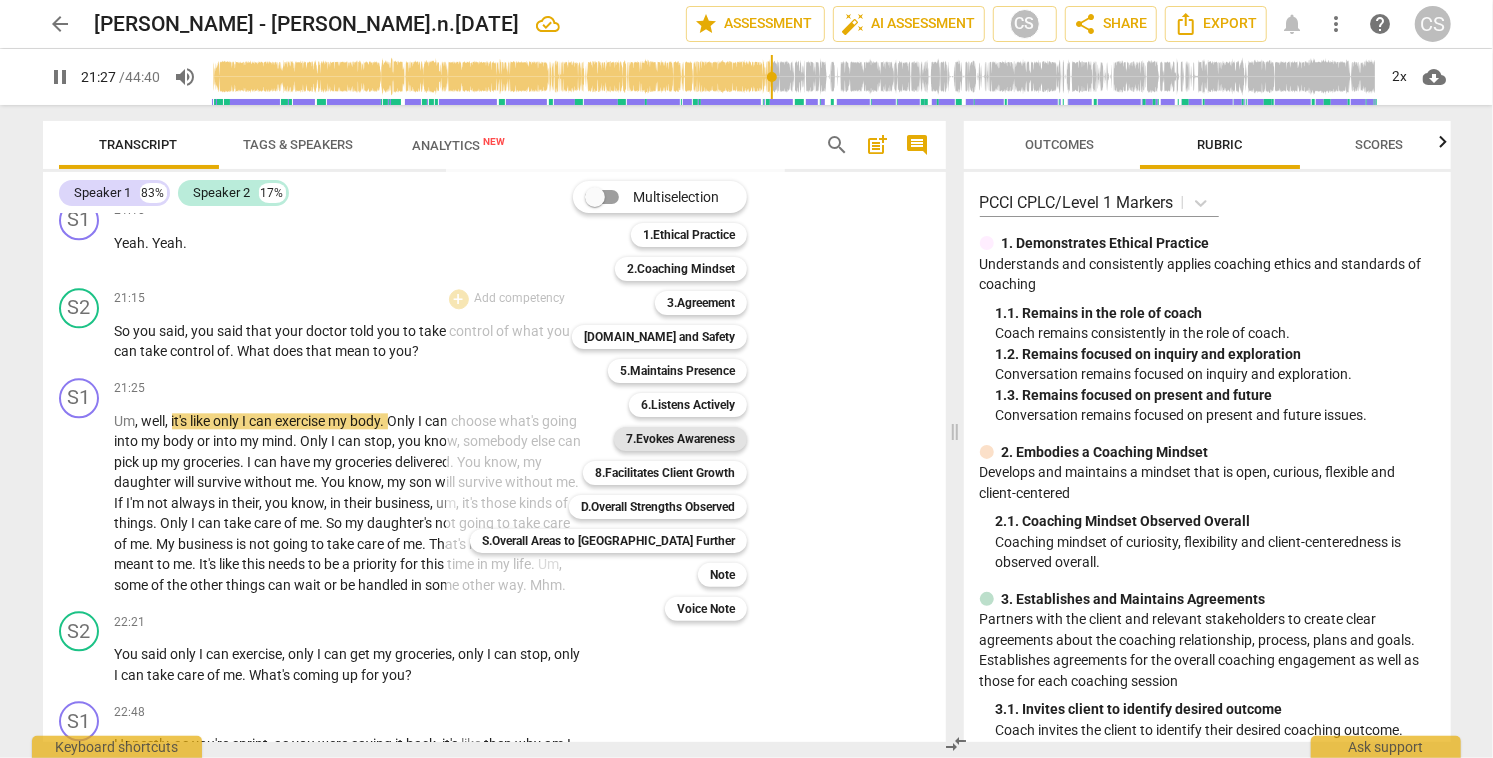 click on "7.Evokes Awareness" at bounding box center (680, 439) 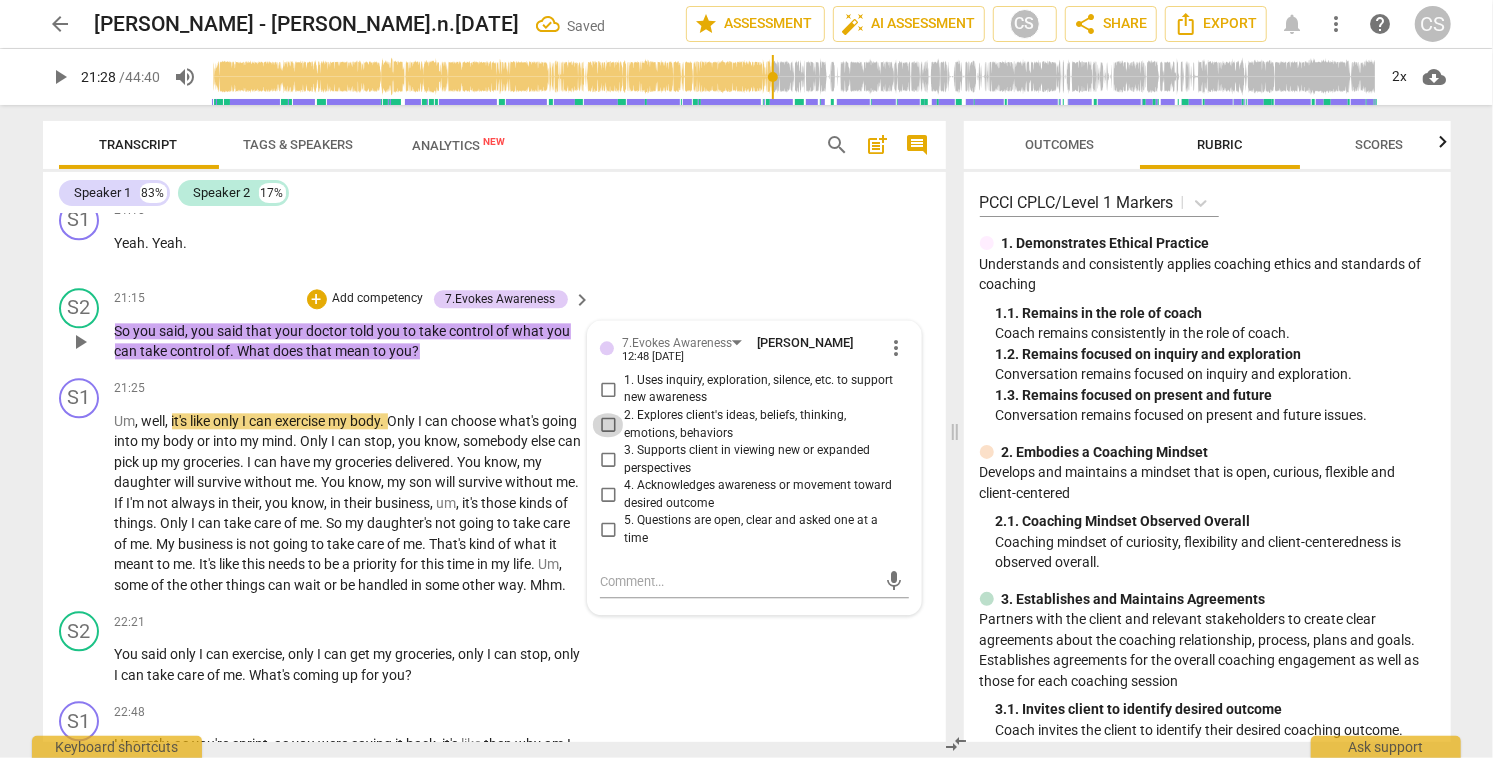 click on "2. Explores client's ideas, beliefs, thinking, emotions, behaviors" at bounding box center (608, 425) 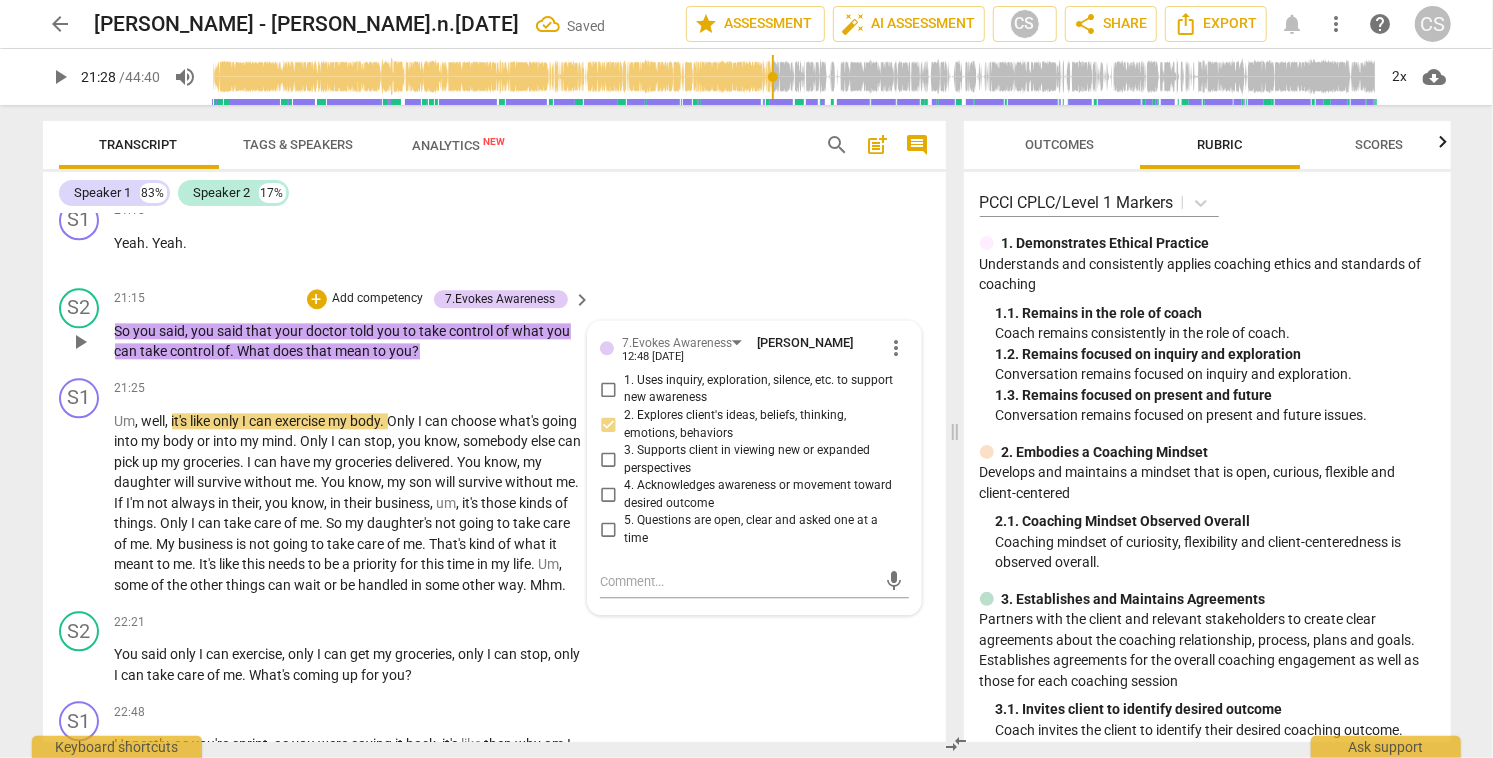 click on "1. Uses inquiry, exploration, silence, etc.  to support new awareness" at bounding box center (608, 389) 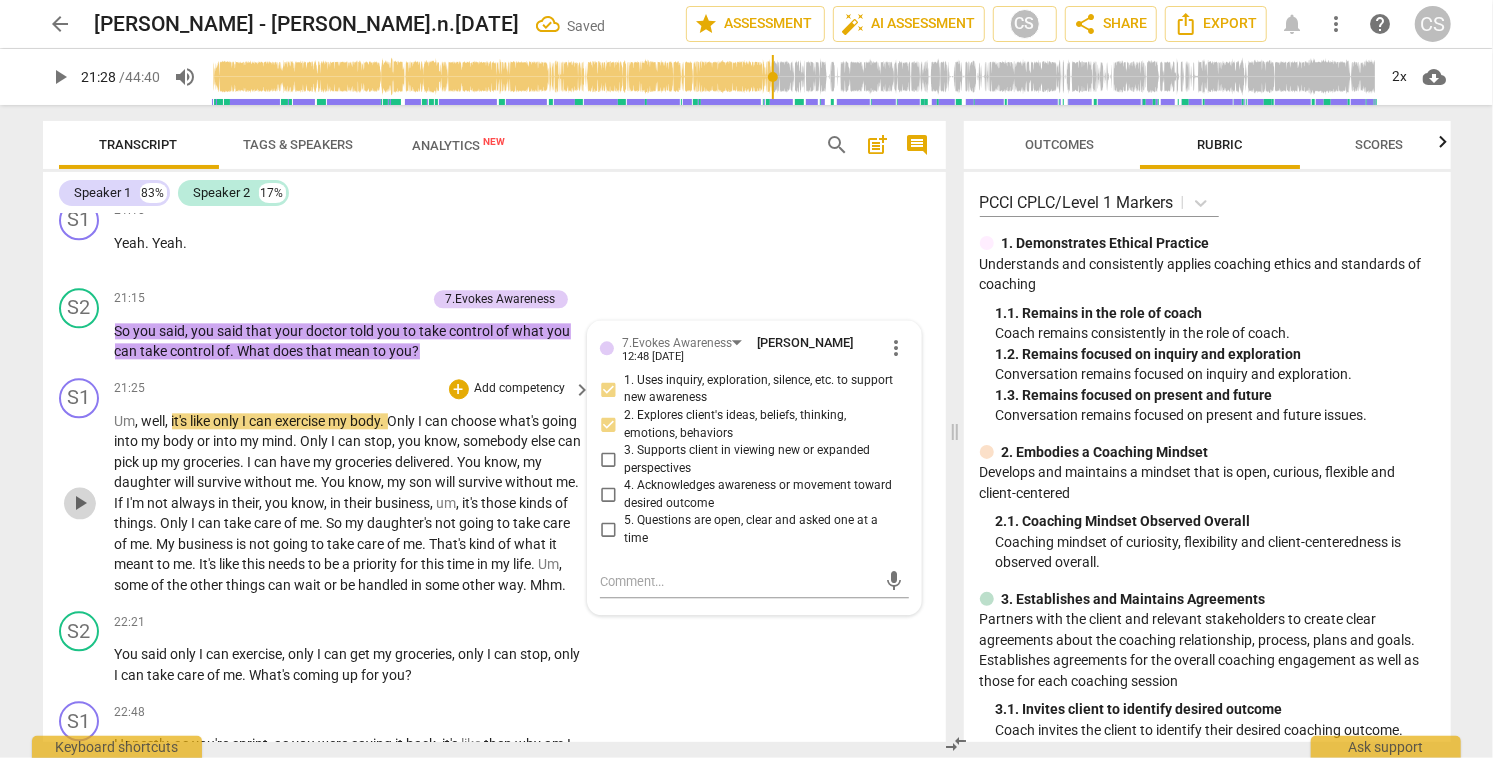 click on "play_arrow" at bounding box center [80, 503] 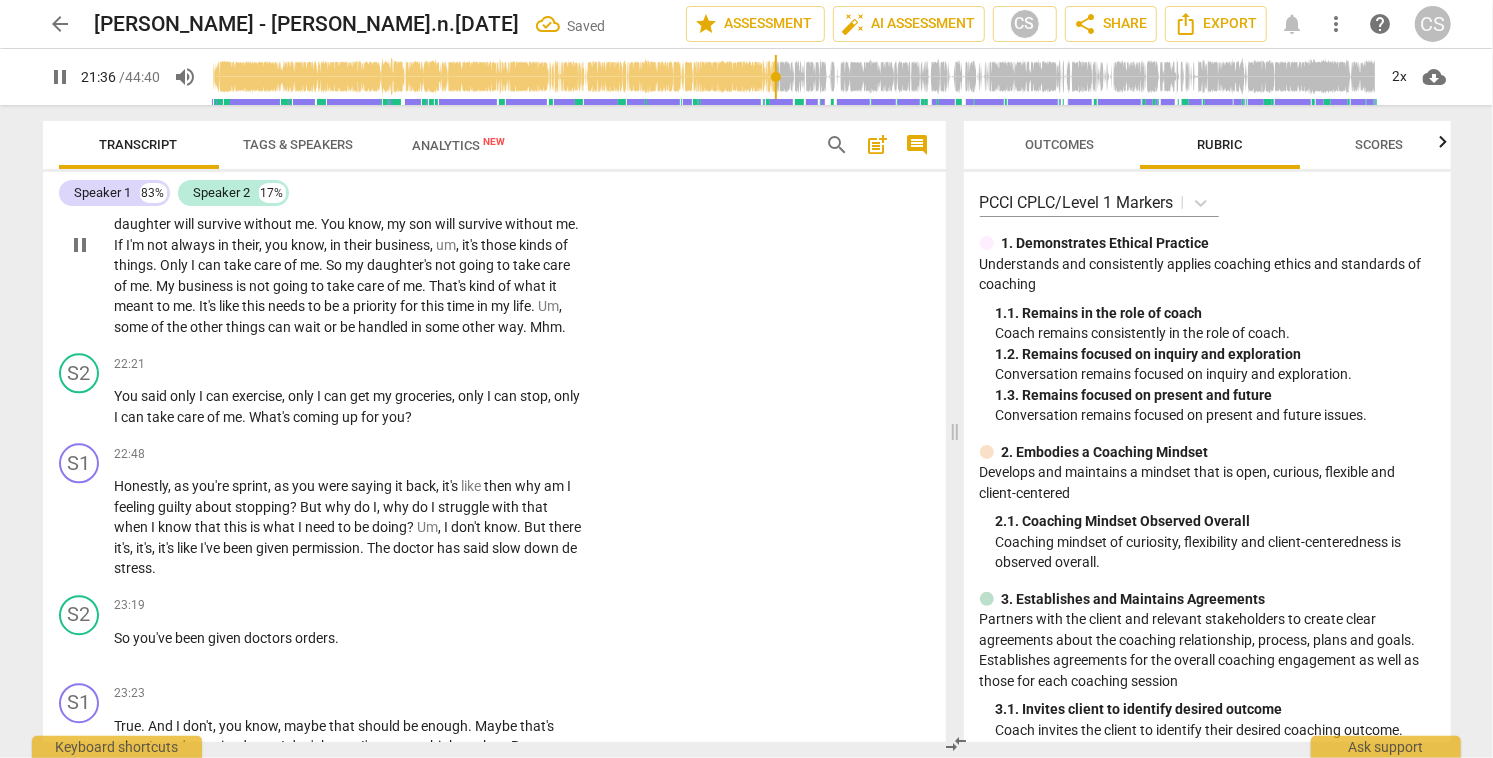 scroll, scrollTop: 7518, scrollLeft: 0, axis: vertical 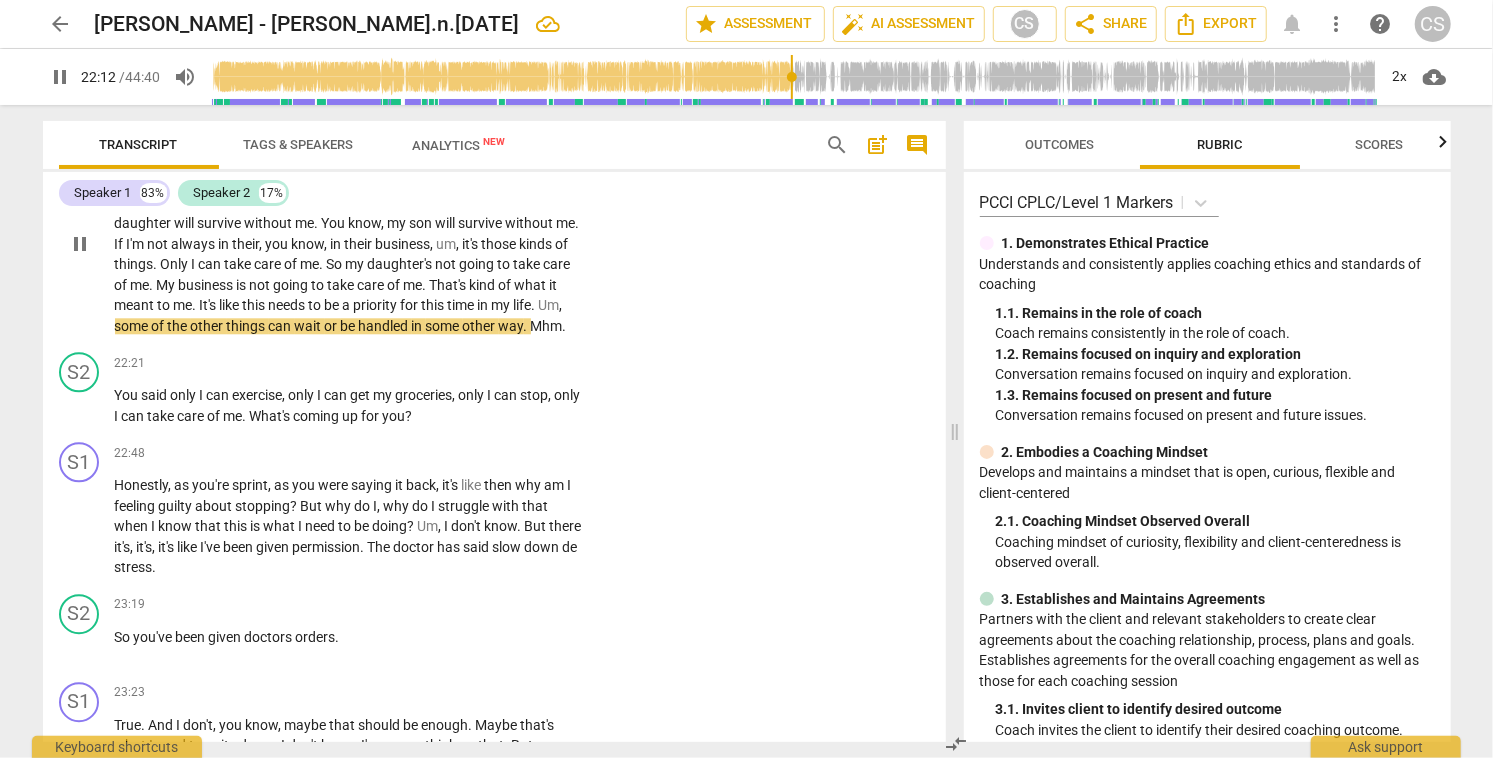 click on "pause" at bounding box center [80, 244] 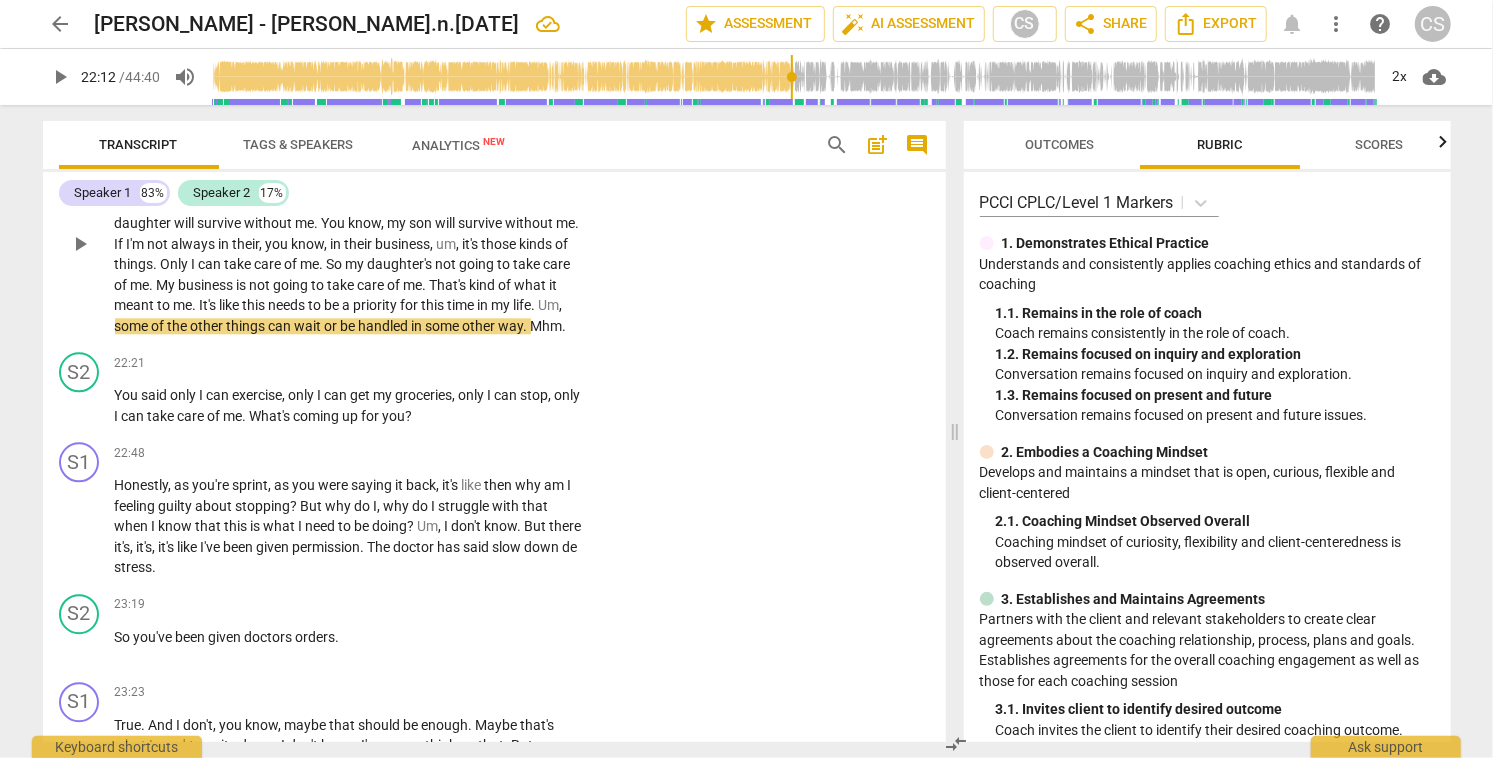 click on "play_arrow" at bounding box center (80, 244) 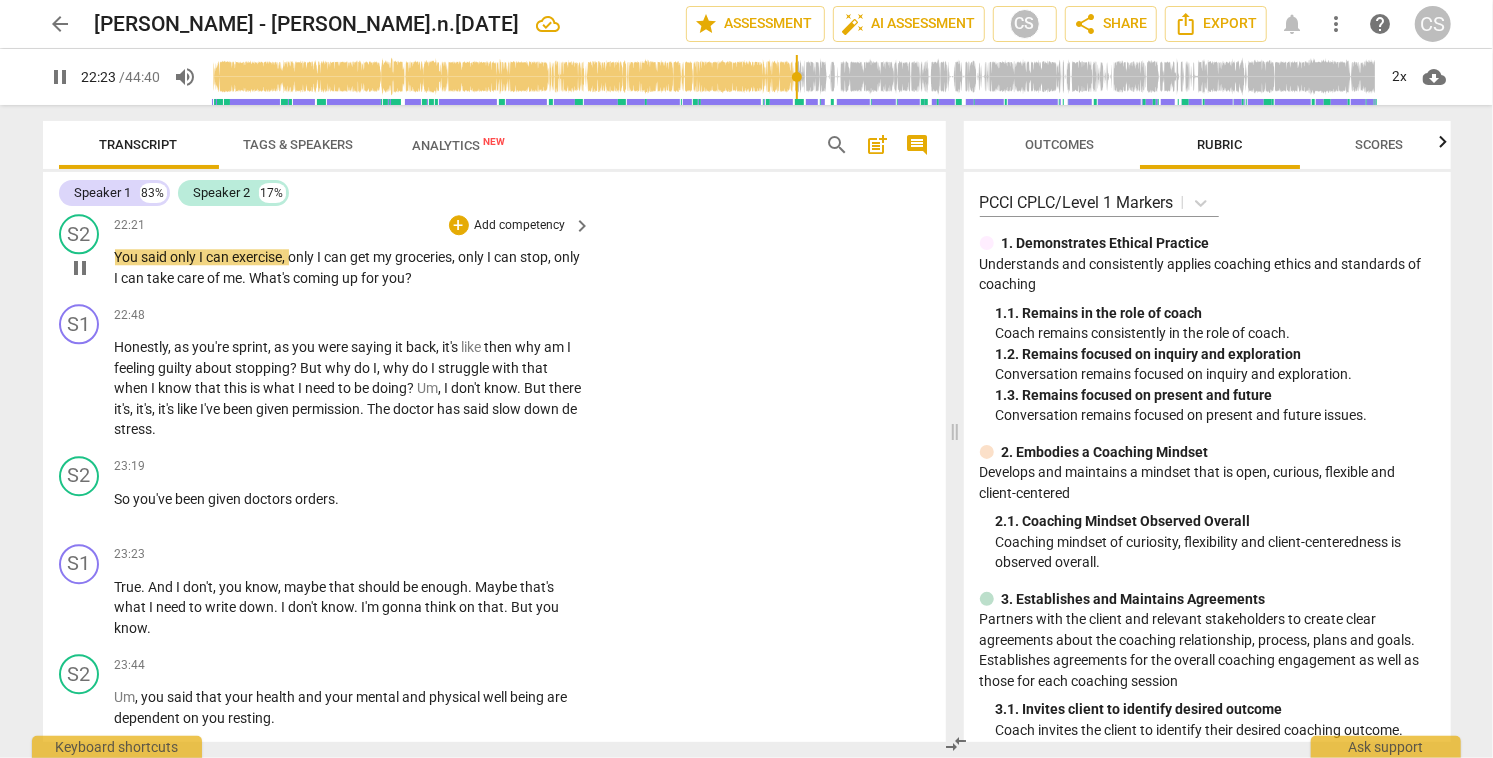scroll, scrollTop: 7661, scrollLeft: 0, axis: vertical 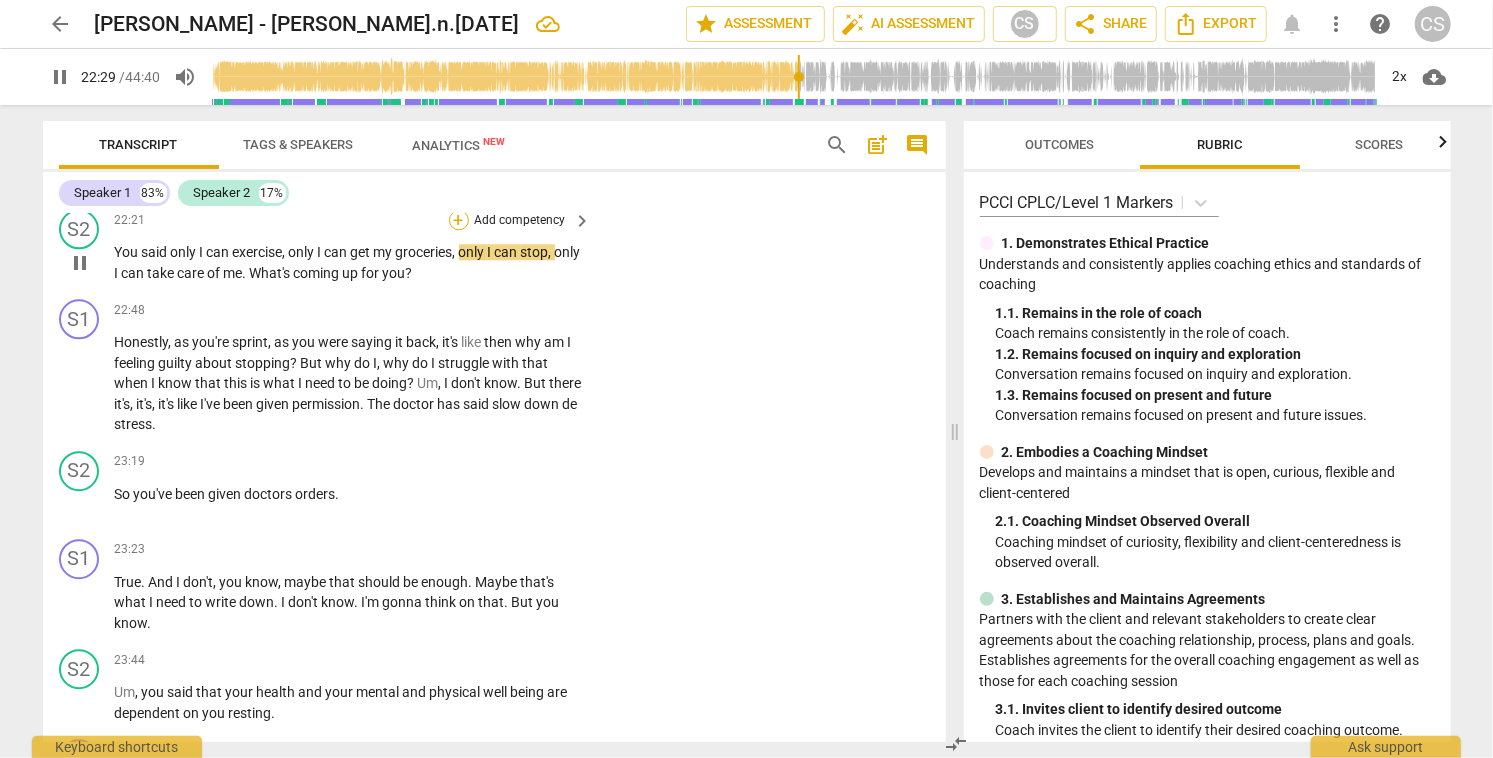 click on "+" at bounding box center [459, 220] 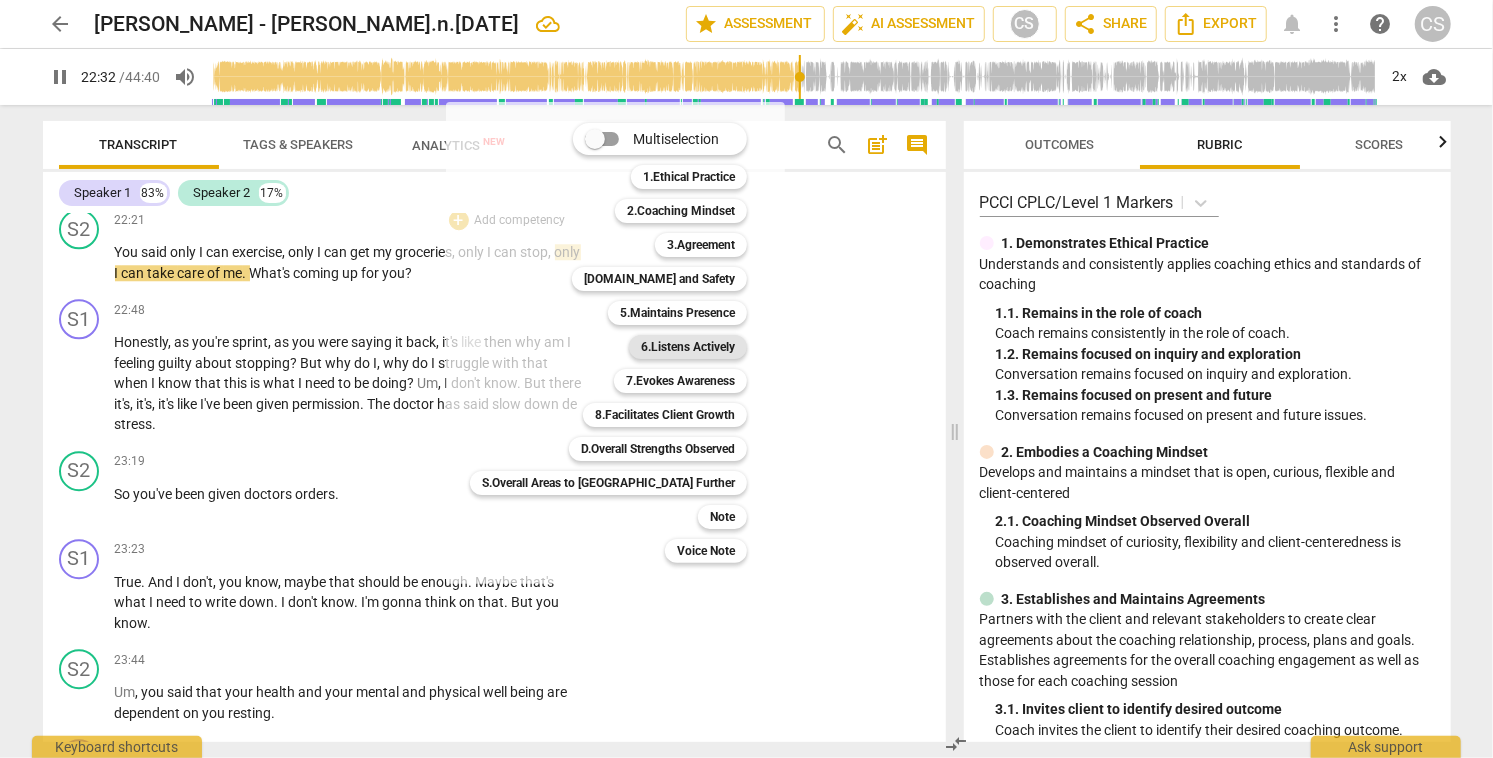 click on "6.Listens Actively" at bounding box center [688, 347] 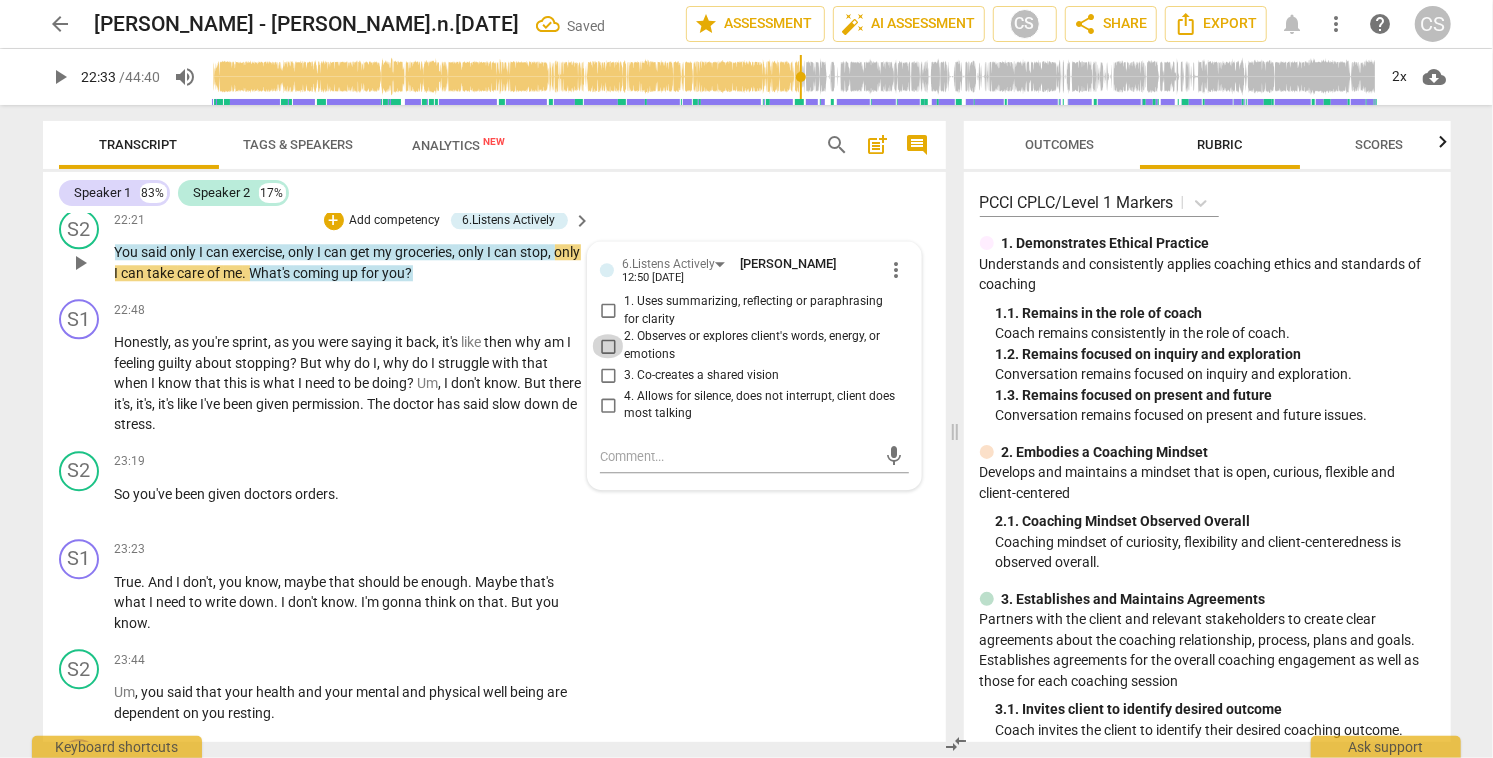 click on "2. Observes or explores client's words, energy, or emotions" at bounding box center (608, 346) 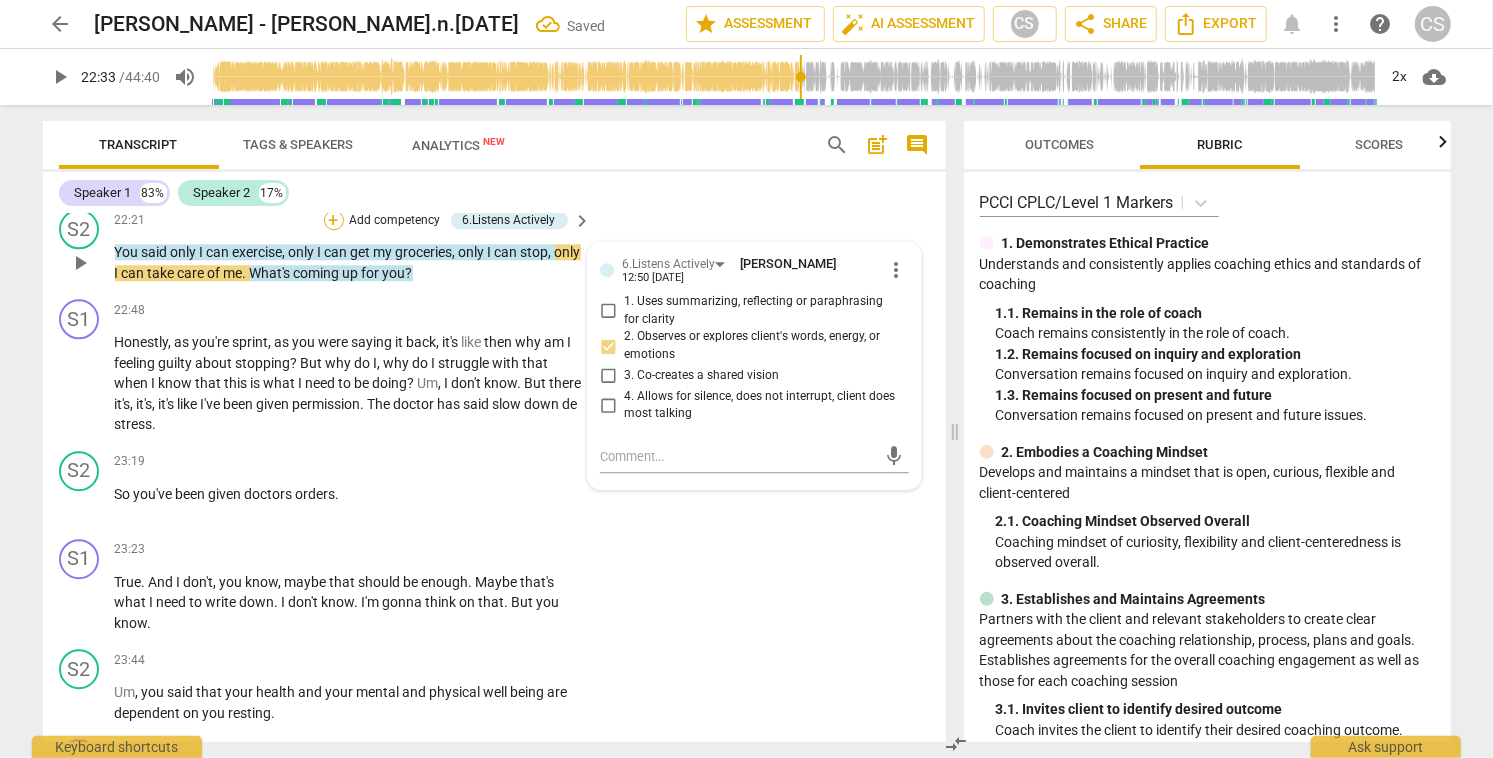 click on "+" at bounding box center (334, 220) 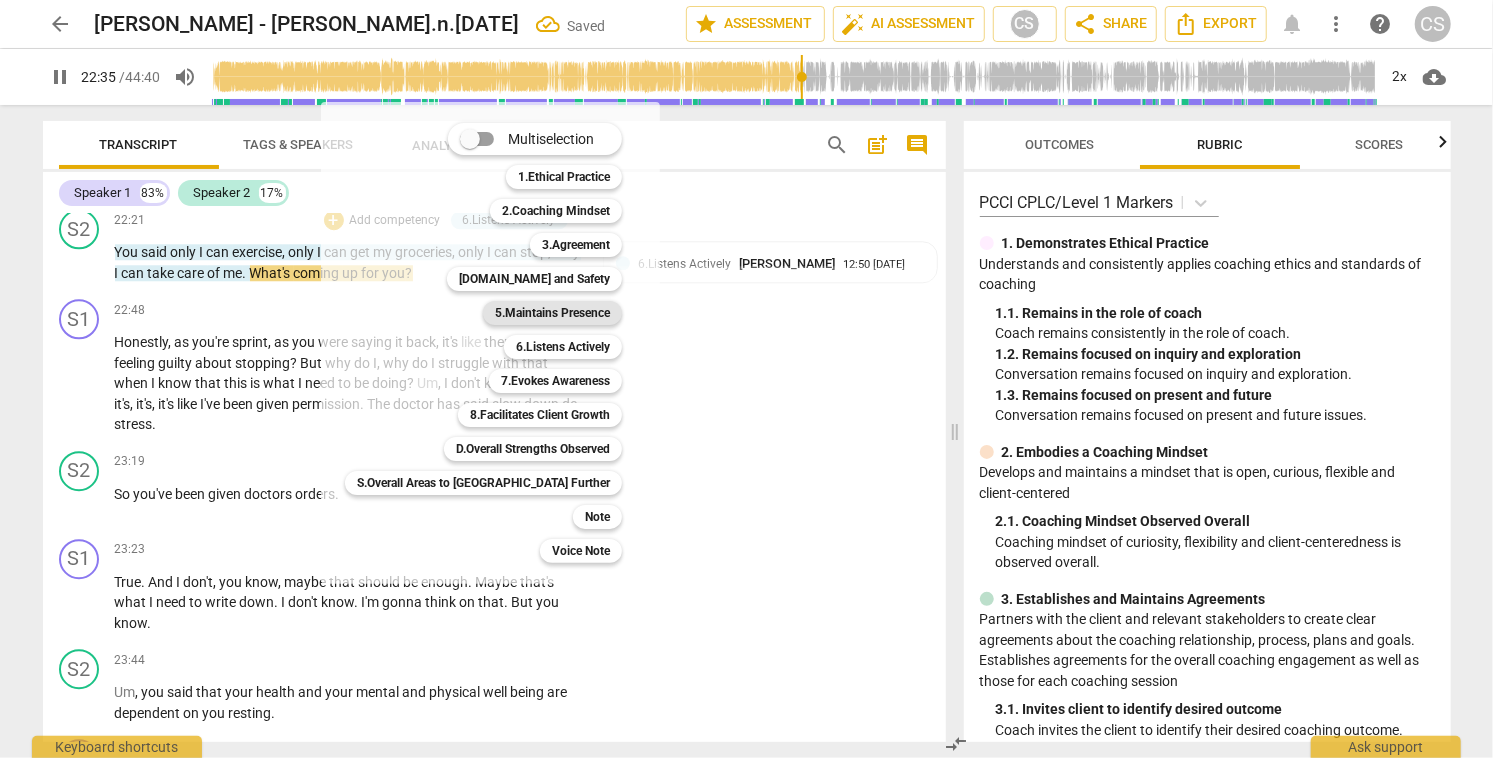 click on "5.Maintains Presence" at bounding box center [552, 313] 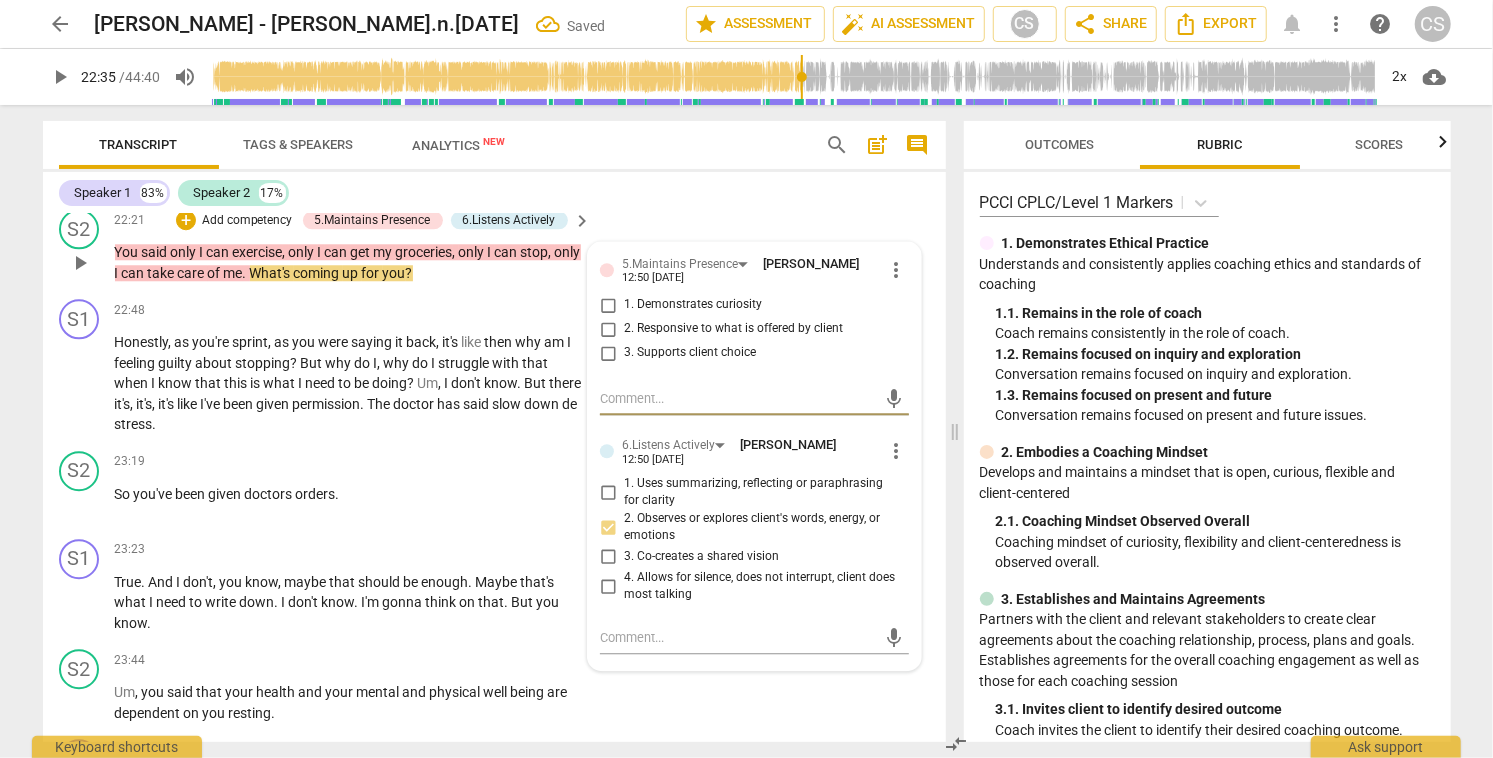 click on "2. Responsive to what is offered by client" at bounding box center [608, 329] 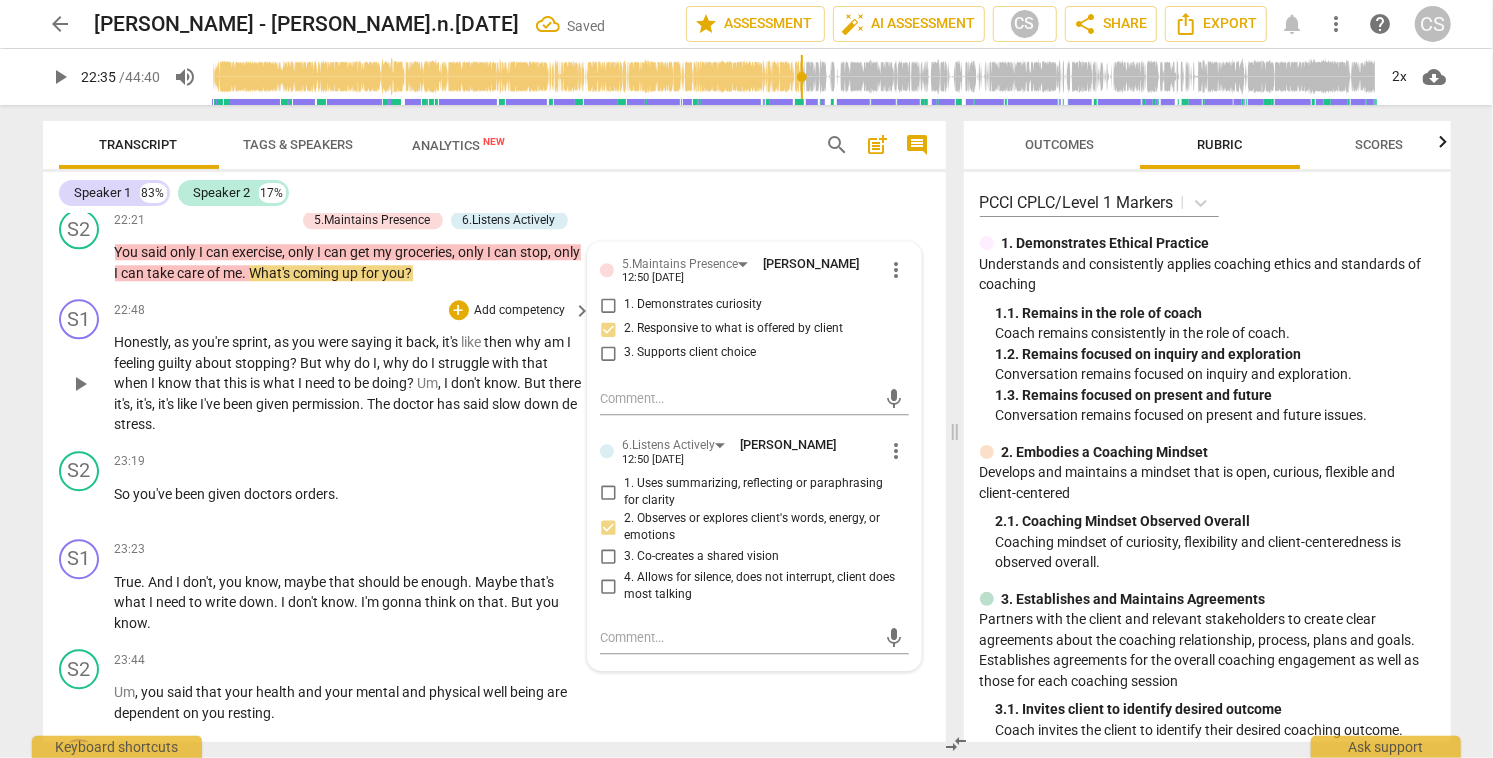 click on "play_arrow" at bounding box center (80, 384) 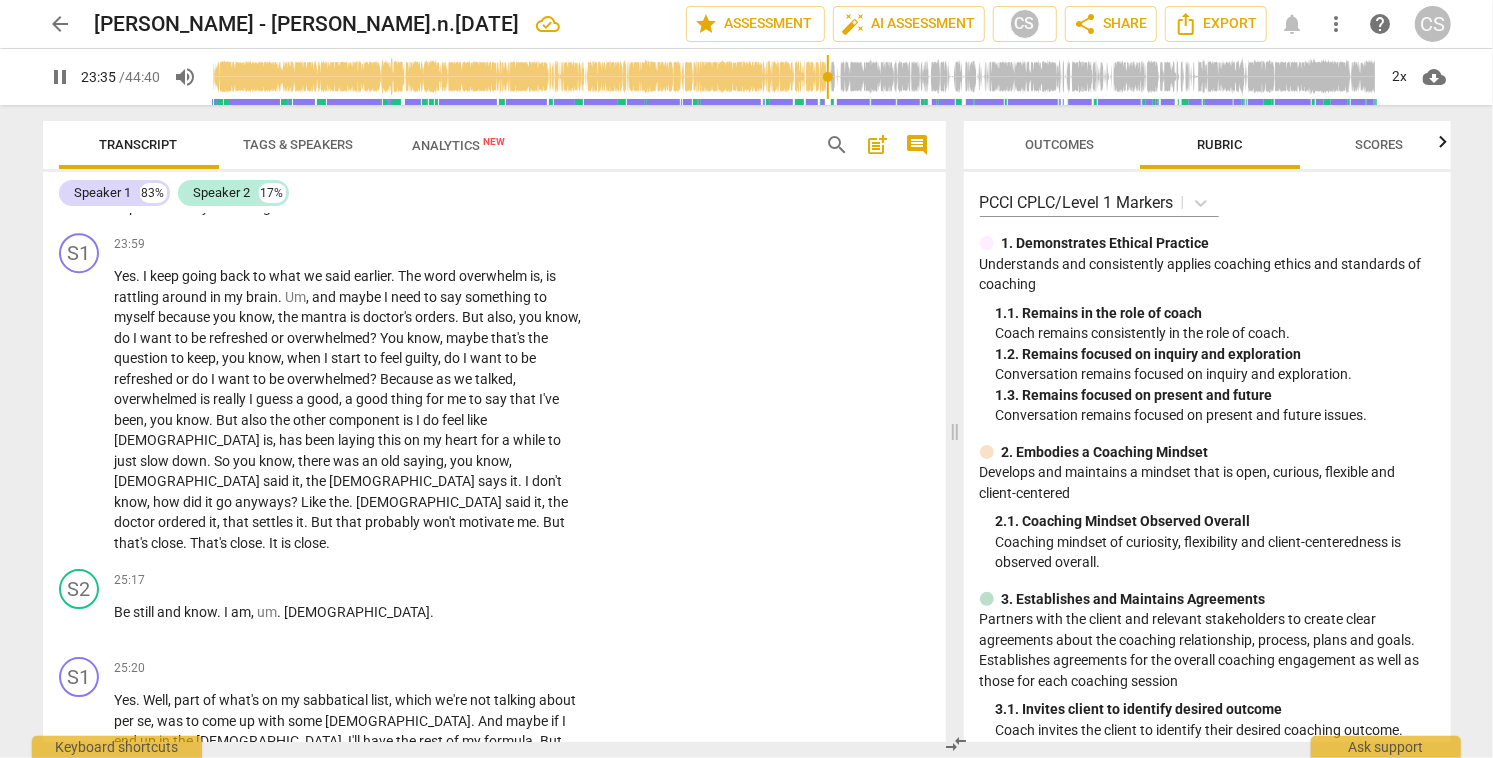 scroll, scrollTop: 8171, scrollLeft: 0, axis: vertical 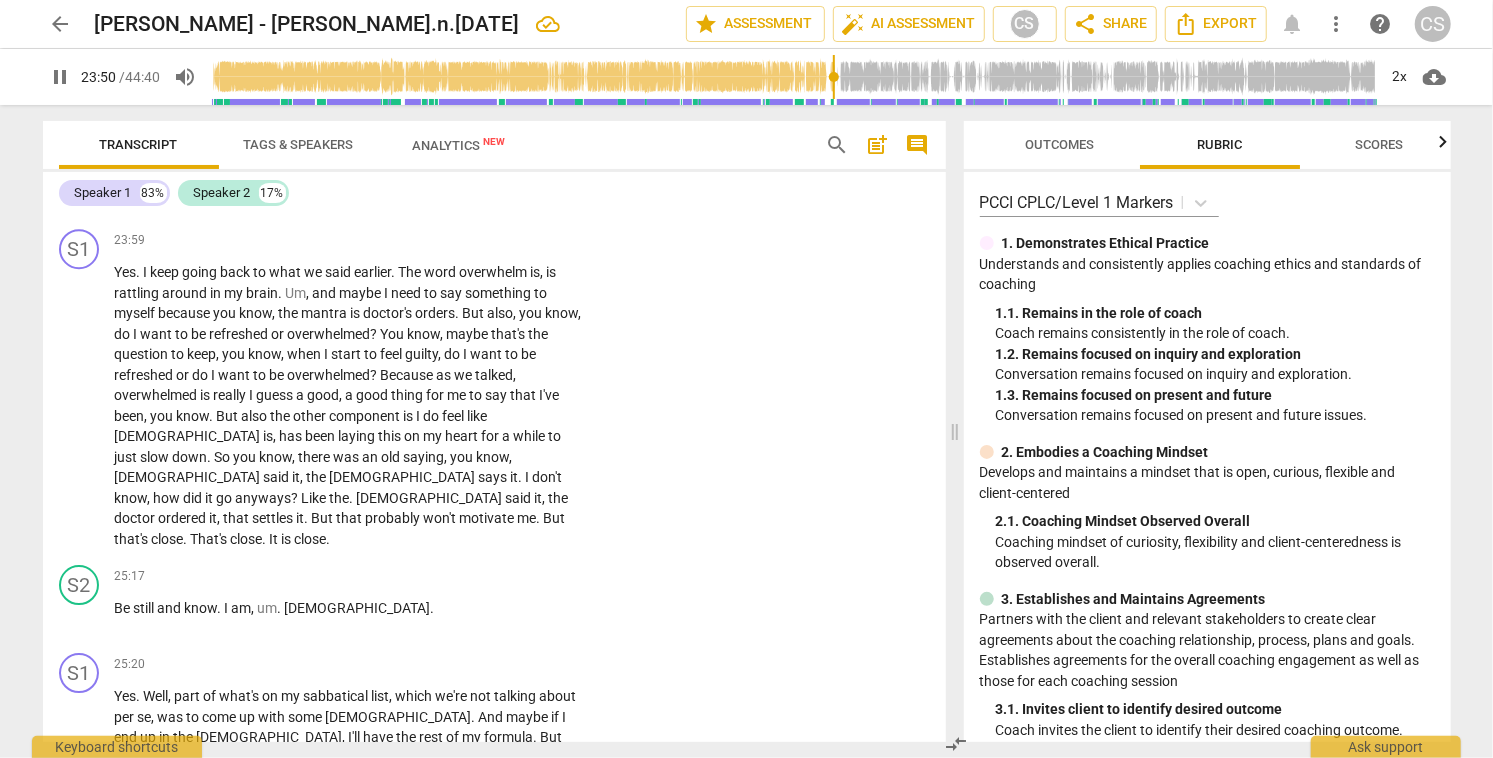 click on "+" at bounding box center (459, 150) 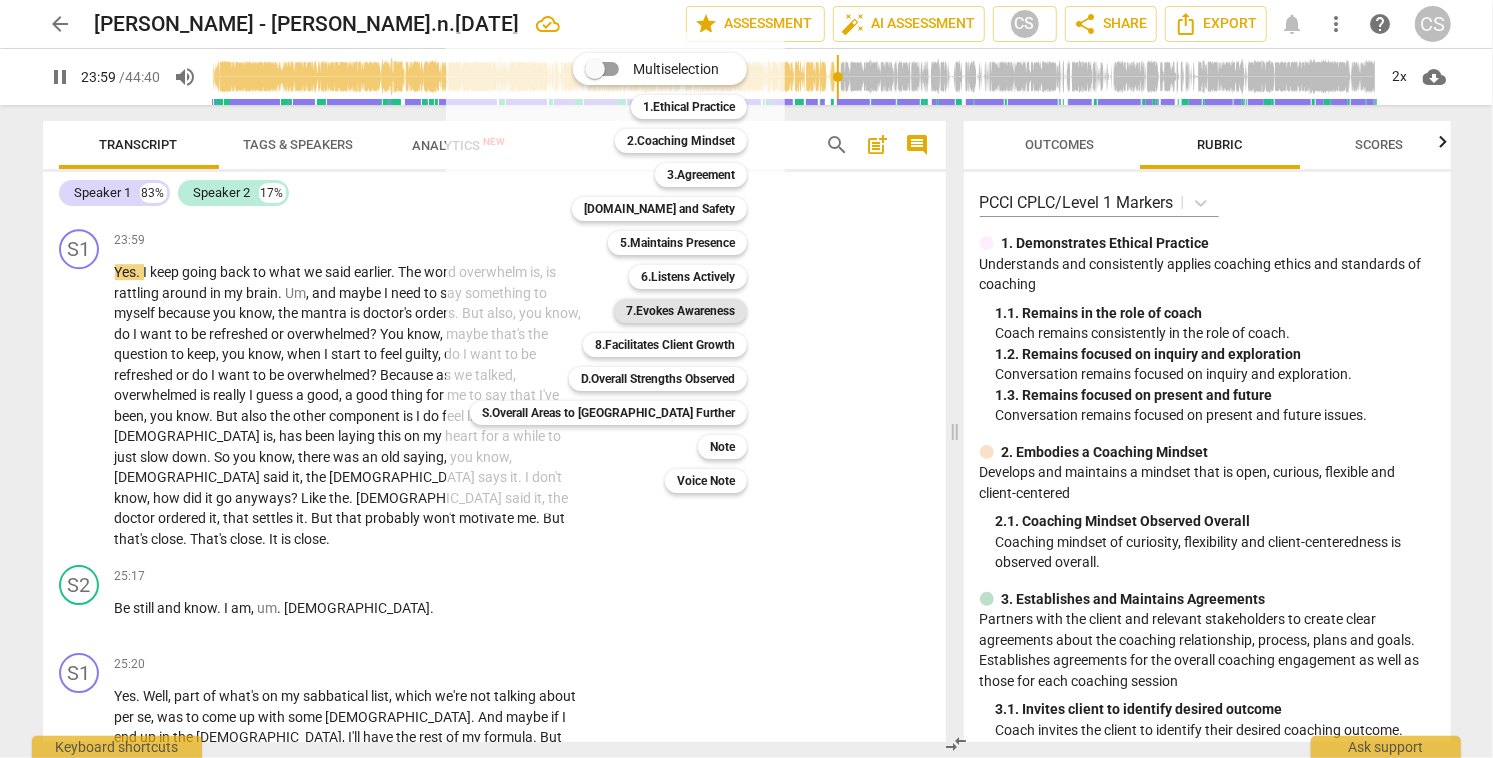 click on "7.Evokes Awareness" at bounding box center (680, 311) 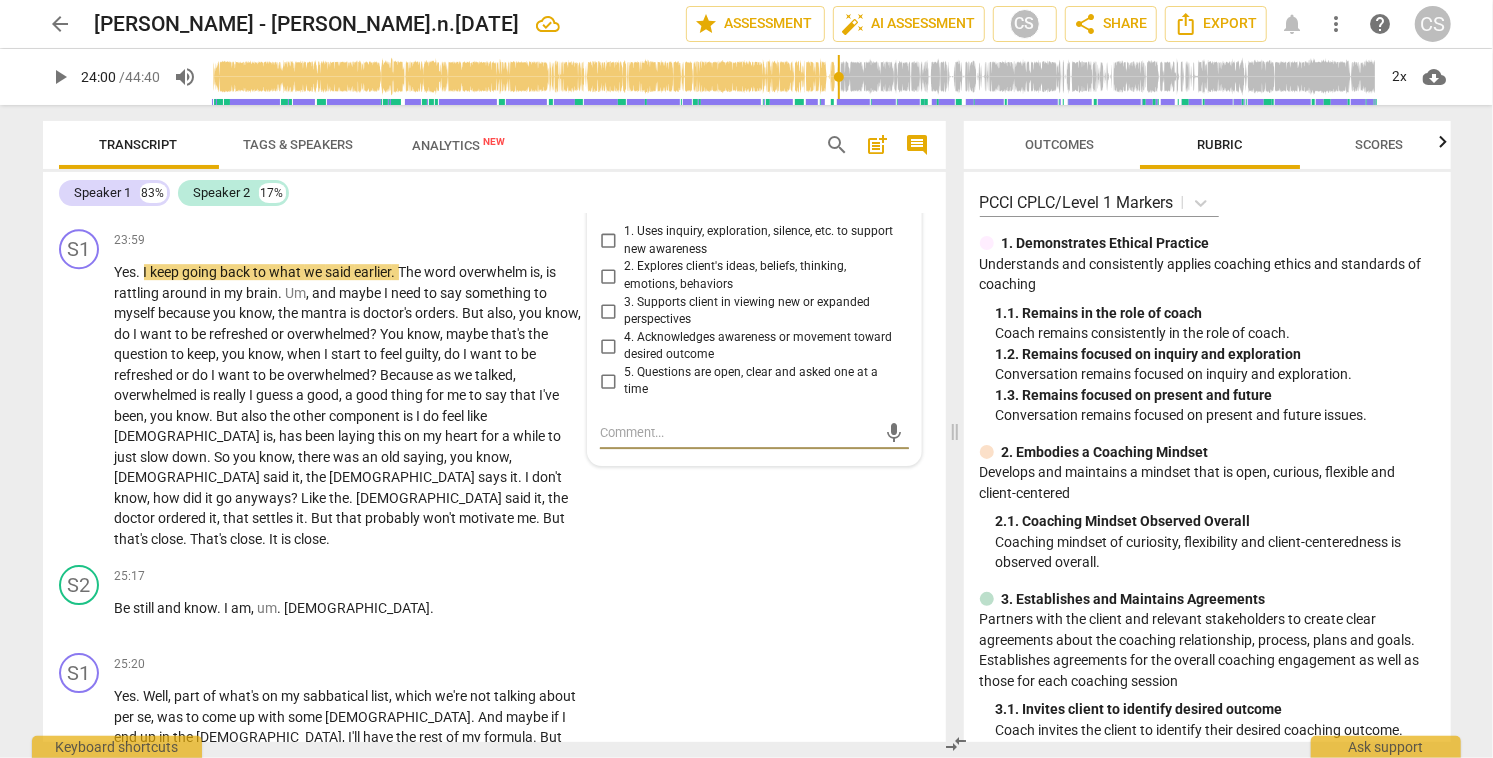 click on "1. Uses inquiry, exploration, silence, etc.  to support new awareness" at bounding box center (608, 241) 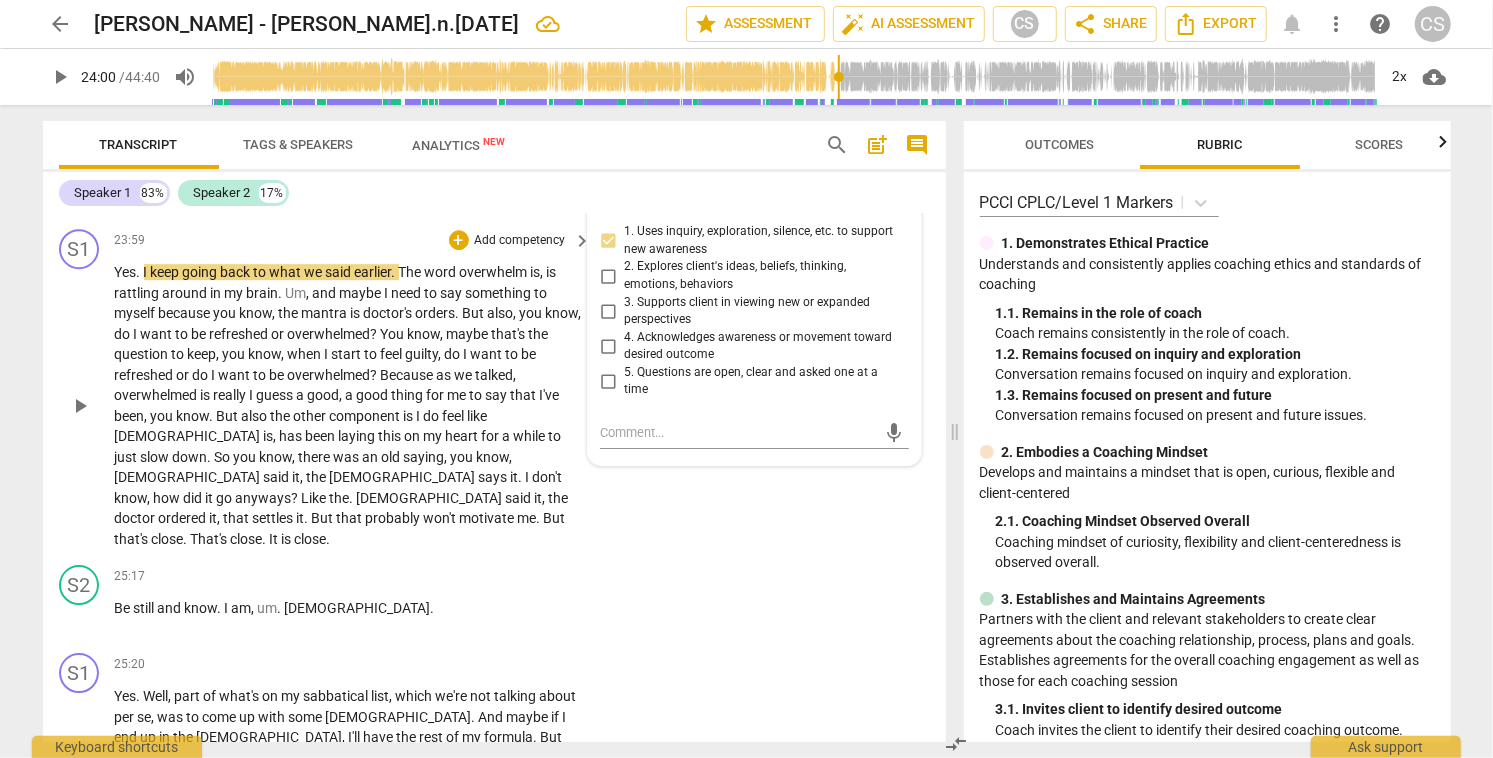 click on "play_arrow" at bounding box center [80, 406] 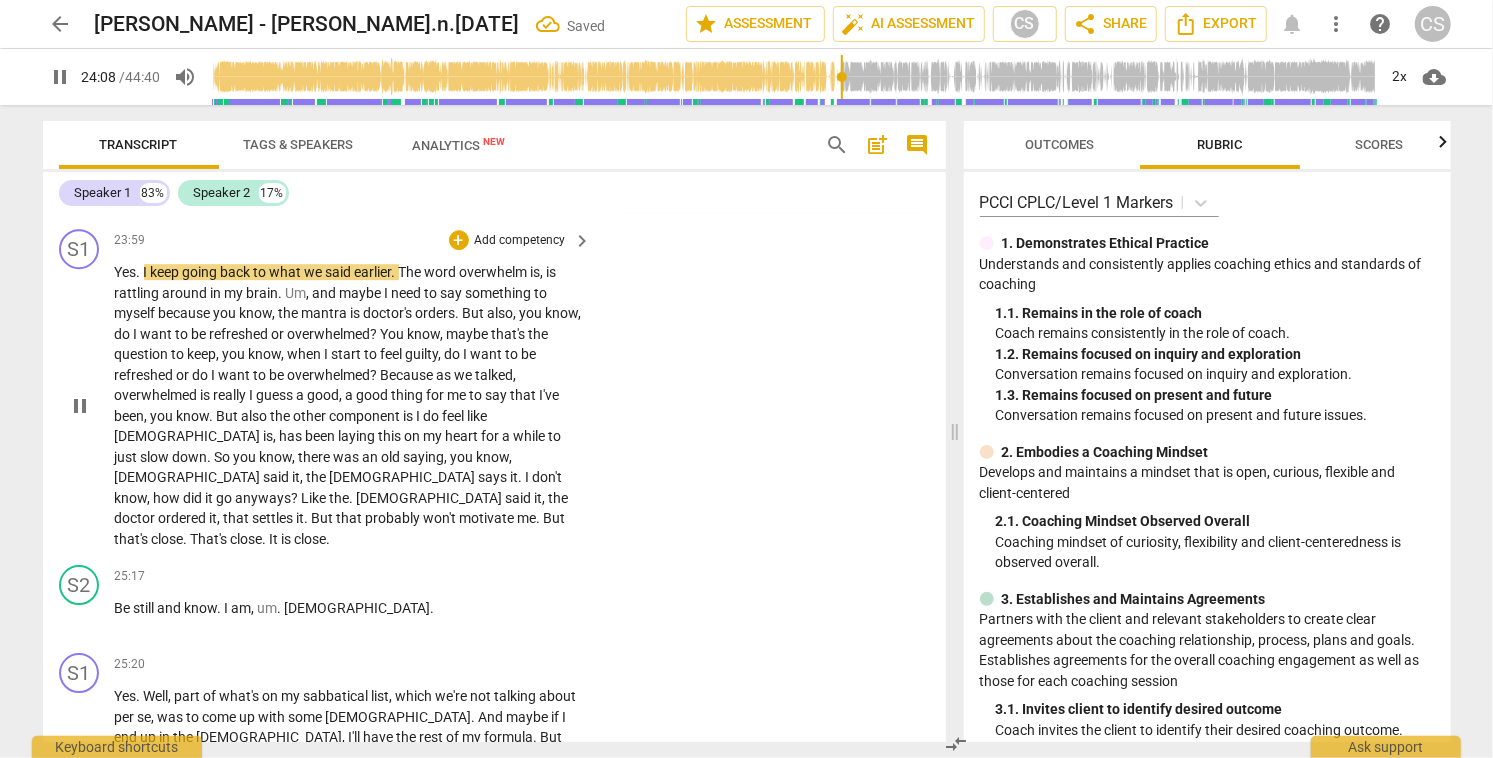 click on "pause" at bounding box center [80, 406] 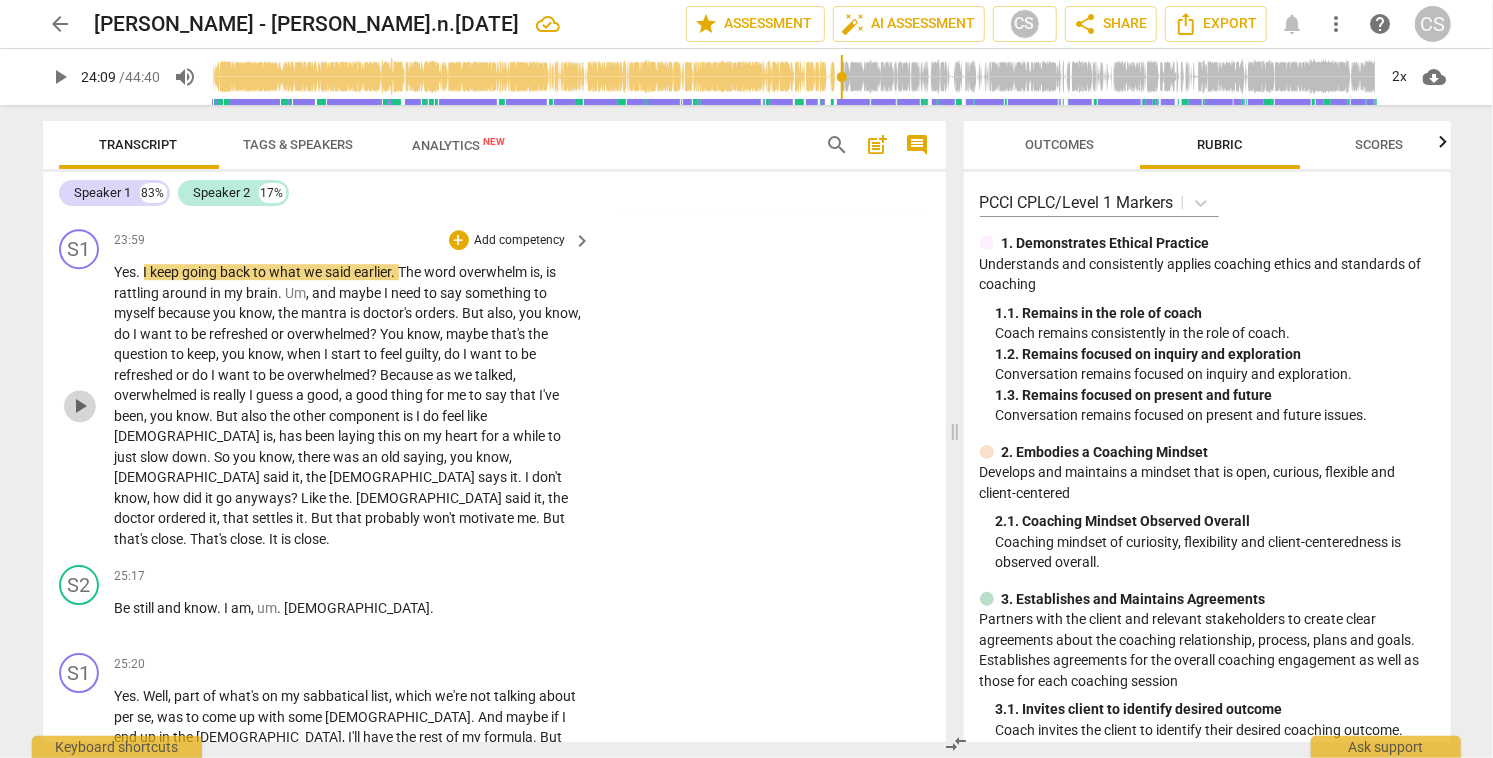 click on "play_arrow" at bounding box center (80, 406) 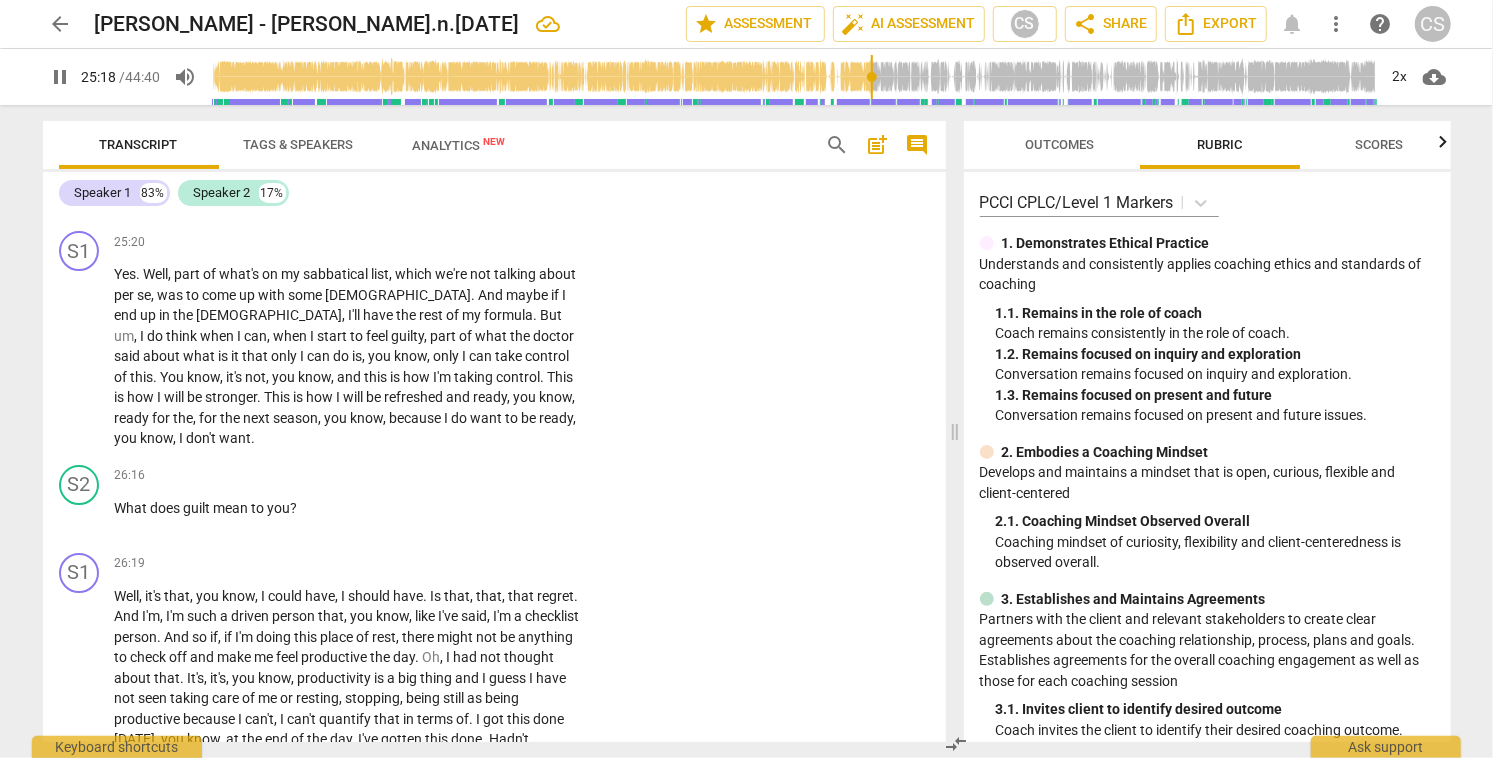 scroll, scrollTop: 8595, scrollLeft: 0, axis: vertical 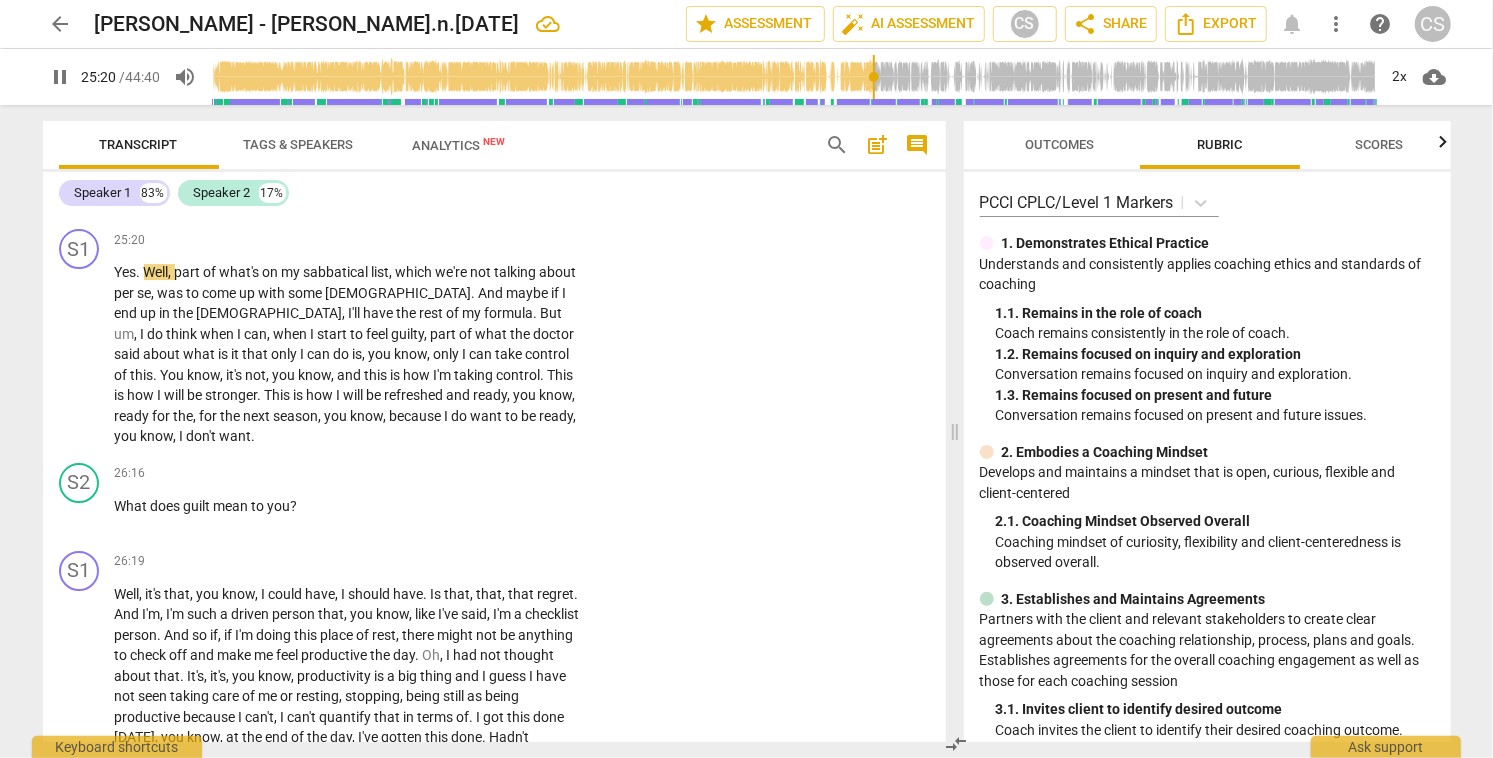 click on "+" at bounding box center (459, 152) 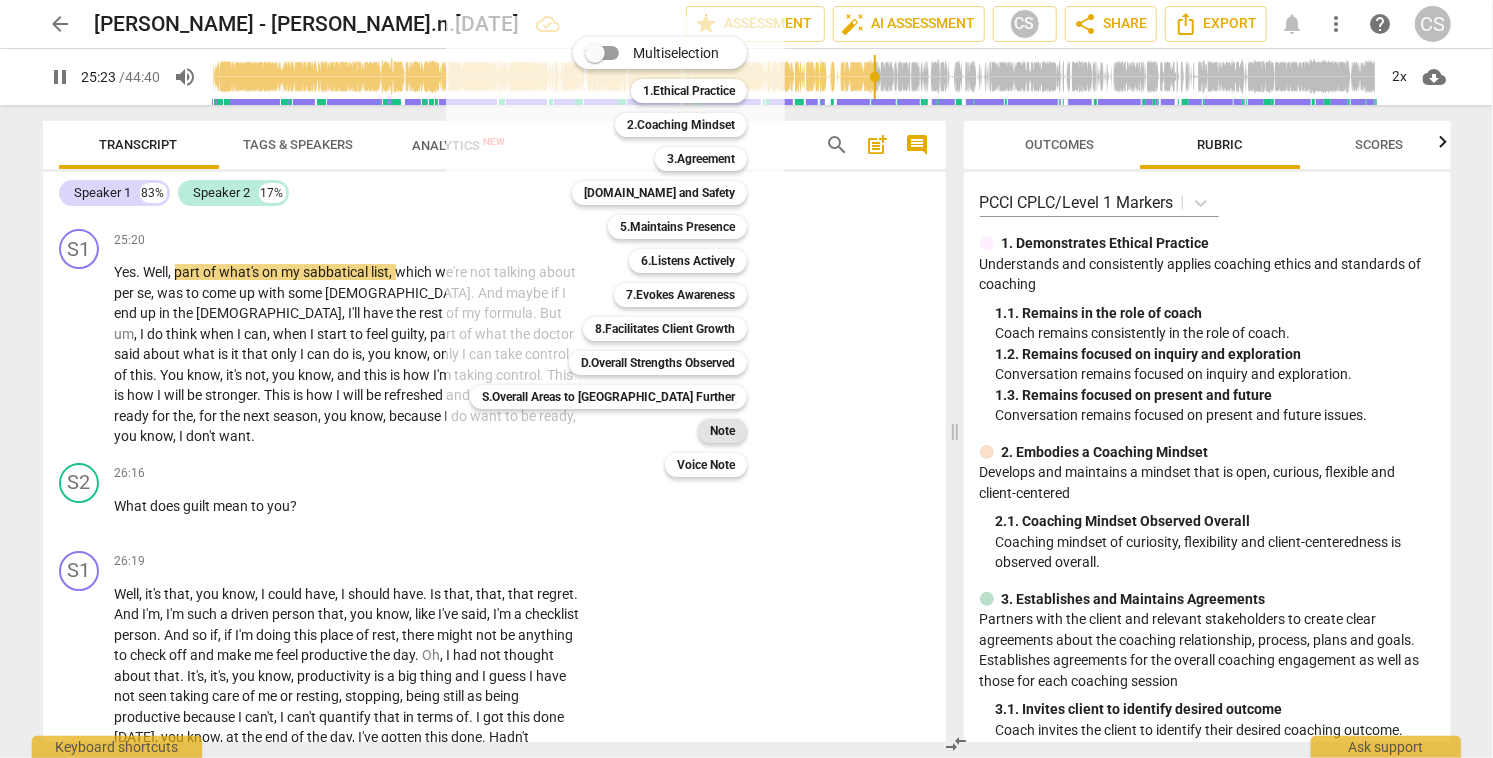 click on "Note" at bounding box center (722, 431) 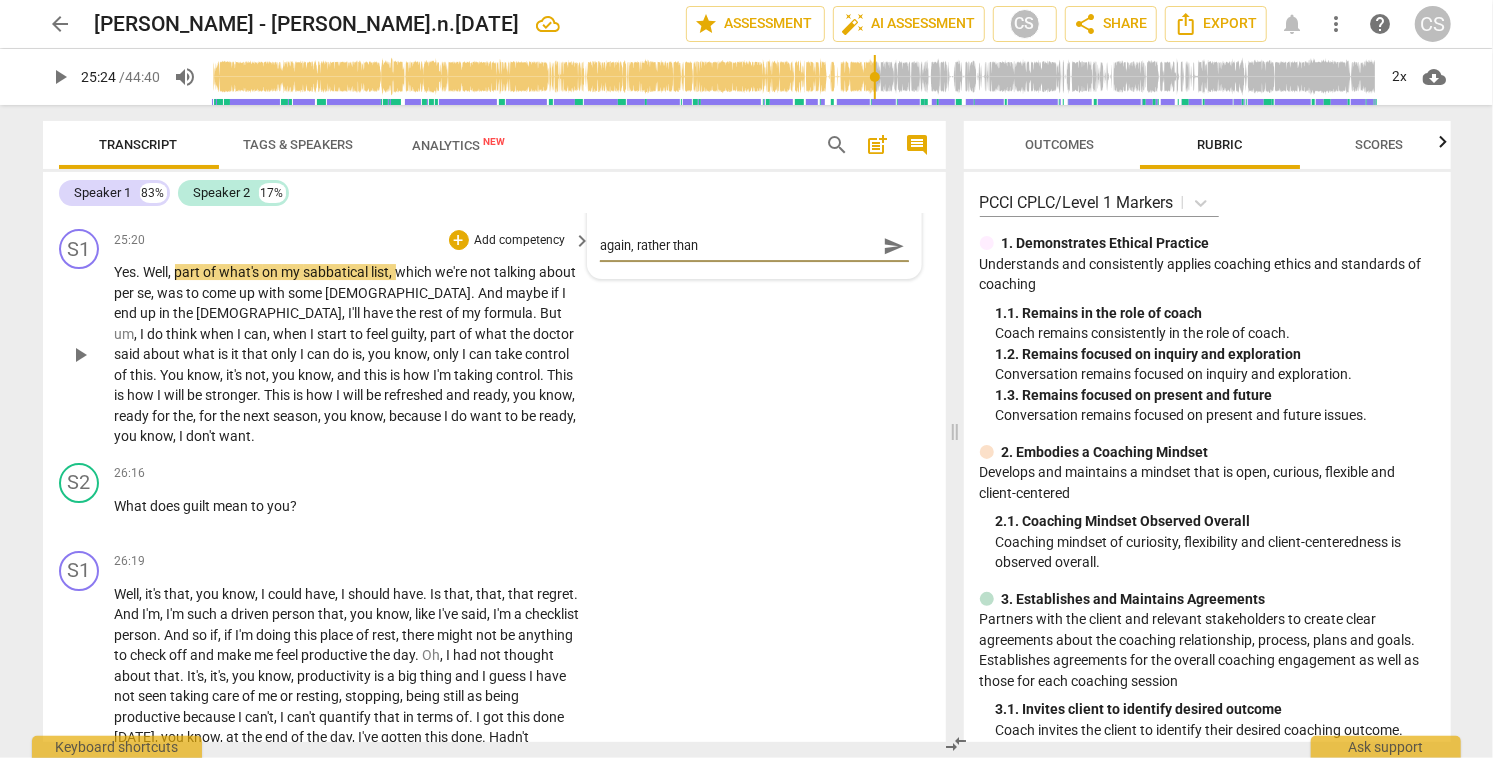 click on "play_arrow" at bounding box center [80, 355] 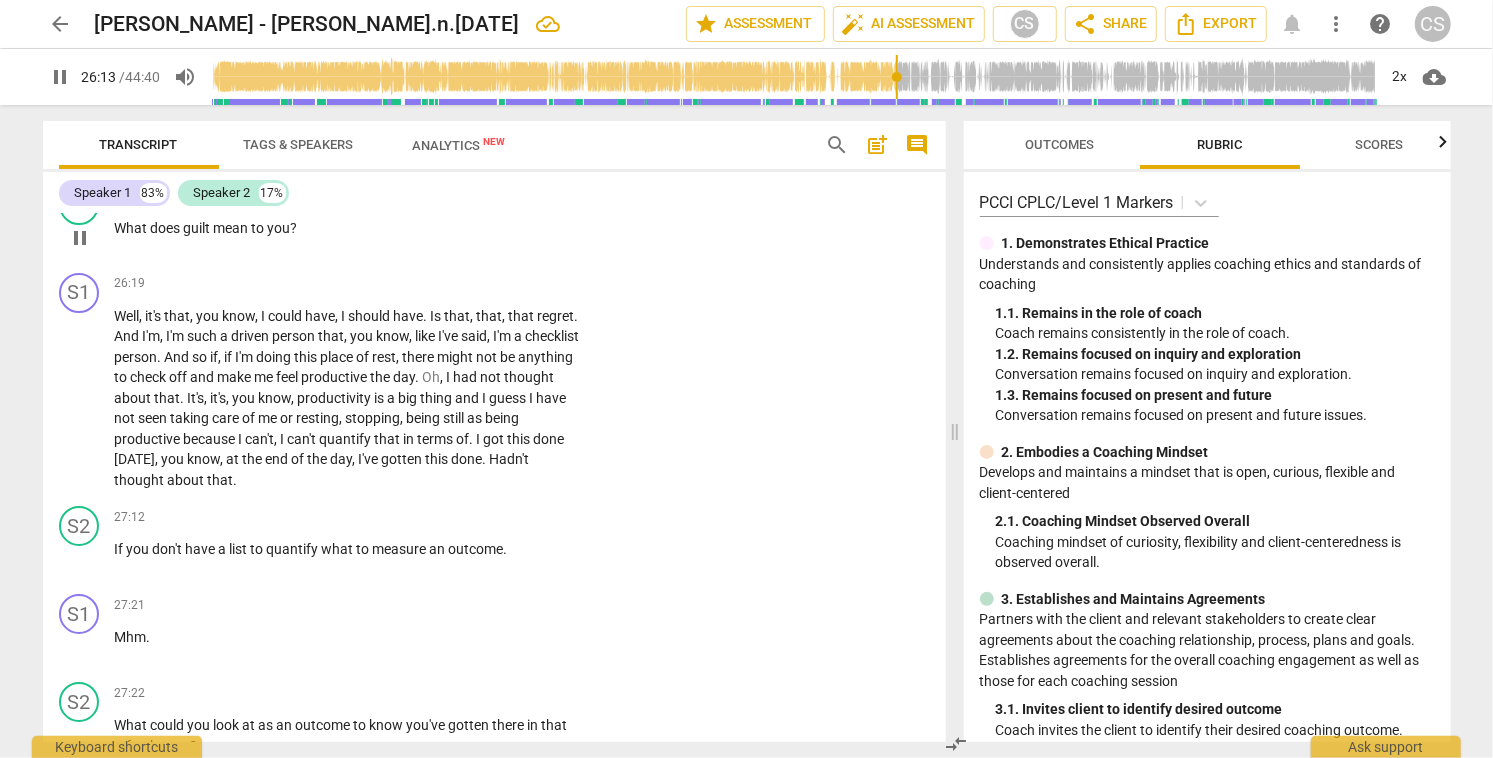 scroll, scrollTop: 8872, scrollLeft: 0, axis: vertical 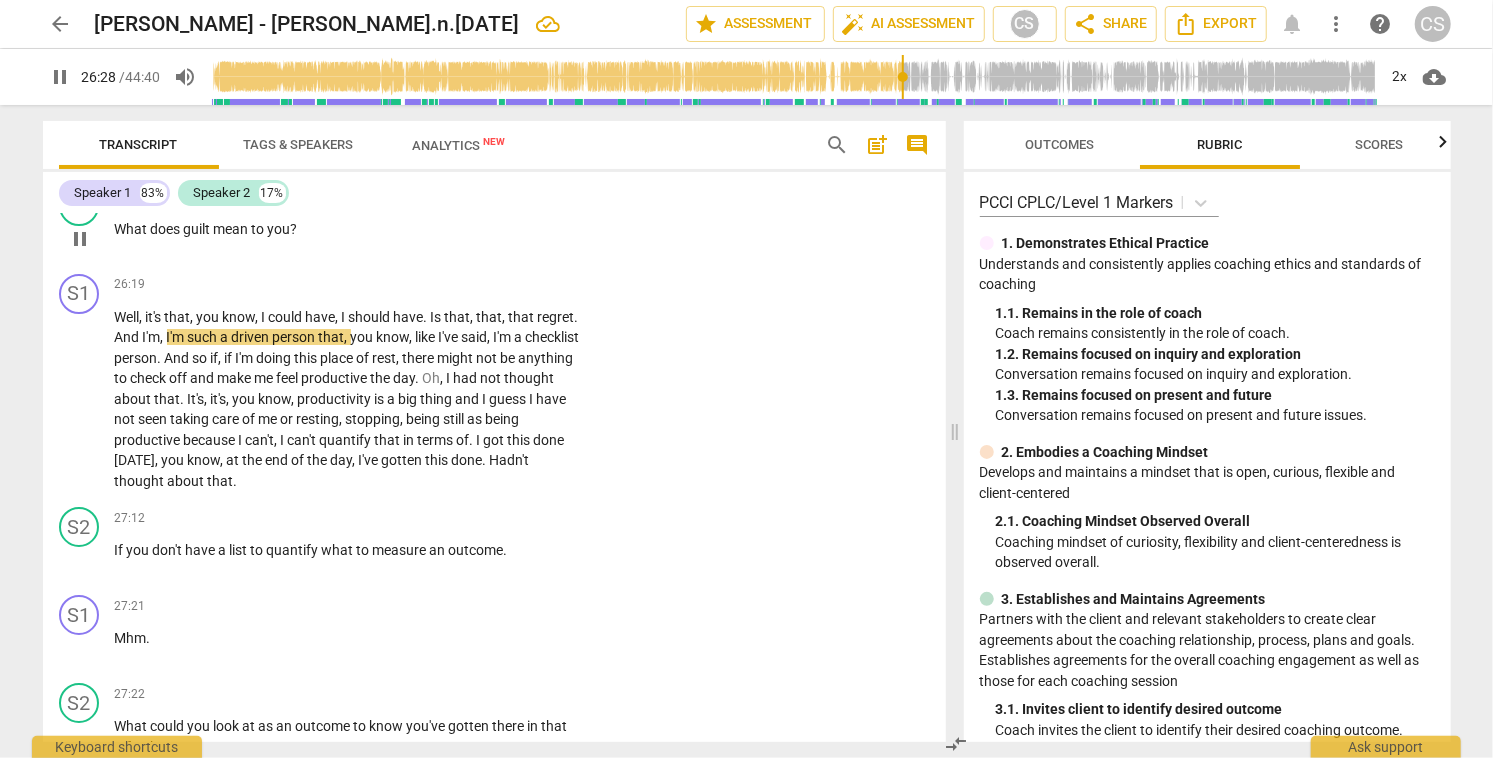 click on "+" at bounding box center [459, 197] 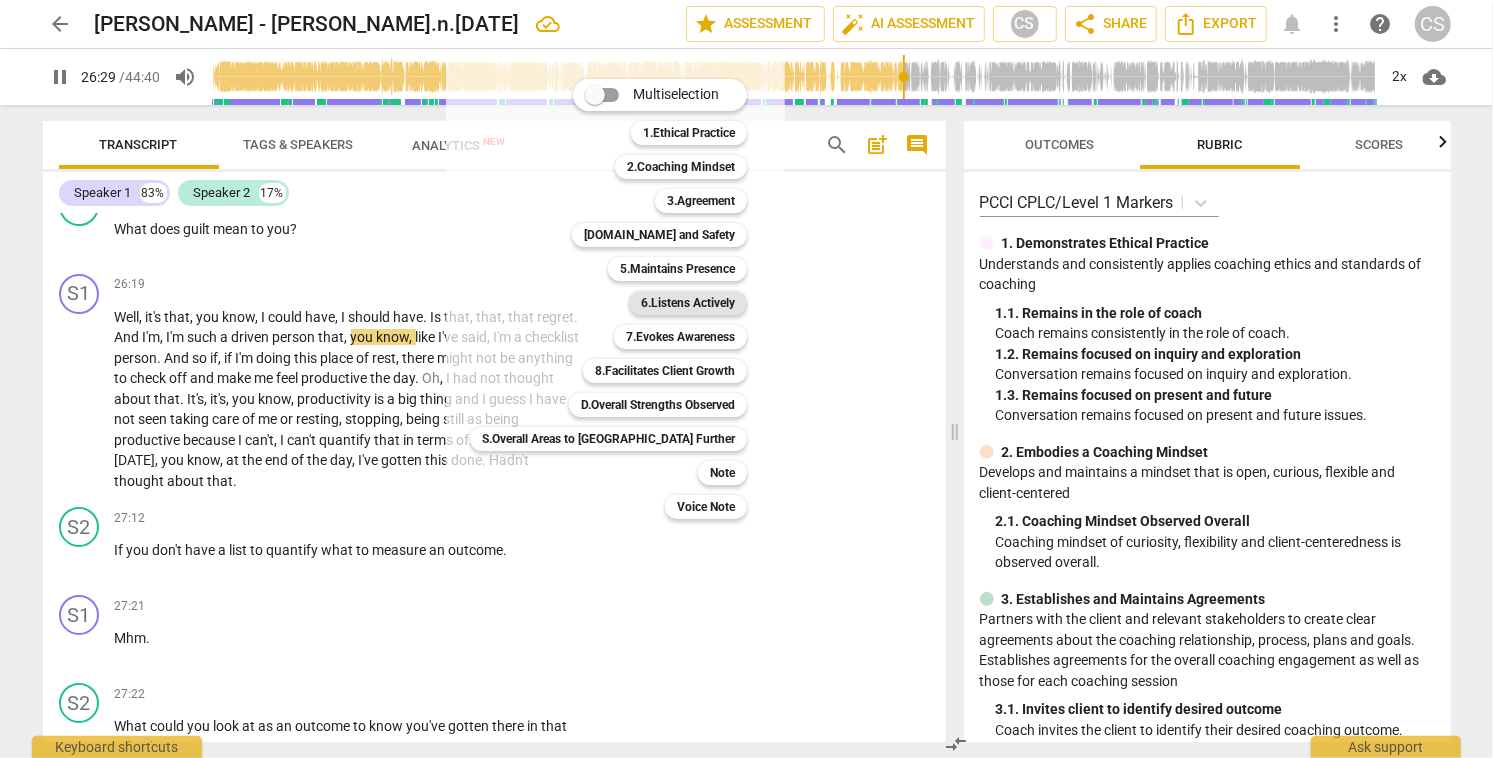click on "6.Listens Actively" at bounding box center (688, 303) 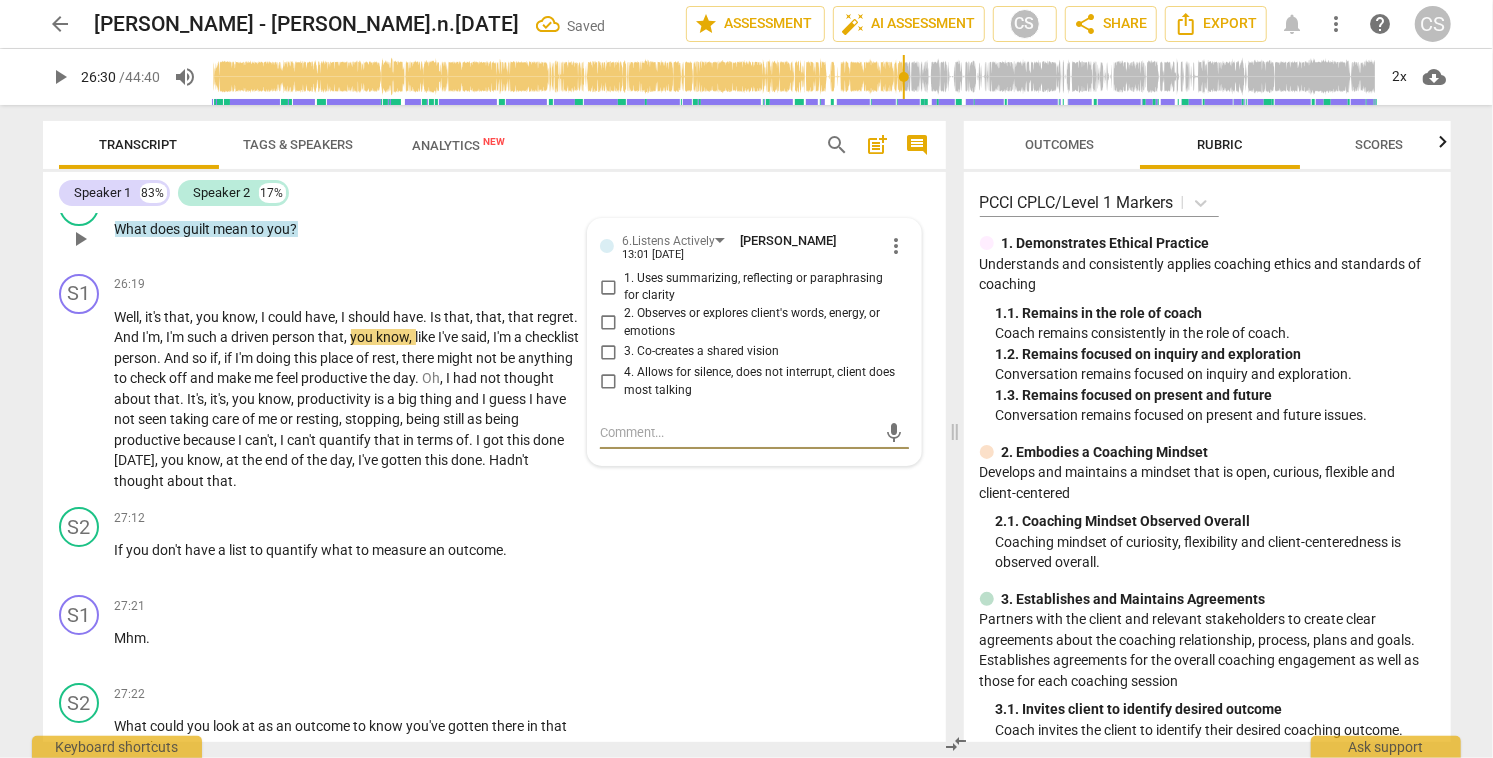 click on "2. Observes or explores client's words, energy, or emotions" at bounding box center [608, 323] 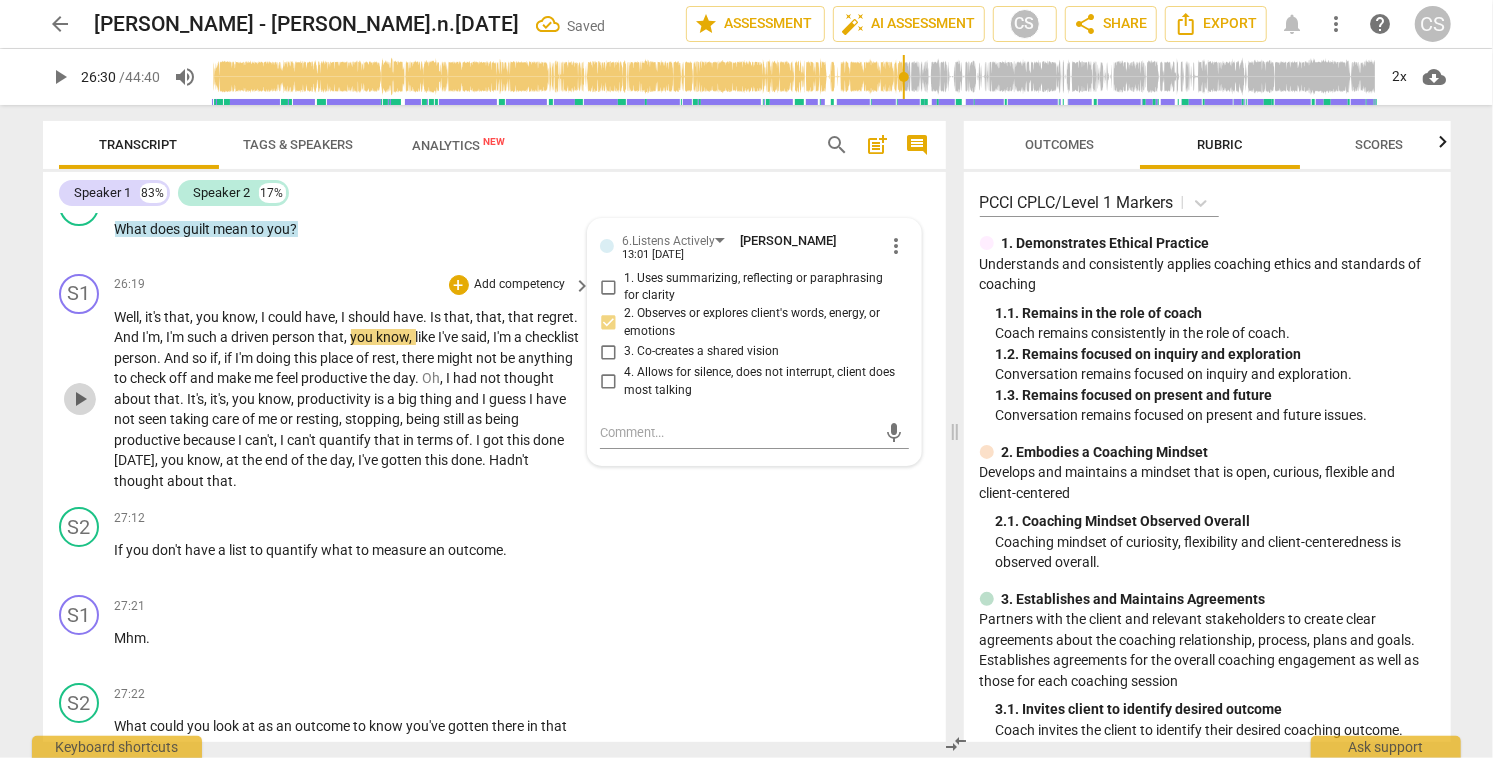 click on "play_arrow" at bounding box center [80, 399] 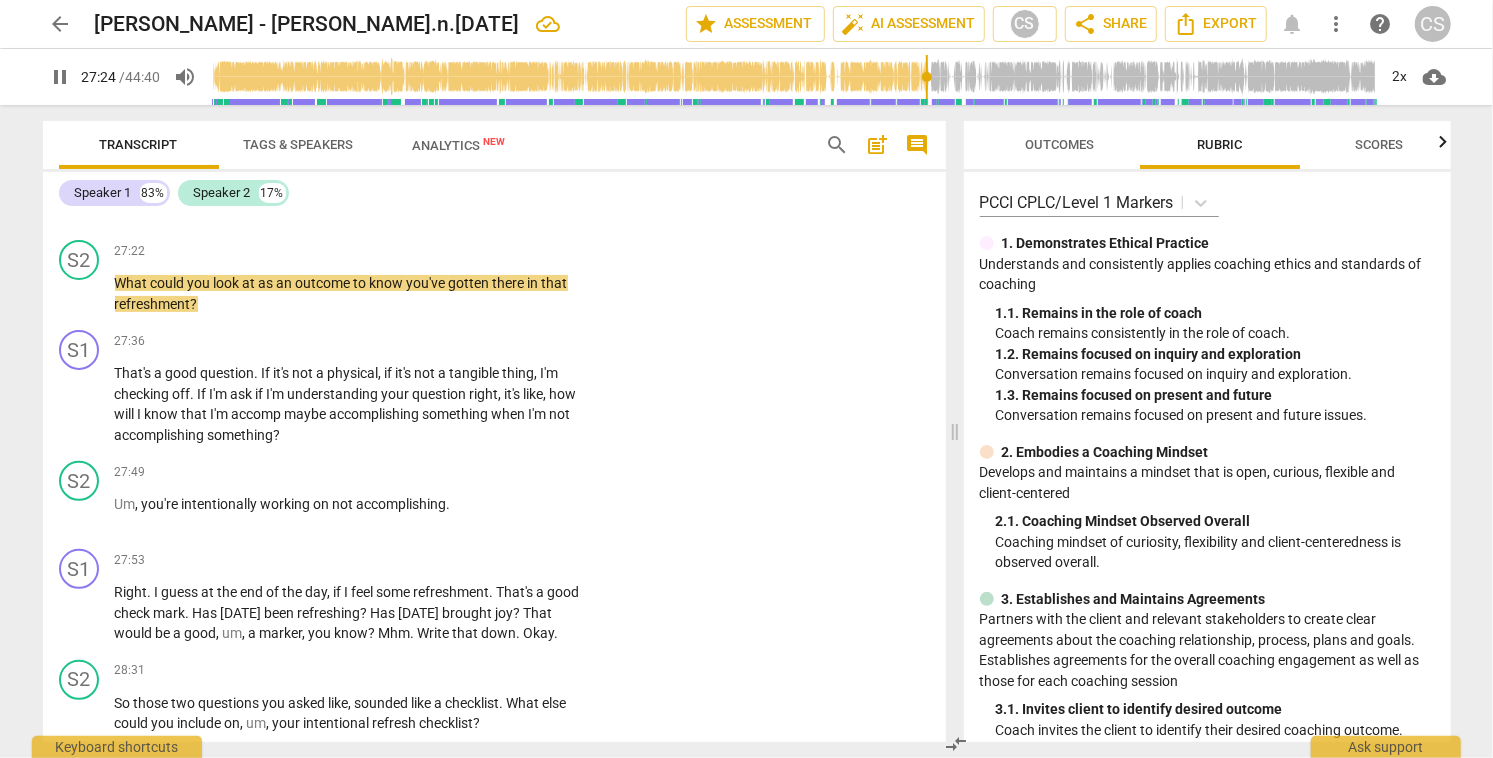 scroll, scrollTop: 9319, scrollLeft: 0, axis: vertical 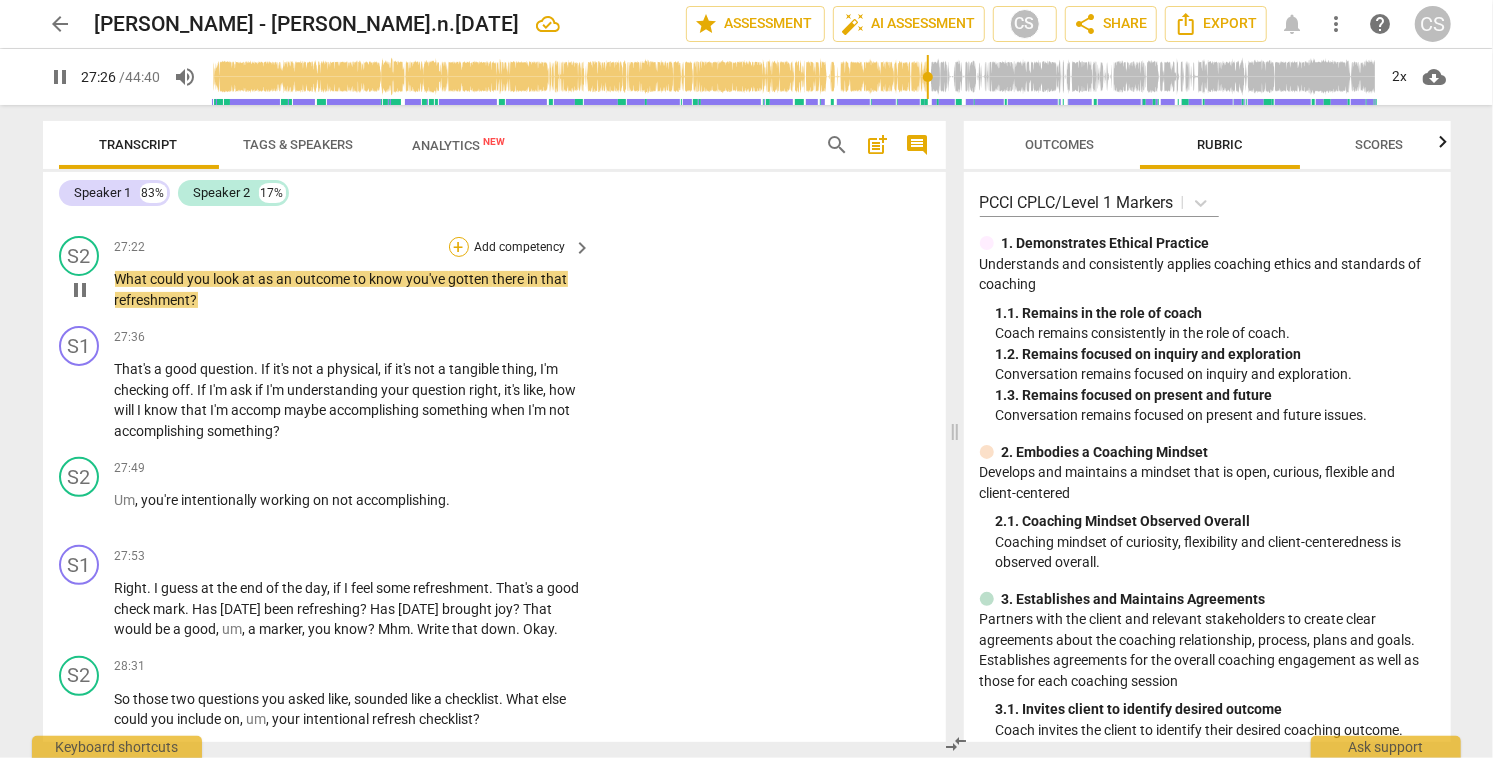 click on "+" at bounding box center [459, 247] 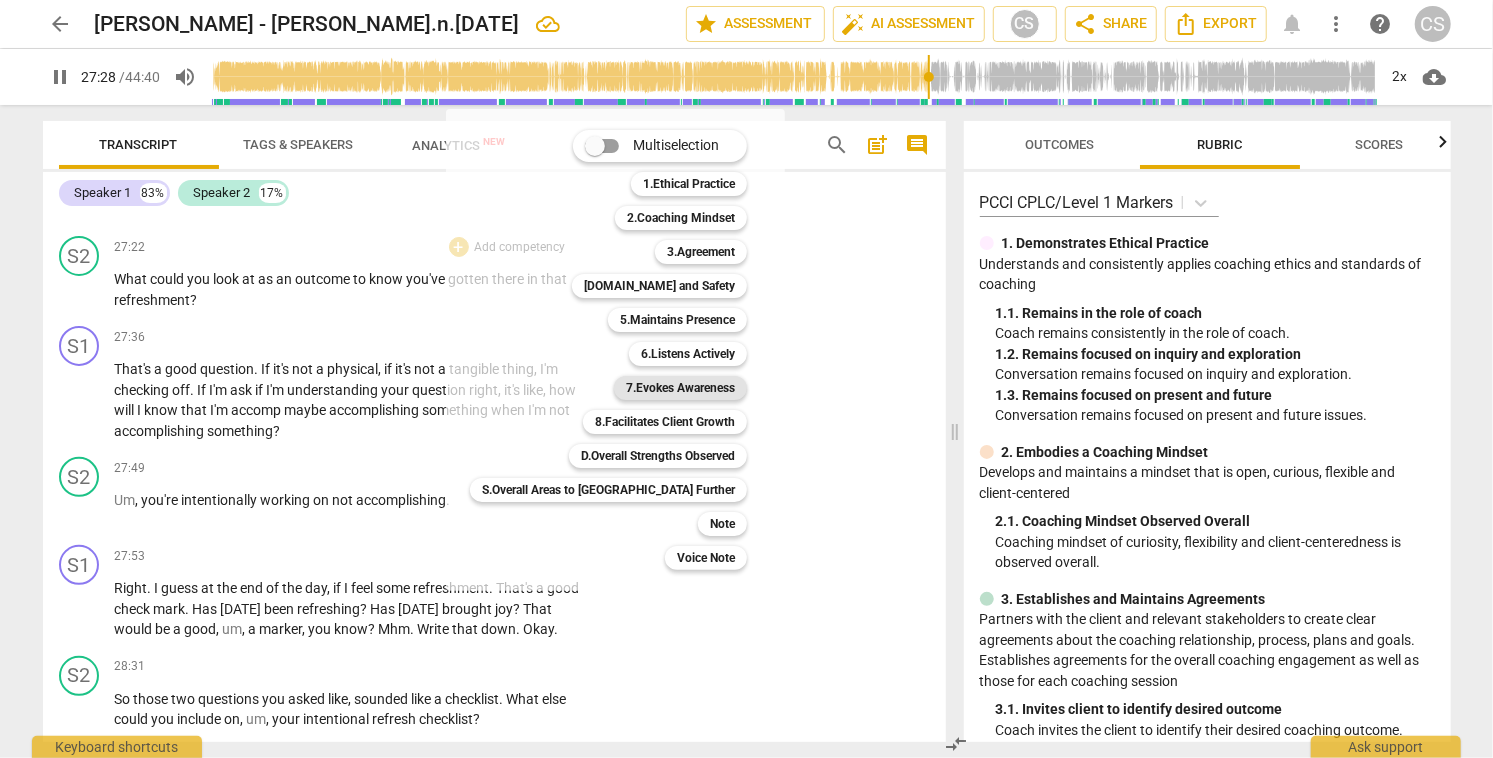 click on "7.Evokes Awareness" at bounding box center (680, 388) 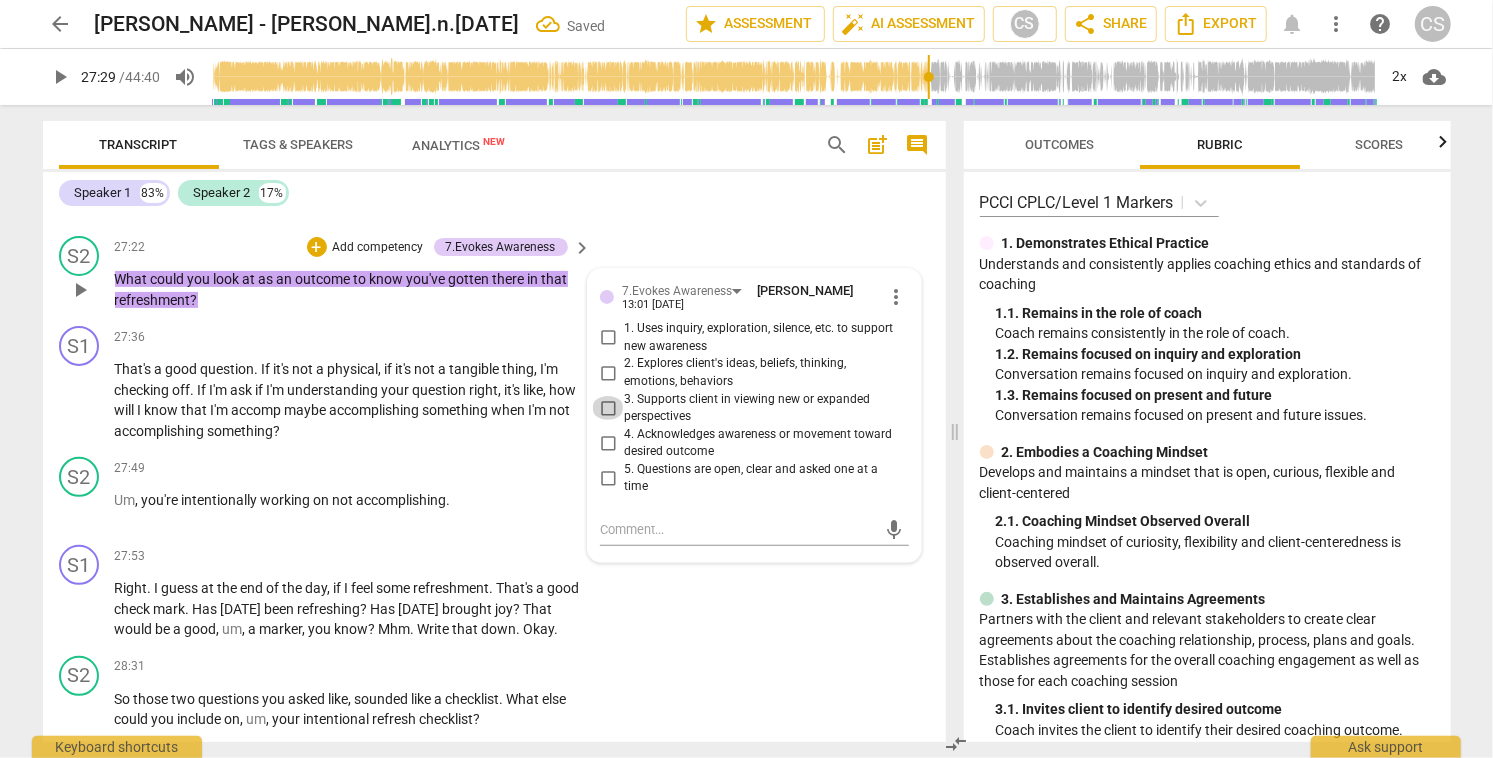 click on "3. Supports client in viewing new or expanded perspectives" at bounding box center (608, 408) 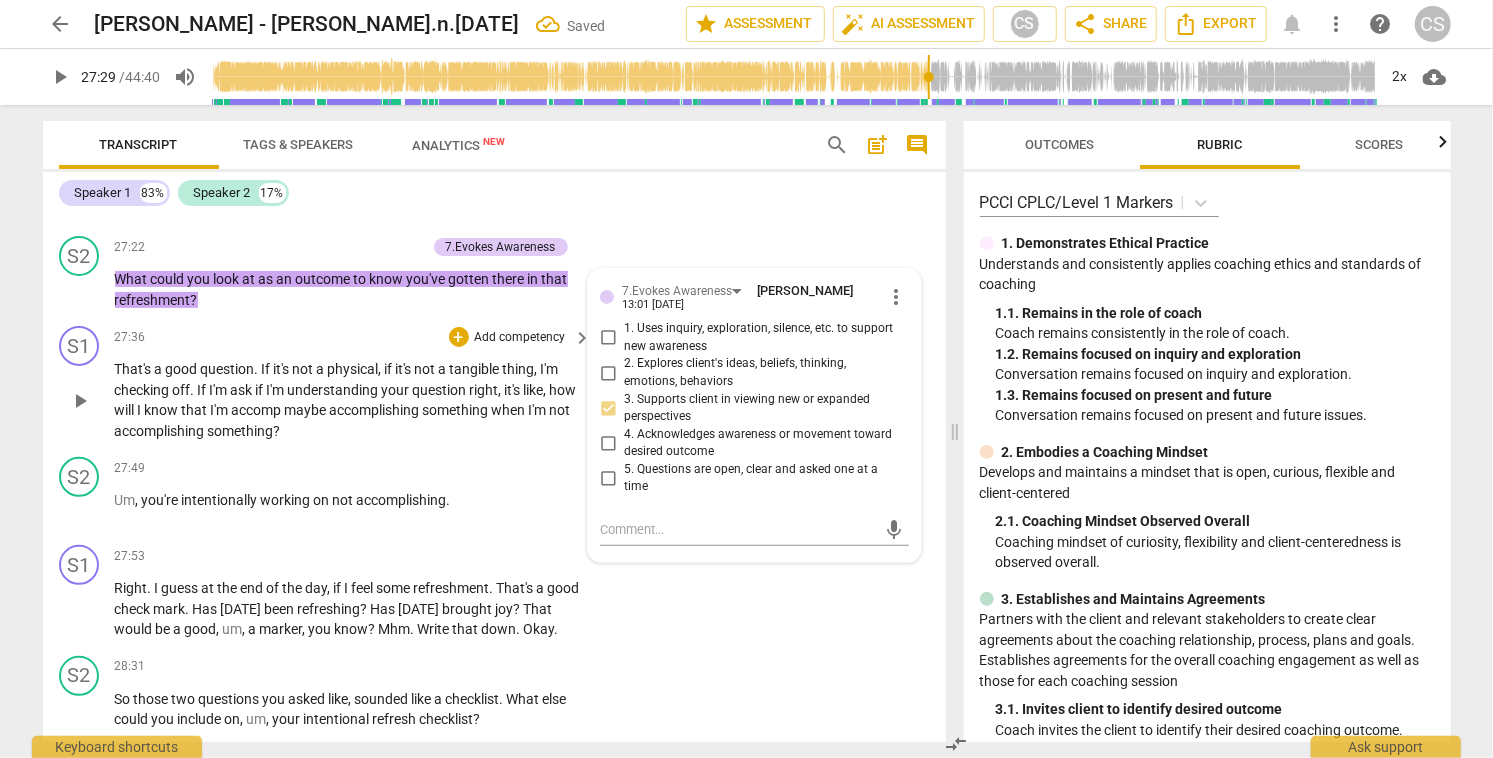click on "play_arrow" at bounding box center [80, 401] 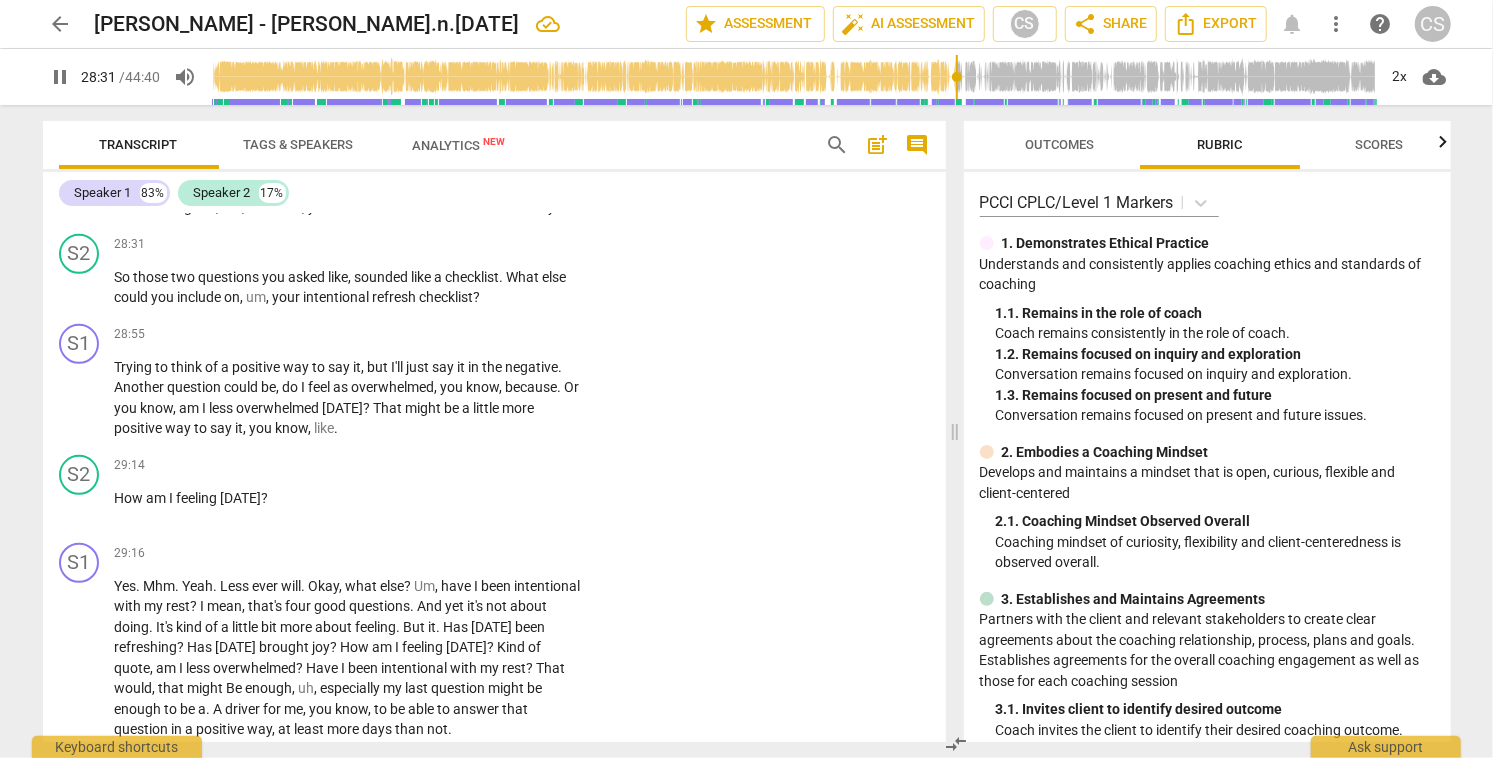 scroll, scrollTop: 9737, scrollLeft: 0, axis: vertical 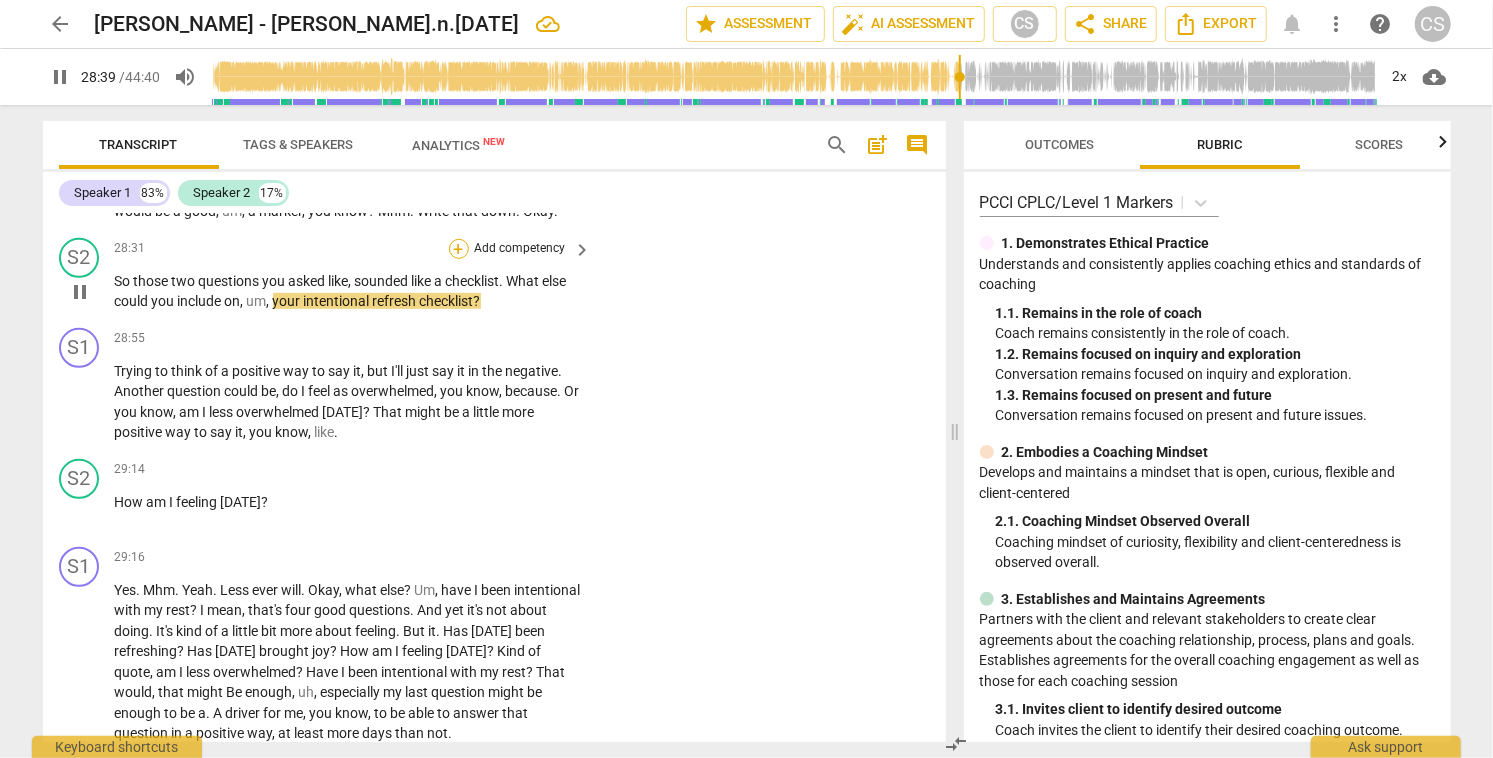 click on "+" at bounding box center [459, 249] 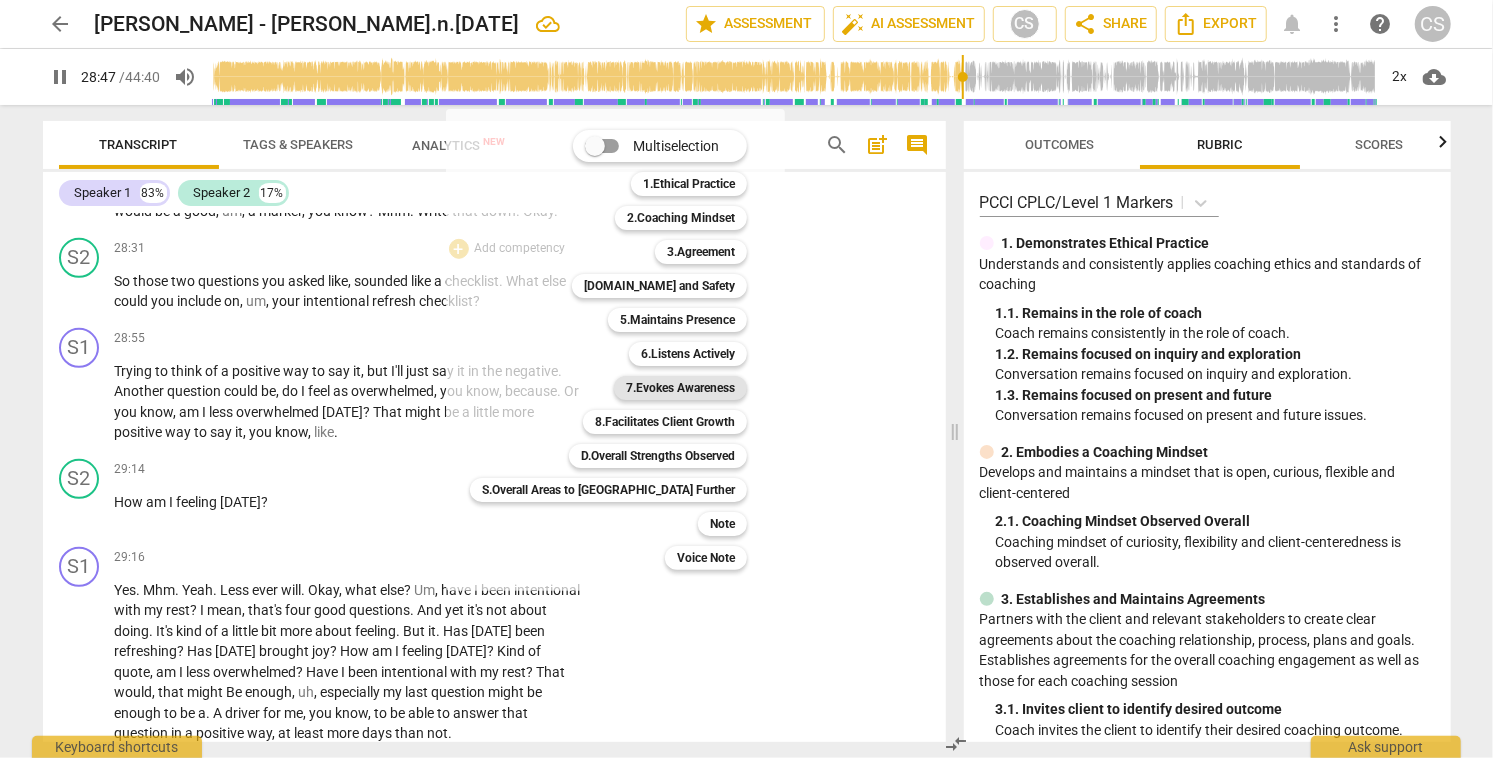 click on "7.Evokes Awareness" at bounding box center [680, 388] 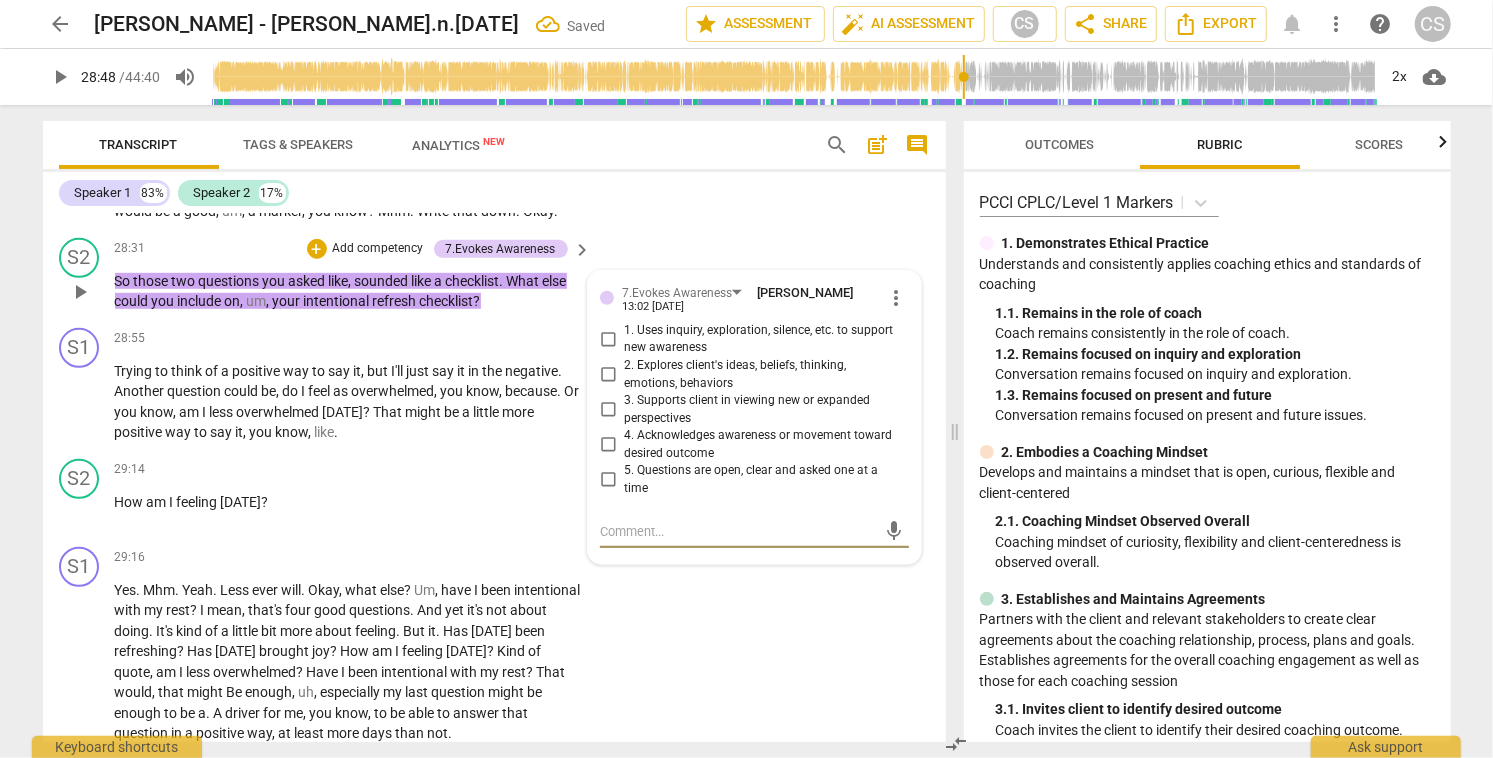 click on "3. Supports client in viewing new or expanded perspectives" at bounding box center [608, 410] 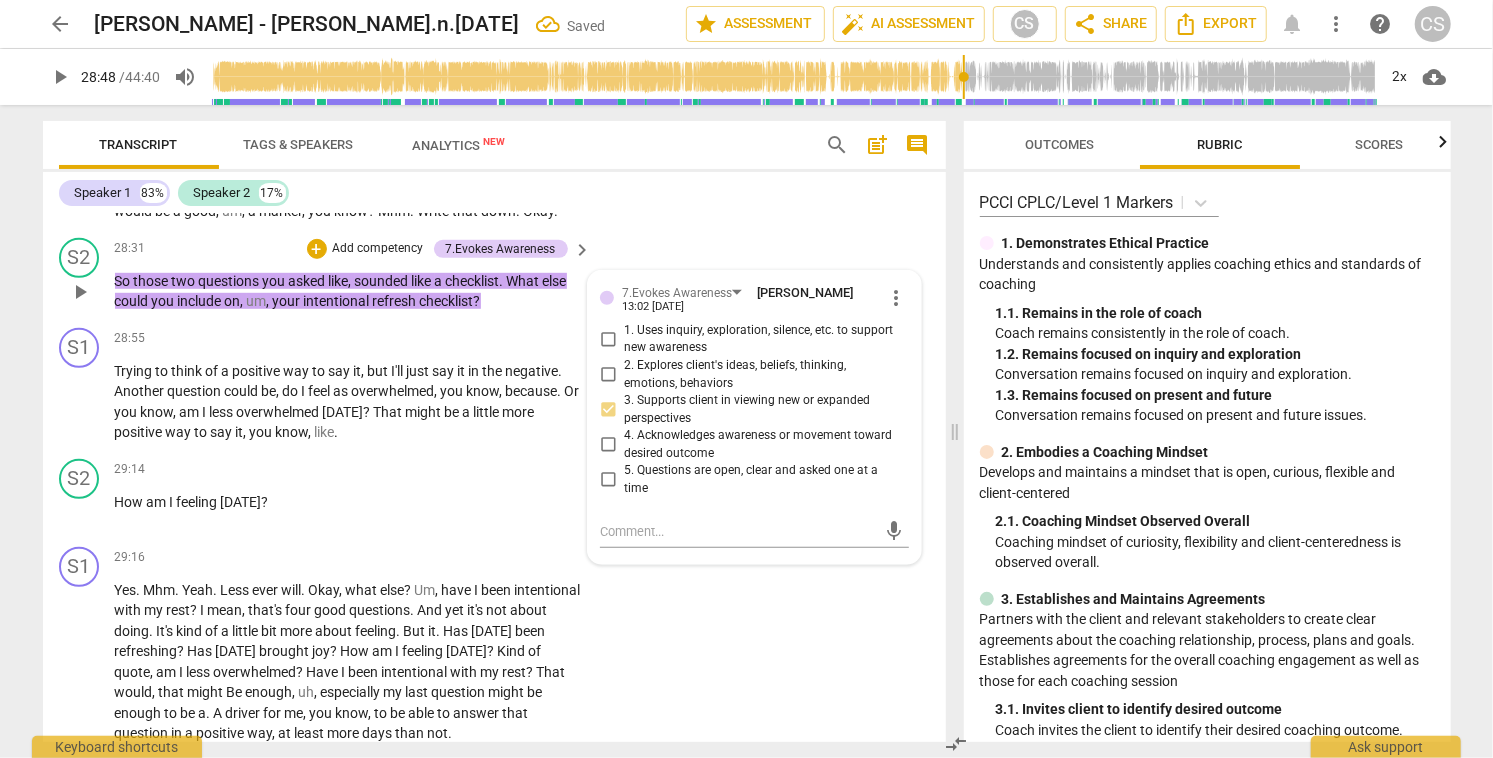 click on "4. Acknowledges awareness or movement toward desired outcome" at bounding box center (608, 445) 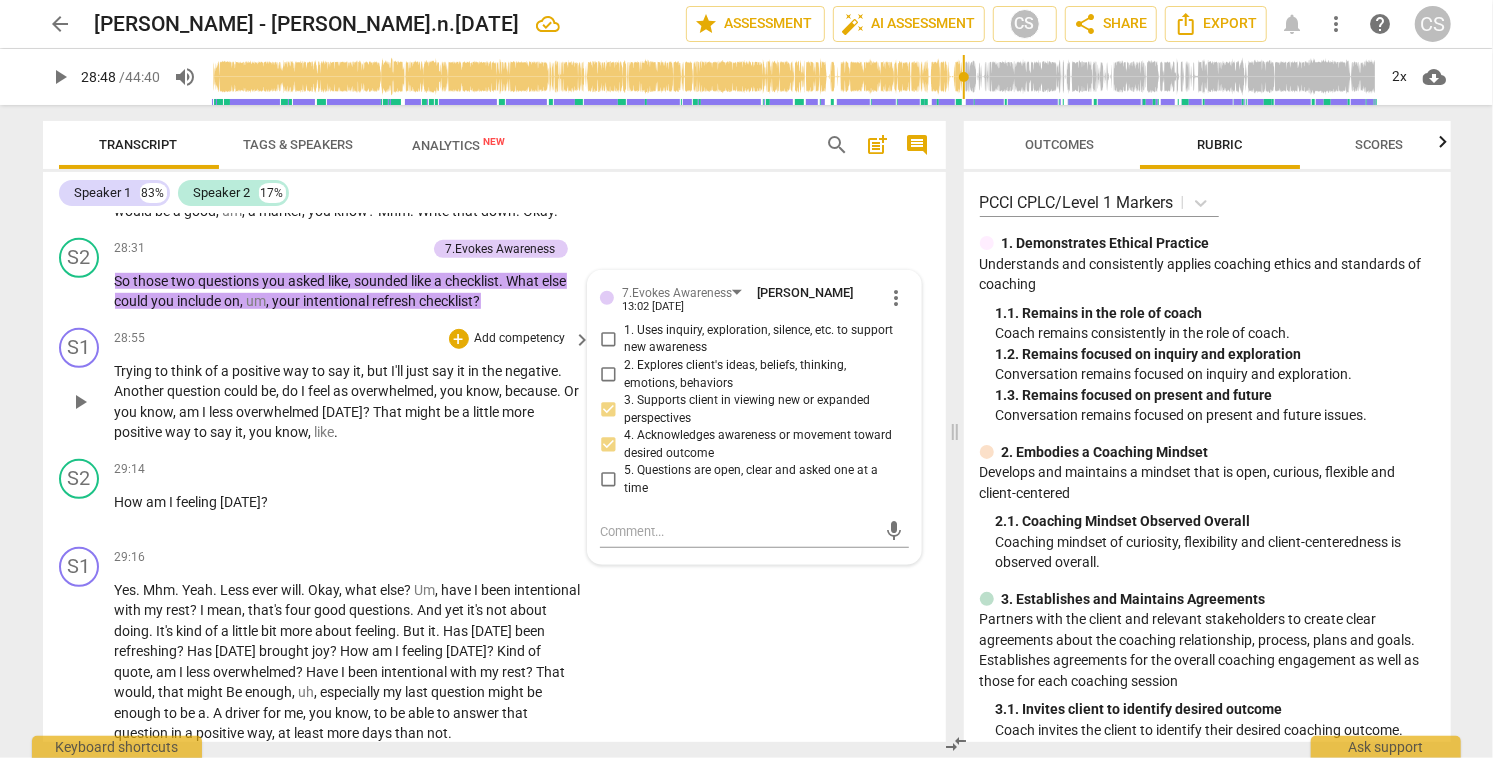 click on "play_arrow" at bounding box center [80, 402] 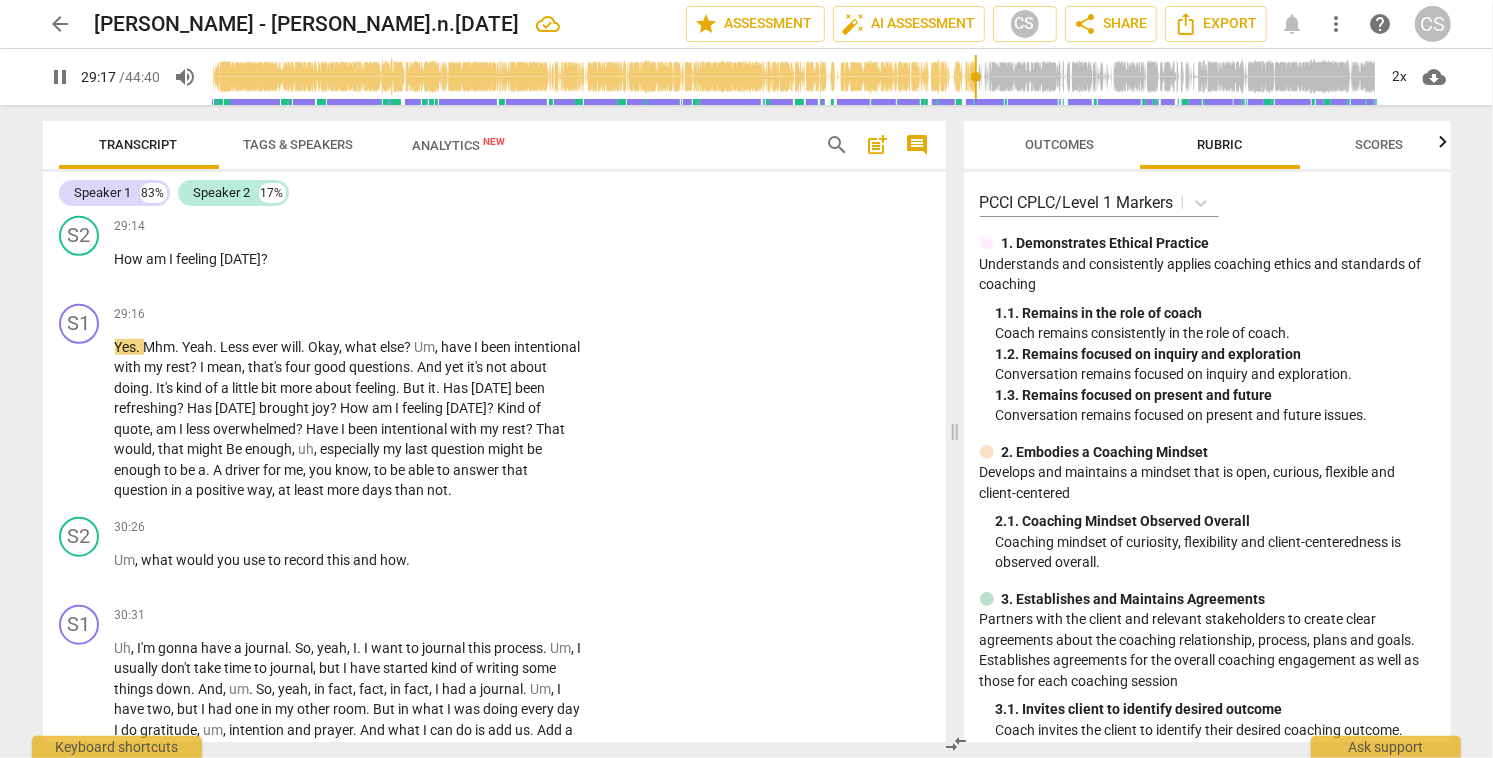 scroll, scrollTop: 9978, scrollLeft: 0, axis: vertical 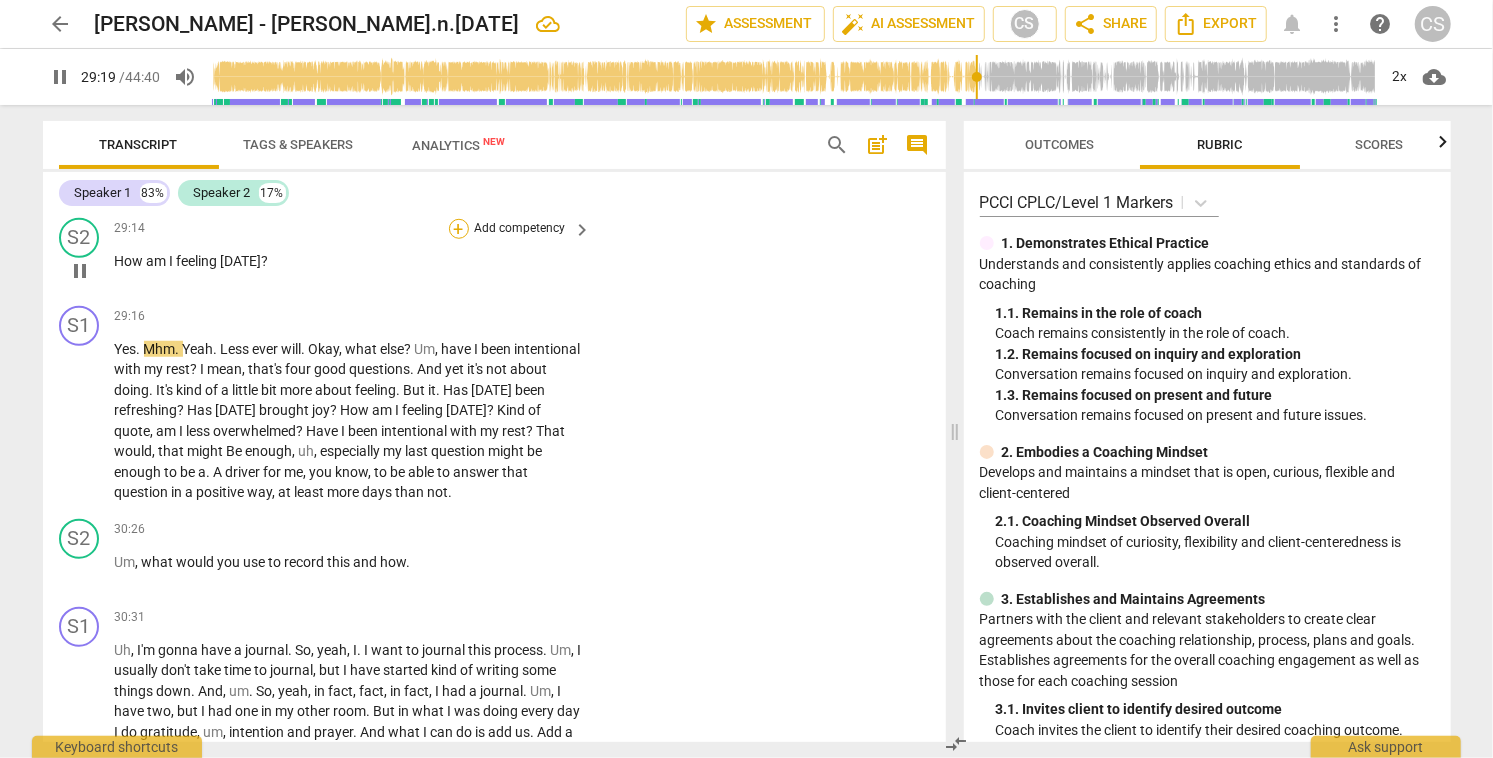 click on "+" at bounding box center [459, 229] 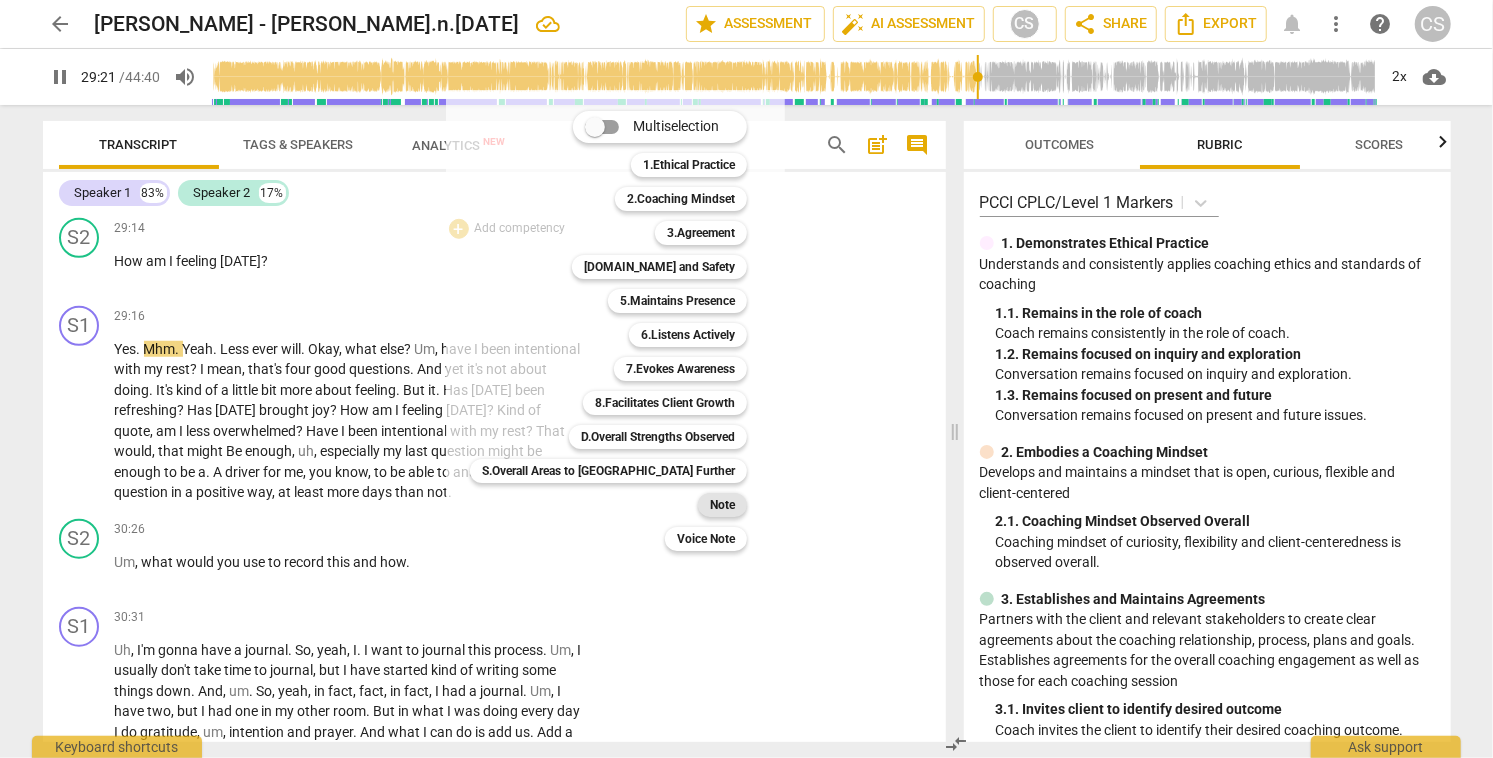 click on "Note" at bounding box center (722, 505) 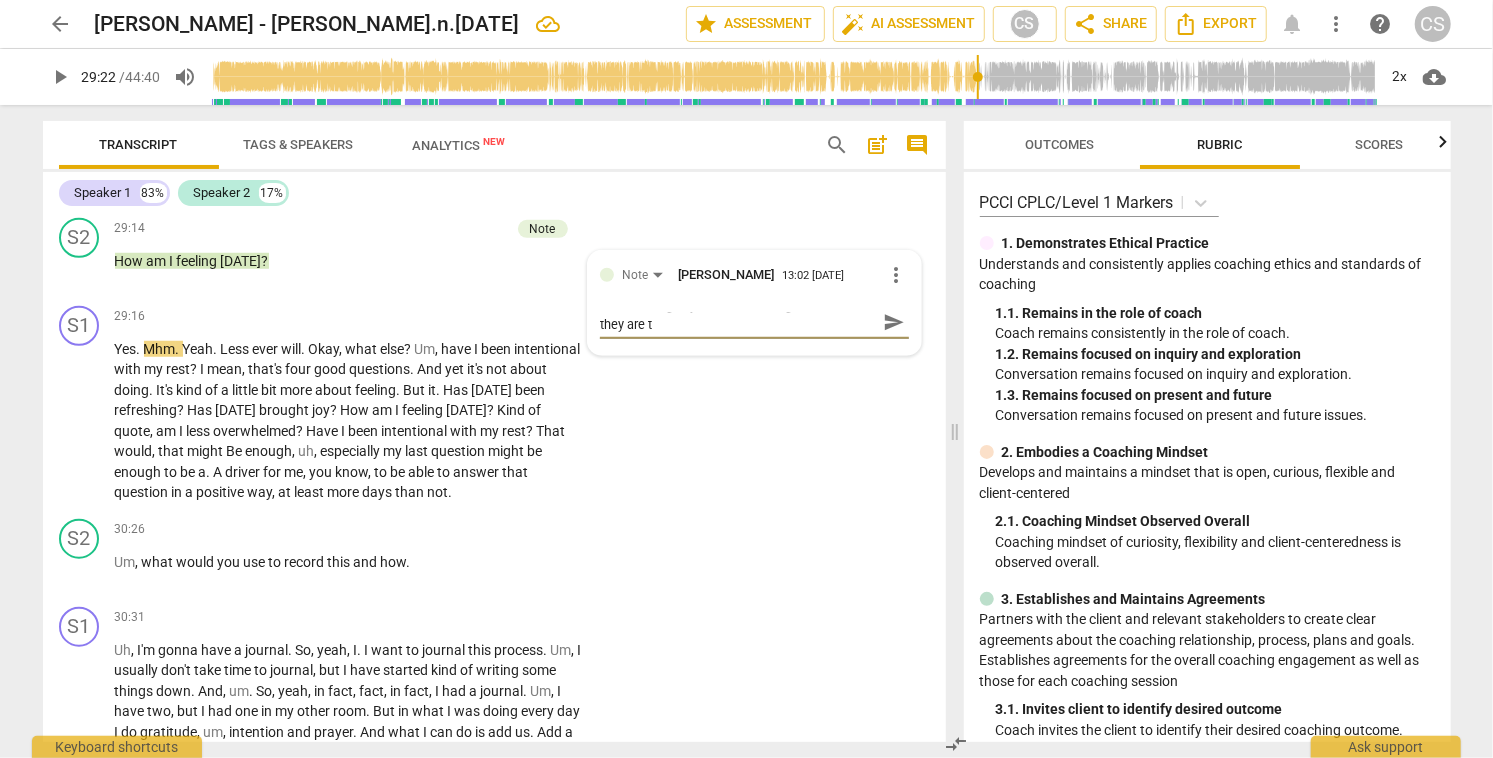 scroll, scrollTop: 0, scrollLeft: 0, axis: both 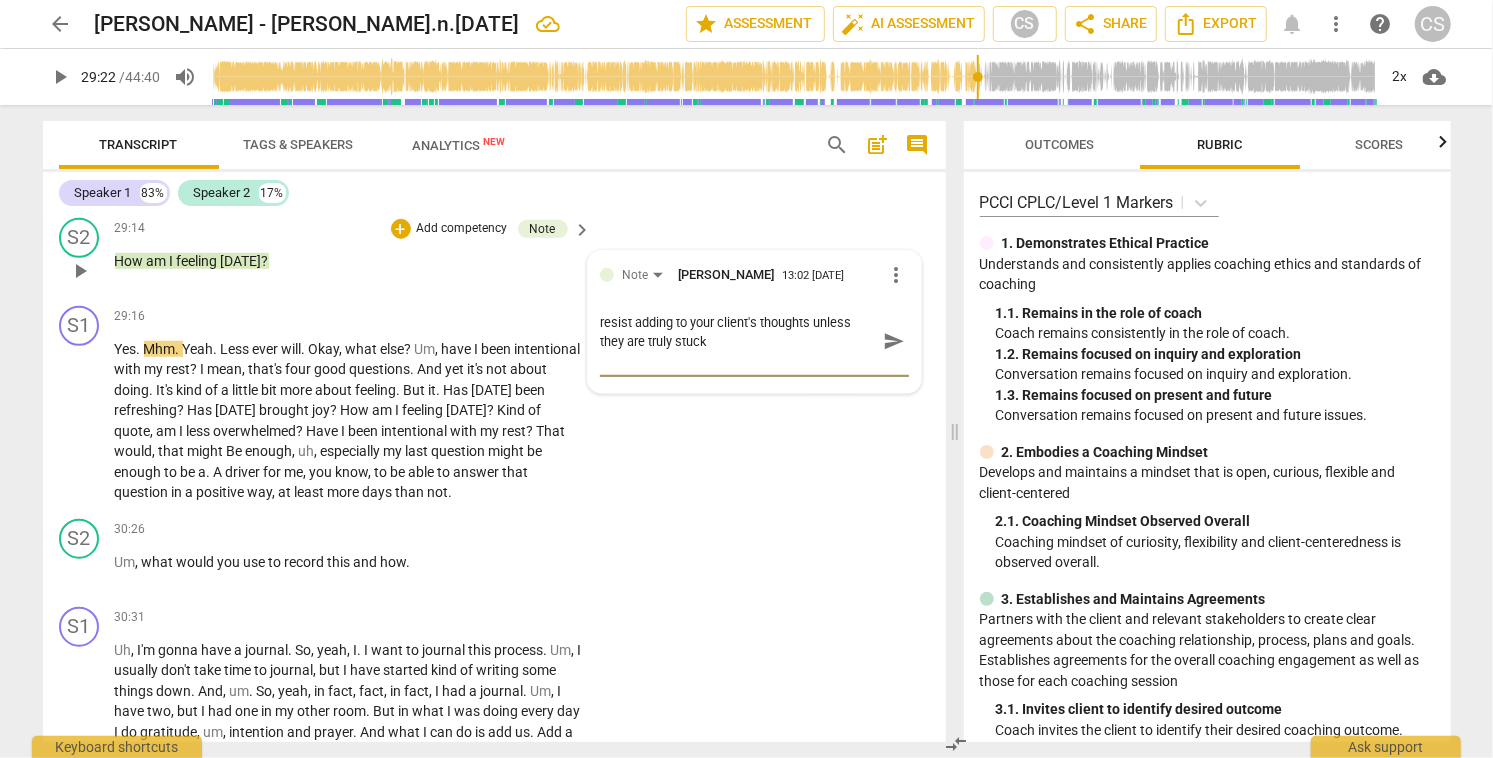 click on "send" at bounding box center (894, 341) 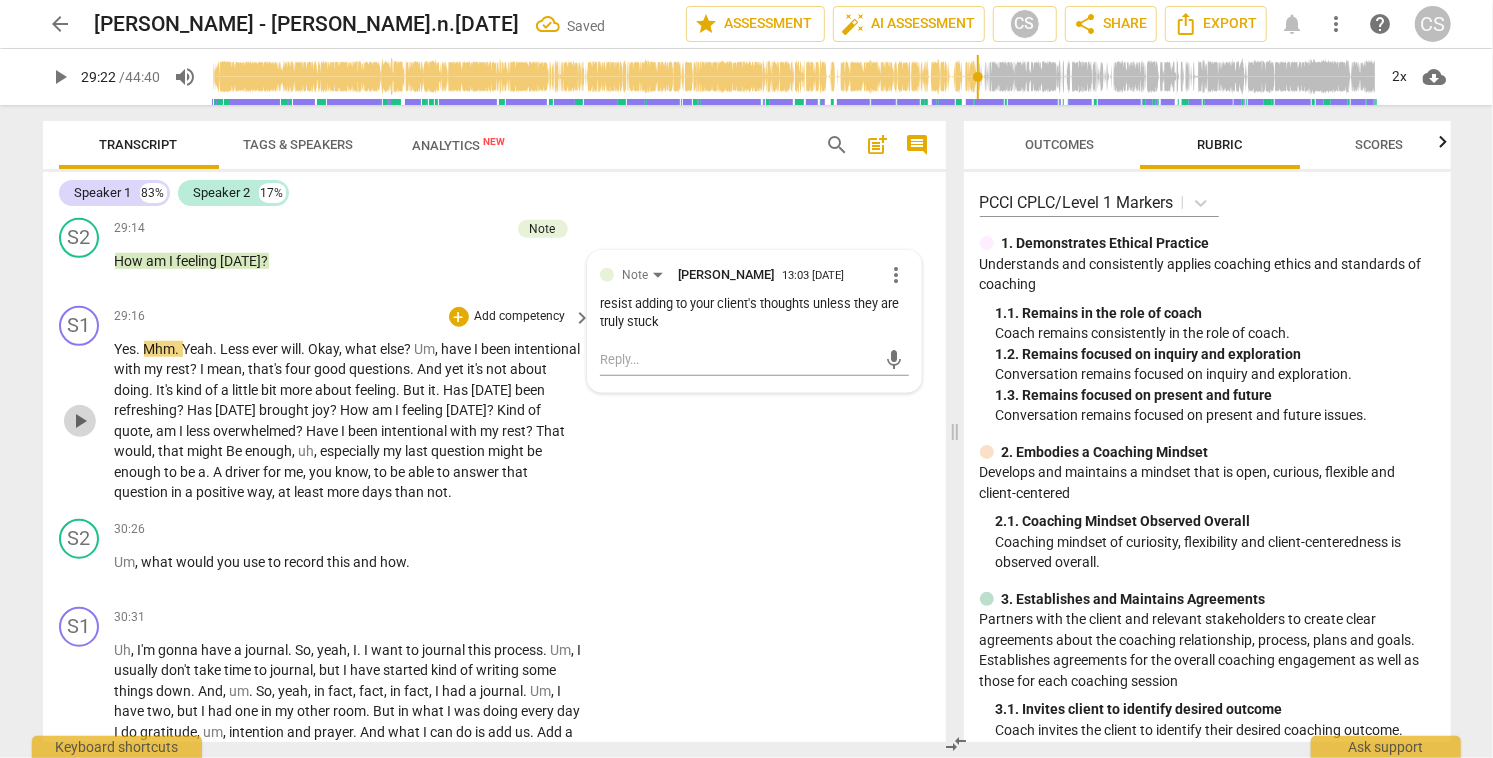 click on "play_arrow" at bounding box center (80, 421) 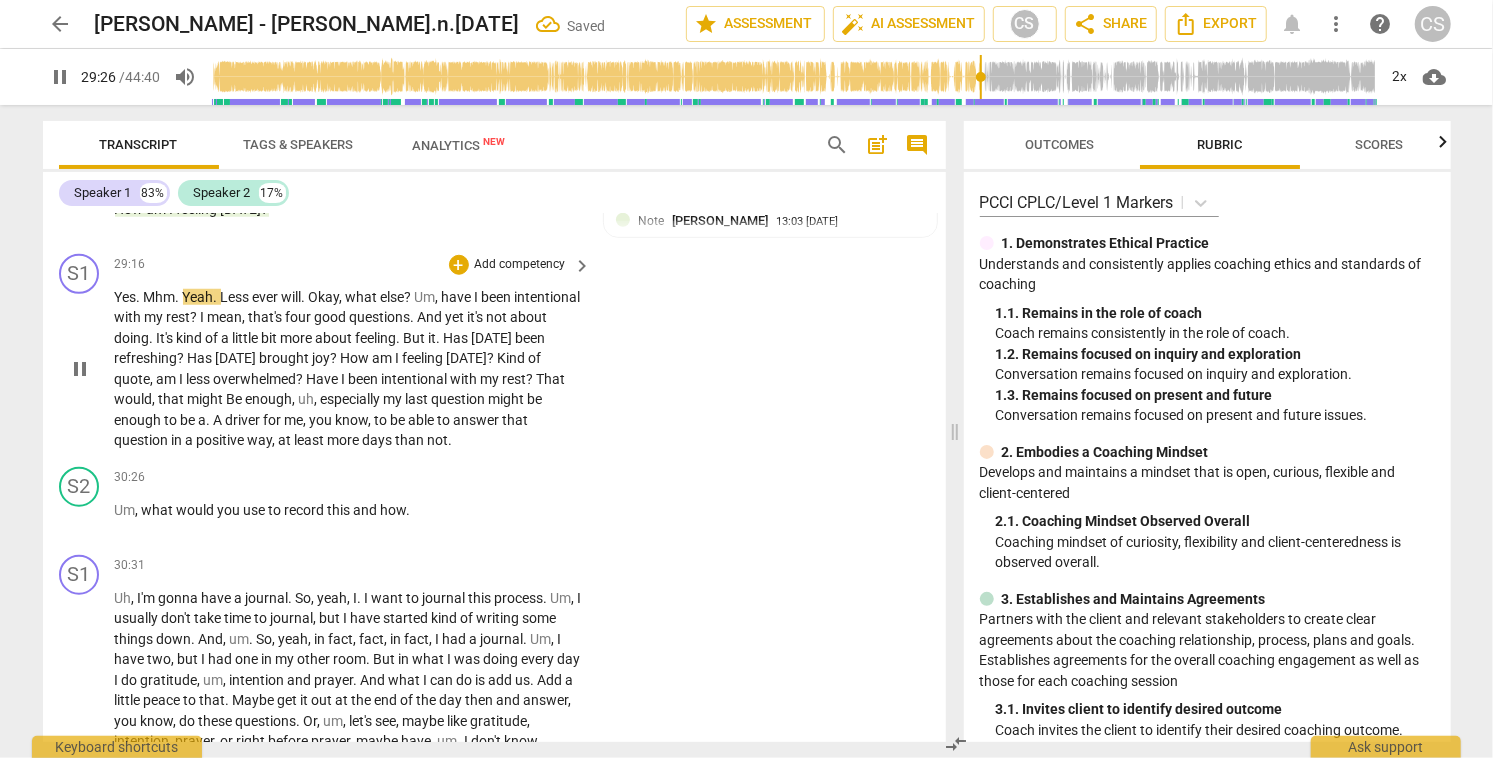 scroll, scrollTop: 10038, scrollLeft: 0, axis: vertical 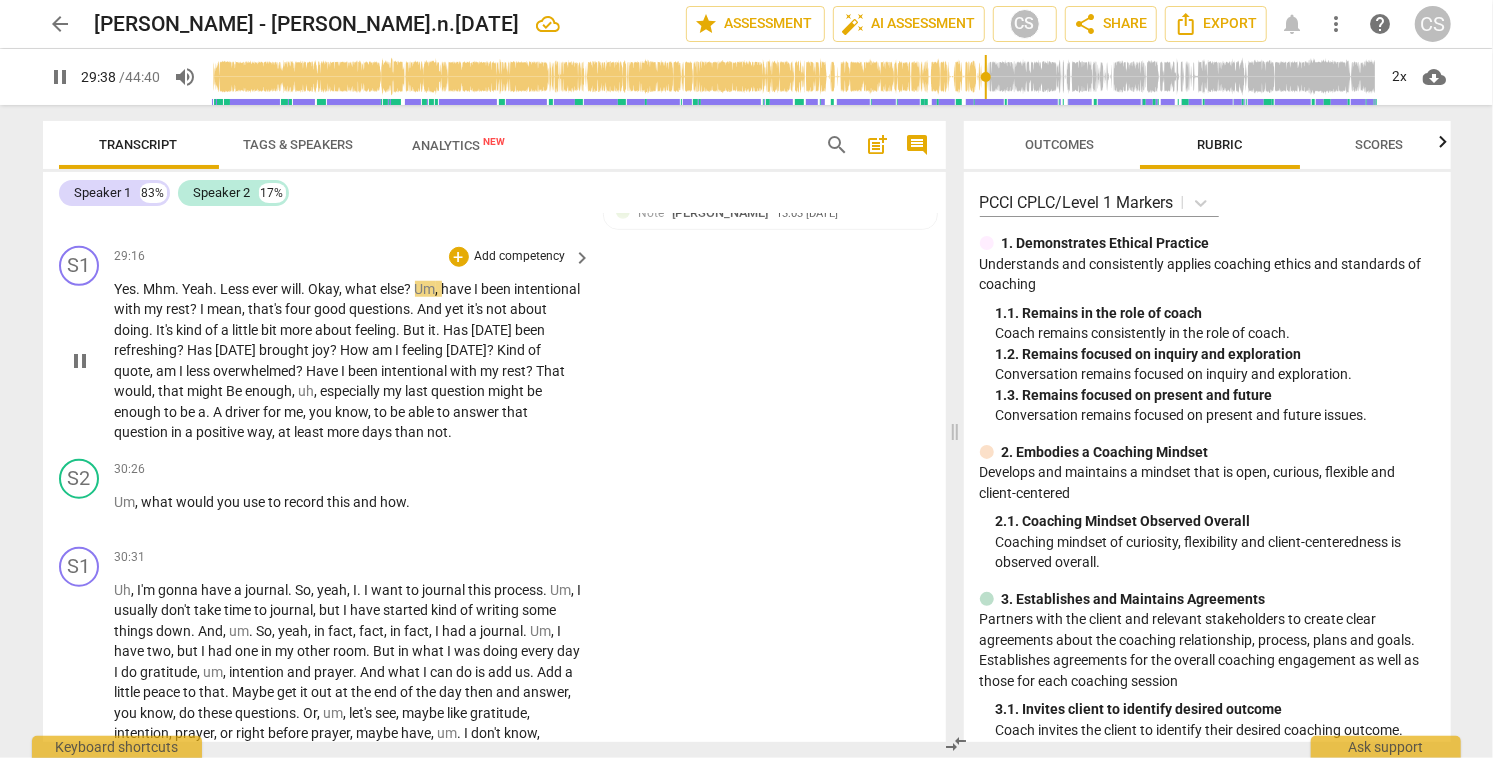 click on "Um" at bounding box center (425, 289) 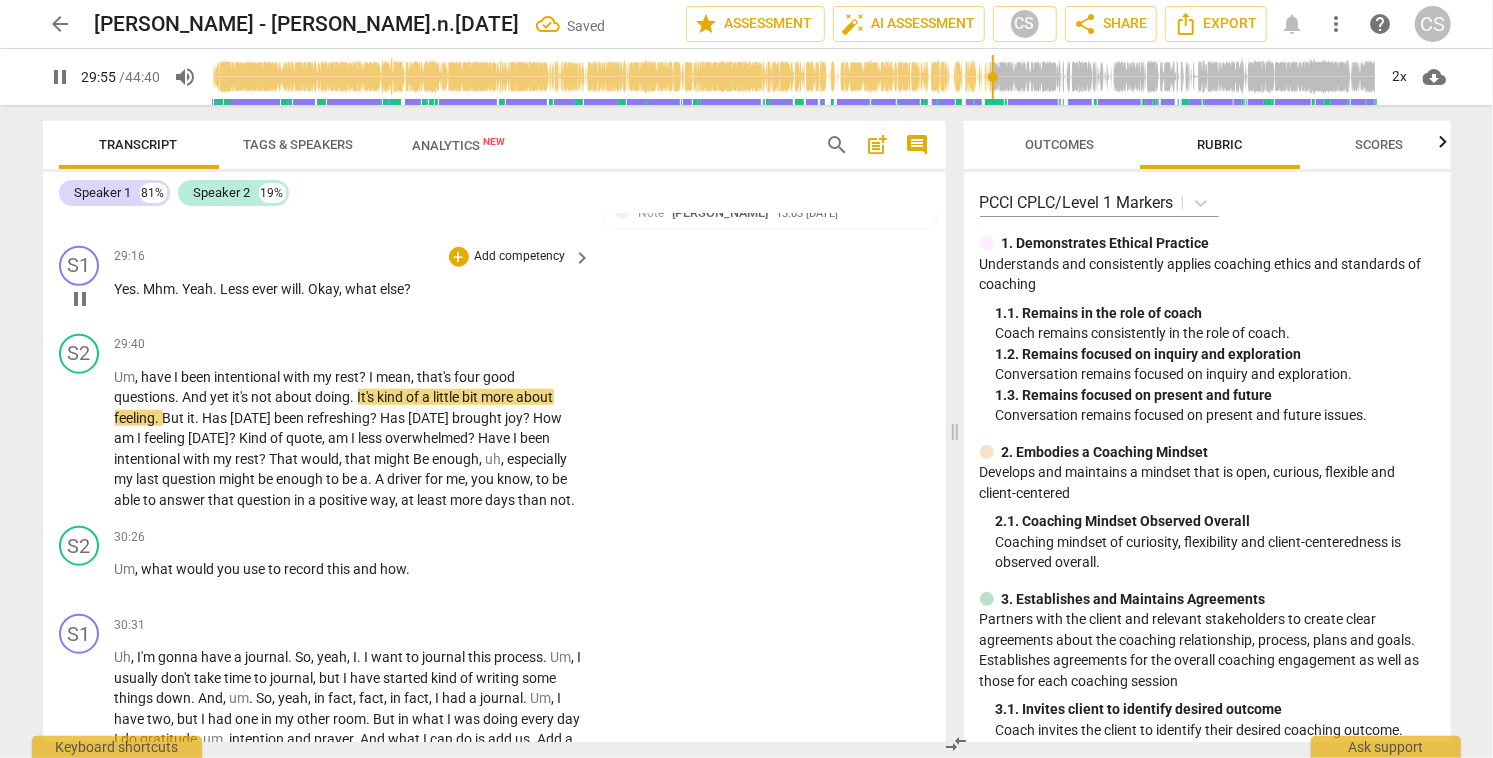 click on "Okay" at bounding box center [324, 289] 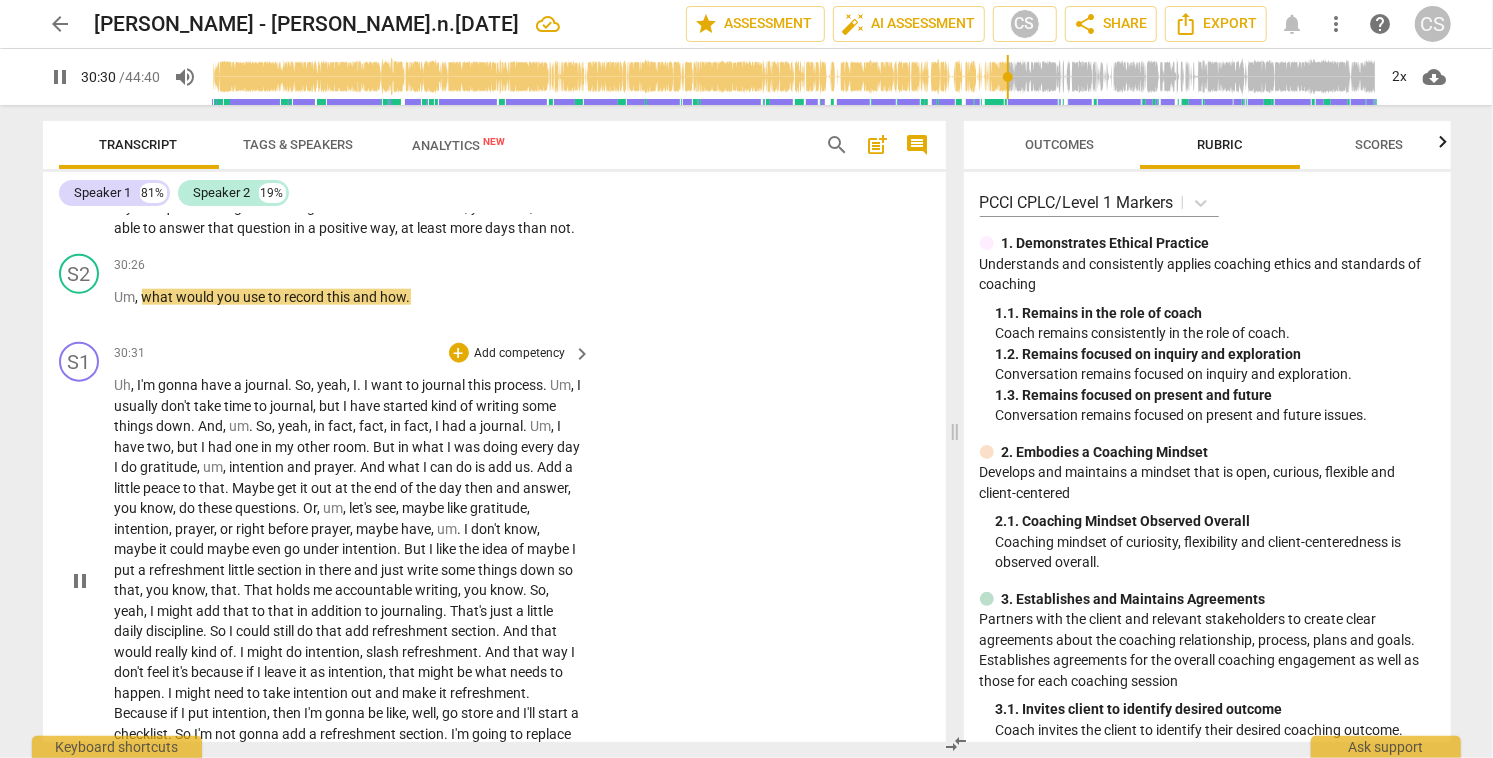 scroll, scrollTop: 10391, scrollLeft: 0, axis: vertical 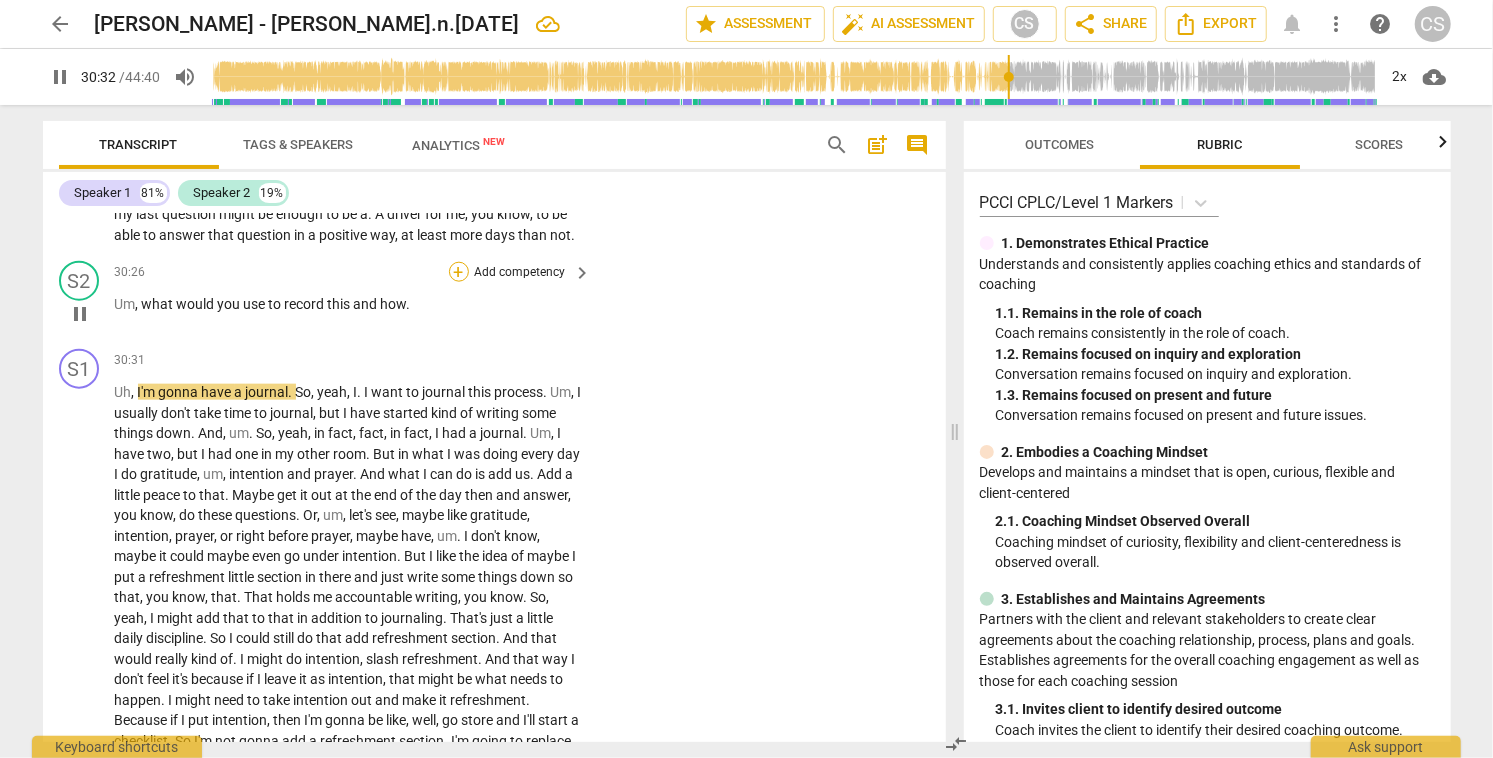 click on "+" at bounding box center (459, 272) 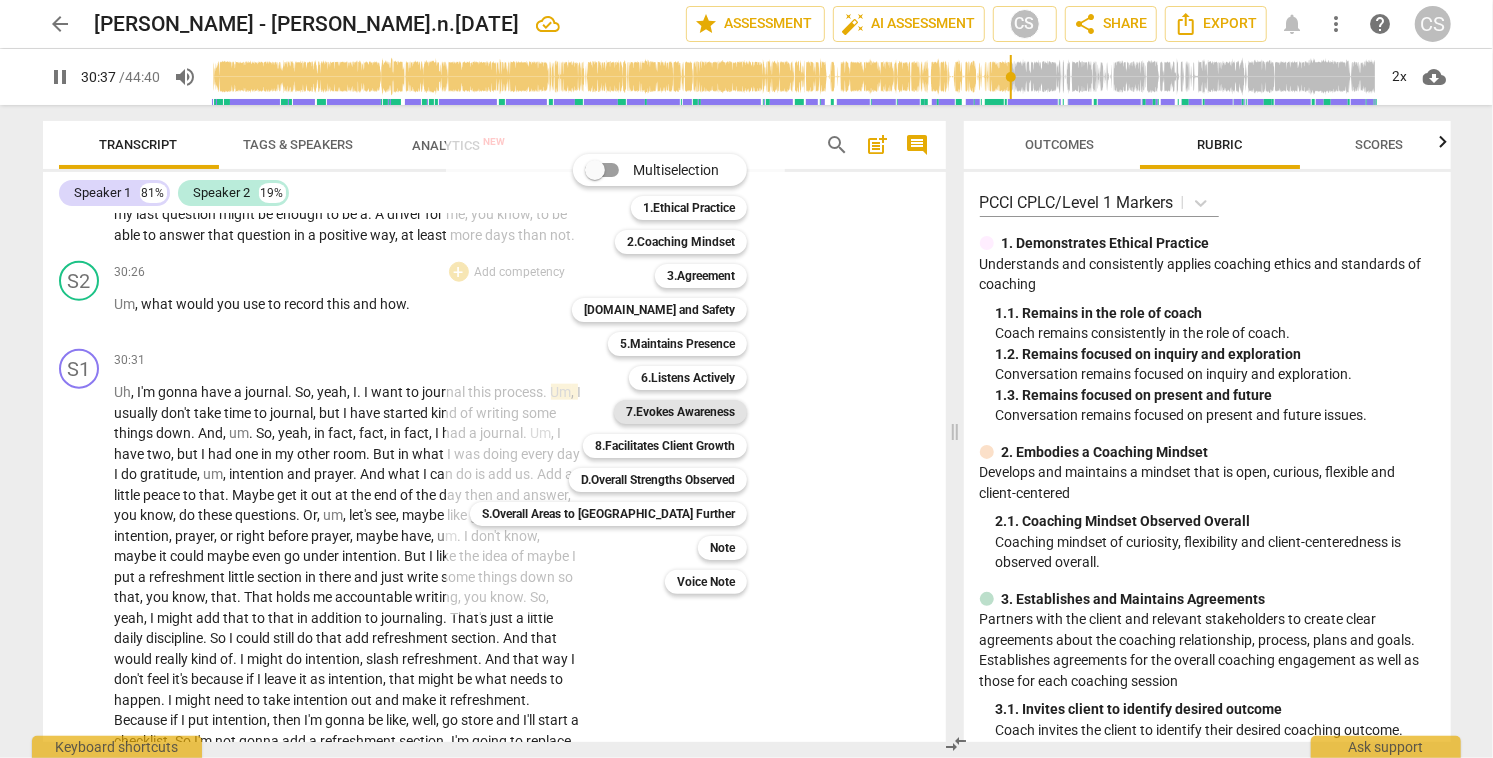 click on "7.Evokes Awareness" at bounding box center [680, 412] 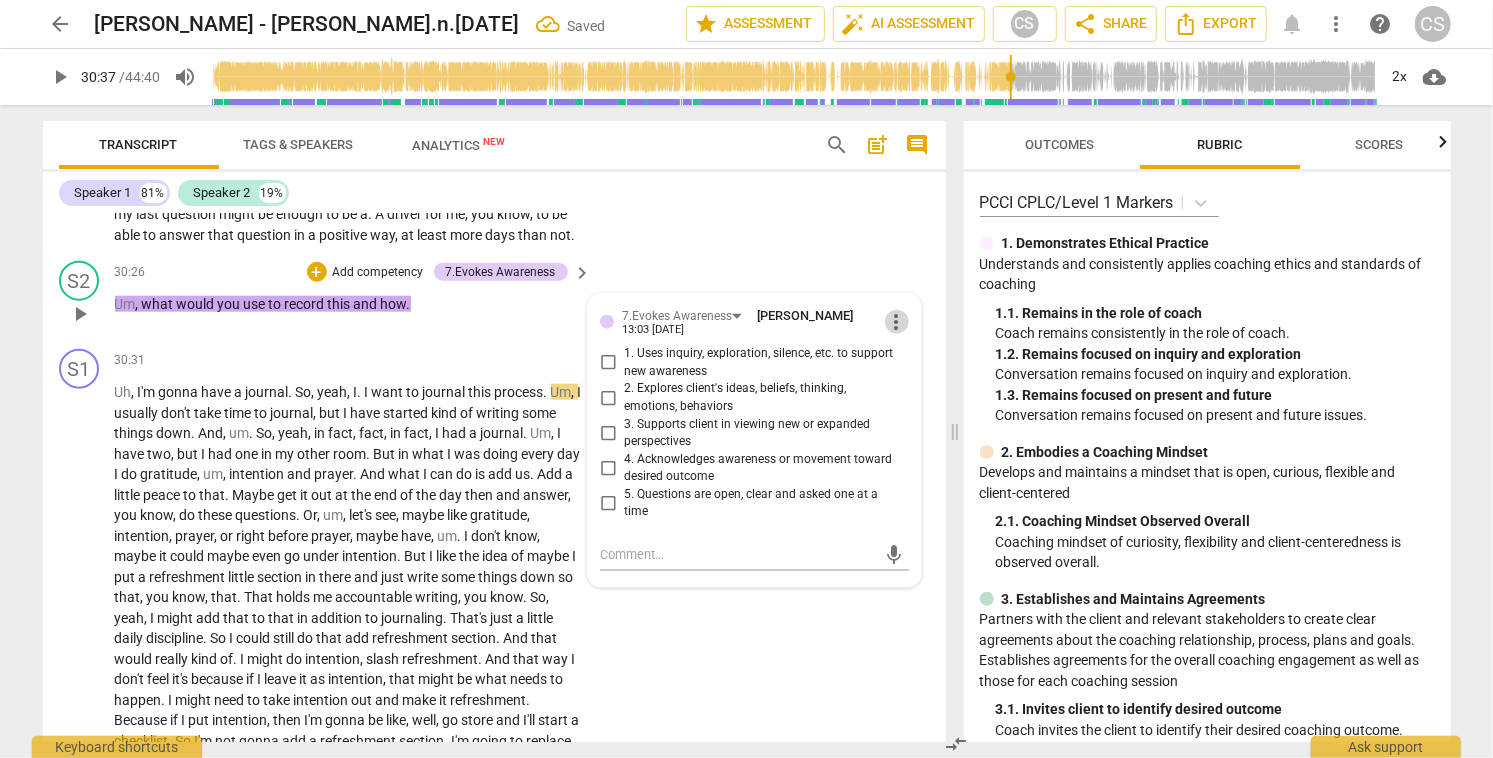 click on "more_vert" at bounding box center [897, 322] 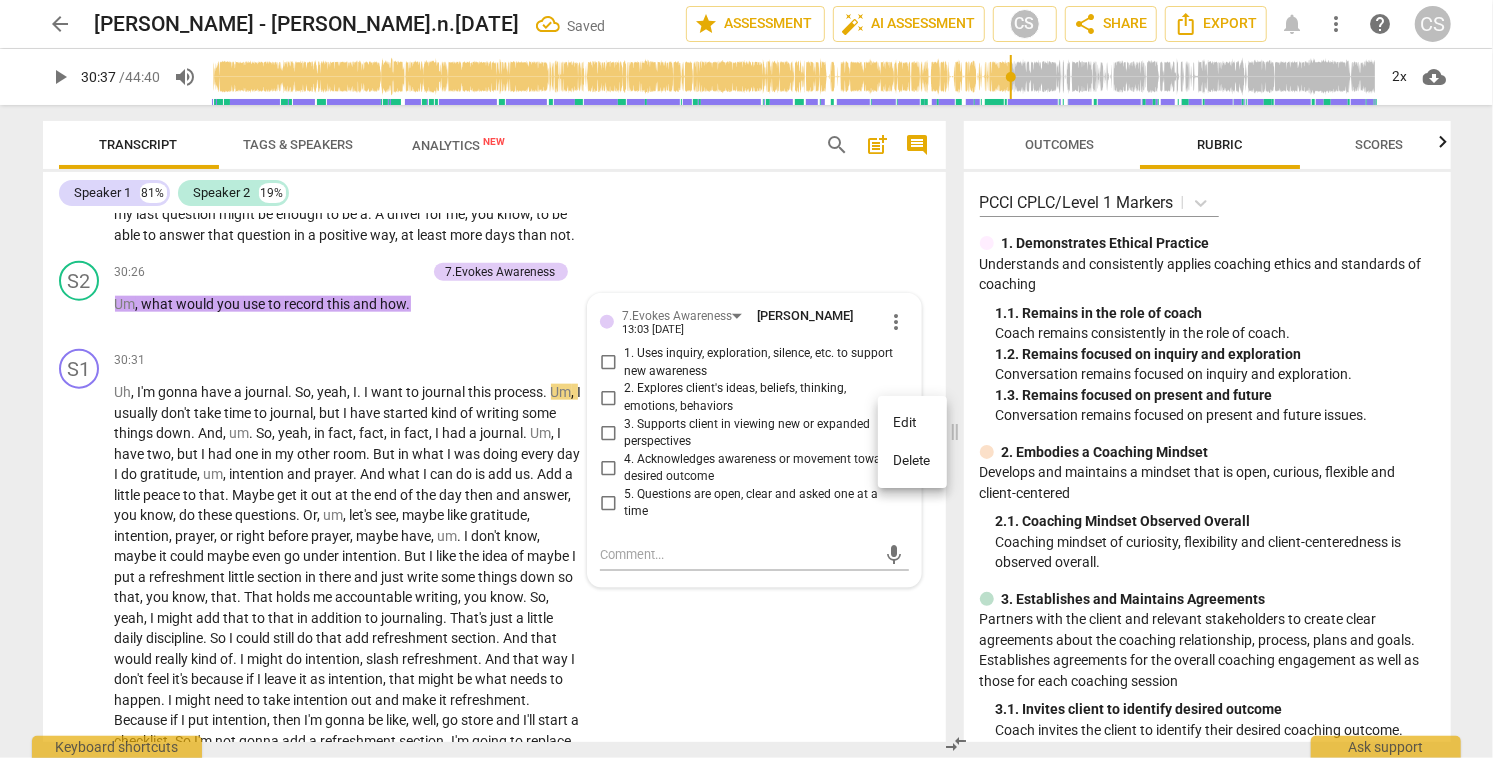 click on "Delete" at bounding box center (912, 461) 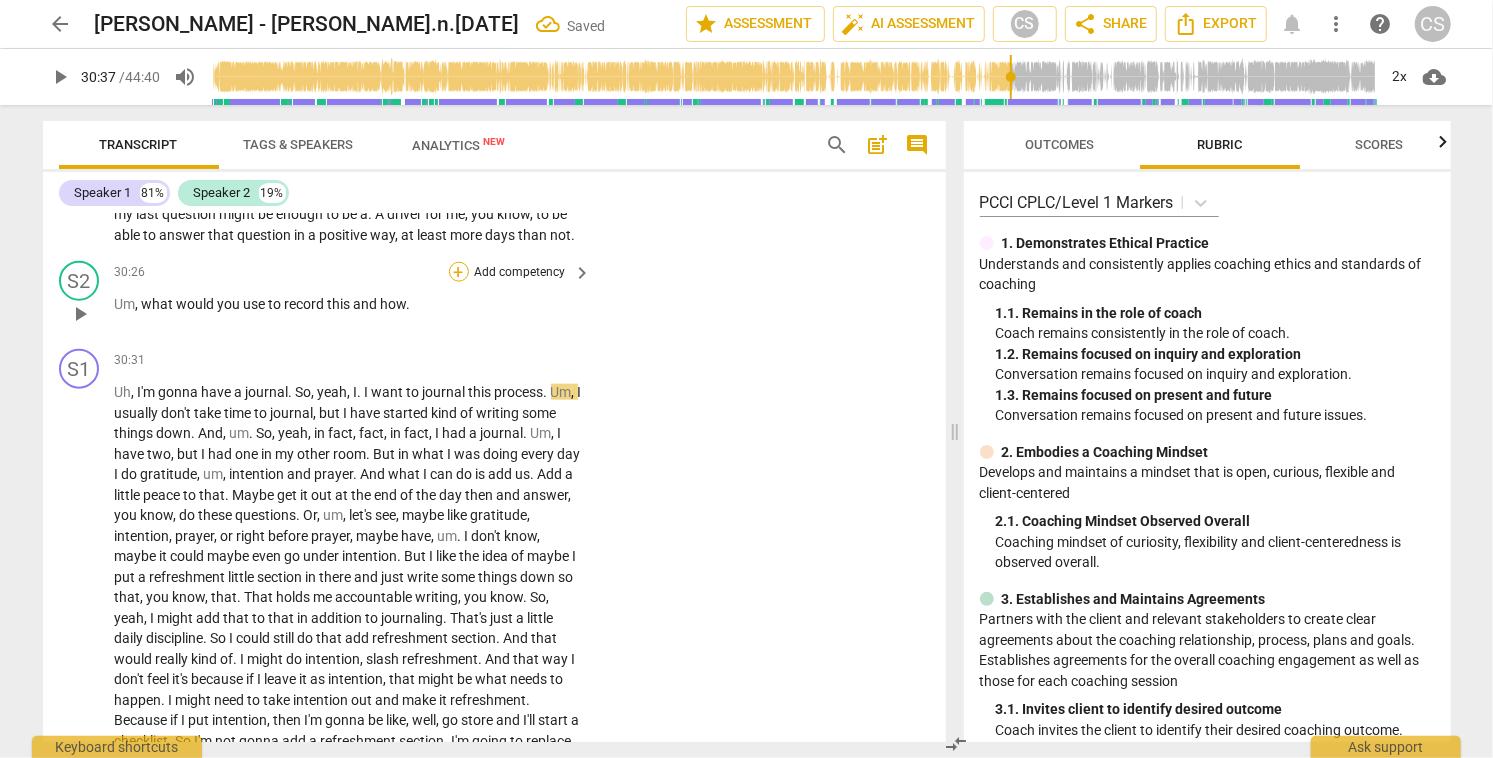 click on "+" at bounding box center [459, 272] 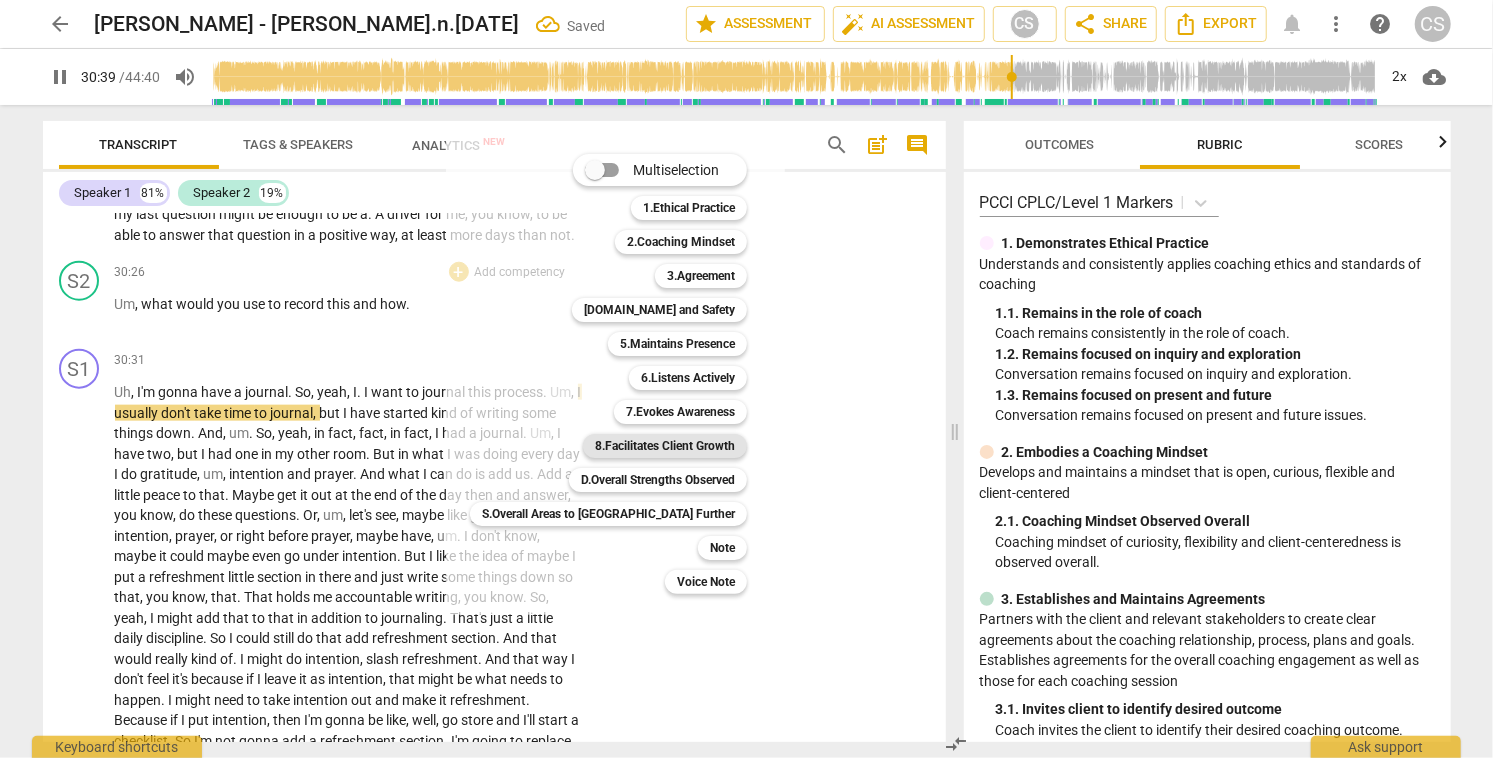 click on "8.Facilitates Client Growth" at bounding box center (665, 446) 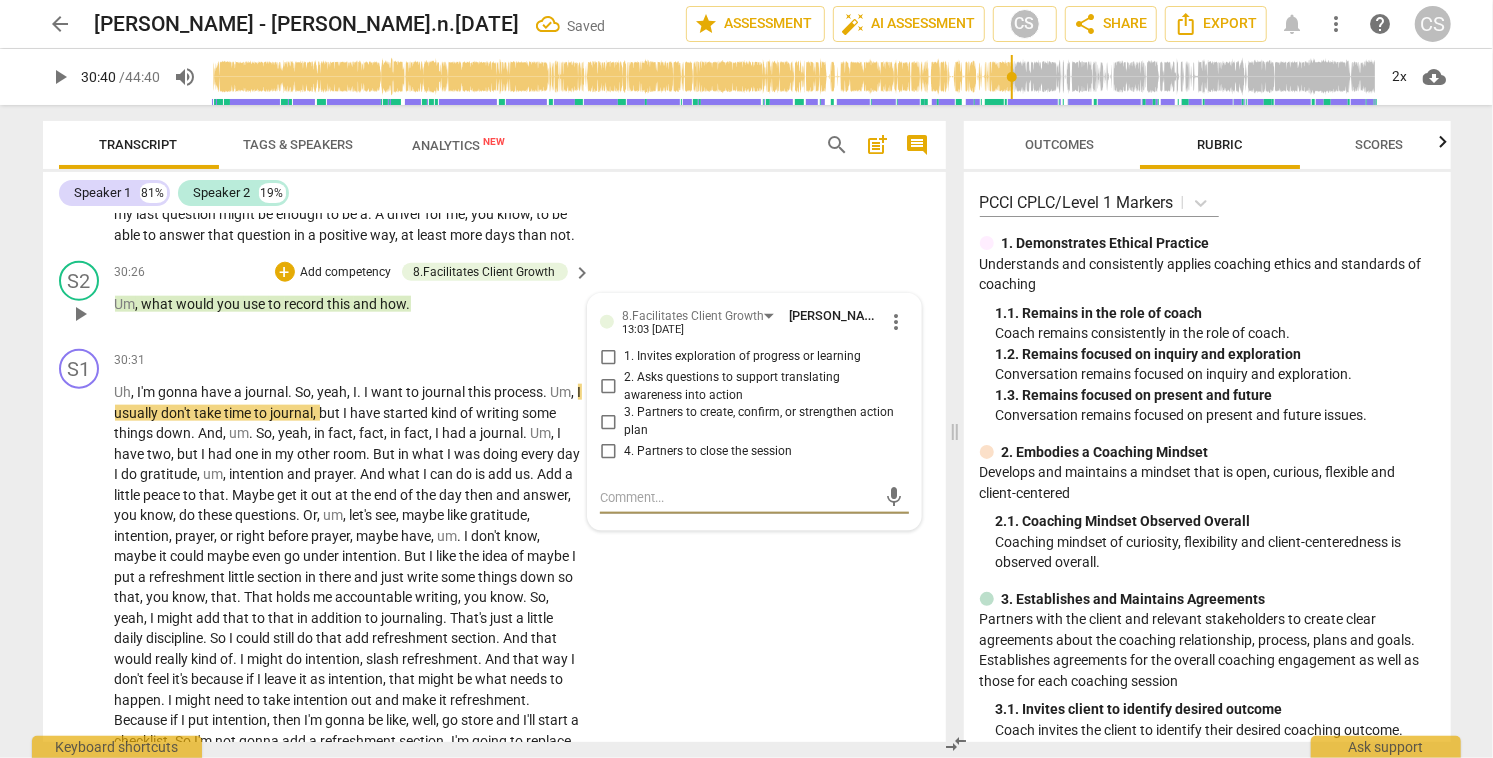 click on "2. Asks questions to support translating awareness into action" at bounding box center (608, 387) 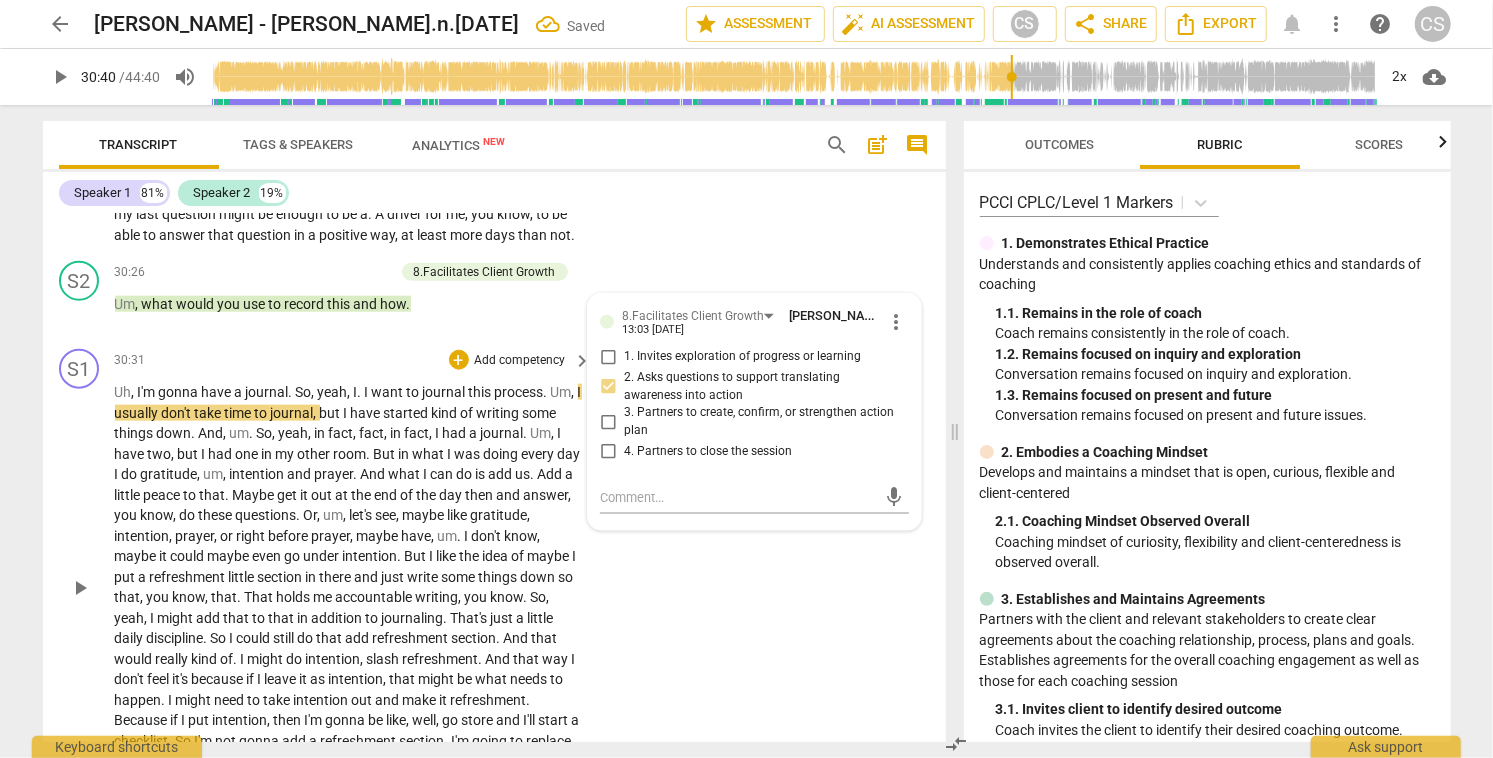 click on "play_arrow" at bounding box center [80, 588] 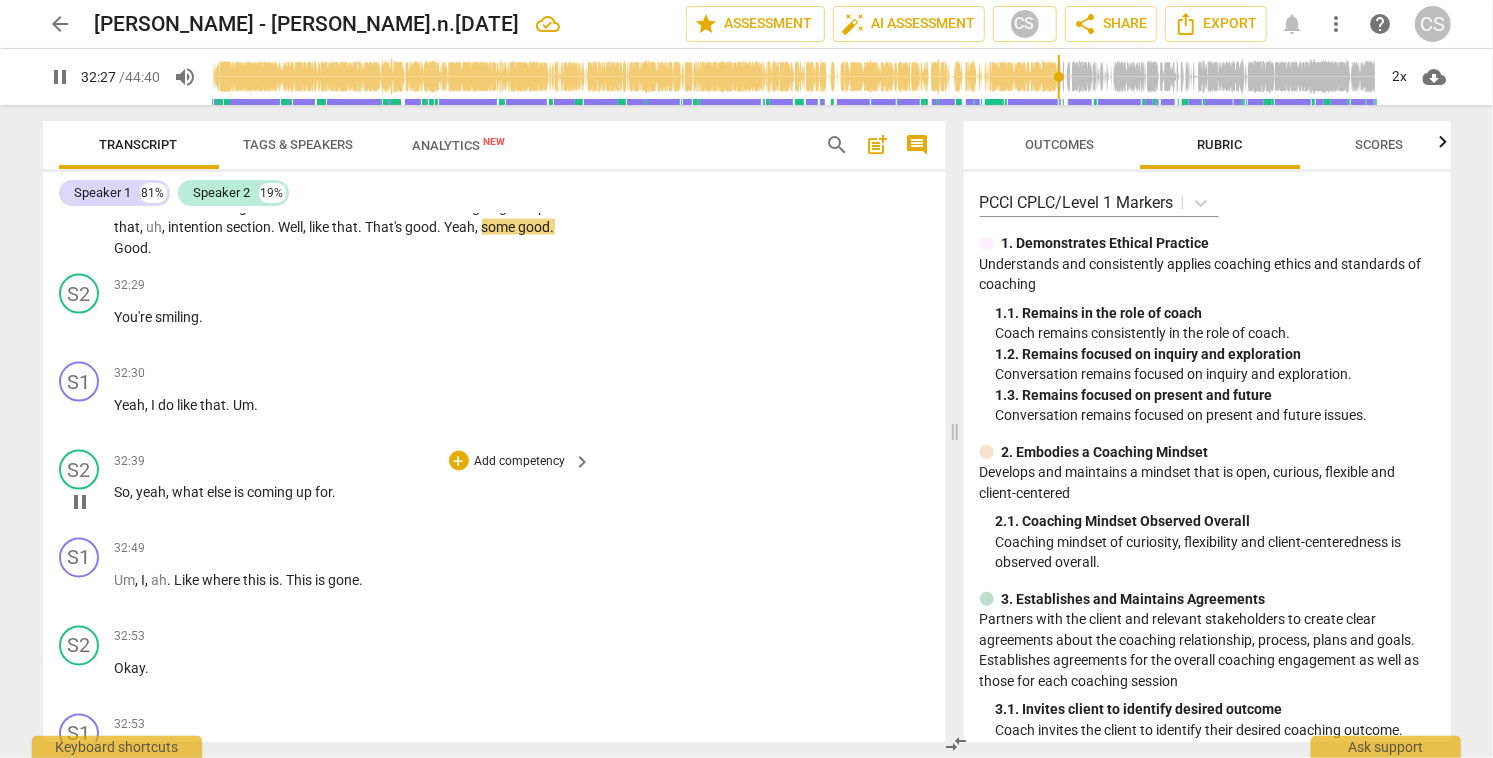 scroll, scrollTop: 10924, scrollLeft: 0, axis: vertical 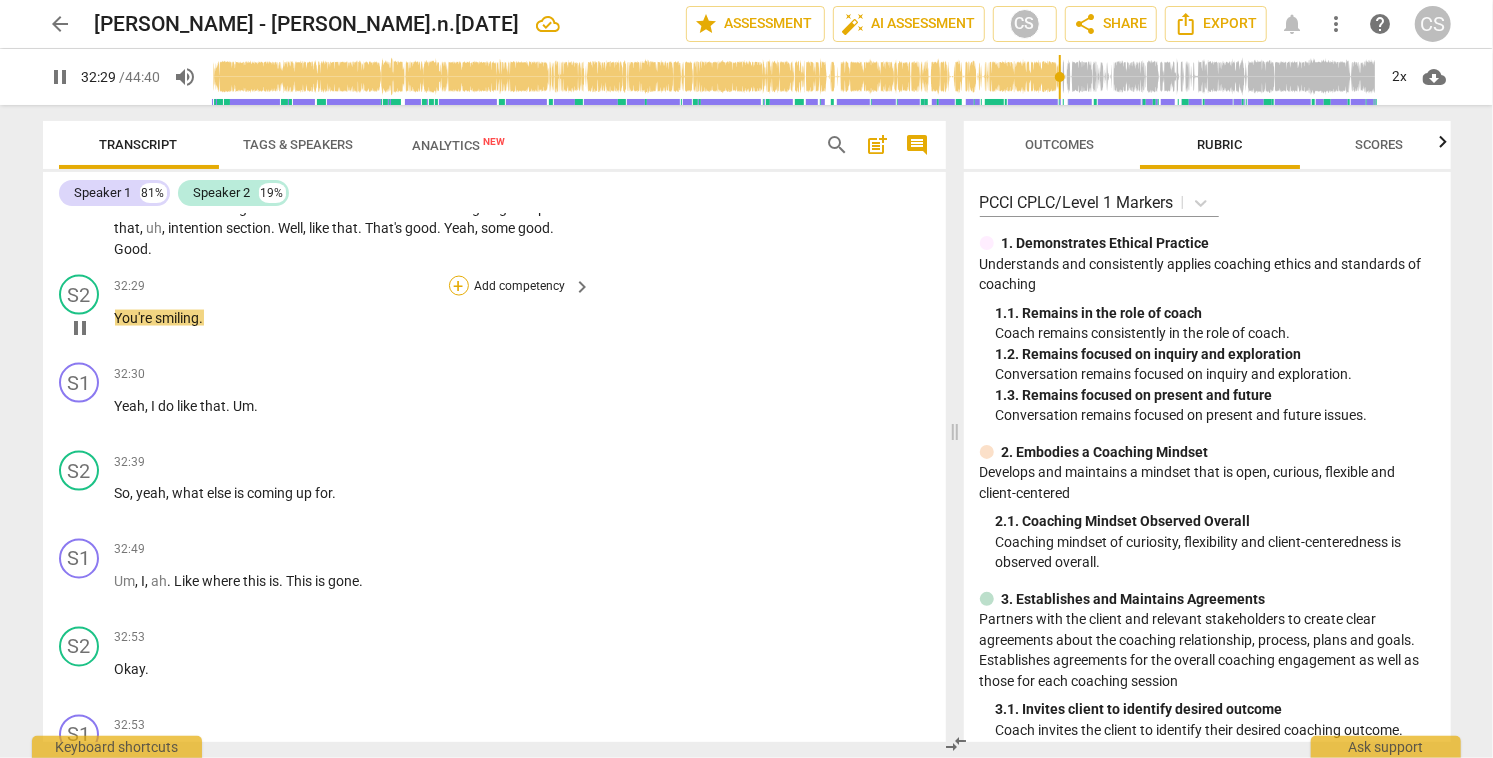click on "+" at bounding box center [459, 286] 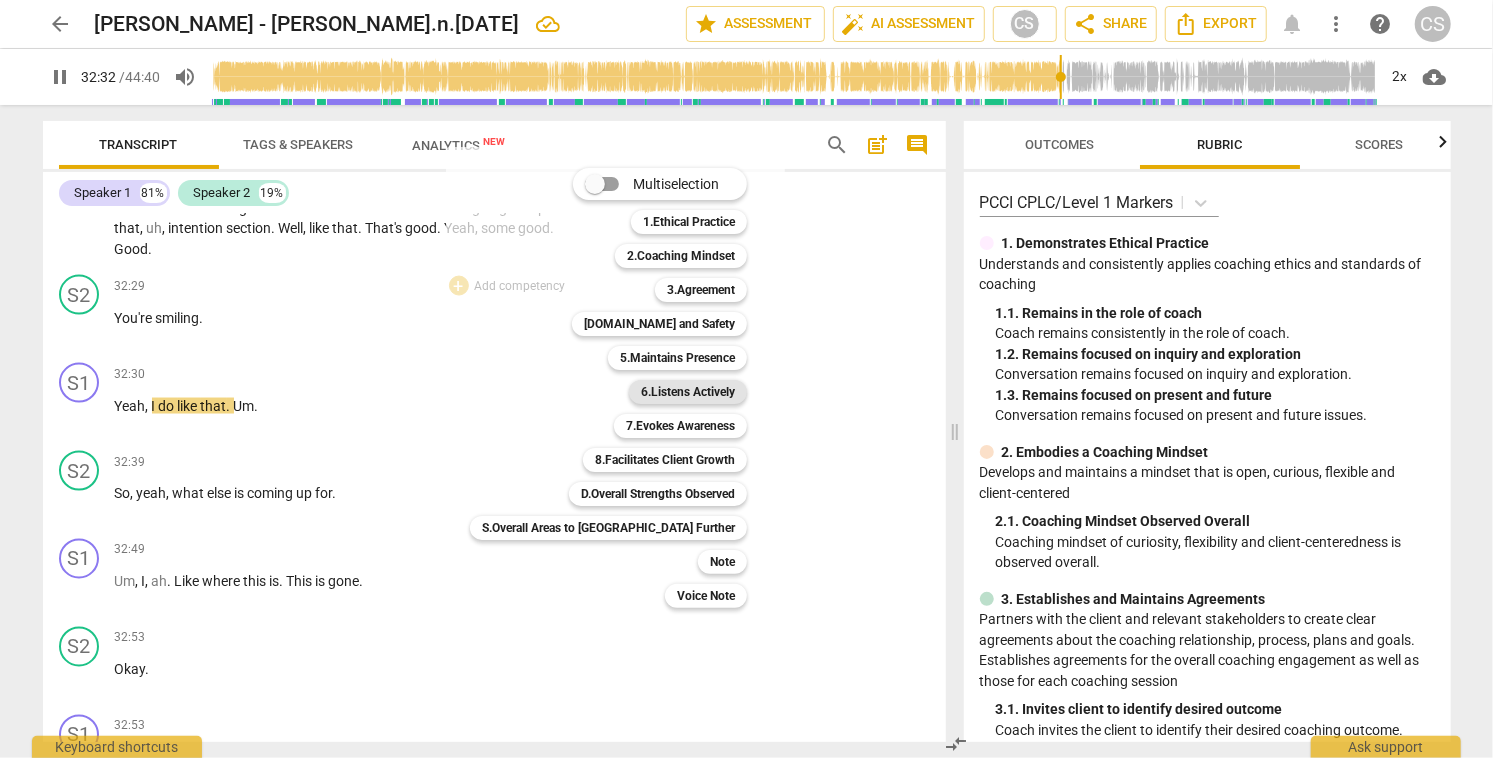 click on "6.Listens Actively" at bounding box center (688, 392) 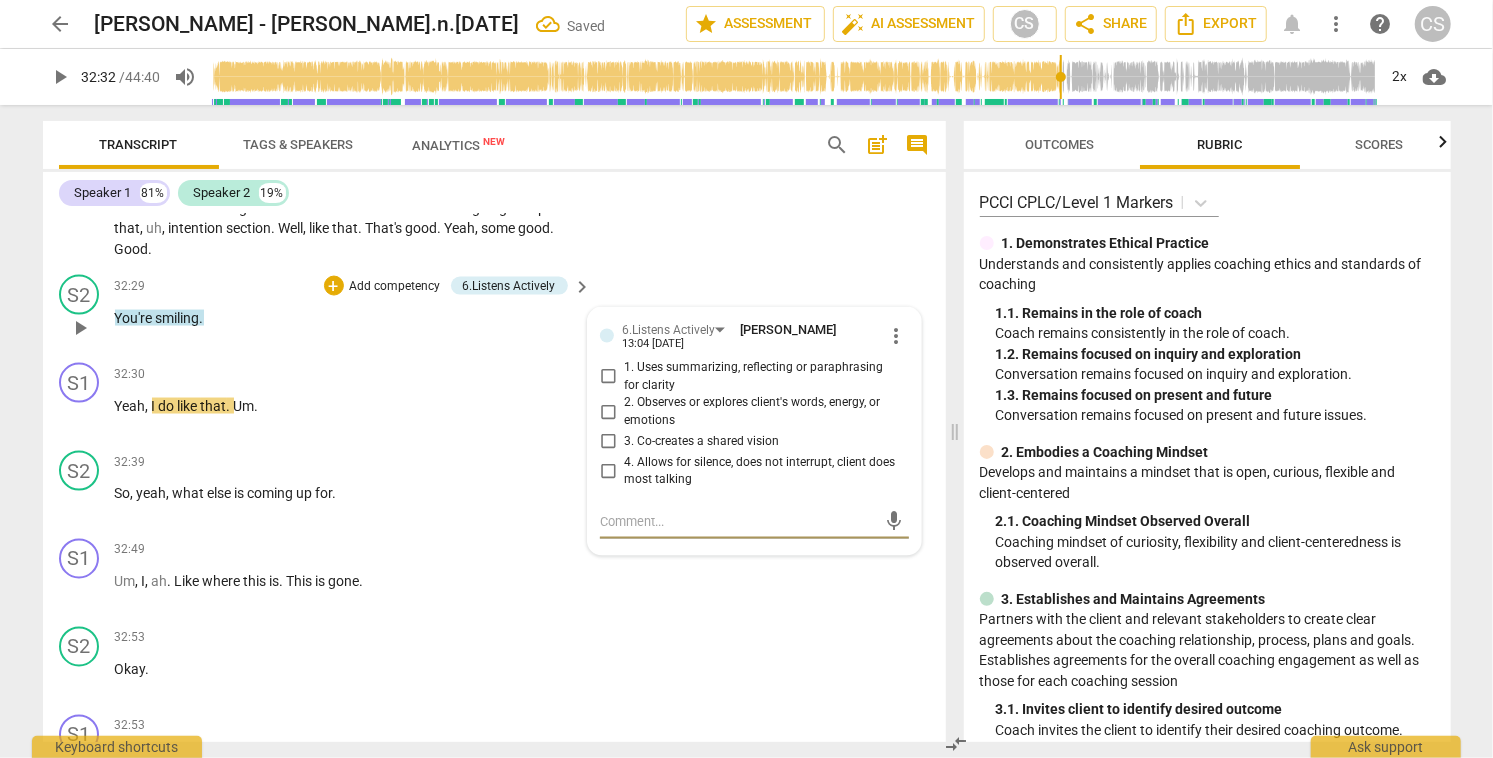 click on "2. Observes or explores client's words, energy, or emotions" at bounding box center (608, 412) 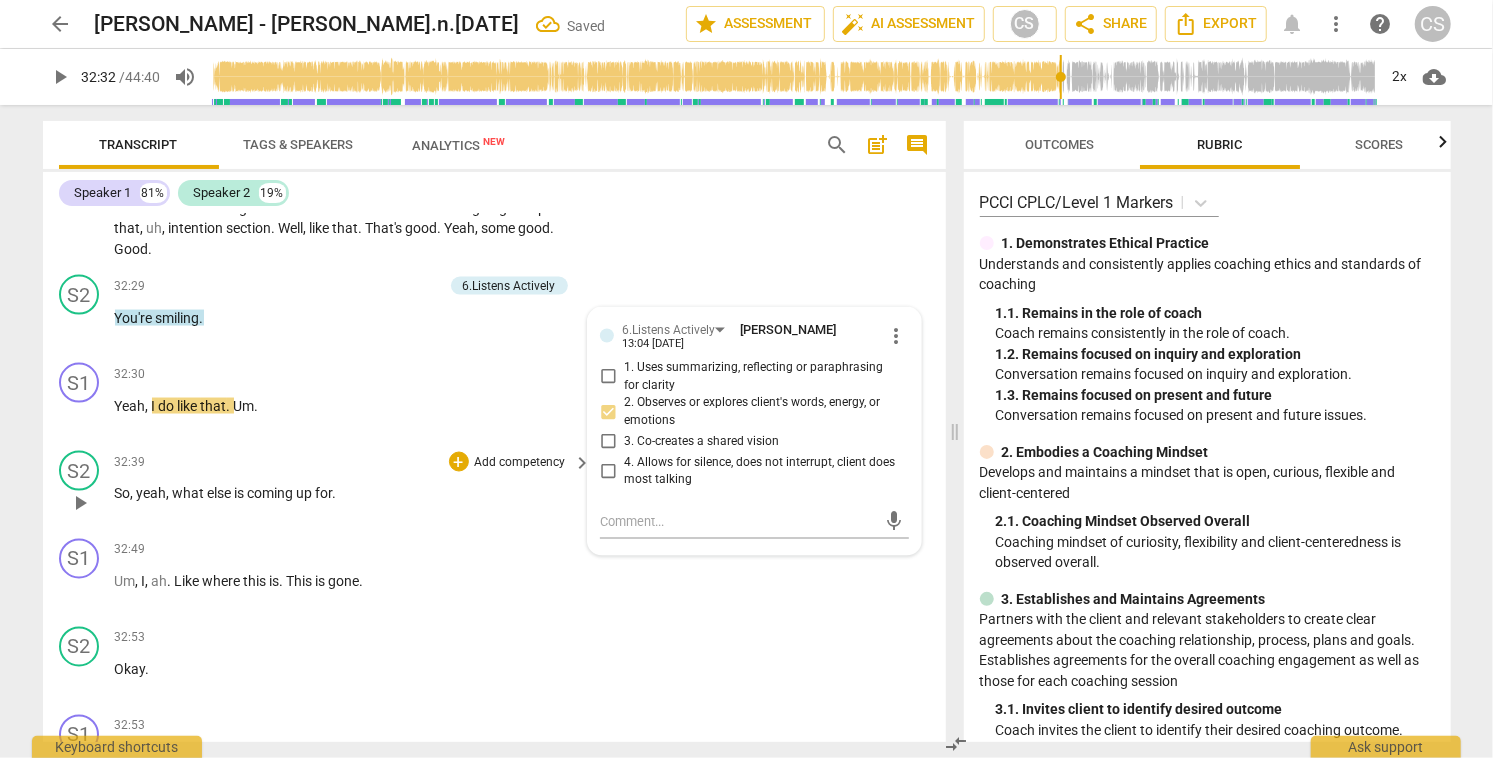 click on "play_arrow" at bounding box center [80, 504] 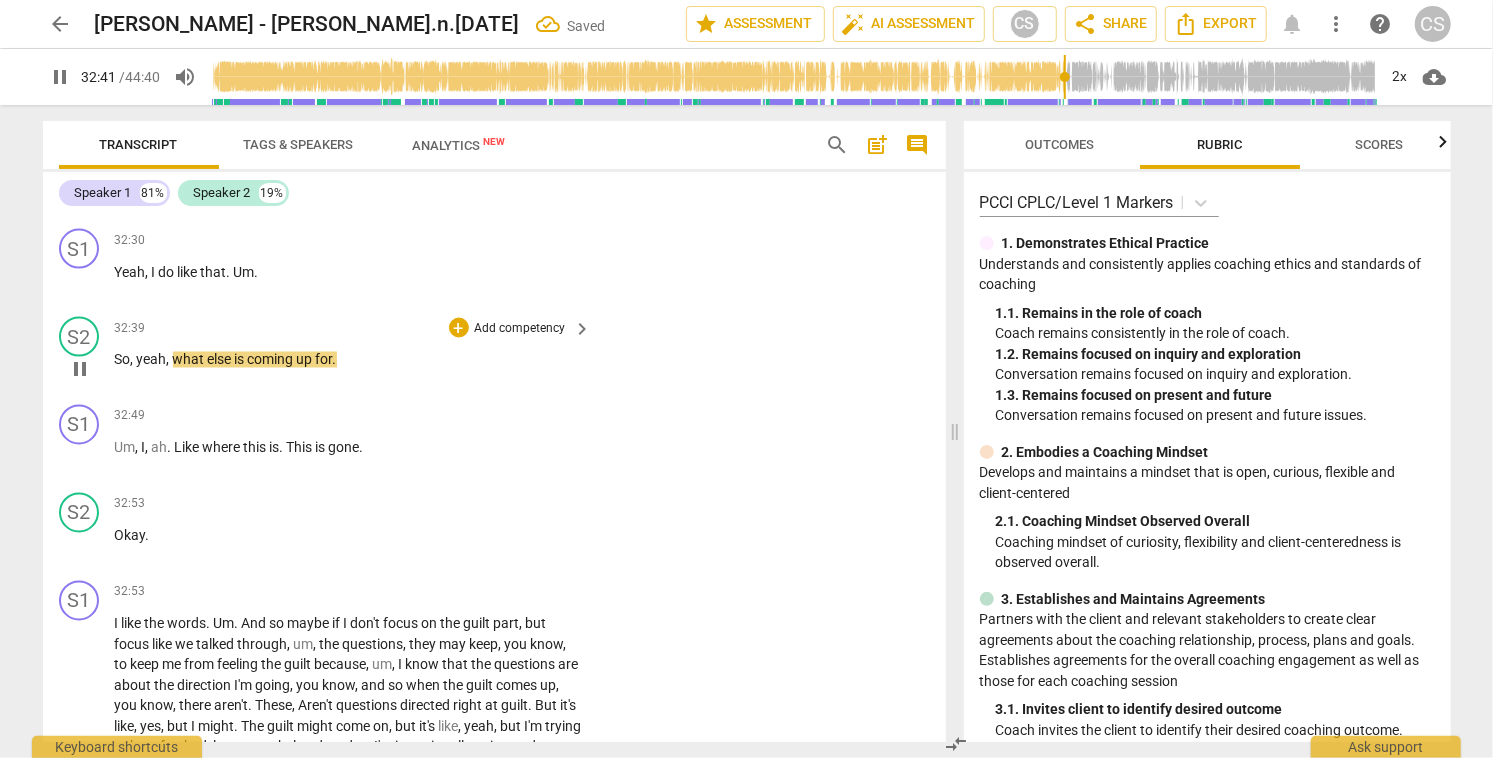 scroll, scrollTop: 11098, scrollLeft: 0, axis: vertical 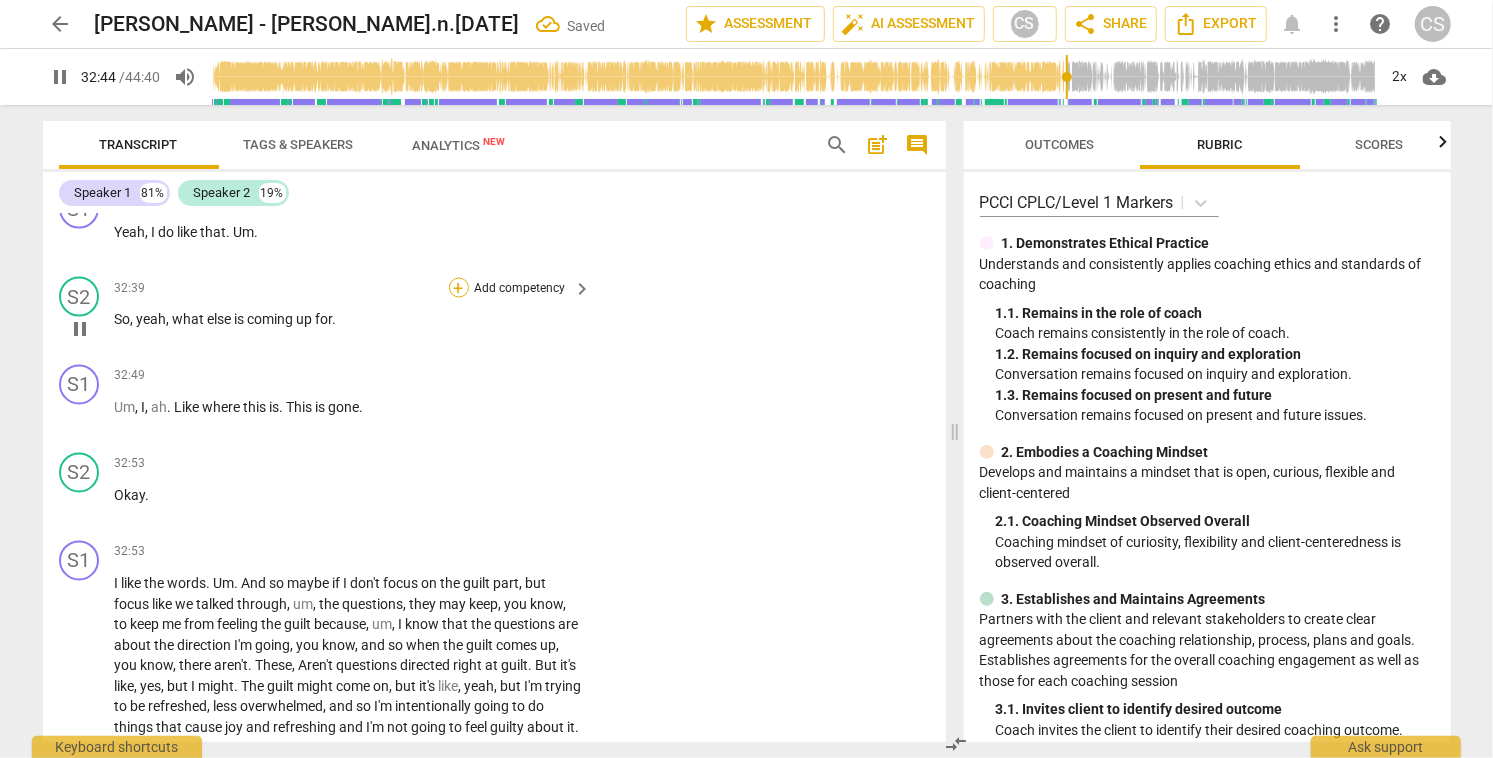 click on "+" at bounding box center [459, 288] 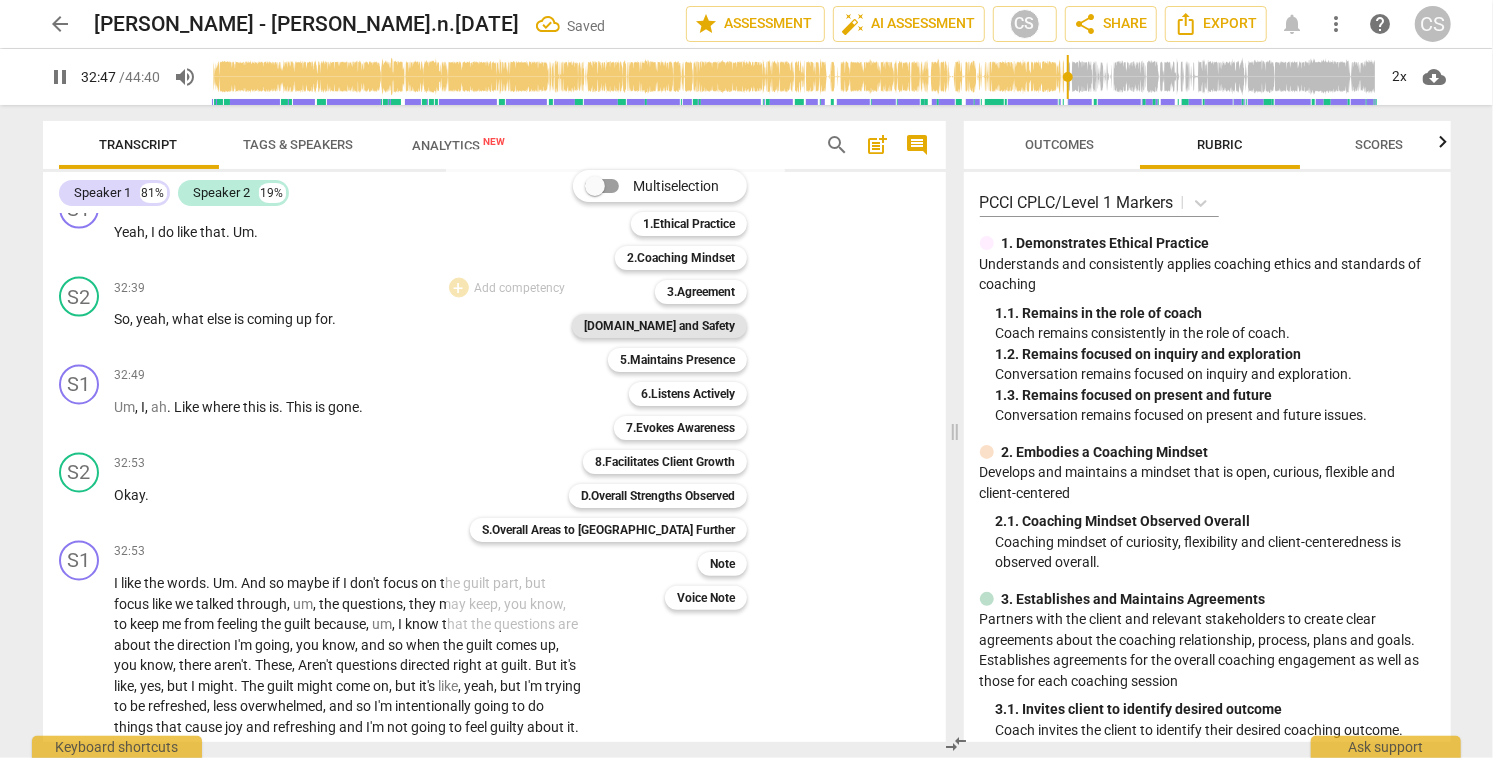 click on "[DOMAIN_NAME] and Safety" at bounding box center (659, 326) 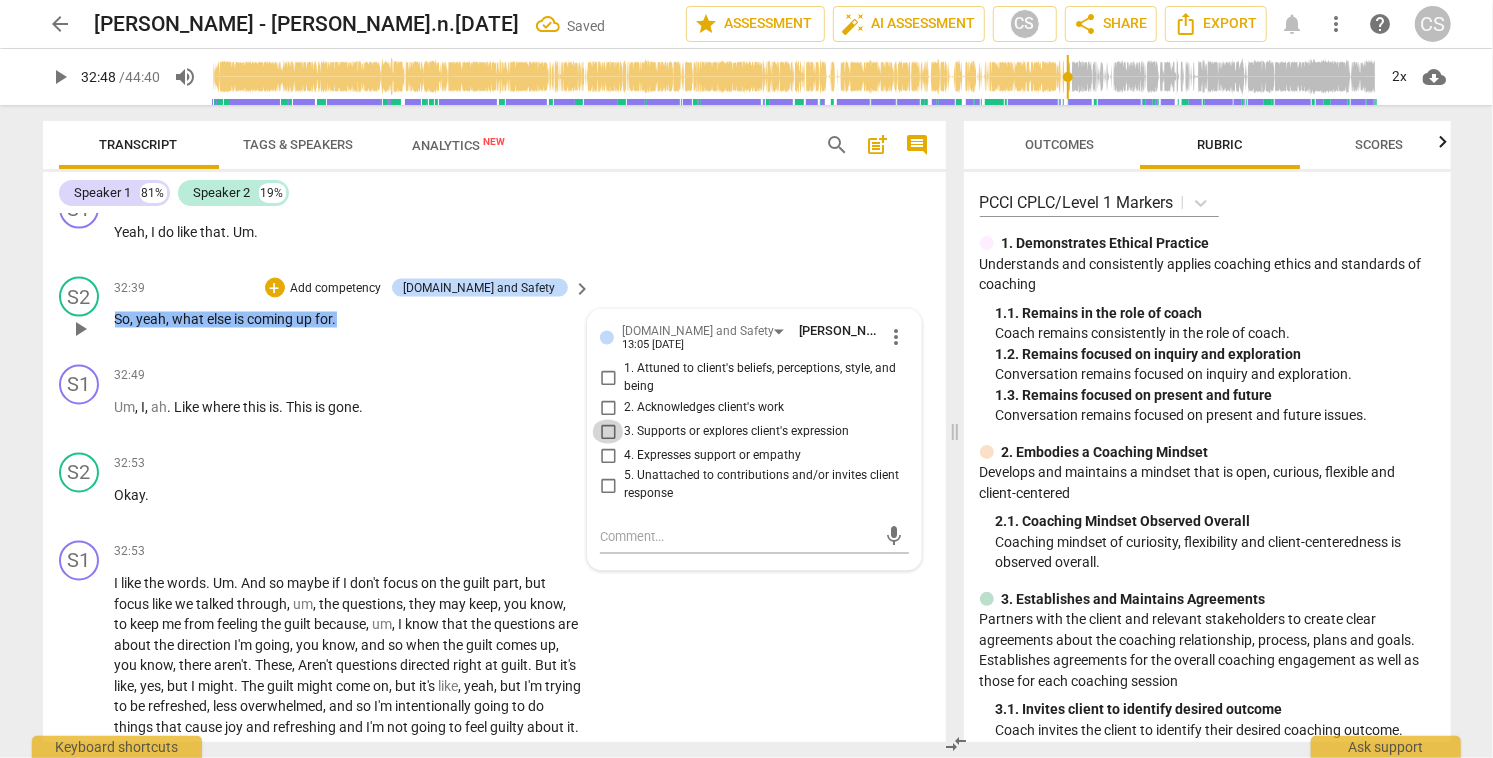 click on "3. Supports or explores client's expression" at bounding box center (608, 432) 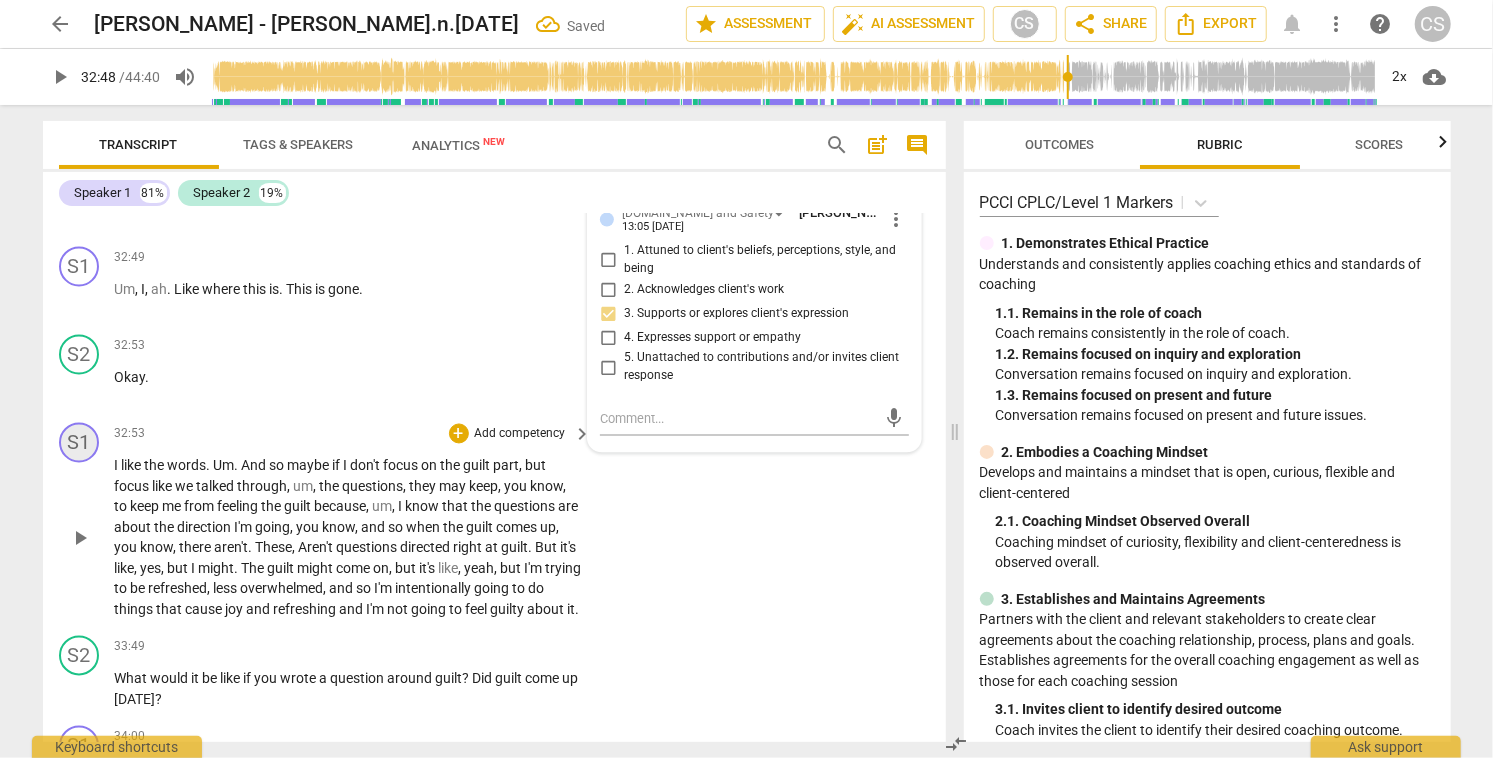 scroll, scrollTop: 11219, scrollLeft: 0, axis: vertical 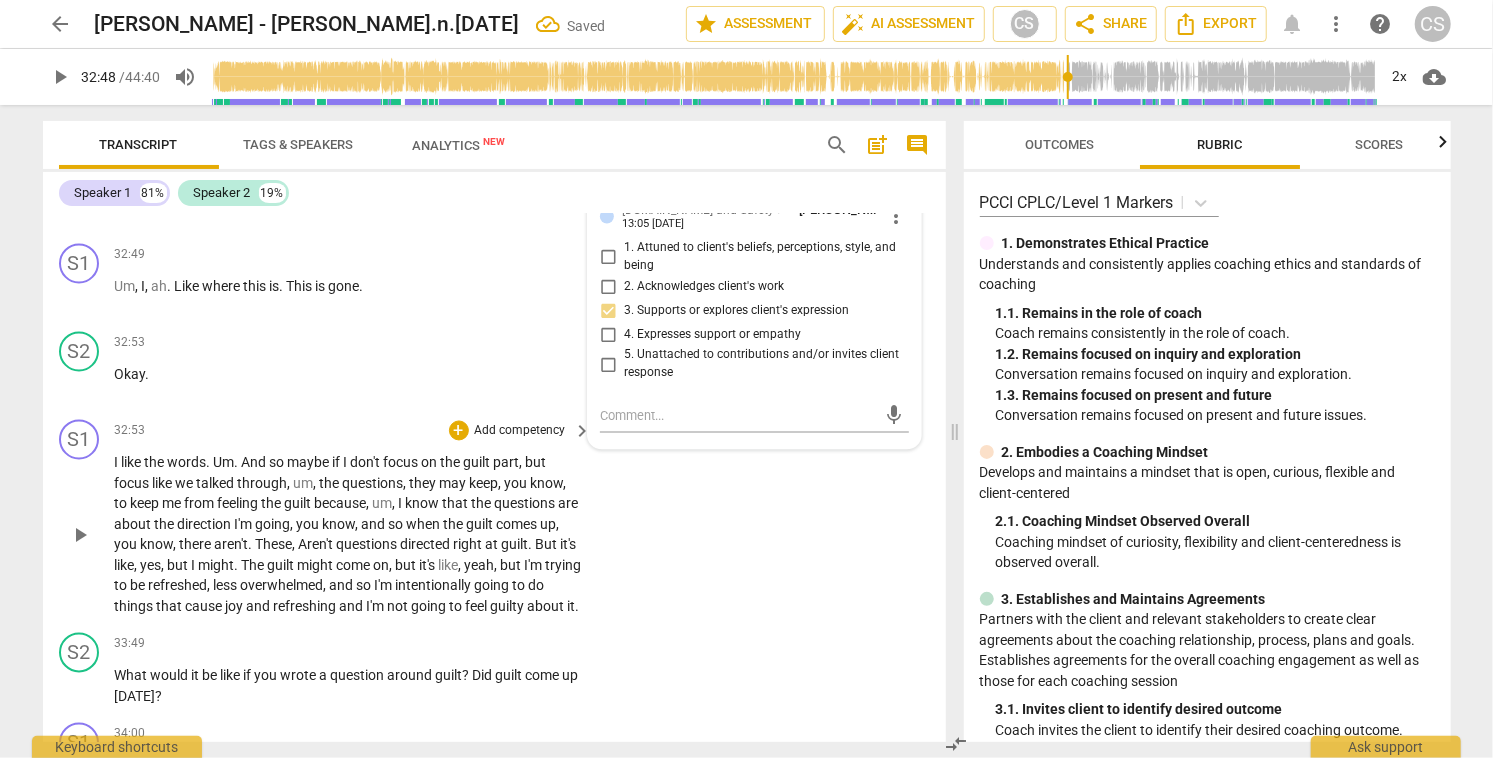 click on "play_arrow" at bounding box center [80, 536] 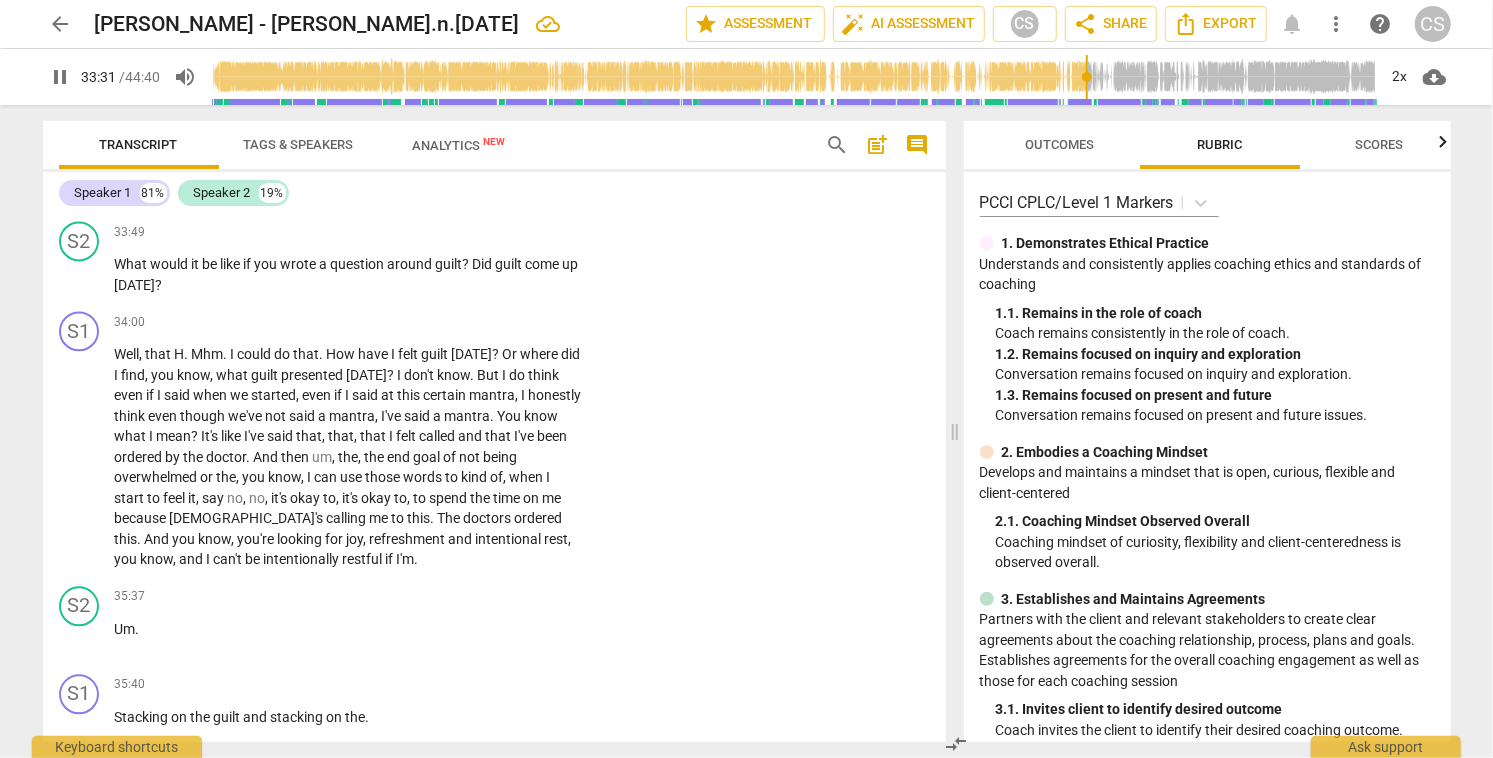 scroll, scrollTop: 11633, scrollLeft: 0, axis: vertical 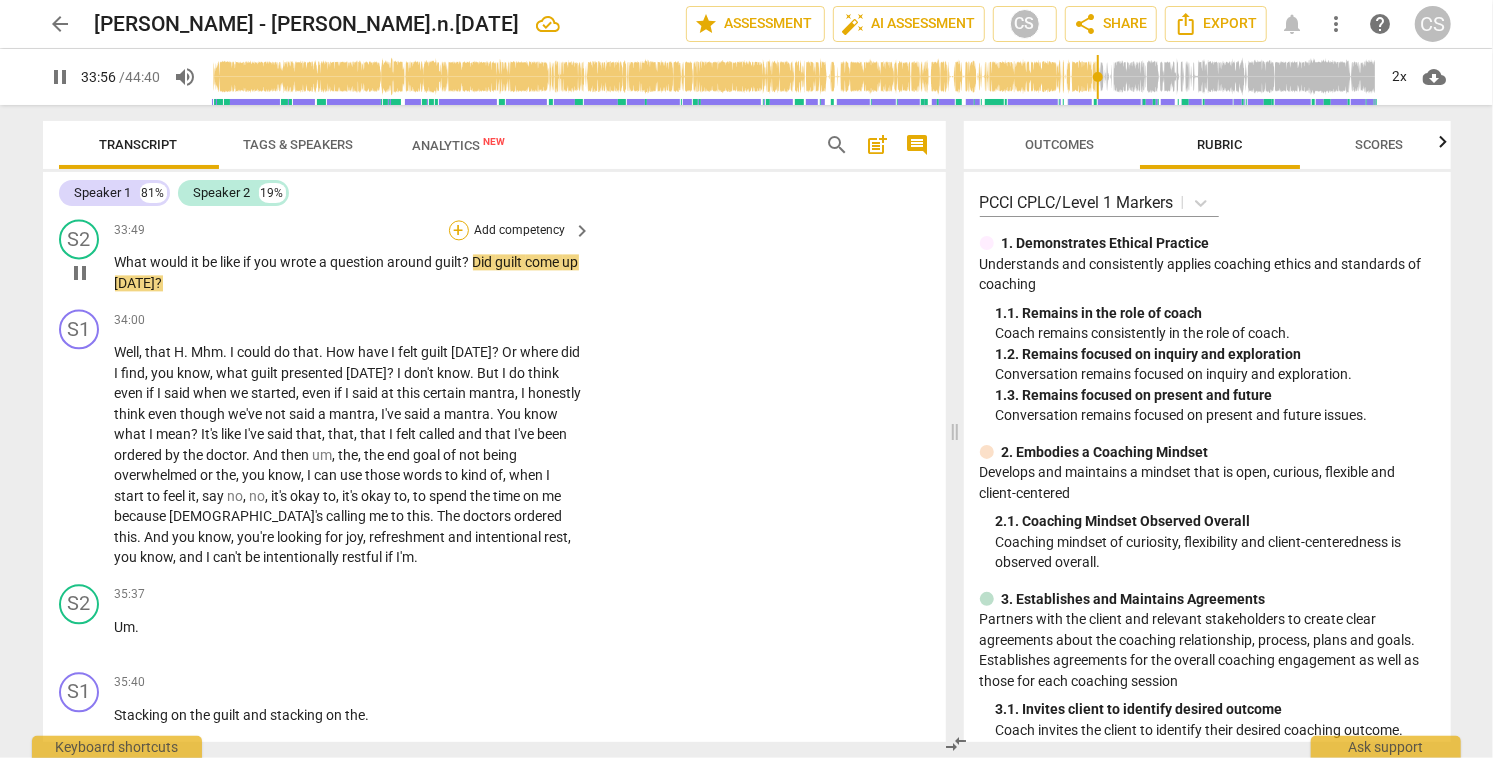 click on "+" at bounding box center [459, 230] 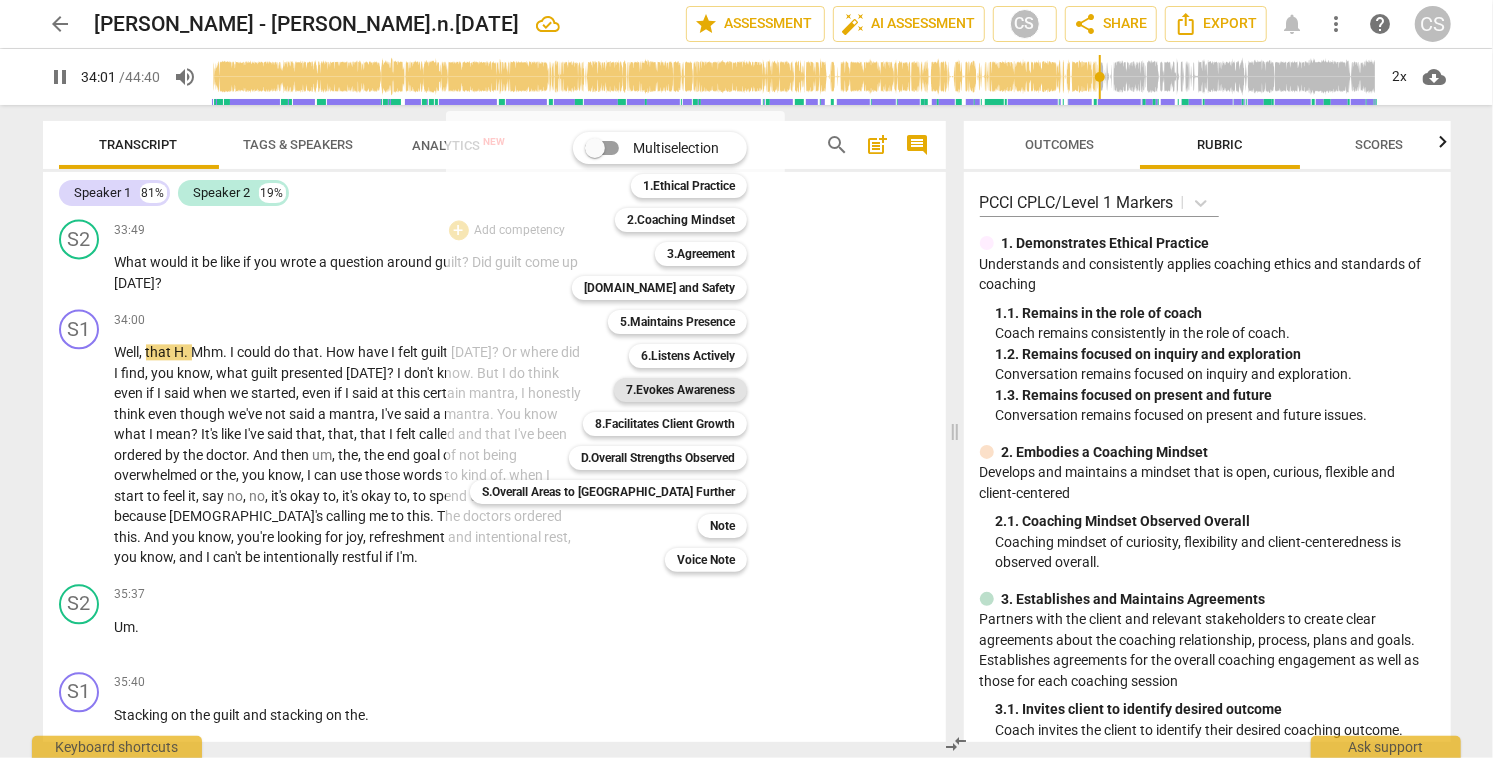 click on "7.Evokes Awareness" at bounding box center (680, 390) 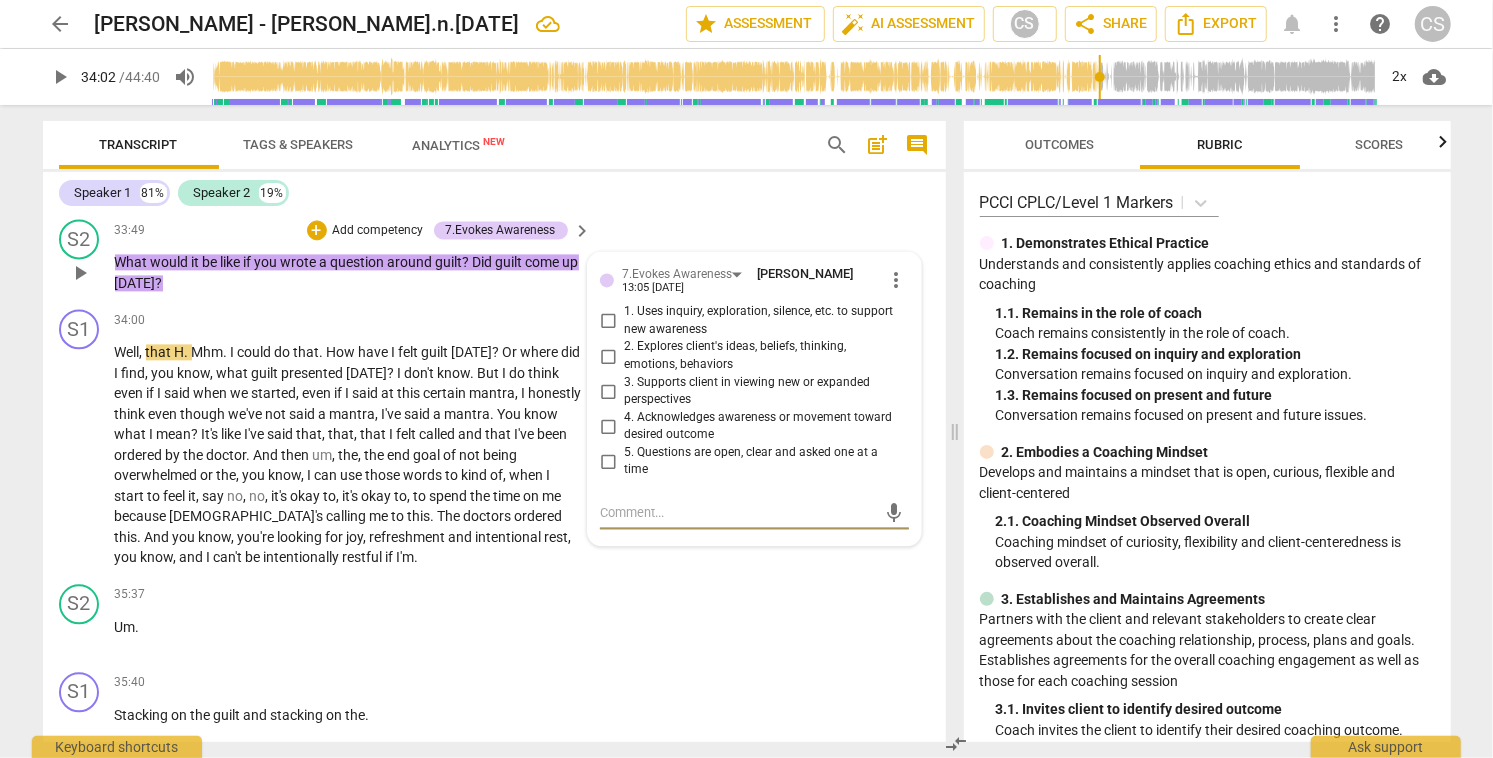 click on "1. Uses inquiry, exploration, silence, etc.  to support new awareness" at bounding box center (608, 321) 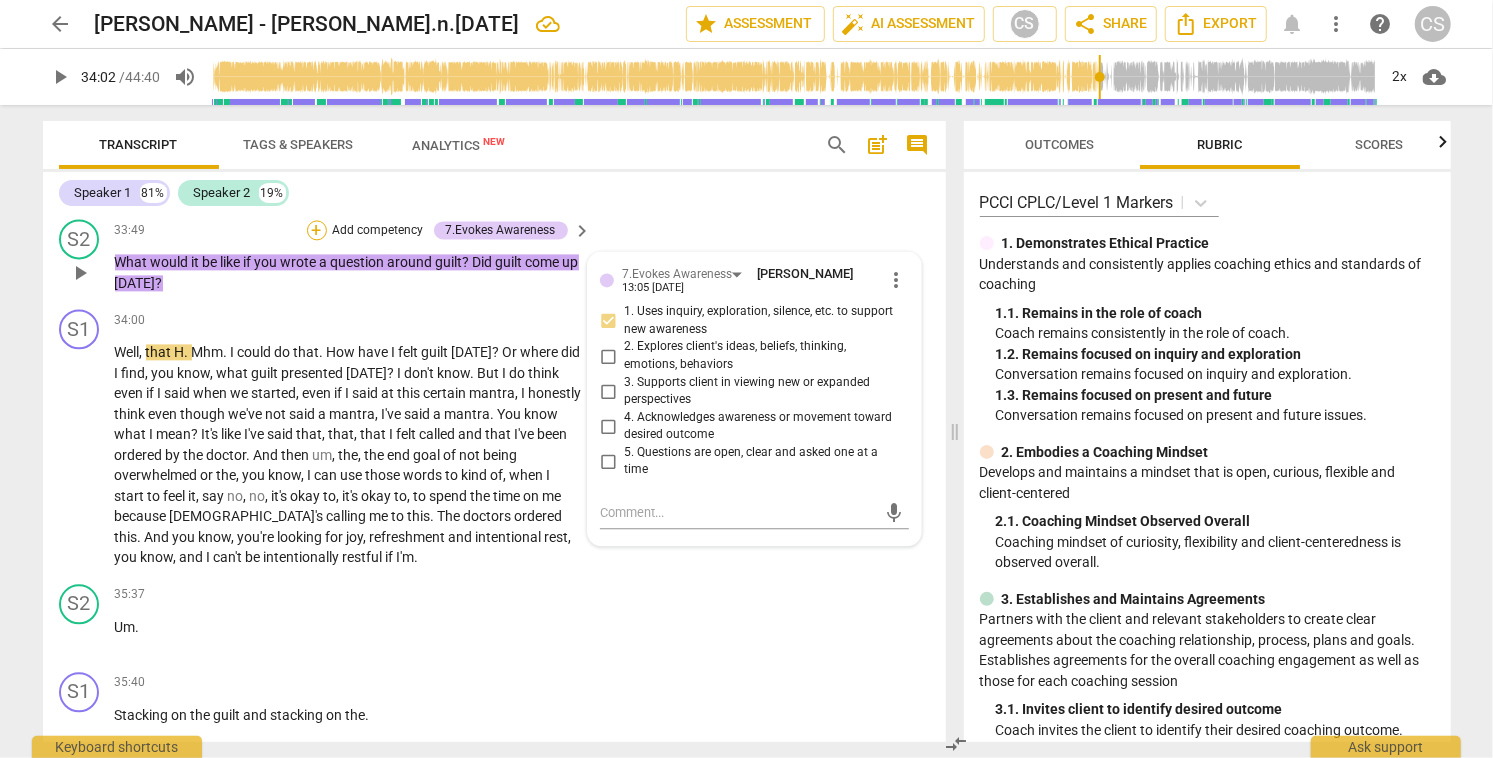 click on "+" at bounding box center [317, 230] 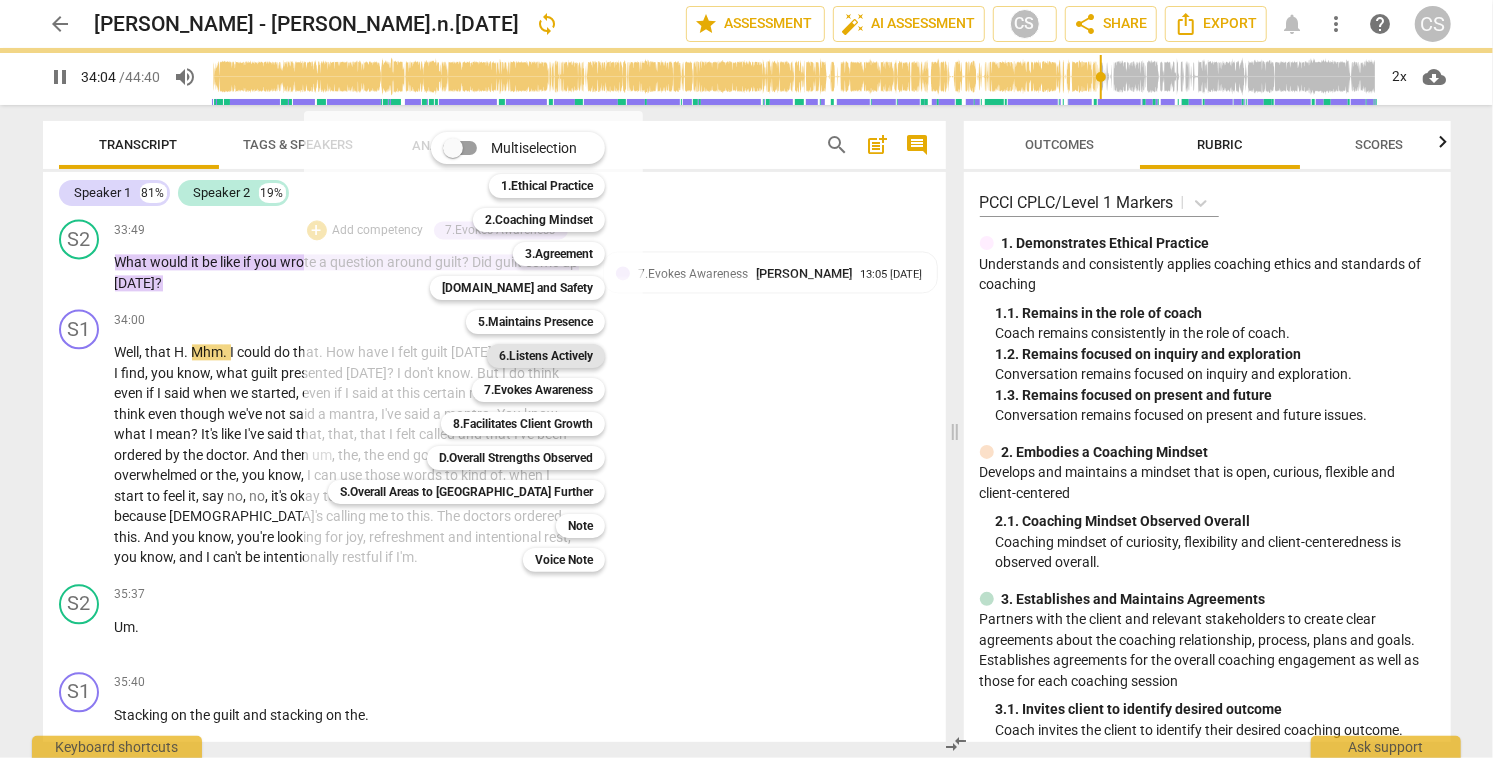 click on "6.Listens Actively" at bounding box center (546, 356) 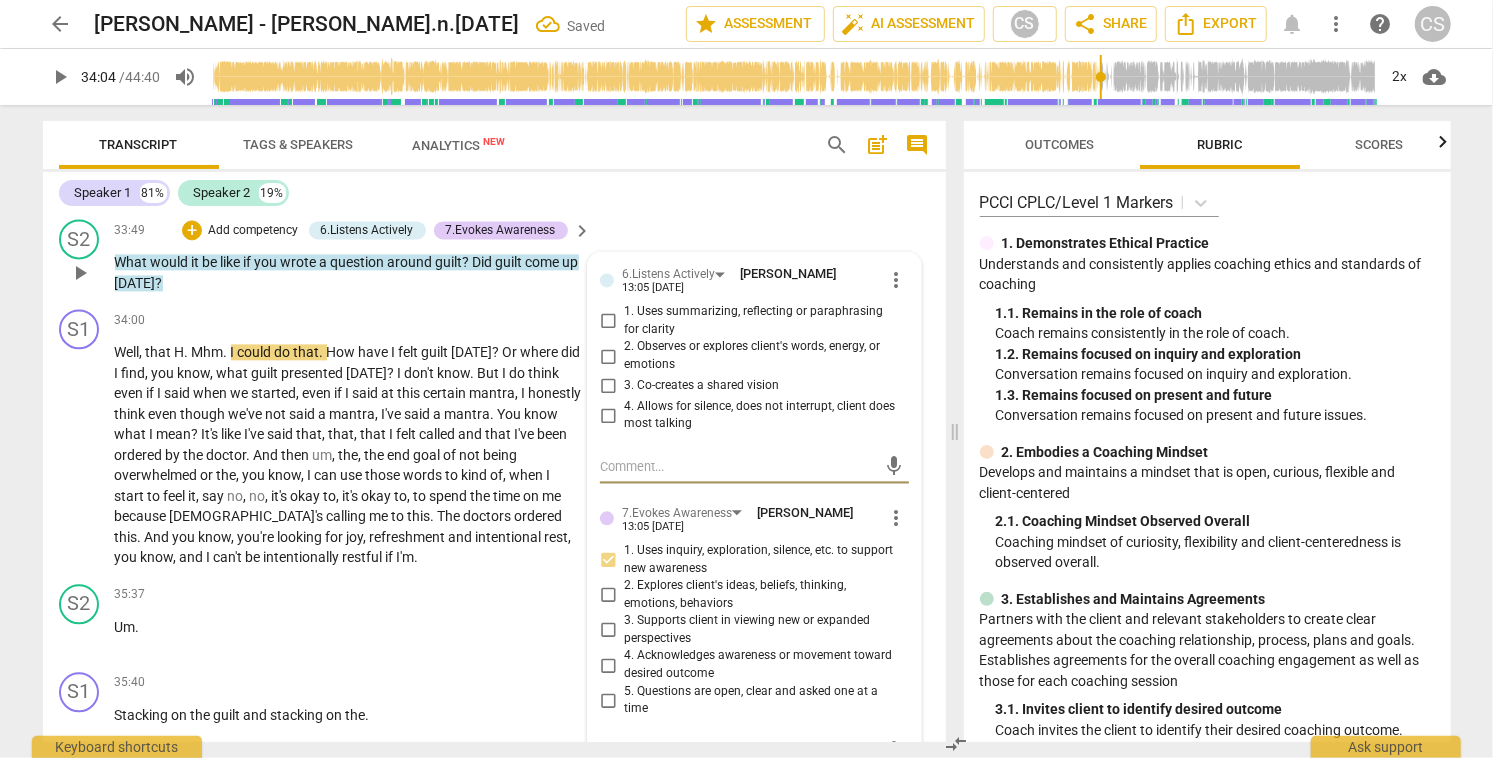click on "6.Listens Actively [PERSON_NAME] 13:05 [DATE] more_vert 1. Uses summarizing, reflecting or paraphrasing for clarity 2. Observes or explores client's words, energy, or emotions 3. Co-creates a shared vision 4. Allows for silence, does not interrupt, client does most talking" at bounding box center (754, 353) 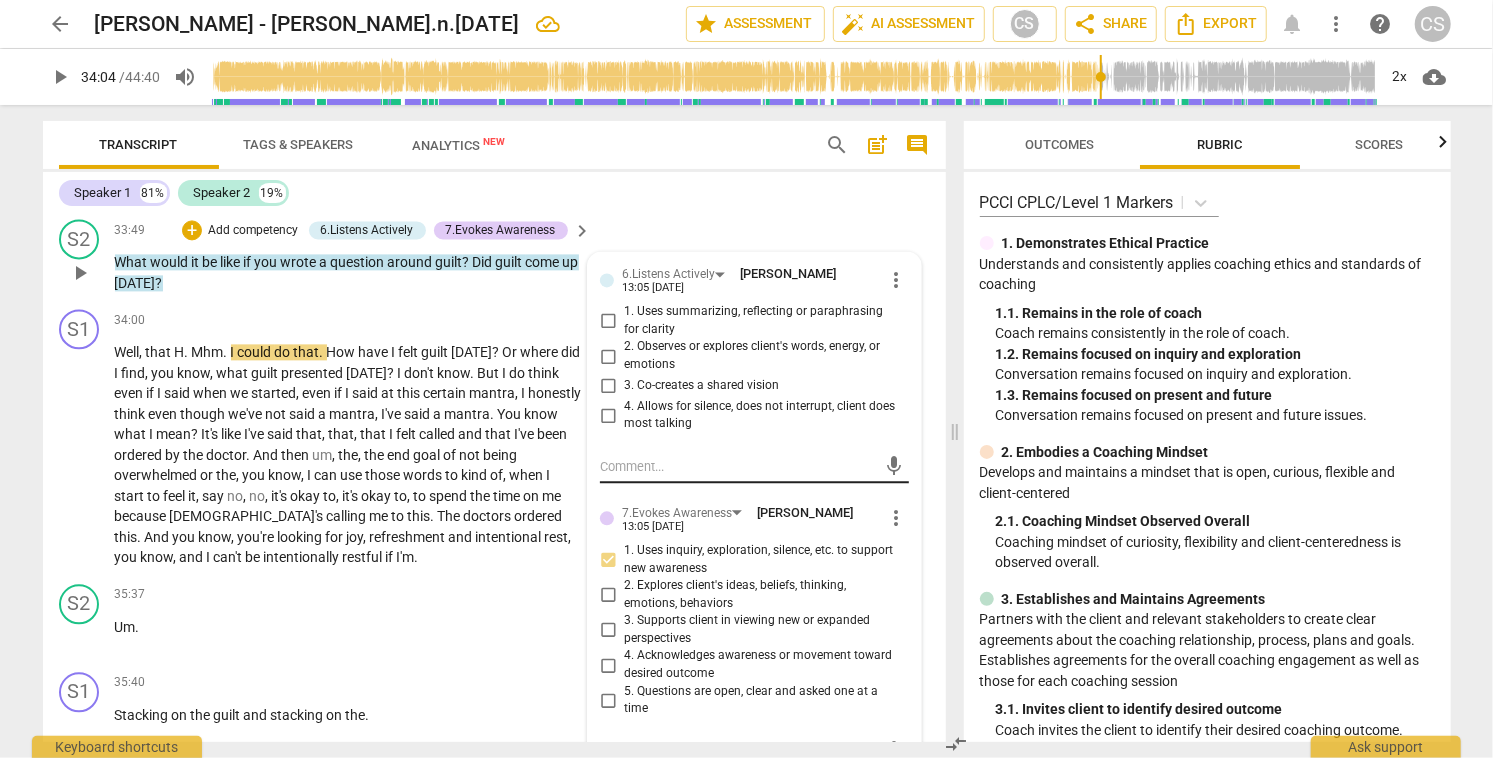 click at bounding box center (738, 466) 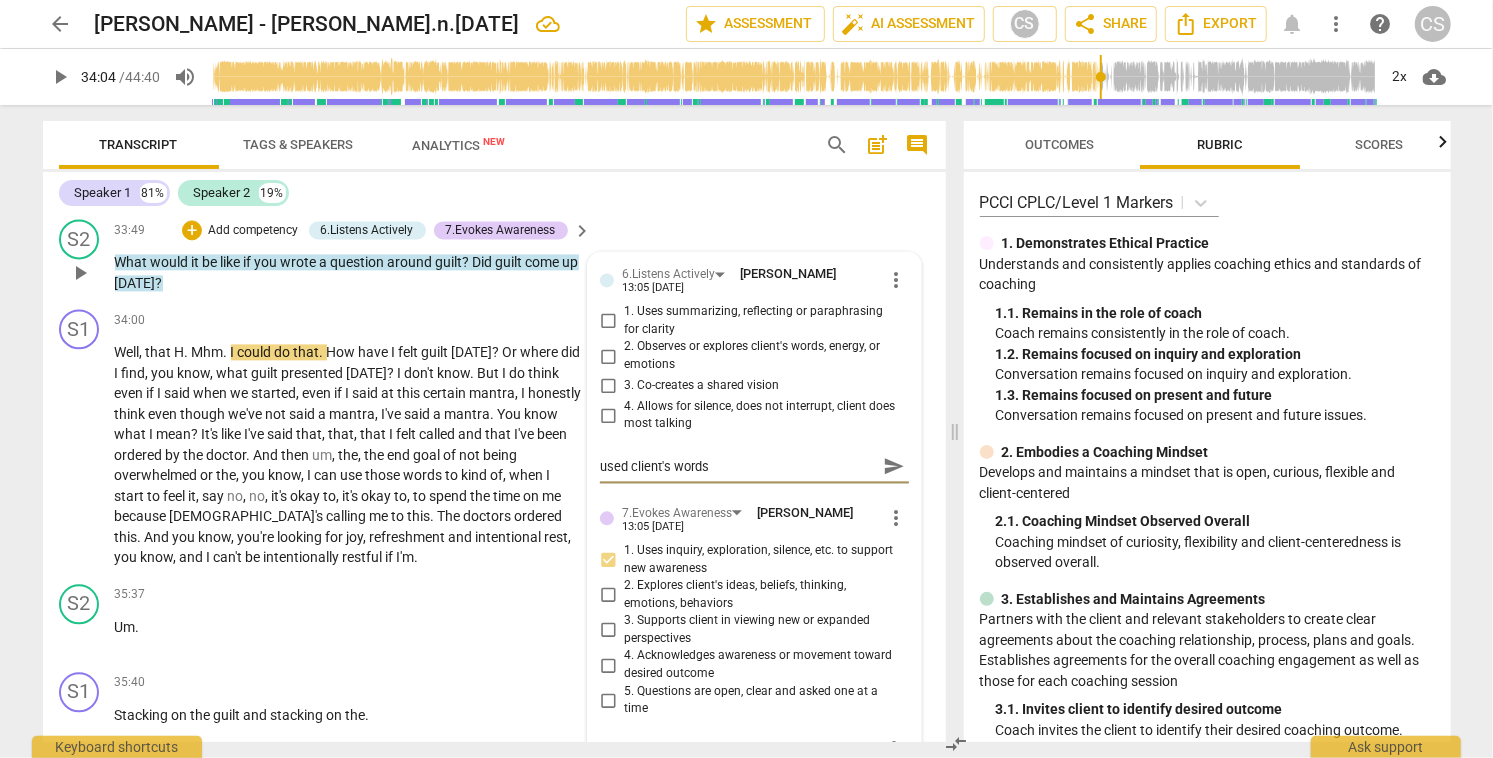 click on "send" at bounding box center [894, 466] 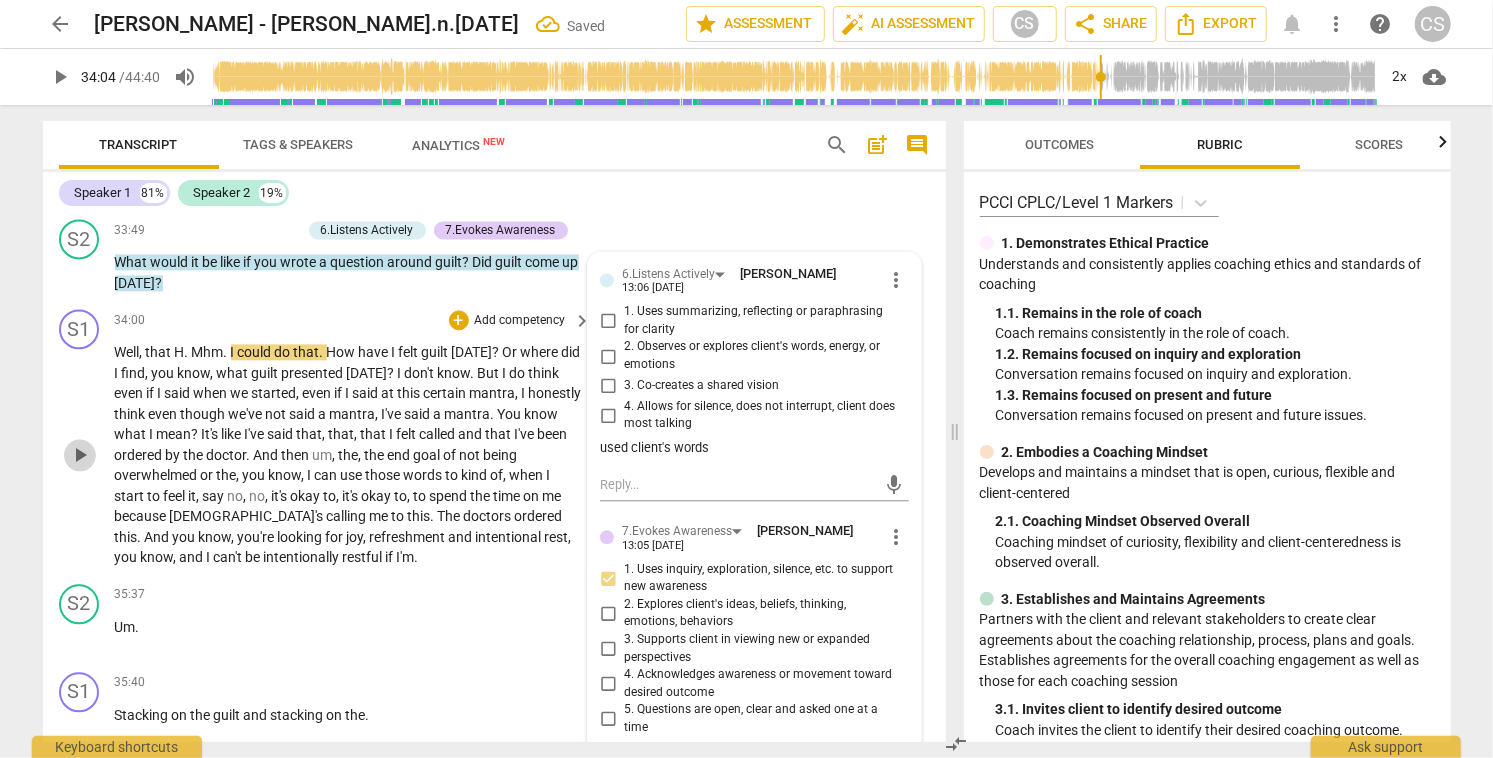 click on "play_arrow" at bounding box center [80, 455] 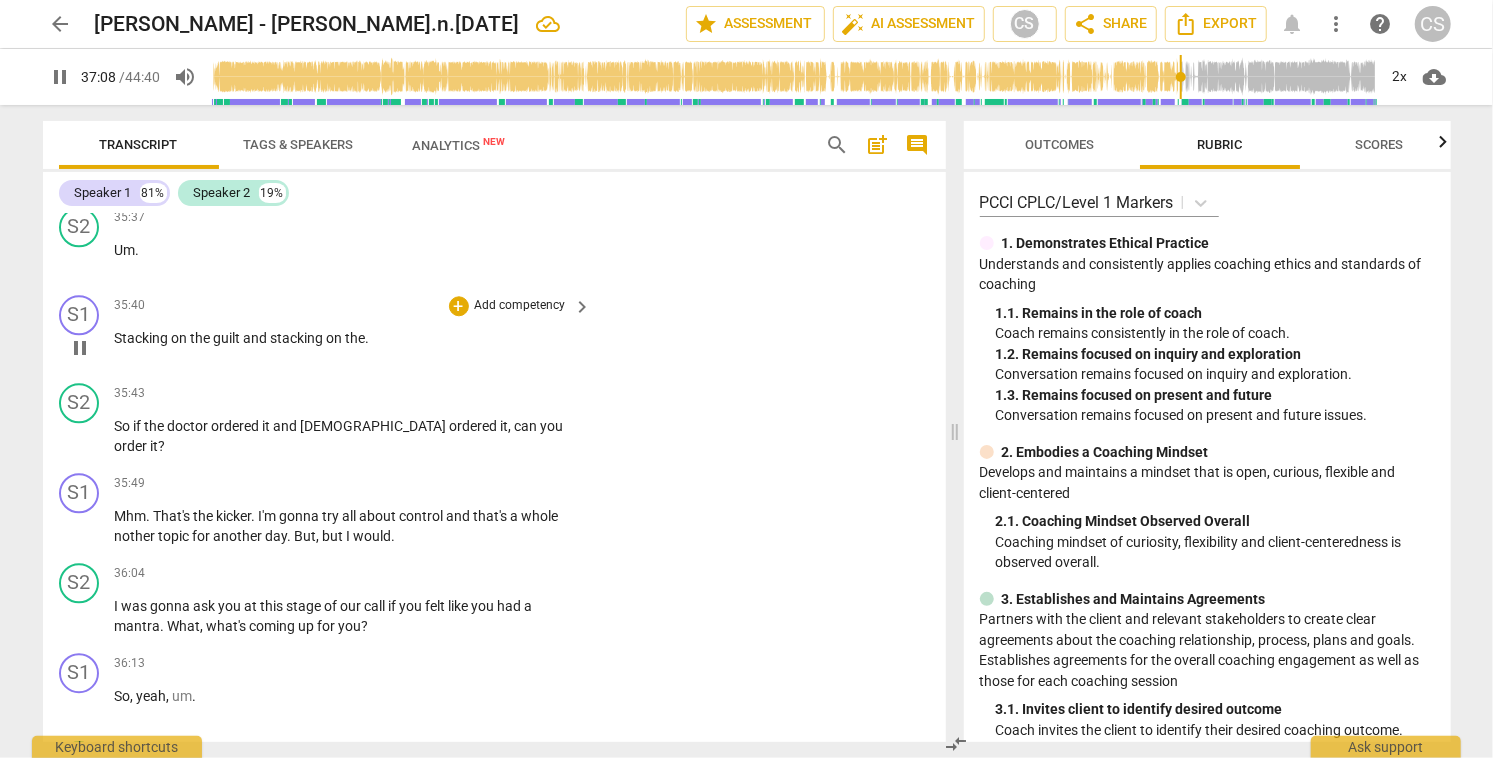 scroll, scrollTop: 12015, scrollLeft: 0, axis: vertical 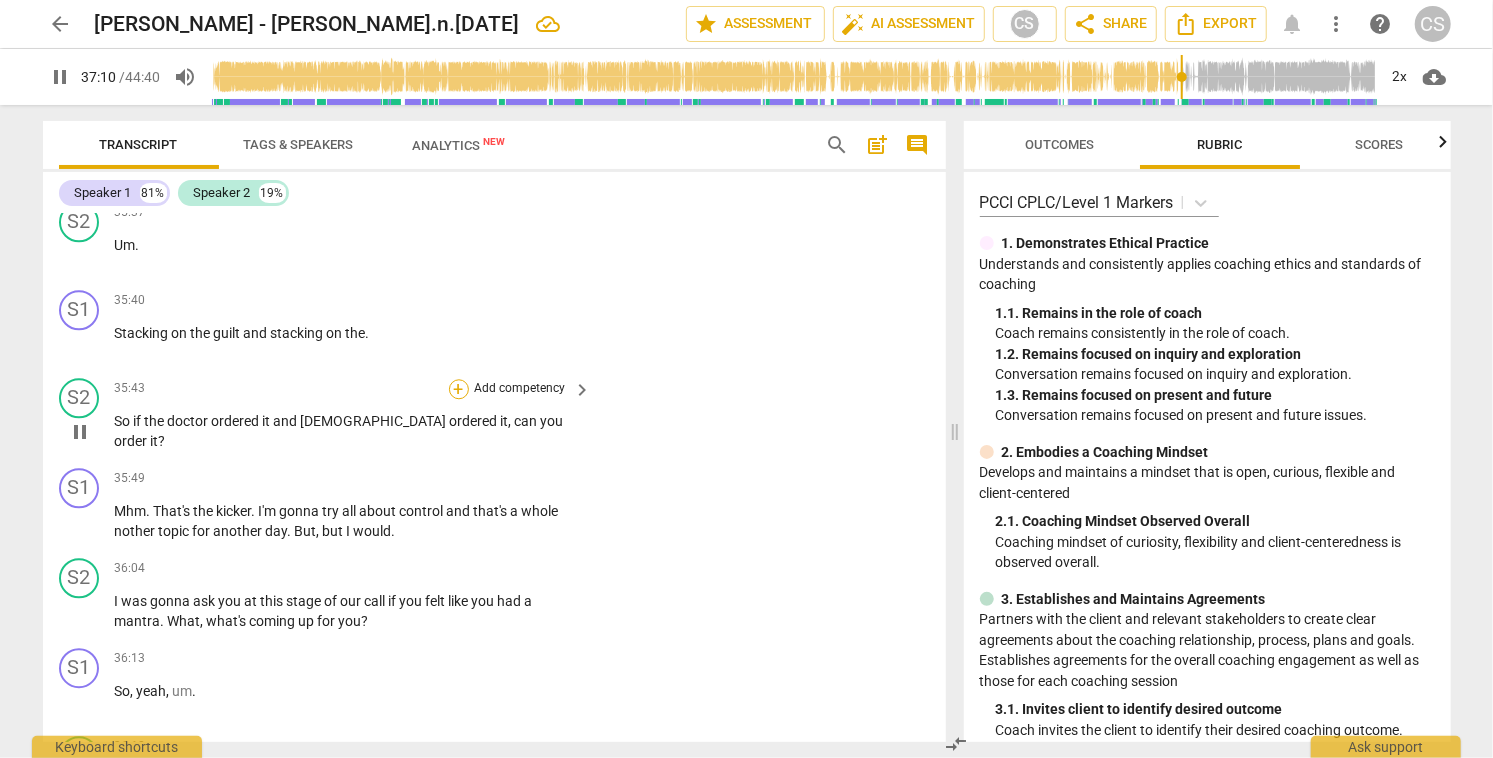 click on "+" at bounding box center [459, 389] 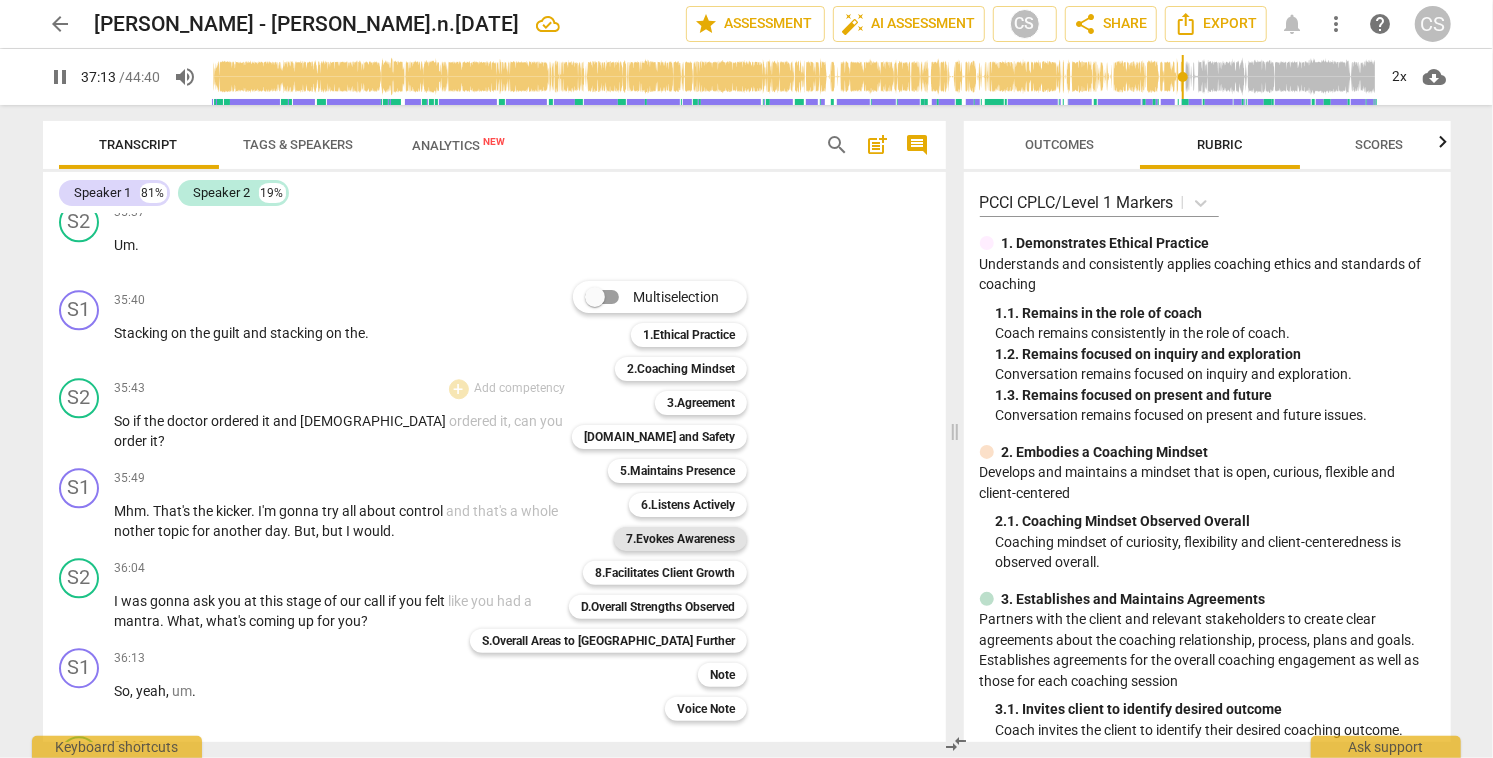 click on "7.Evokes Awareness" at bounding box center (680, 539) 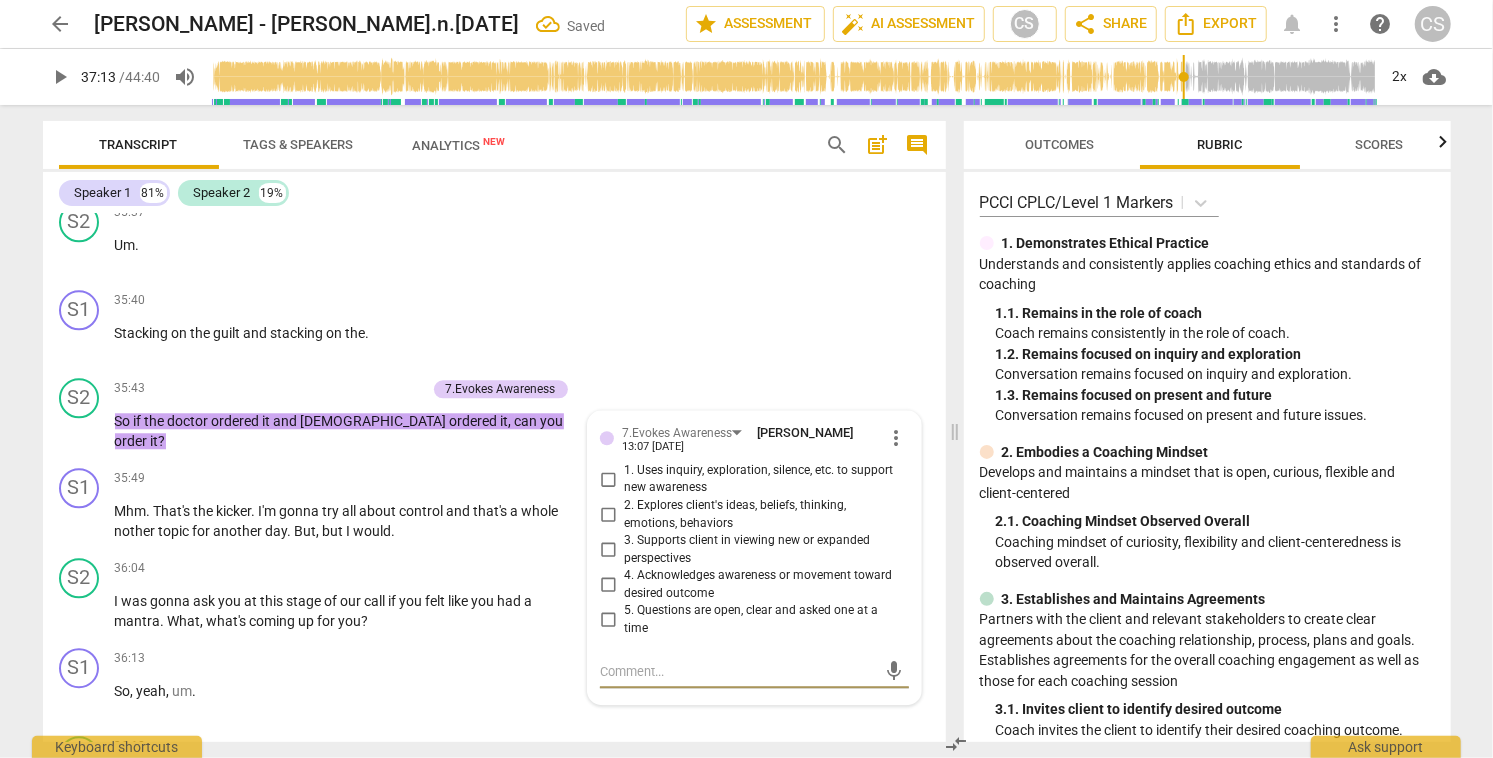 scroll, scrollTop: 12330, scrollLeft: 0, axis: vertical 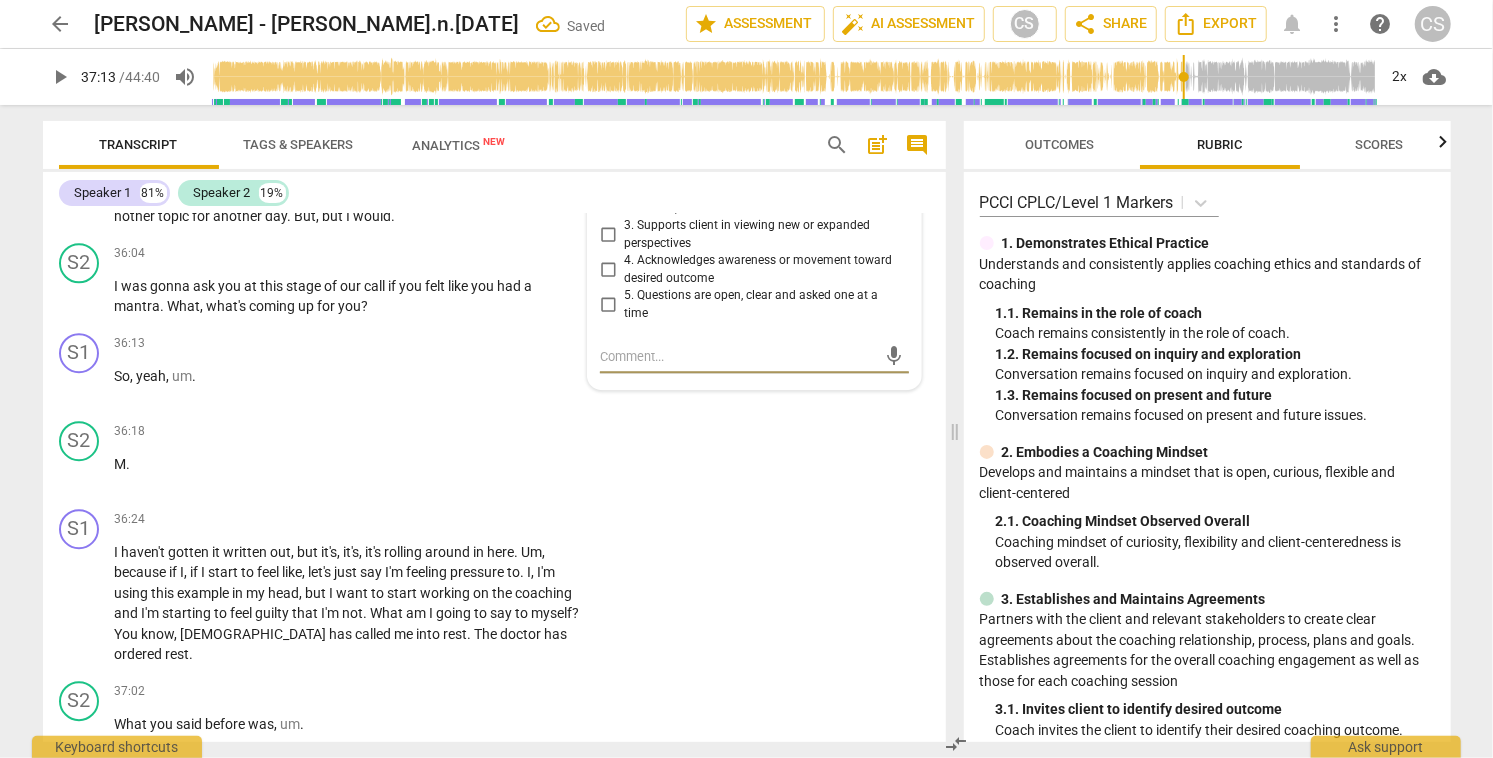 click on "3. Supports client in viewing new or expanded perspectives" at bounding box center [608, 235] 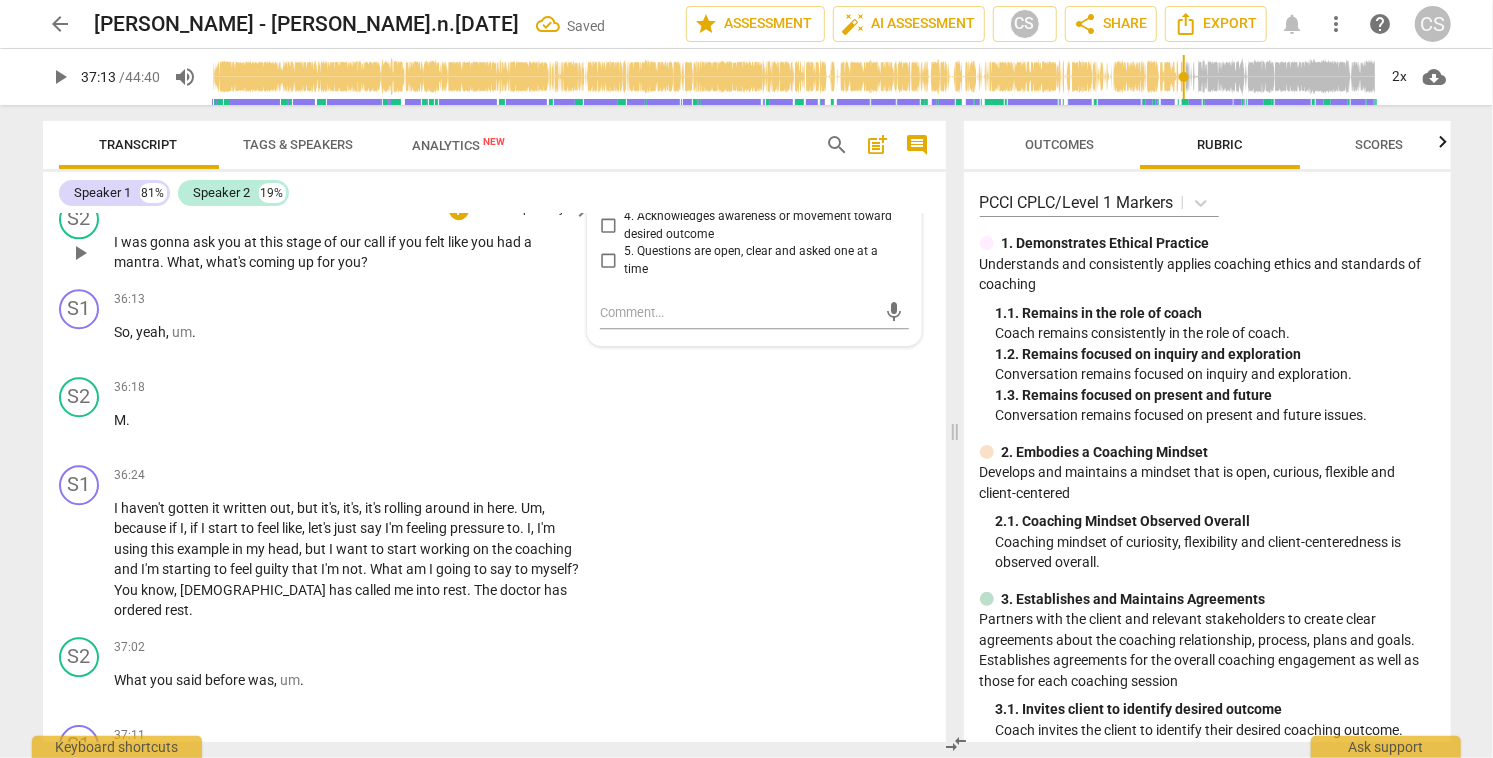 scroll, scrollTop: 12375, scrollLeft: 0, axis: vertical 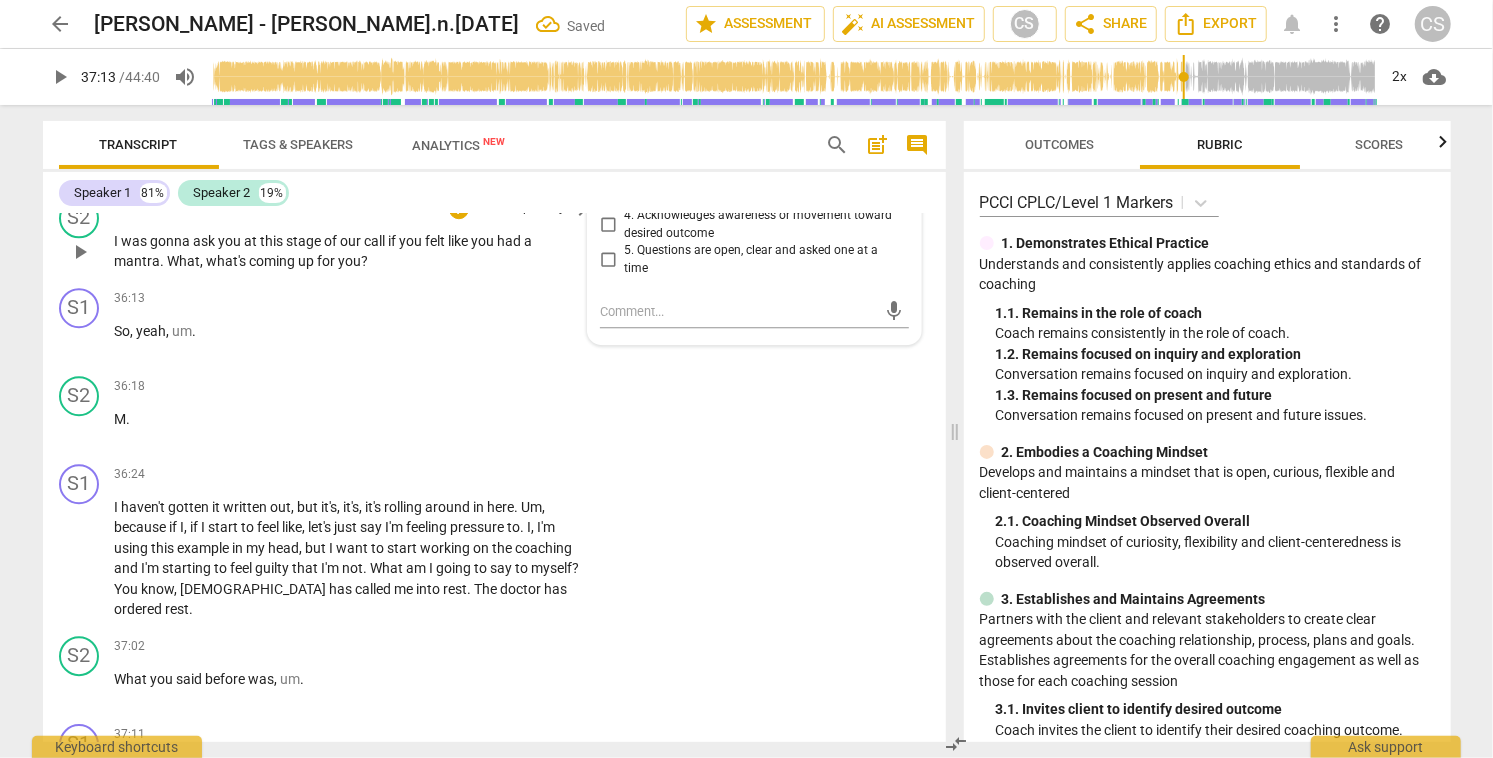 click on "+ Add competency keyboard_arrow_right" at bounding box center [519, 209] 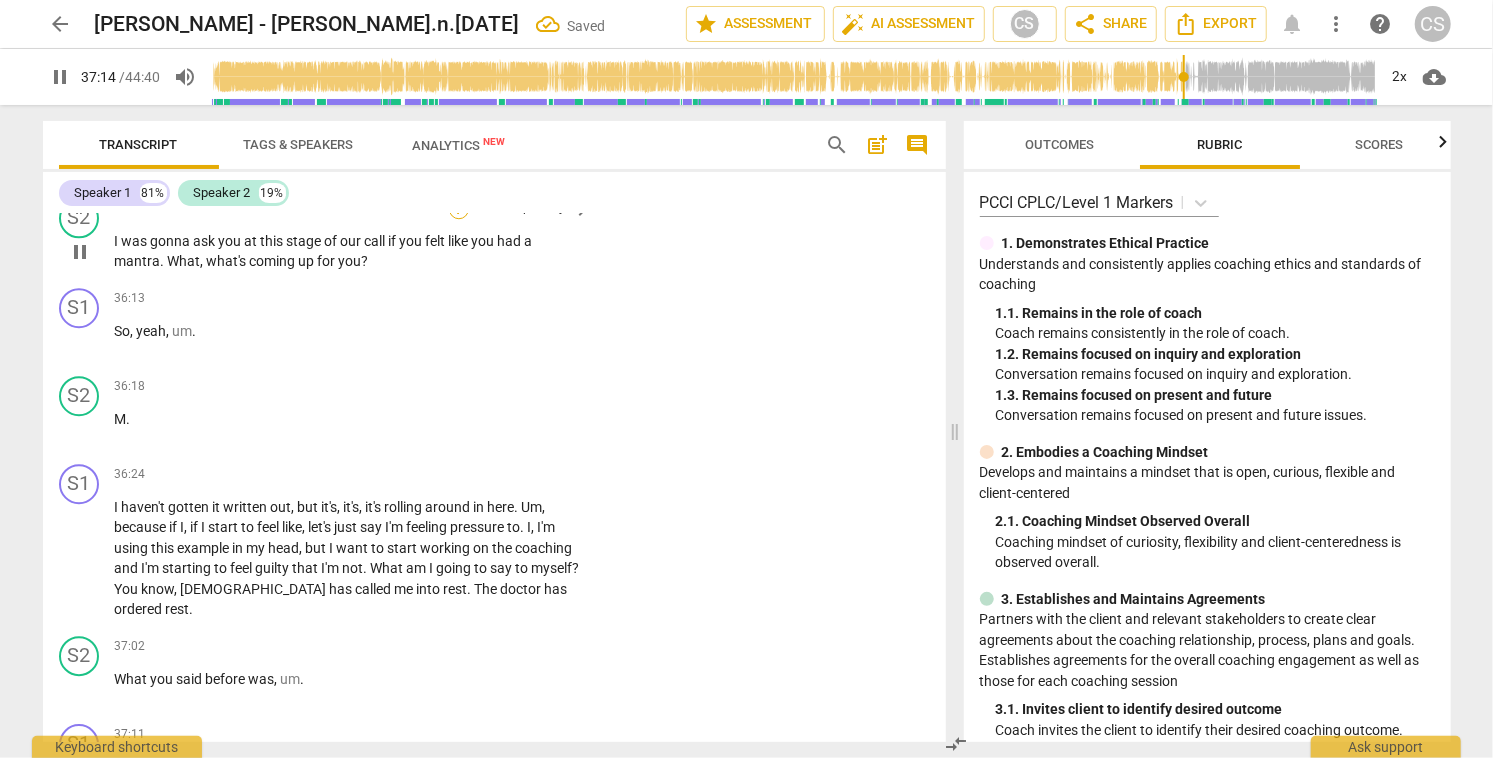 click on "+" at bounding box center (459, 209) 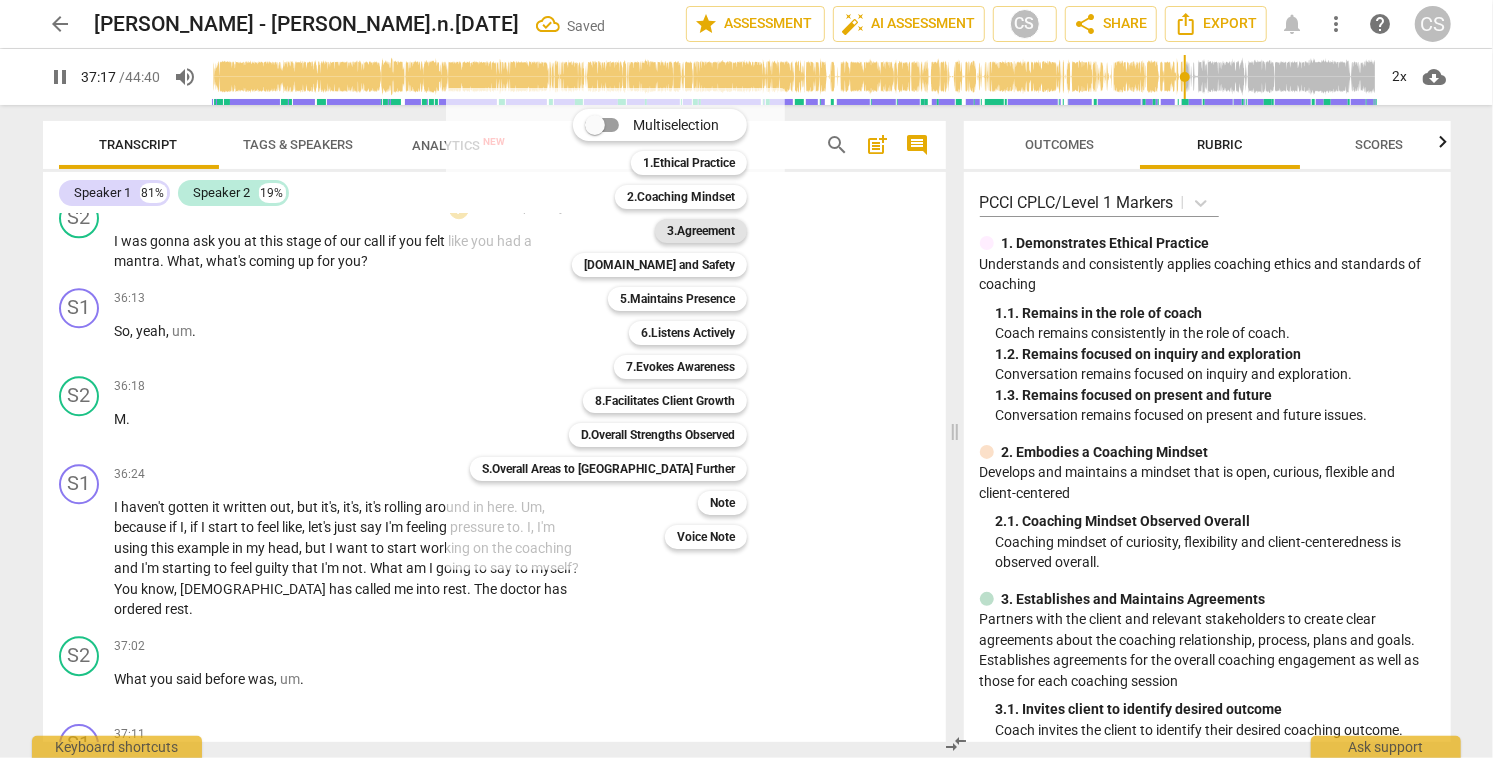 click on "3.Agreement" at bounding box center [701, 231] 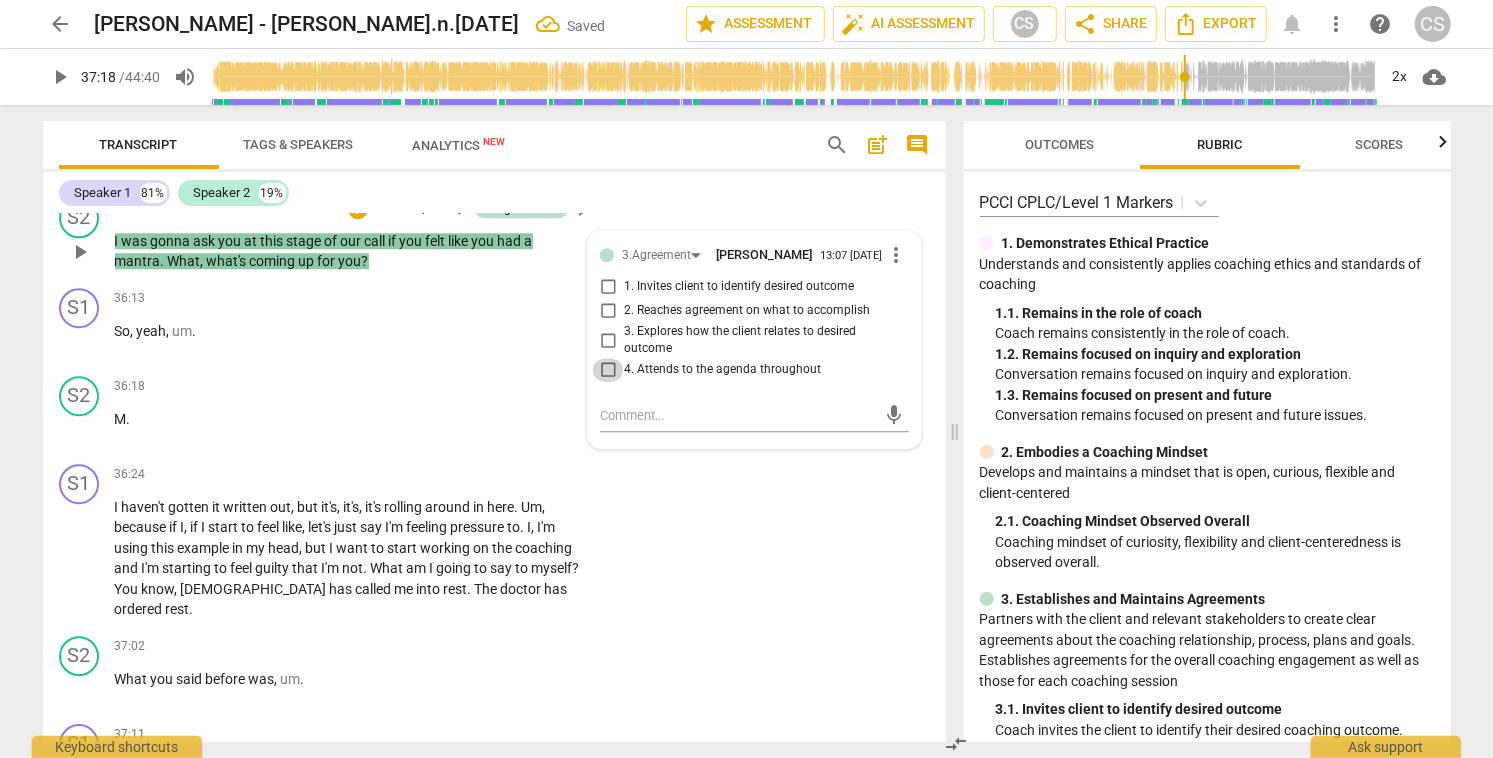 click on "4. Attends to the agenda throughout" at bounding box center (608, 370) 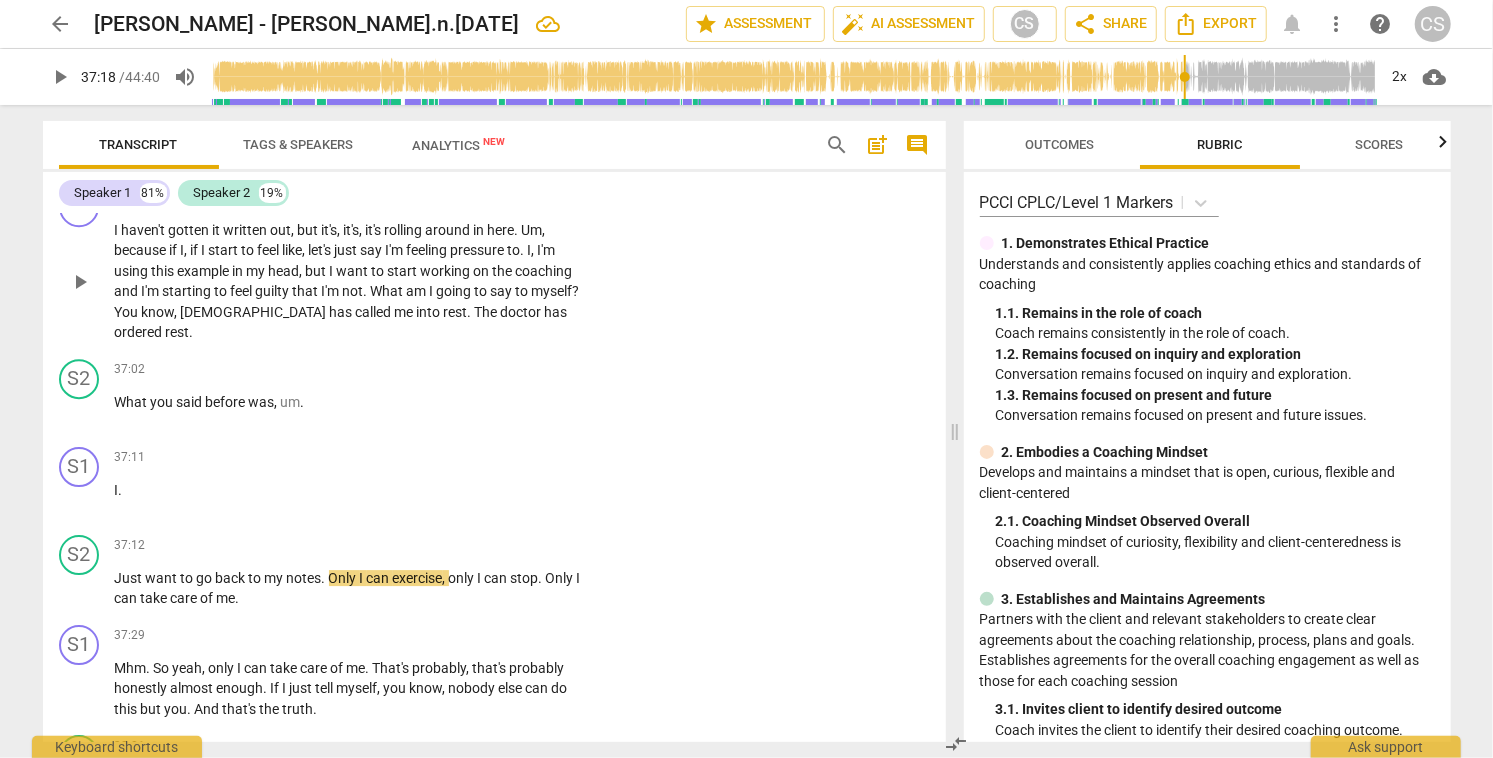 scroll, scrollTop: 12654, scrollLeft: 0, axis: vertical 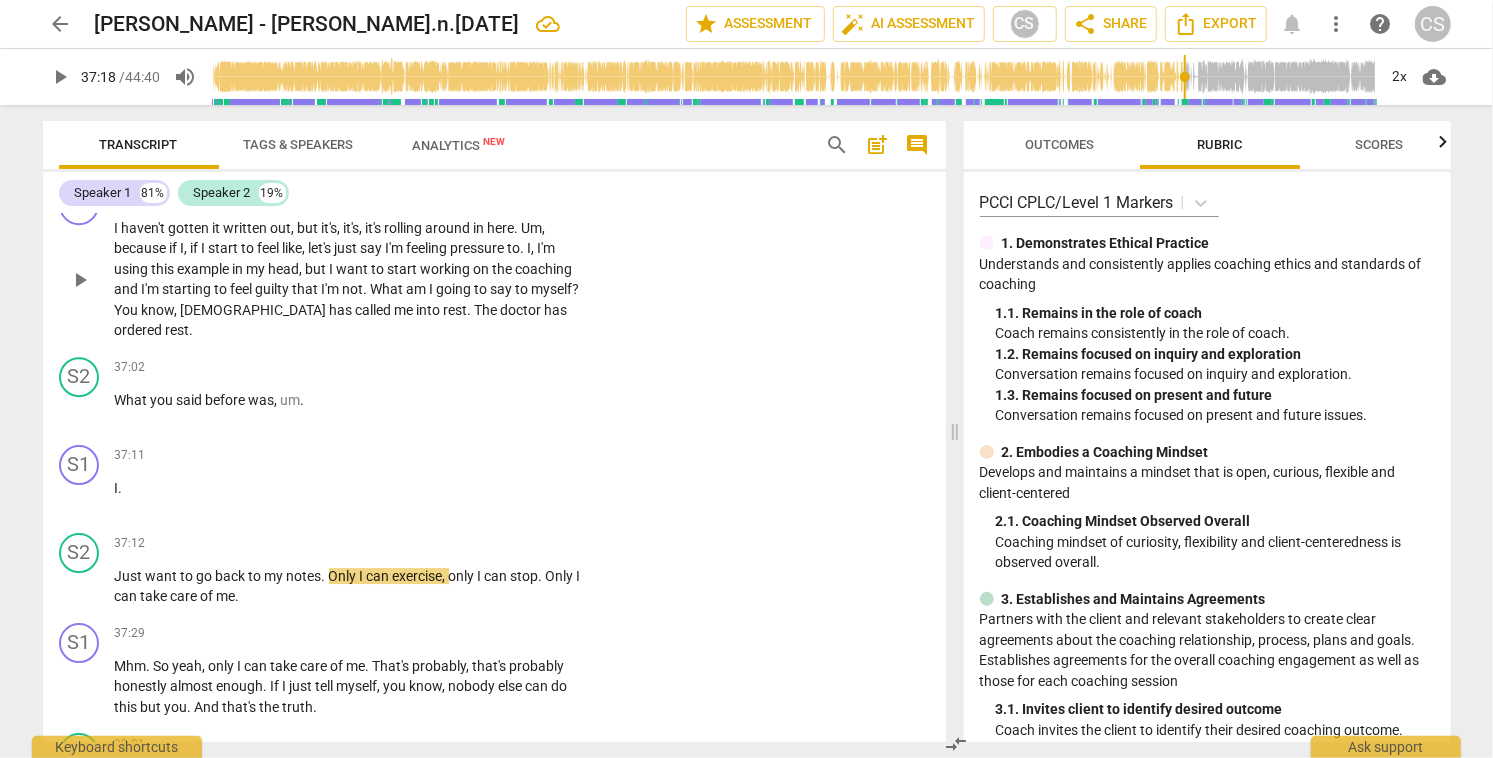 click on "just" at bounding box center [348, 248] 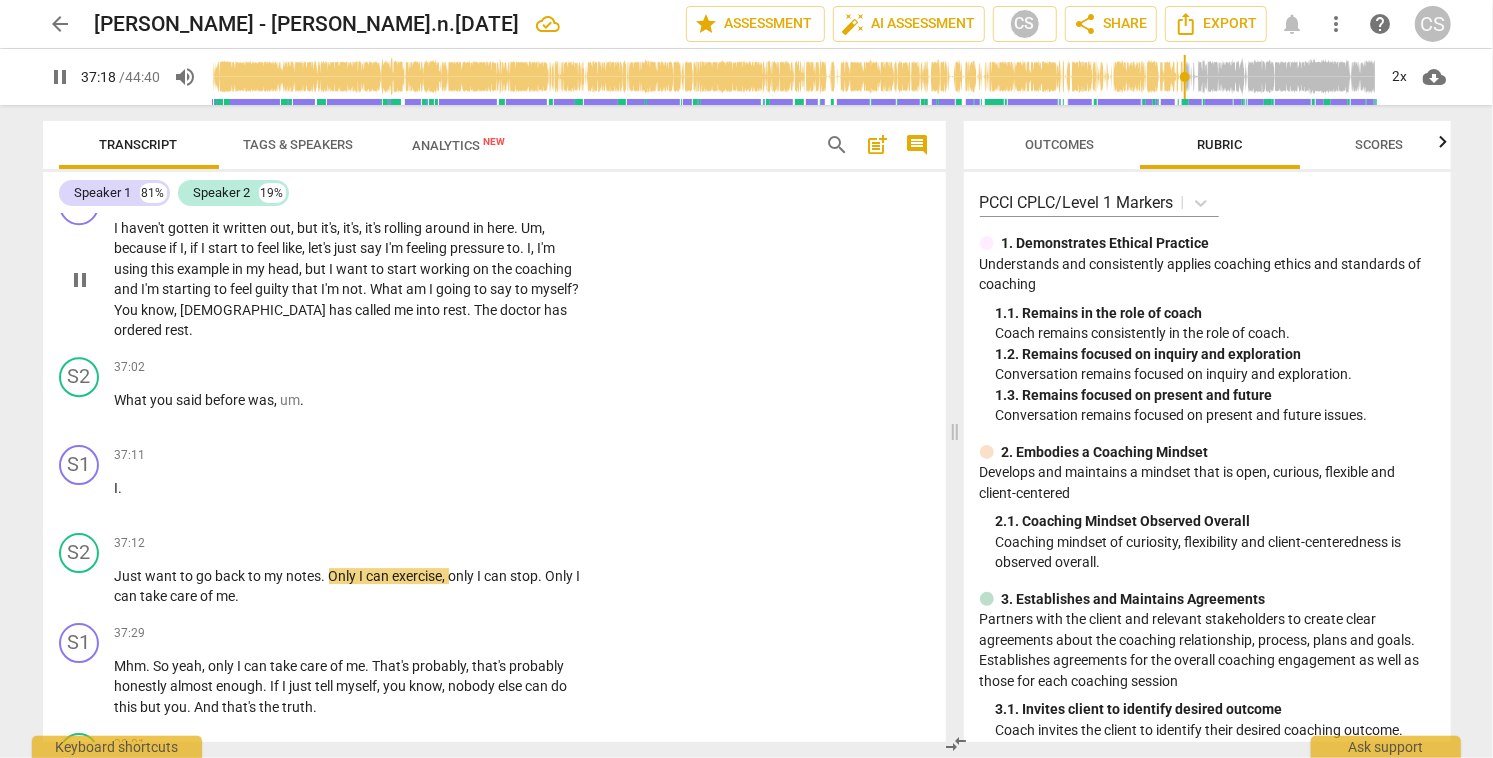 click on "just" at bounding box center [348, 248] 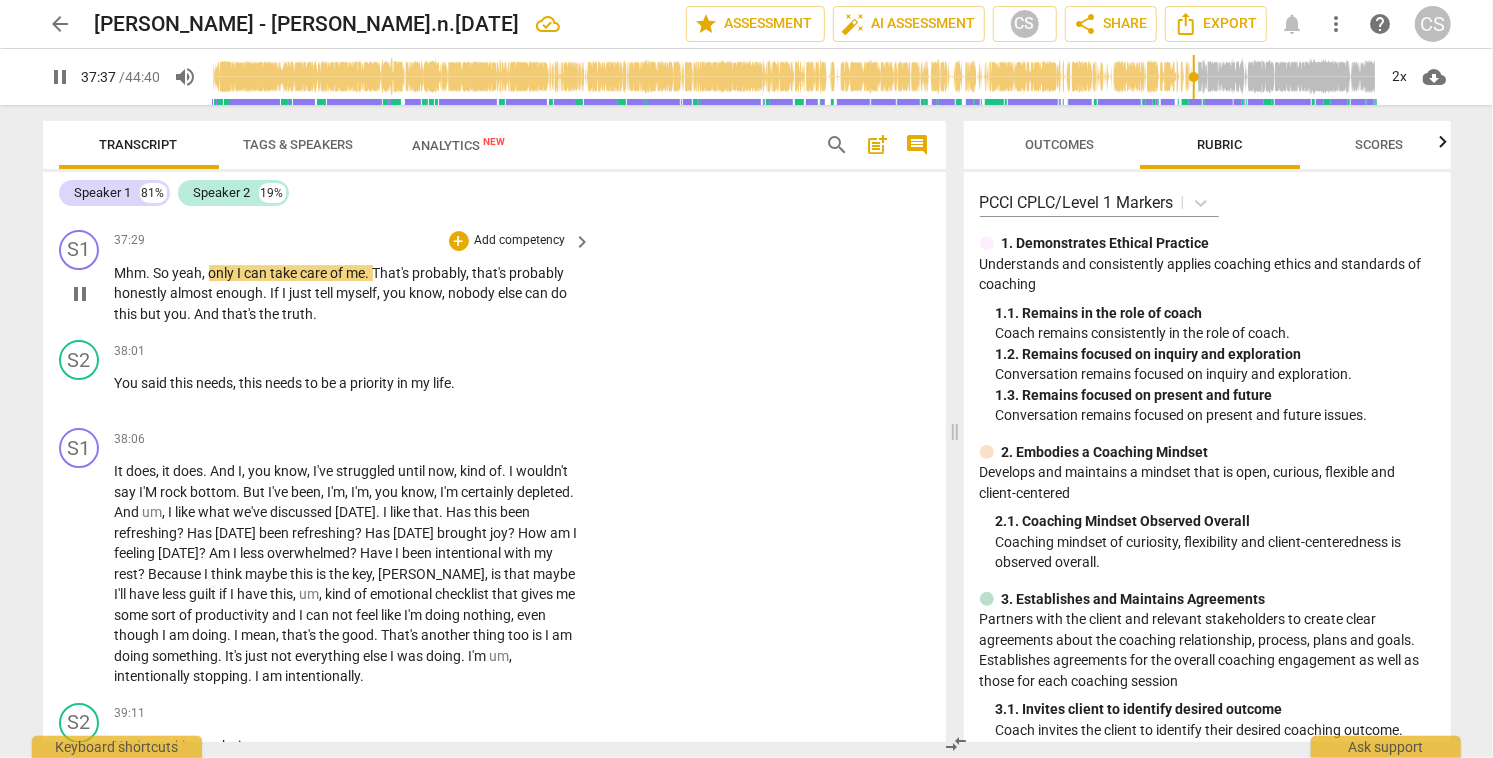 scroll, scrollTop: 13046, scrollLeft: 0, axis: vertical 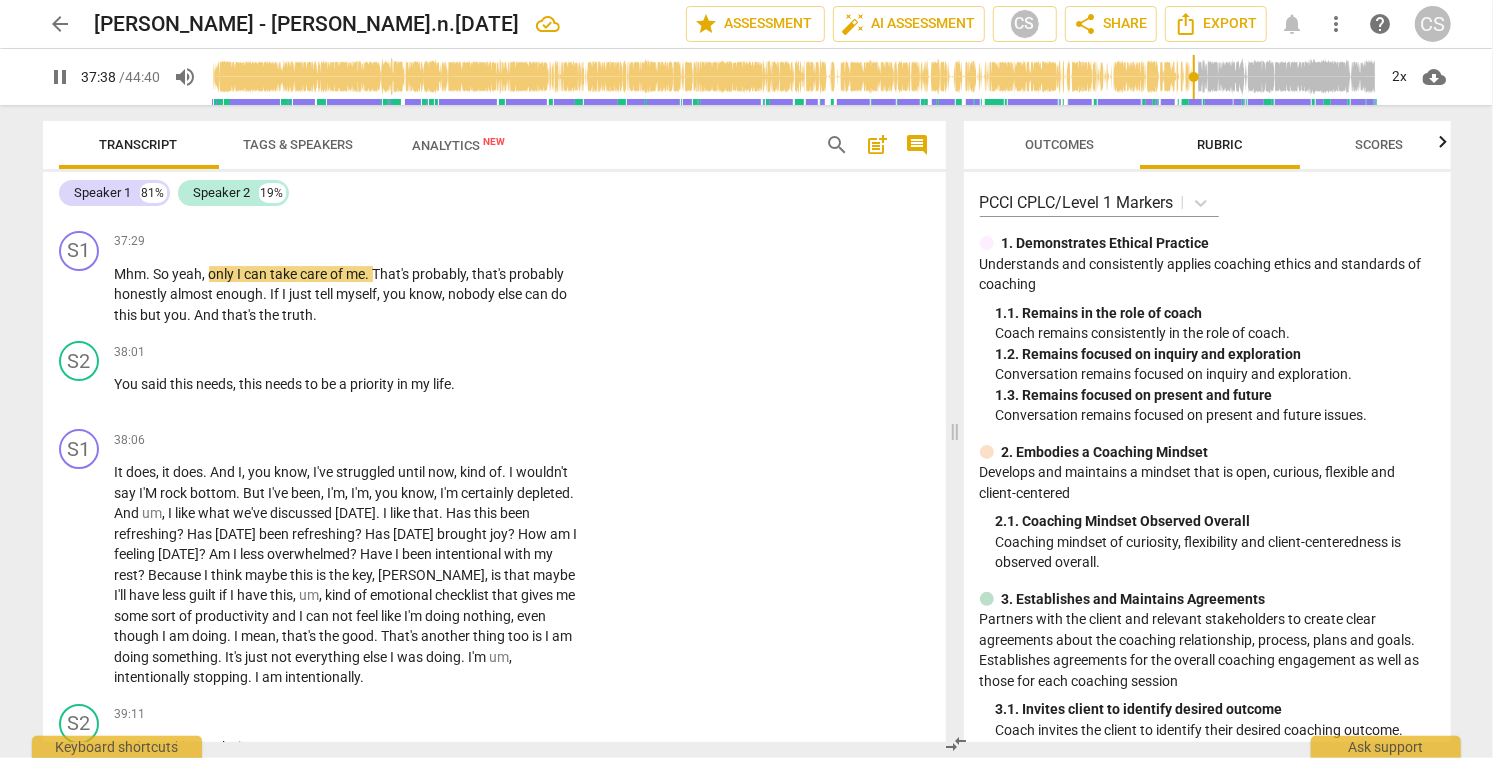 click on "+" at bounding box center (459, 152) 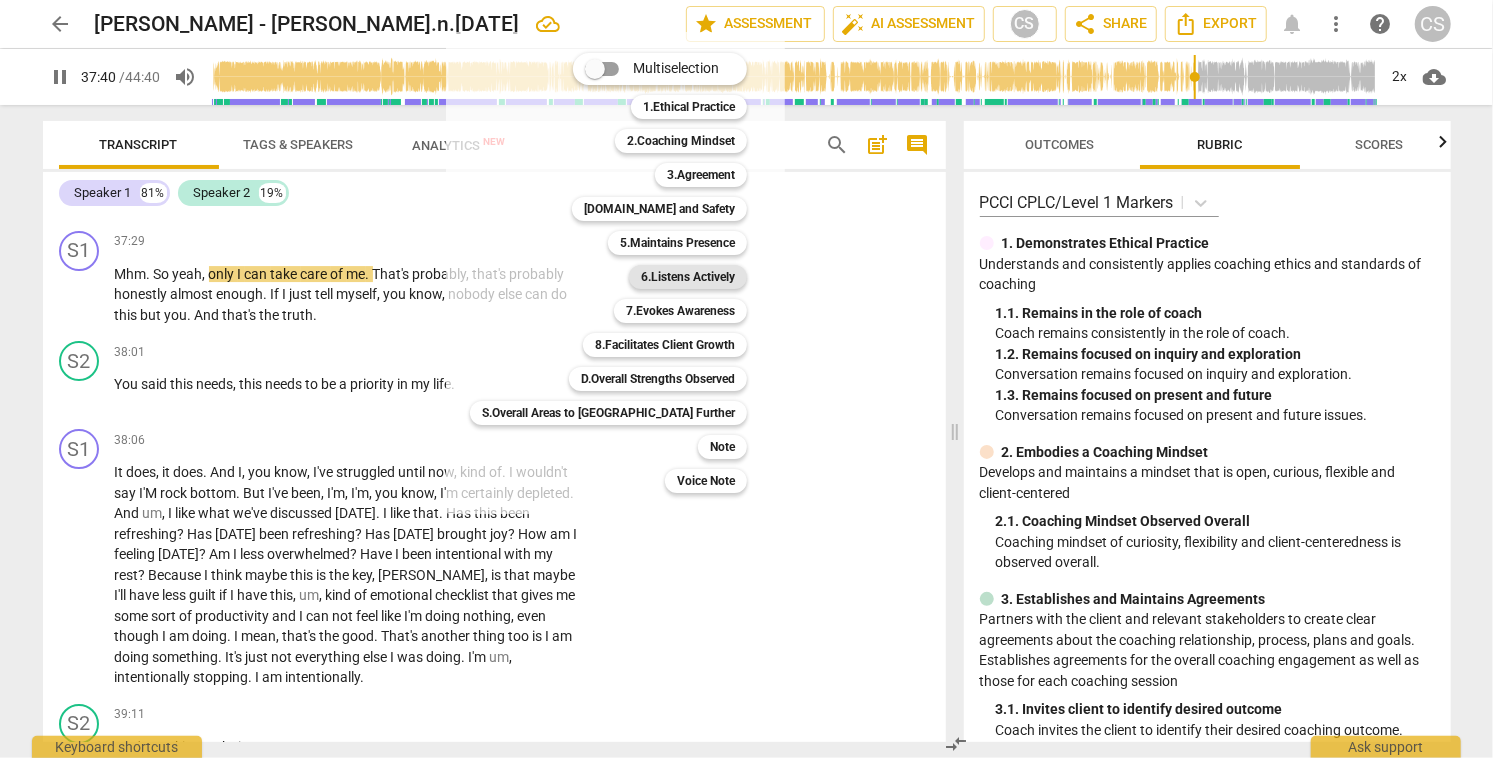 click on "6.Listens Actively" at bounding box center [688, 277] 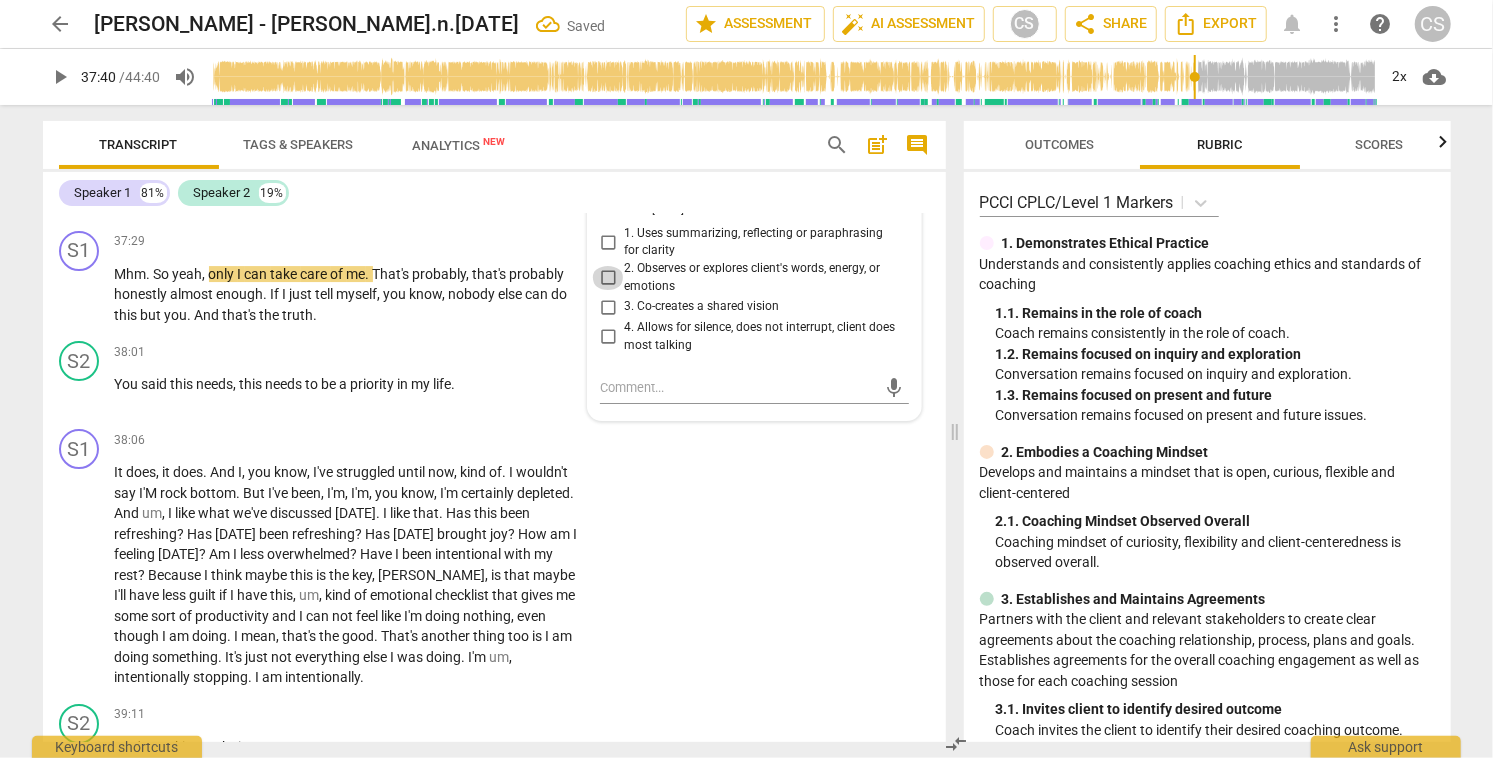 click on "2. Observes or explores client's words, energy, or emotions" at bounding box center [608, 278] 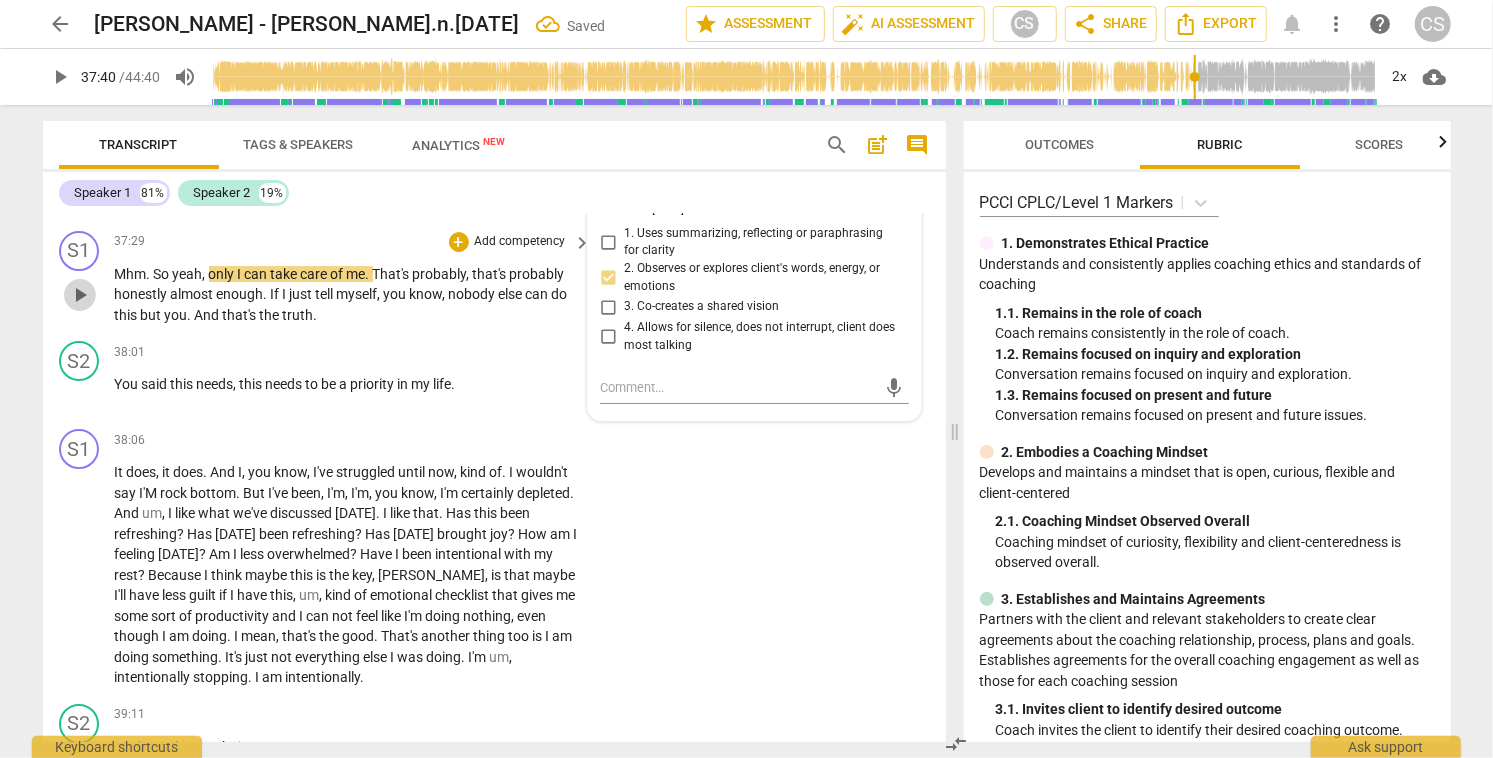 click on "play_arrow" at bounding box center (80, 295) 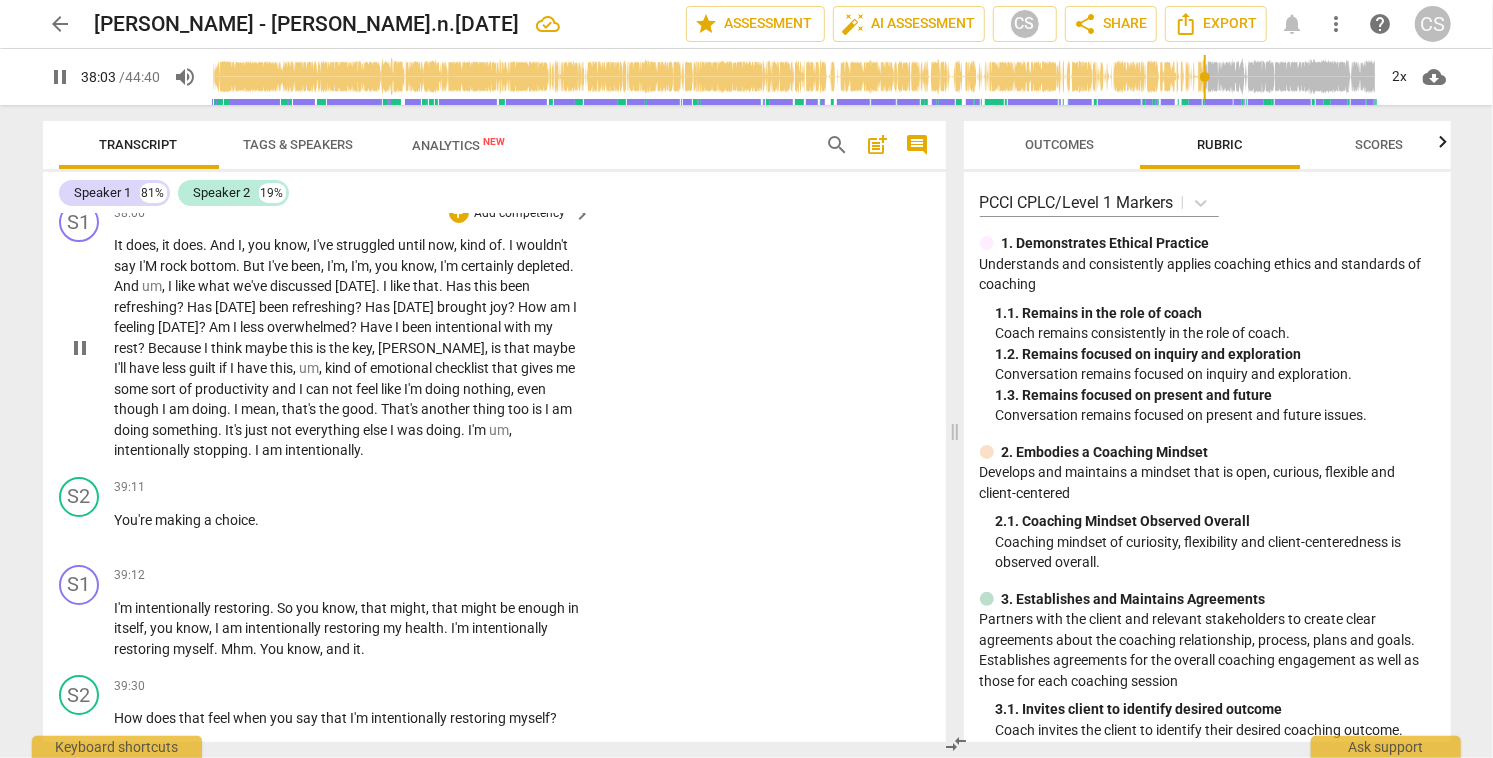 scroll, scrollTop: 13256, scrollLeft: 0, axis: vertical 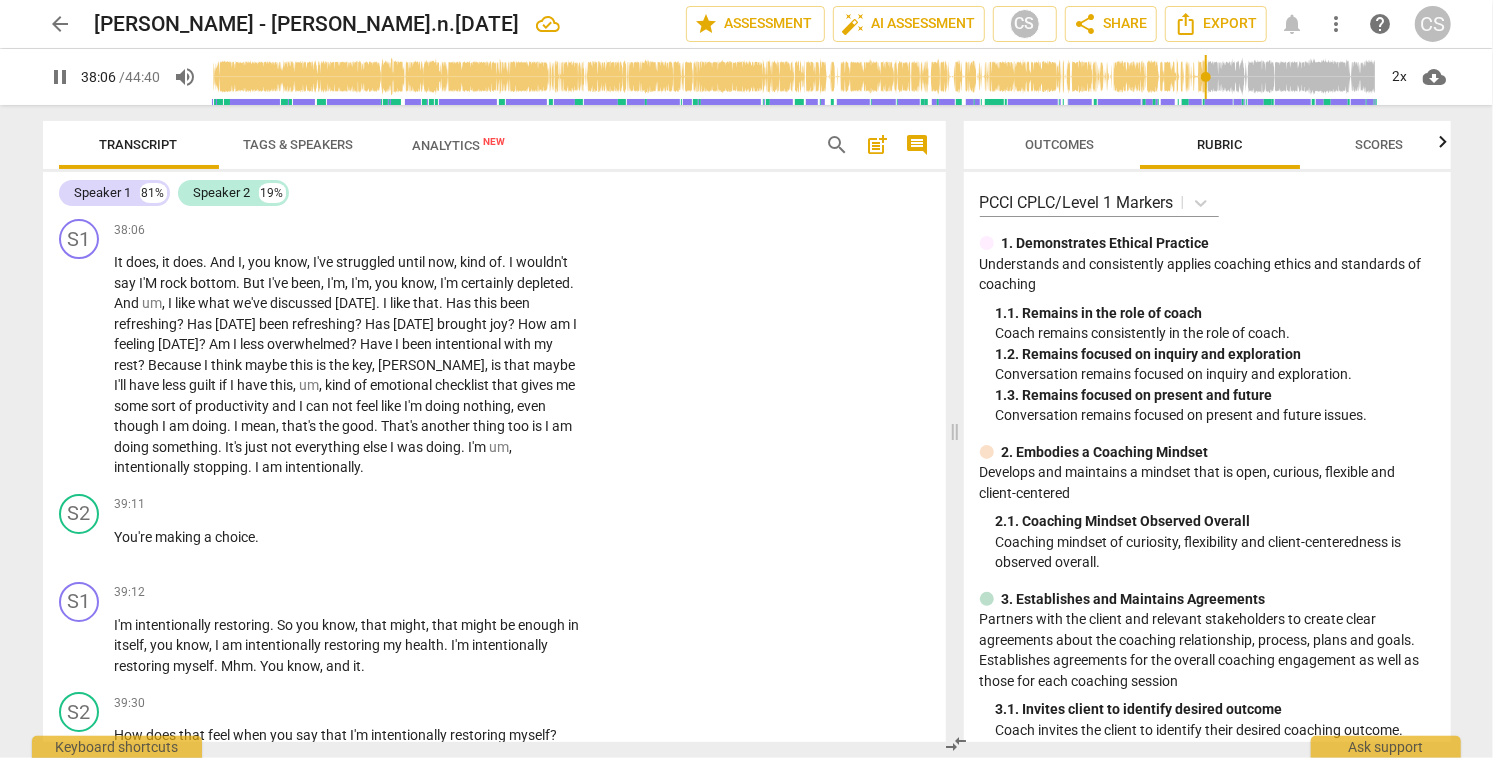 click on "+" at bounding box center (459, 142) 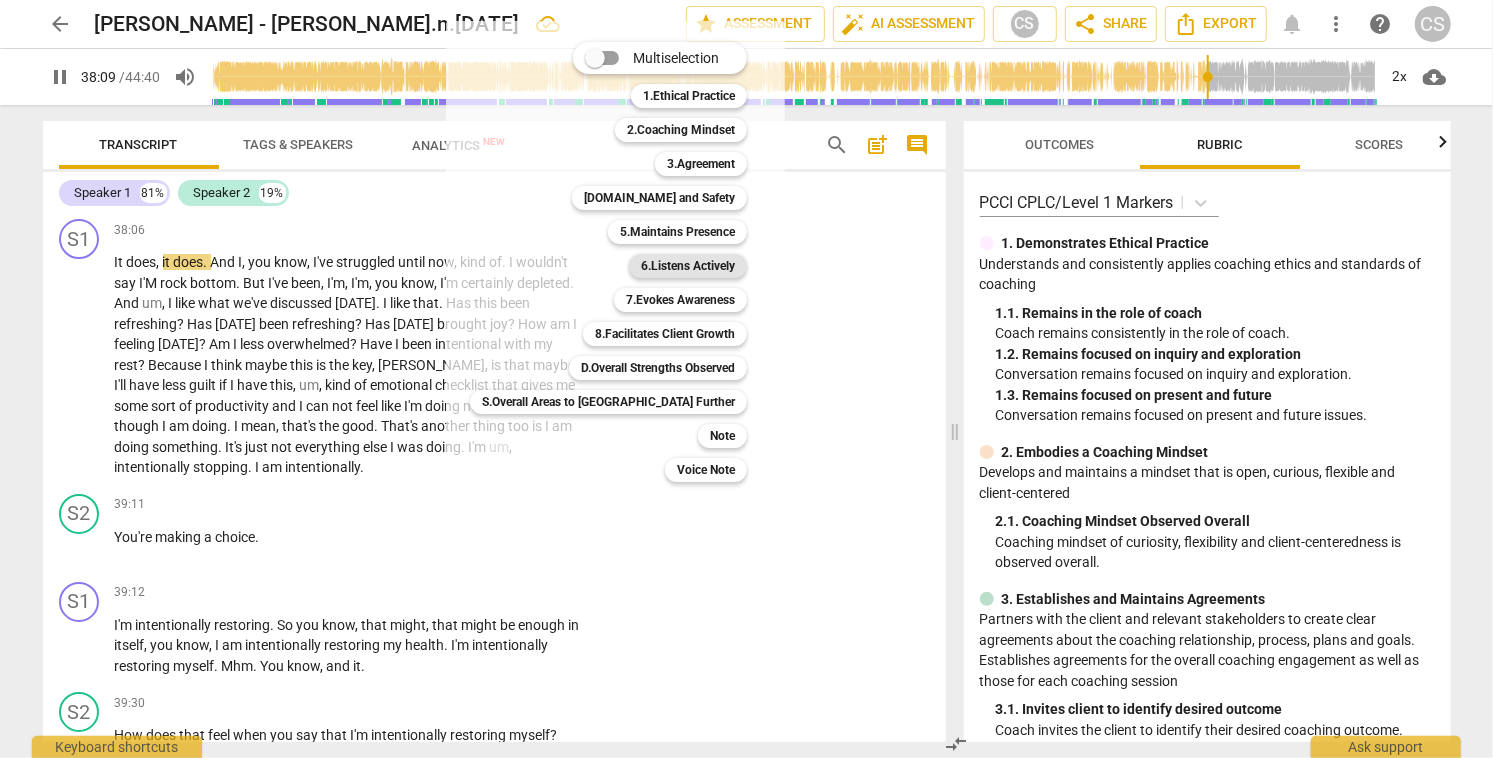 click on "6.Listens Actively" at bounding box center [688, 266] 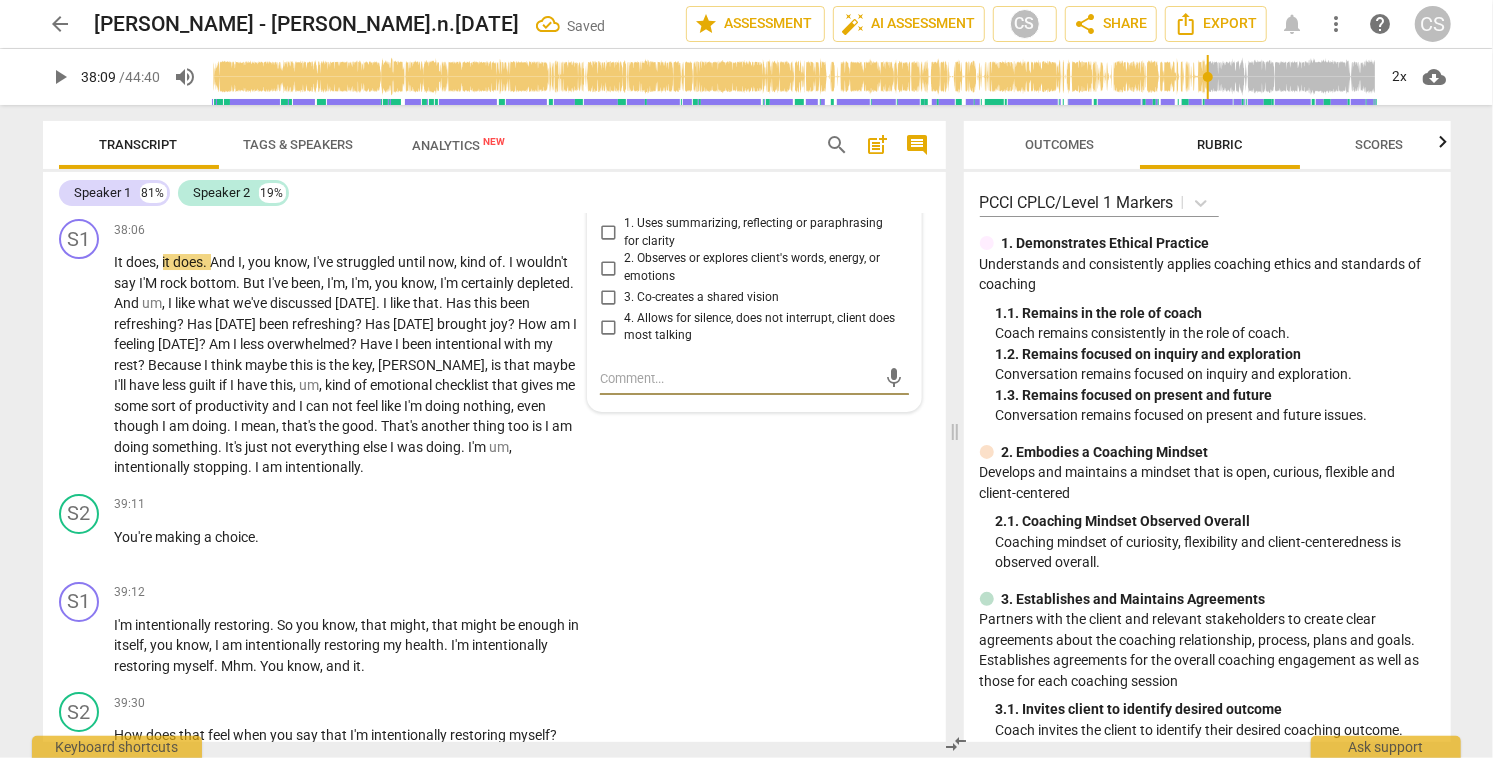 click on "2. Observes or explores client's words, energy, or emotions" at bounding box center [608, 268] 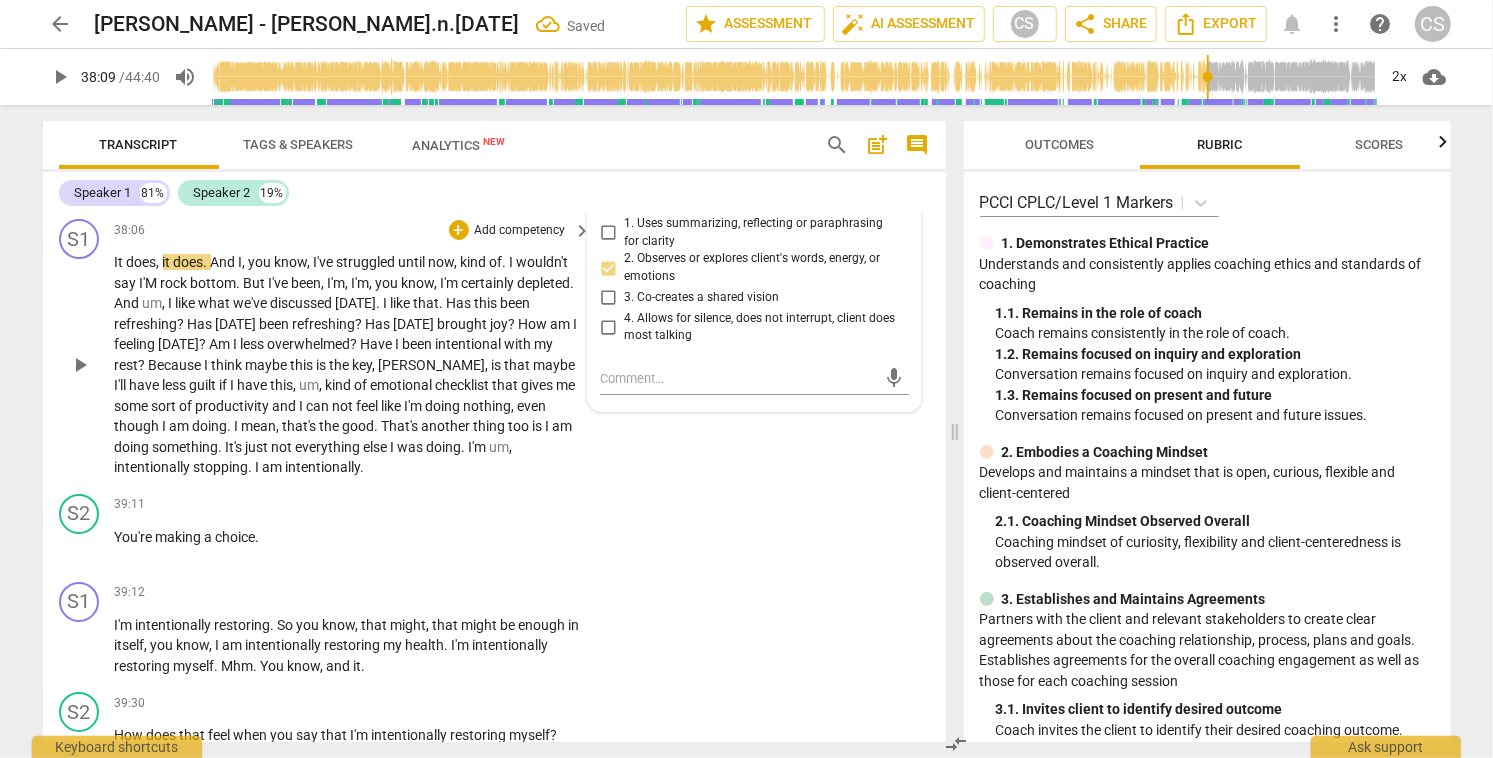 click on "play_arrow" at bounding box center [80, 365] 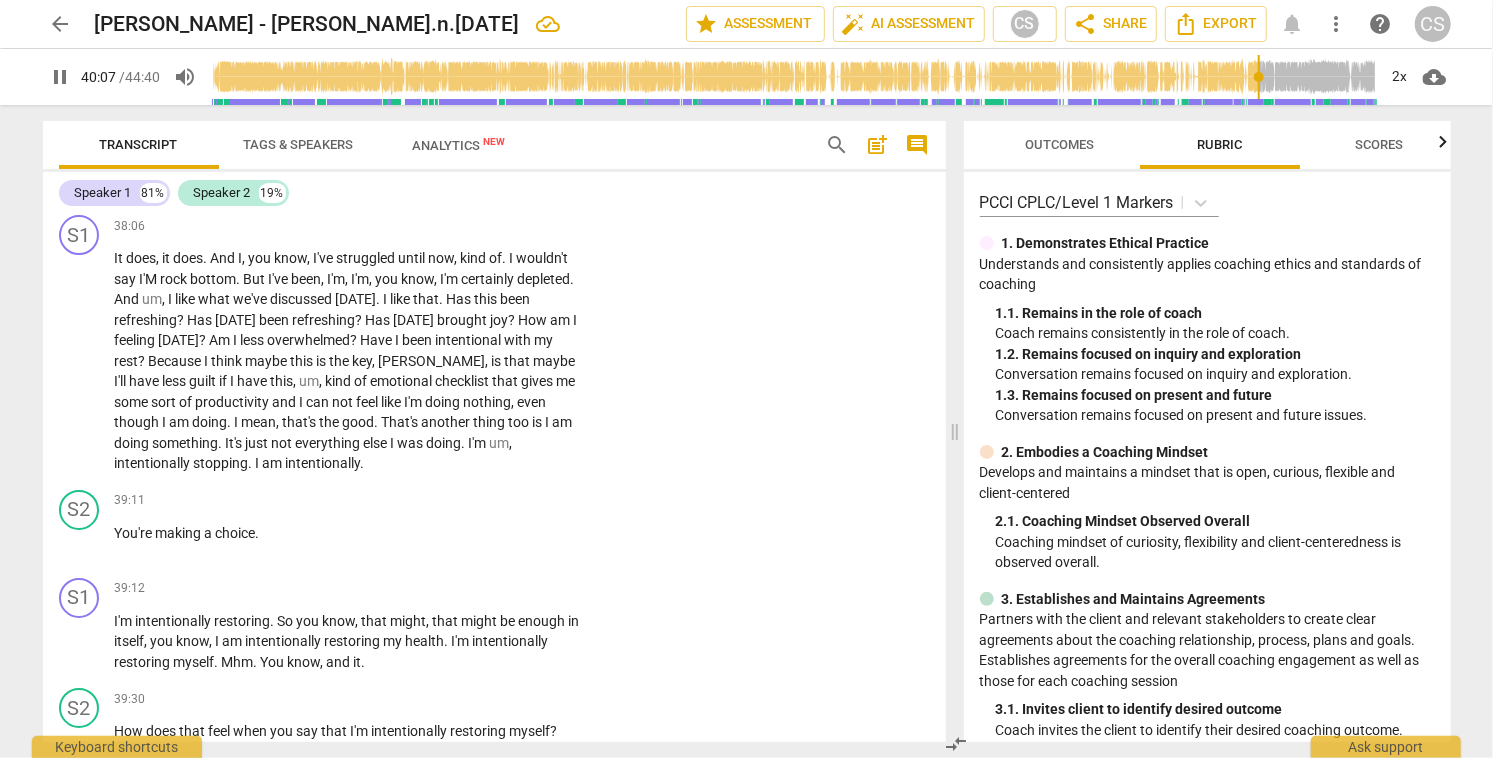 scroll, scrollTop: 13261, scrollLeft: 0, axis: vertical 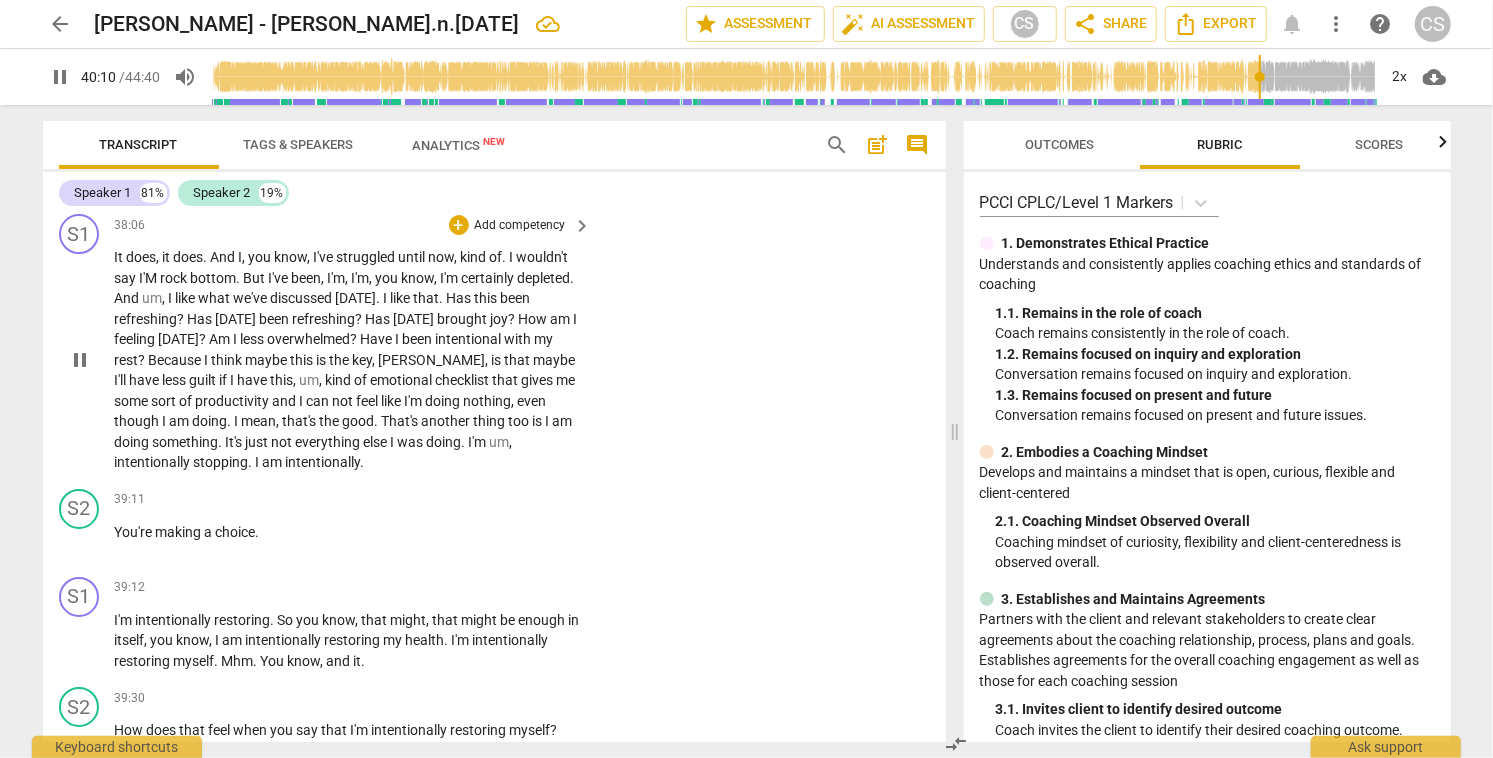 click on "am" at bounding box center (274, 462) 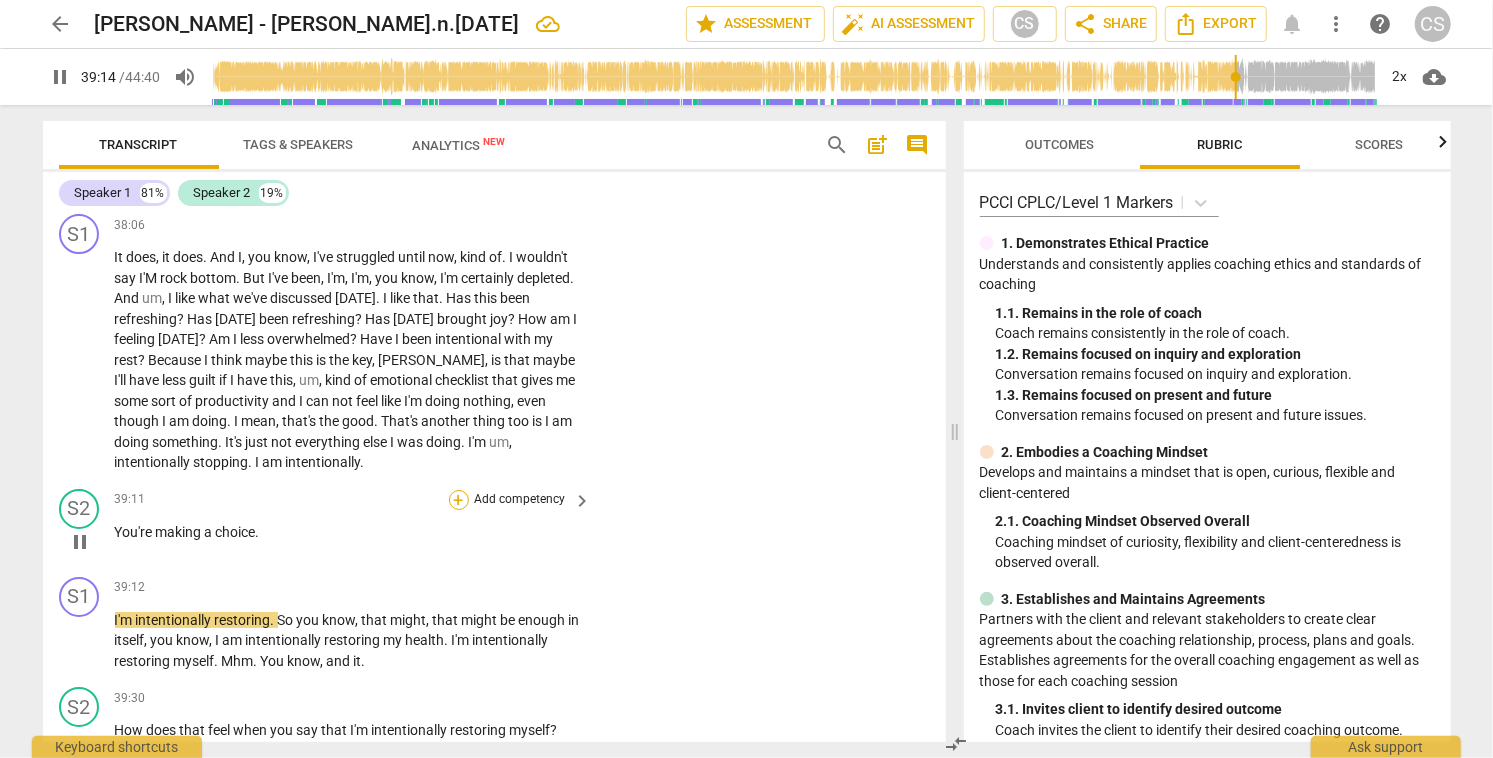 click on "+" at bounding box center [459, 500] 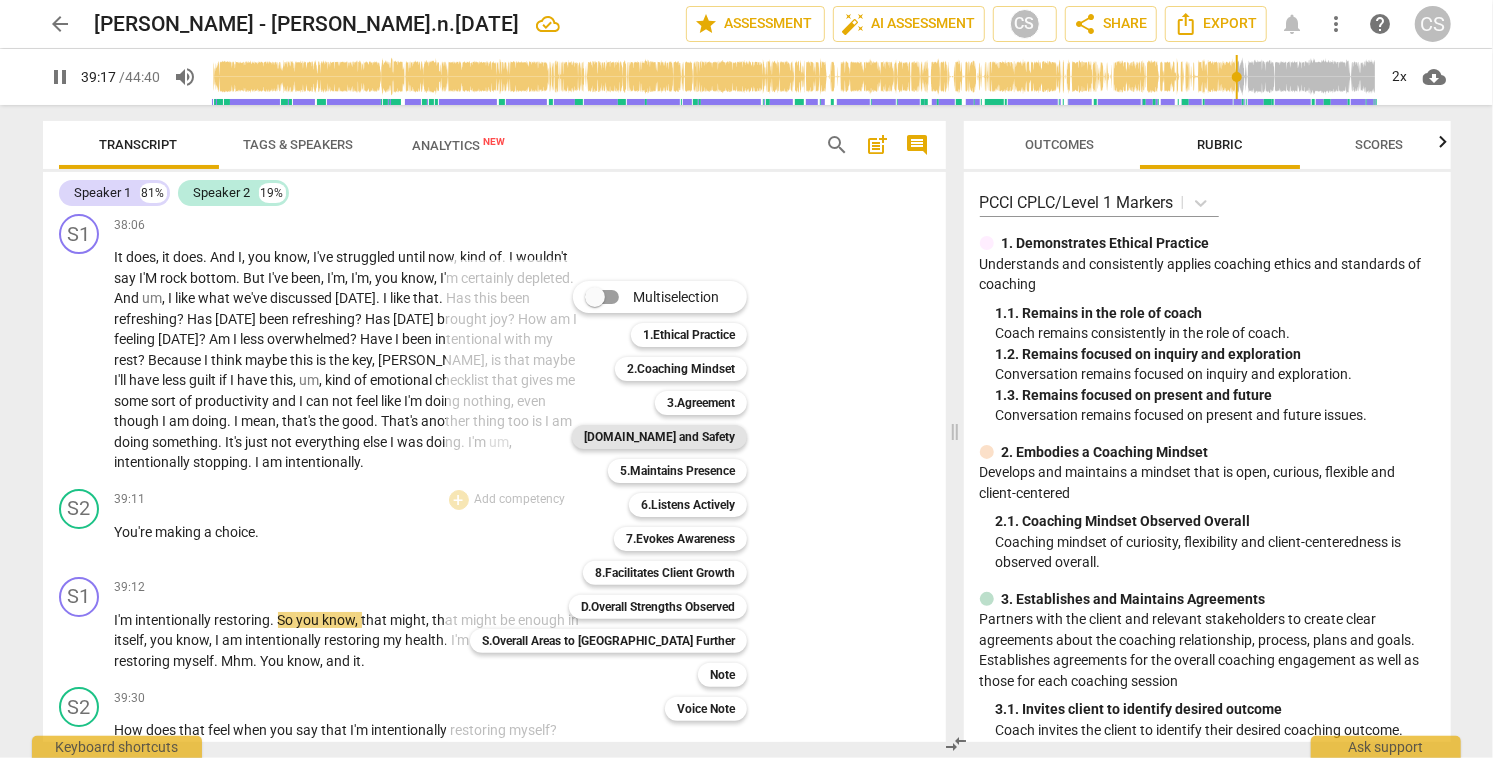 click on "[DOMAIN_NAME] and Safety" at bounding box center [659, 437] 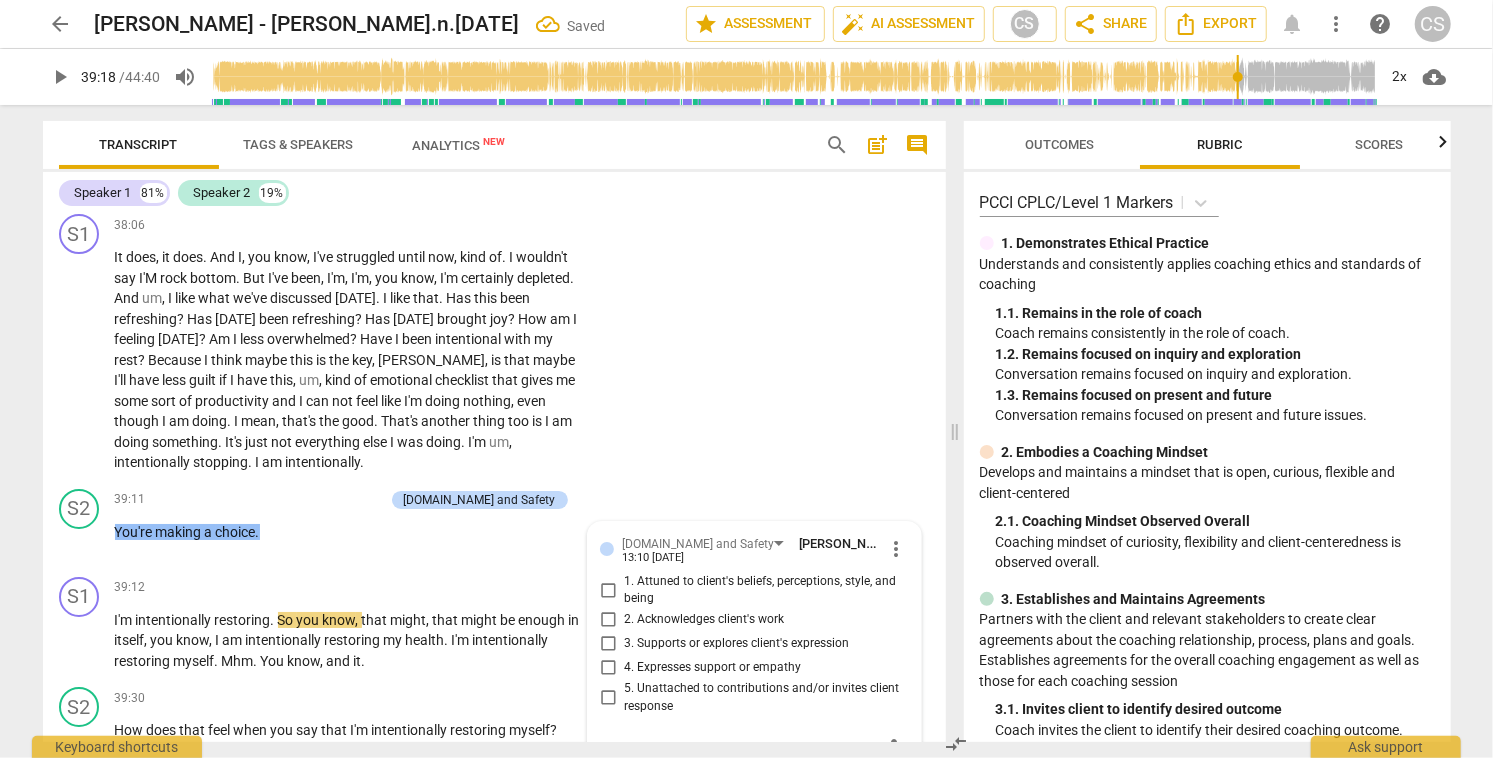 scroll, scrollTop: 13652, scrollLeft: 0, axis: vertical 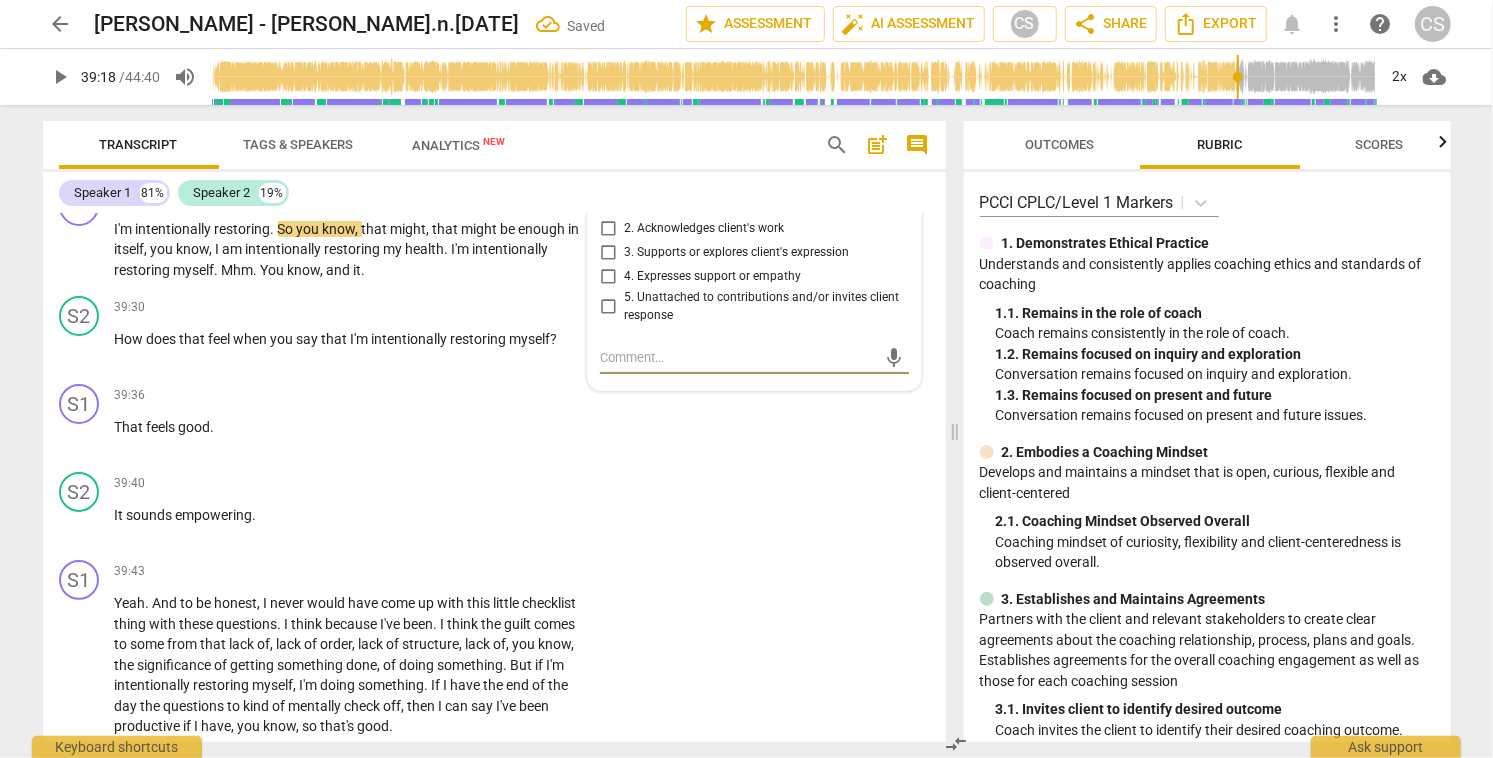 click on "2. Acknowledges client's work" at bounding box center [608, 229] 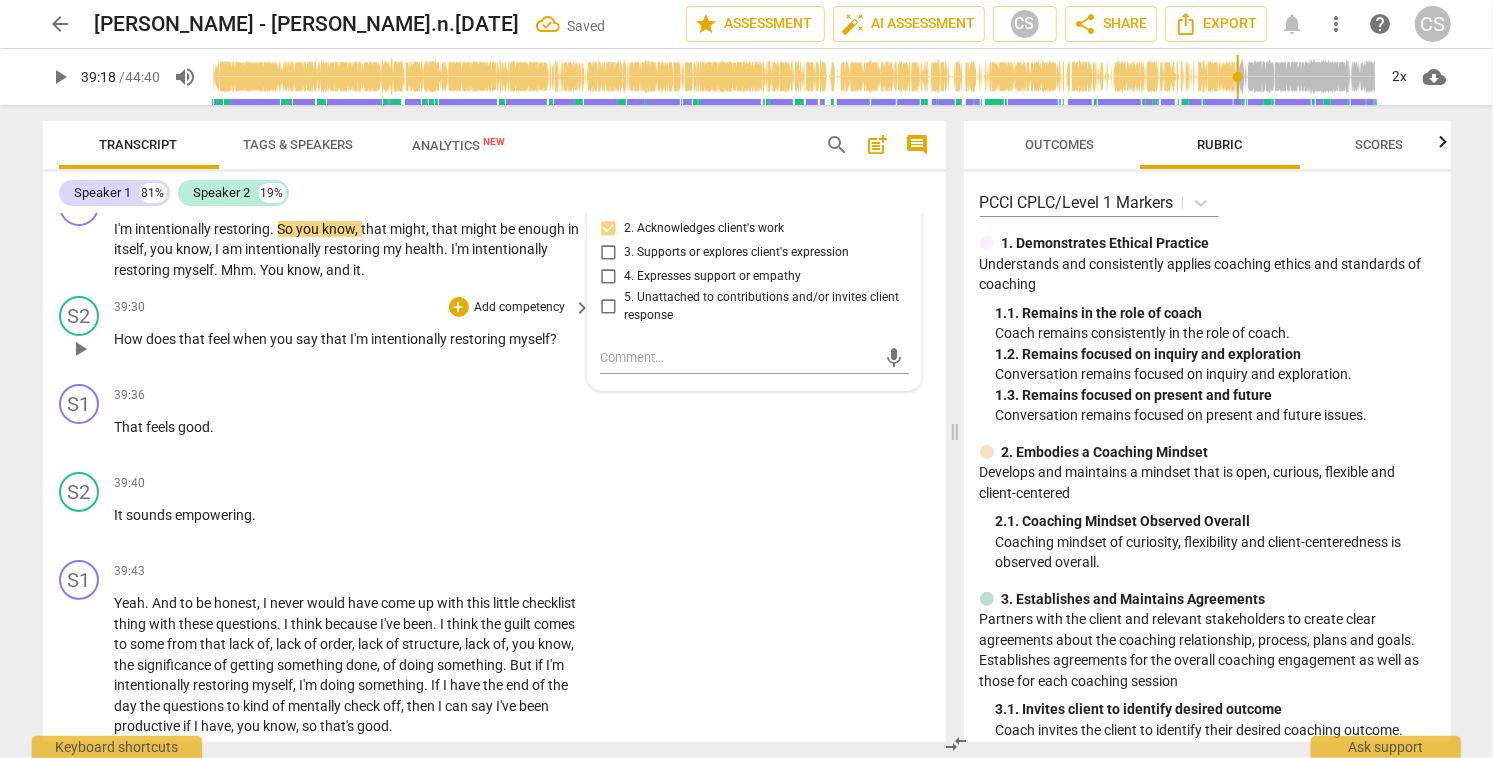 click on "play_arrow" at bounding box center (80, 349) 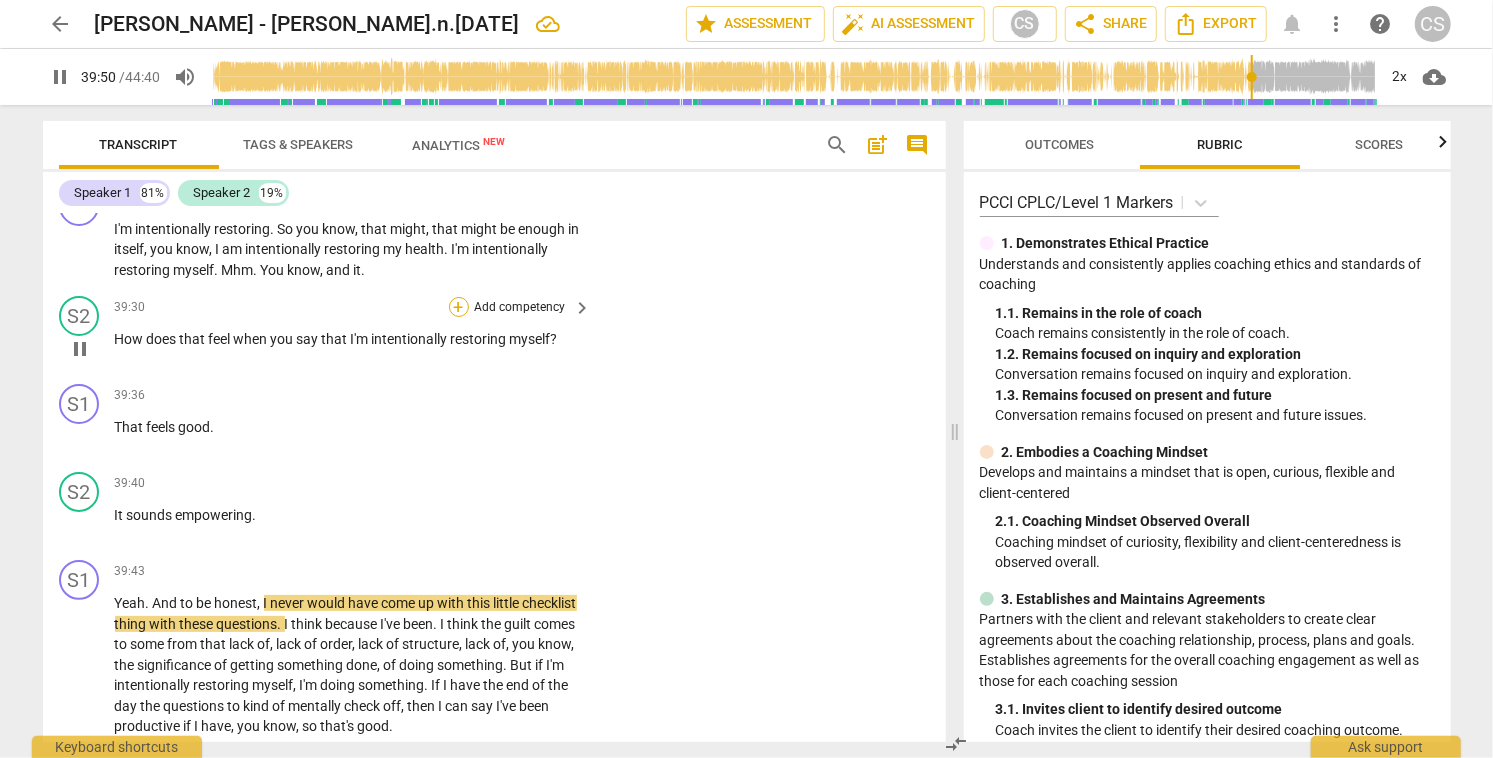 click on "+" at bounding box center [459, 307] 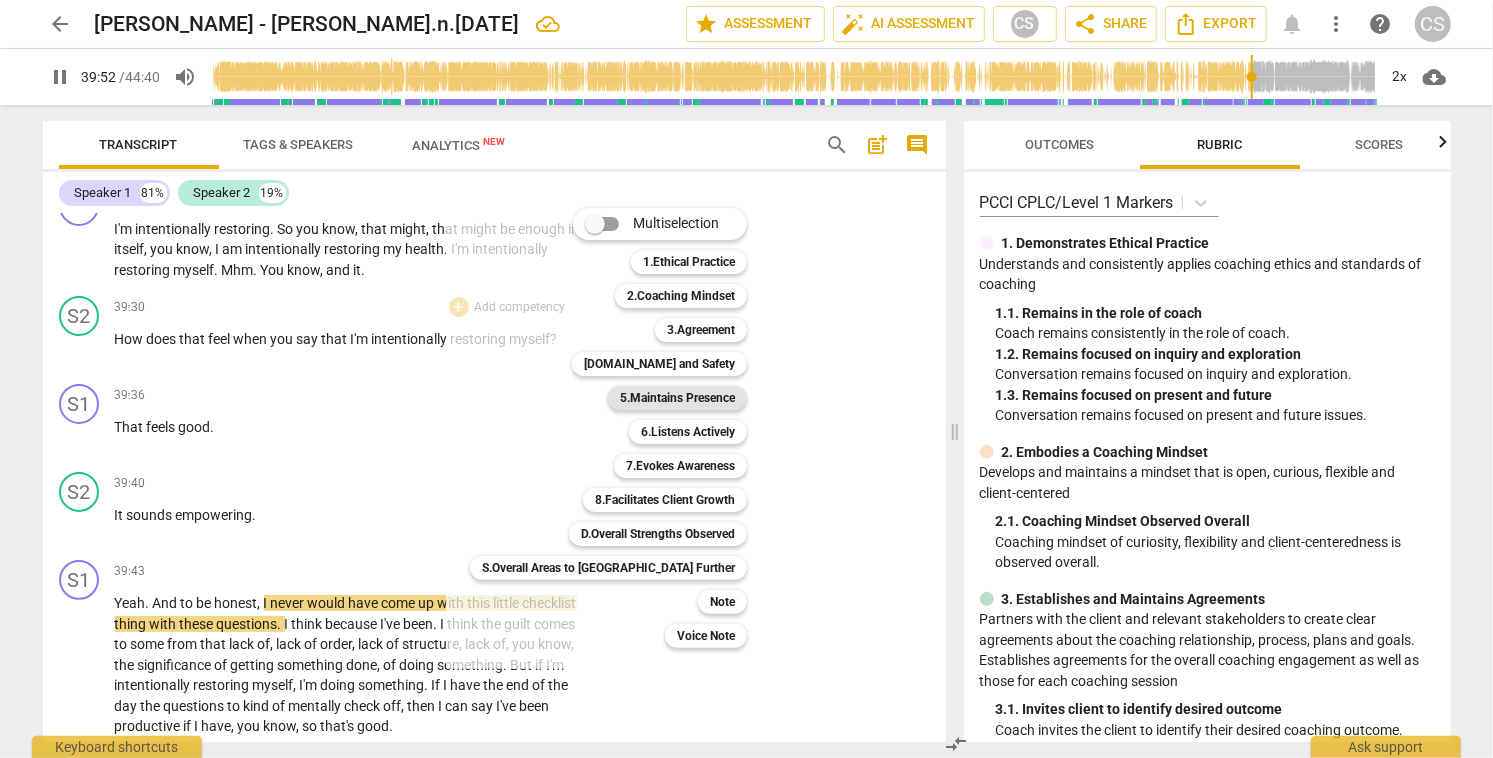 click on "5.Maintains Presence" at bounding box center [677, 398] 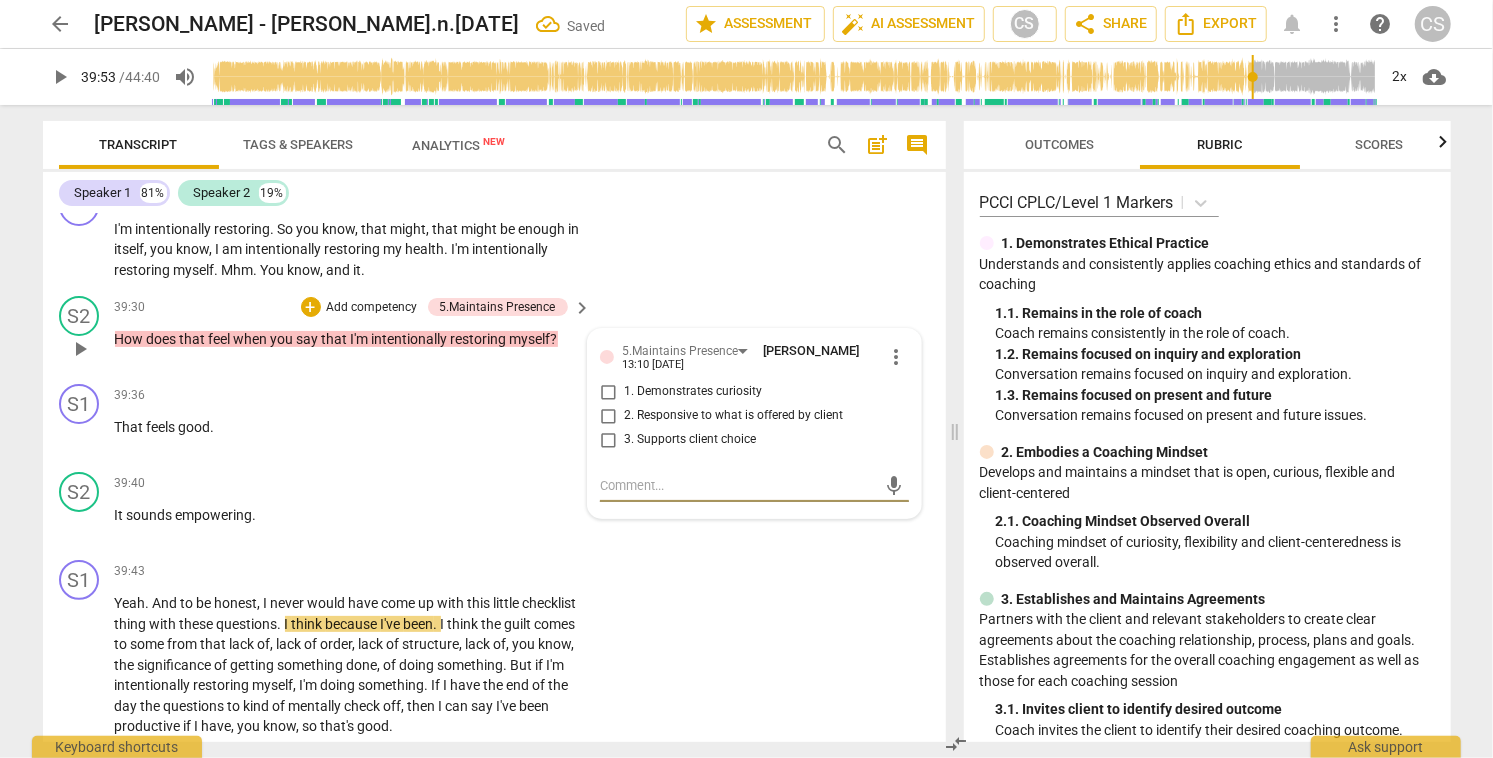 click on "2. Responsive to what is offered by client" at bounding box center [608, 416] 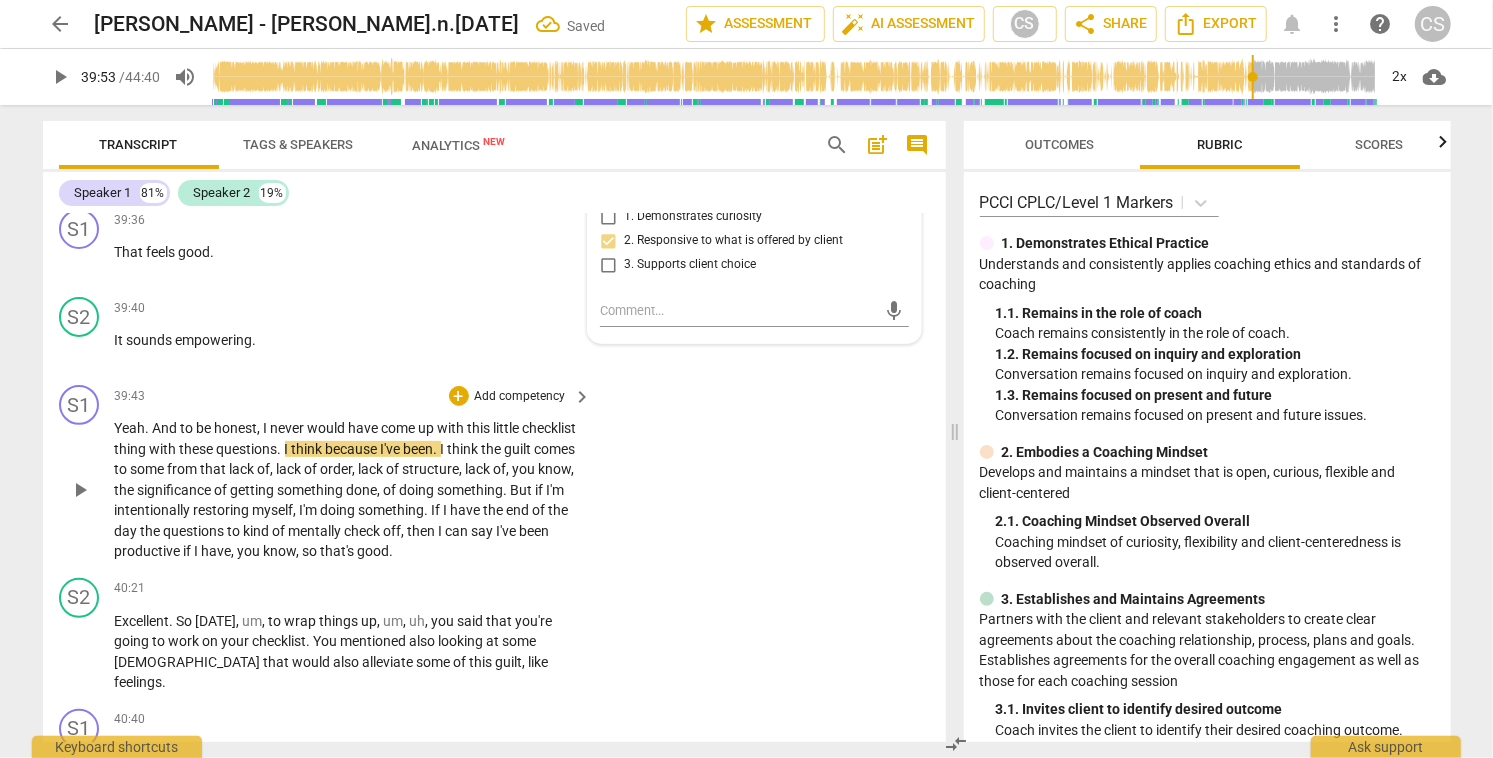 scroll, scrollTop: 13831, scrollLeft: 0, axis: vertical 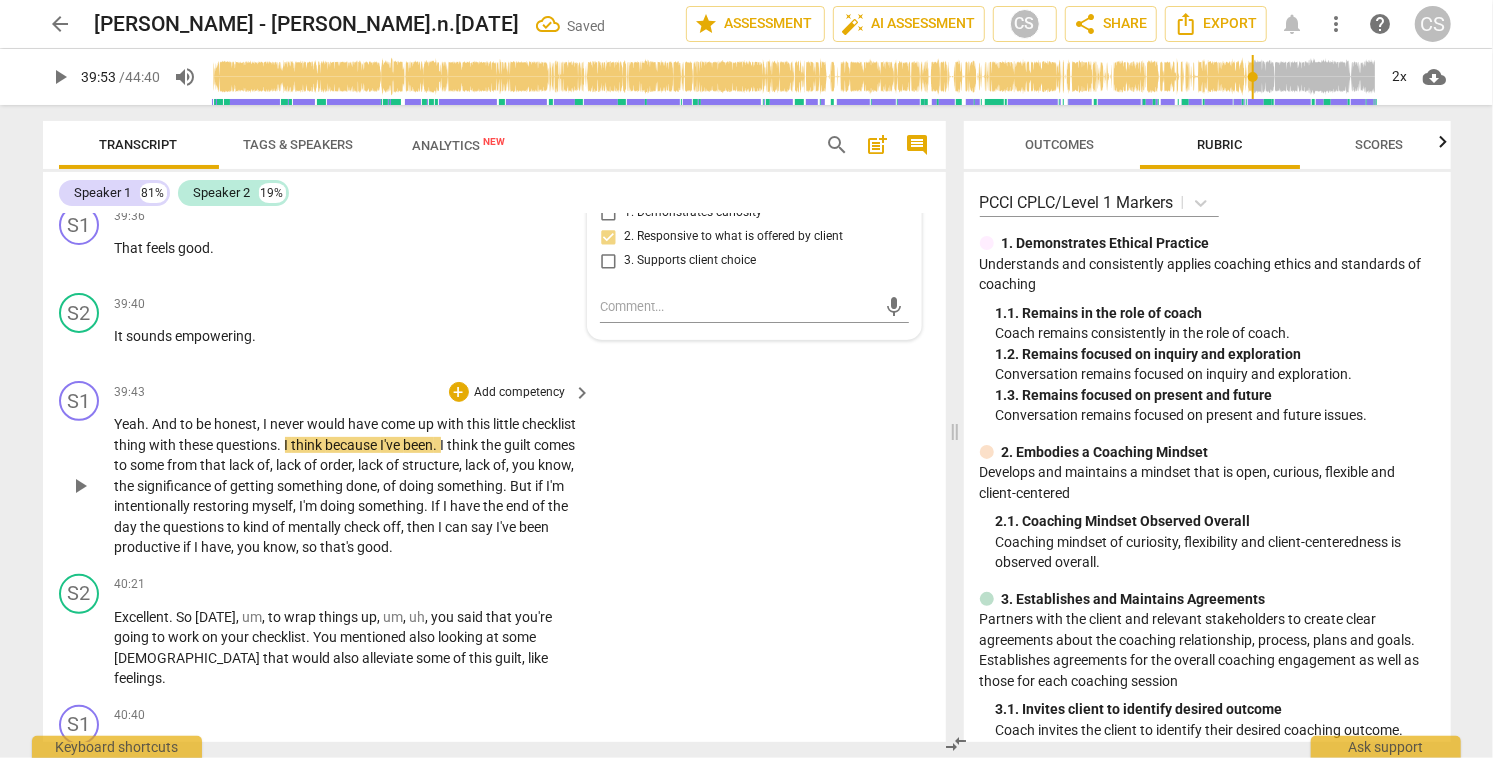 click on "play_arrow" at bounding box center (80, 486) 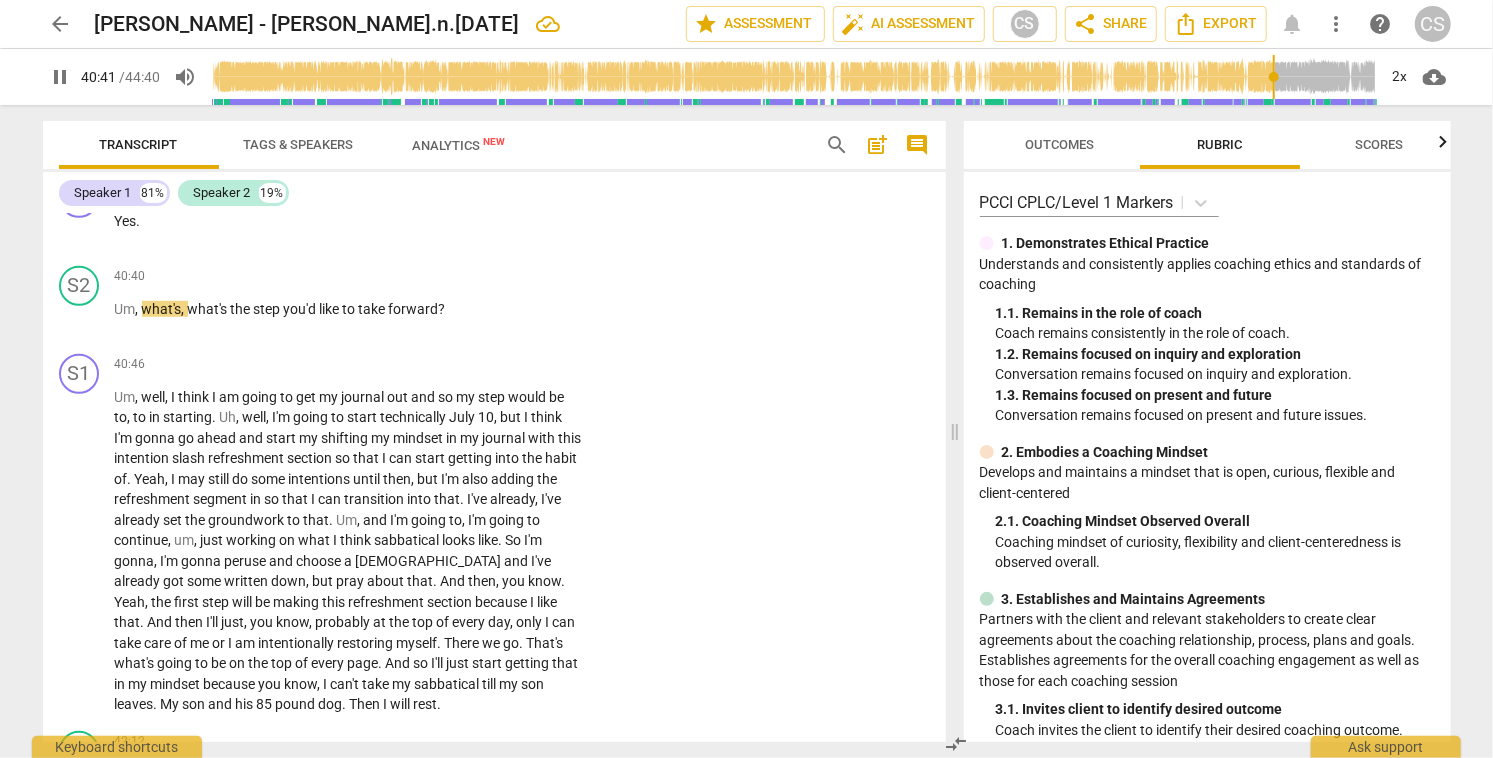 scroll, scrollTop: 14367, scrollLeft: 0, axis: vertical 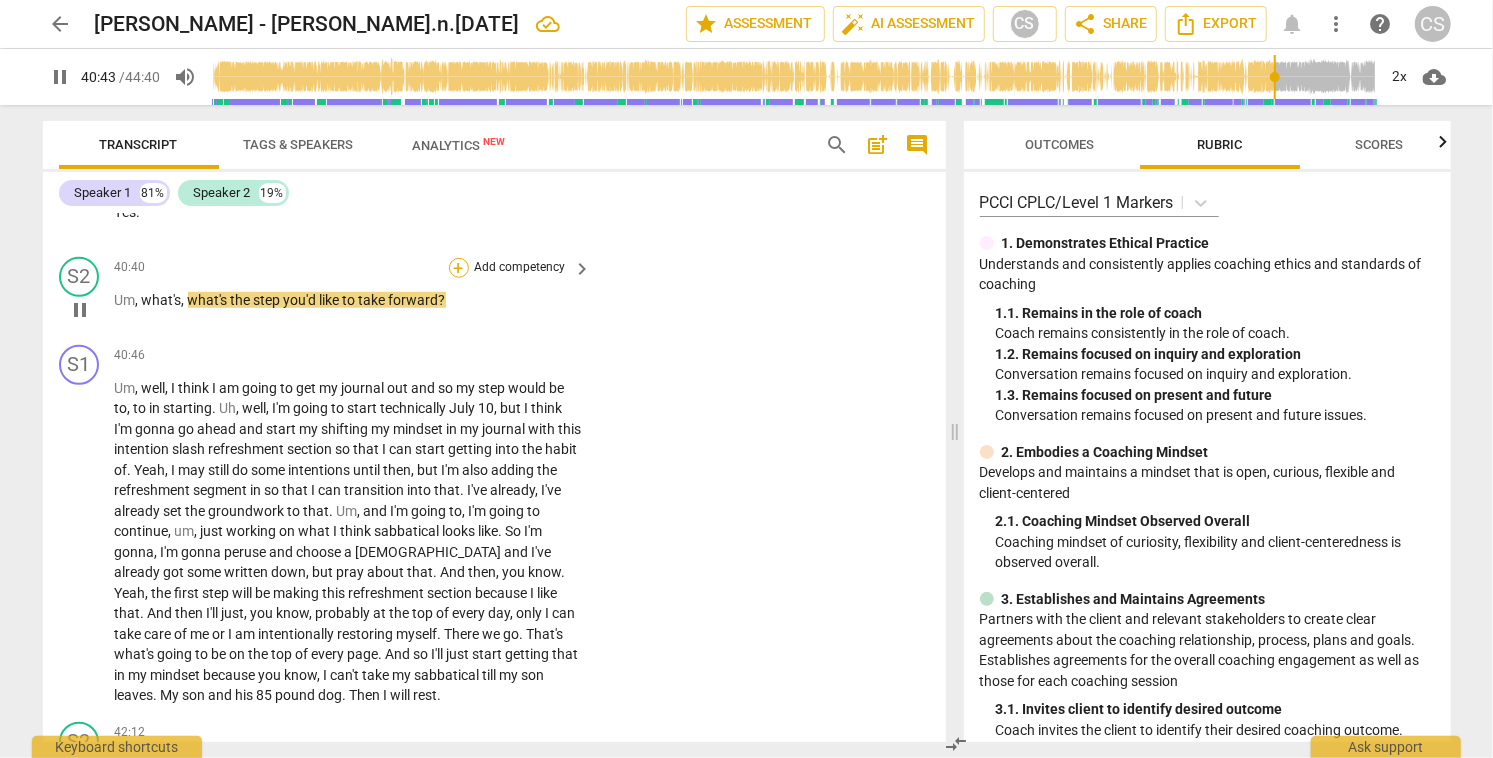 click on "+" at bounding box center [459, 268] 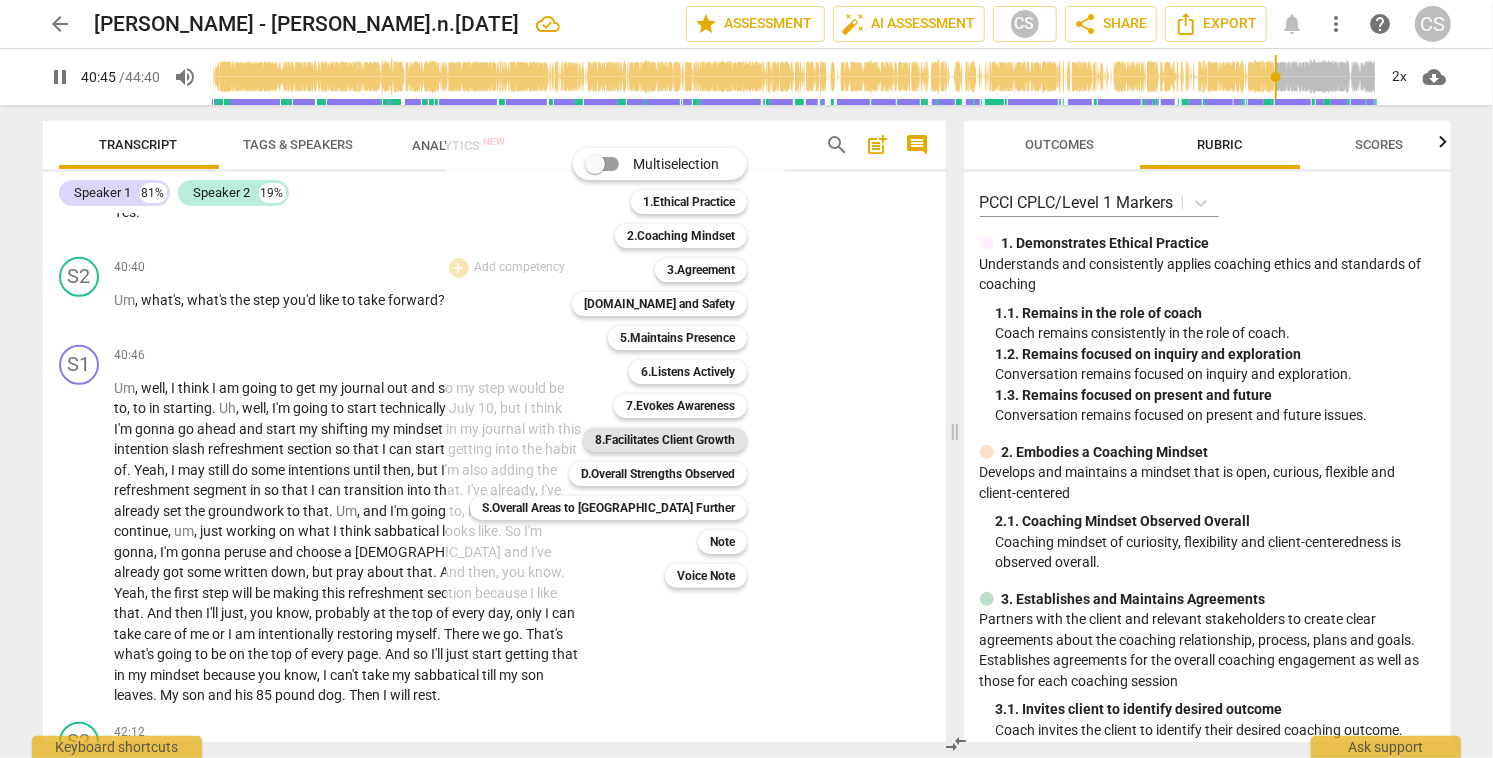 click on "8.Facilitates Client Growth" at bounding box center (665, 440) 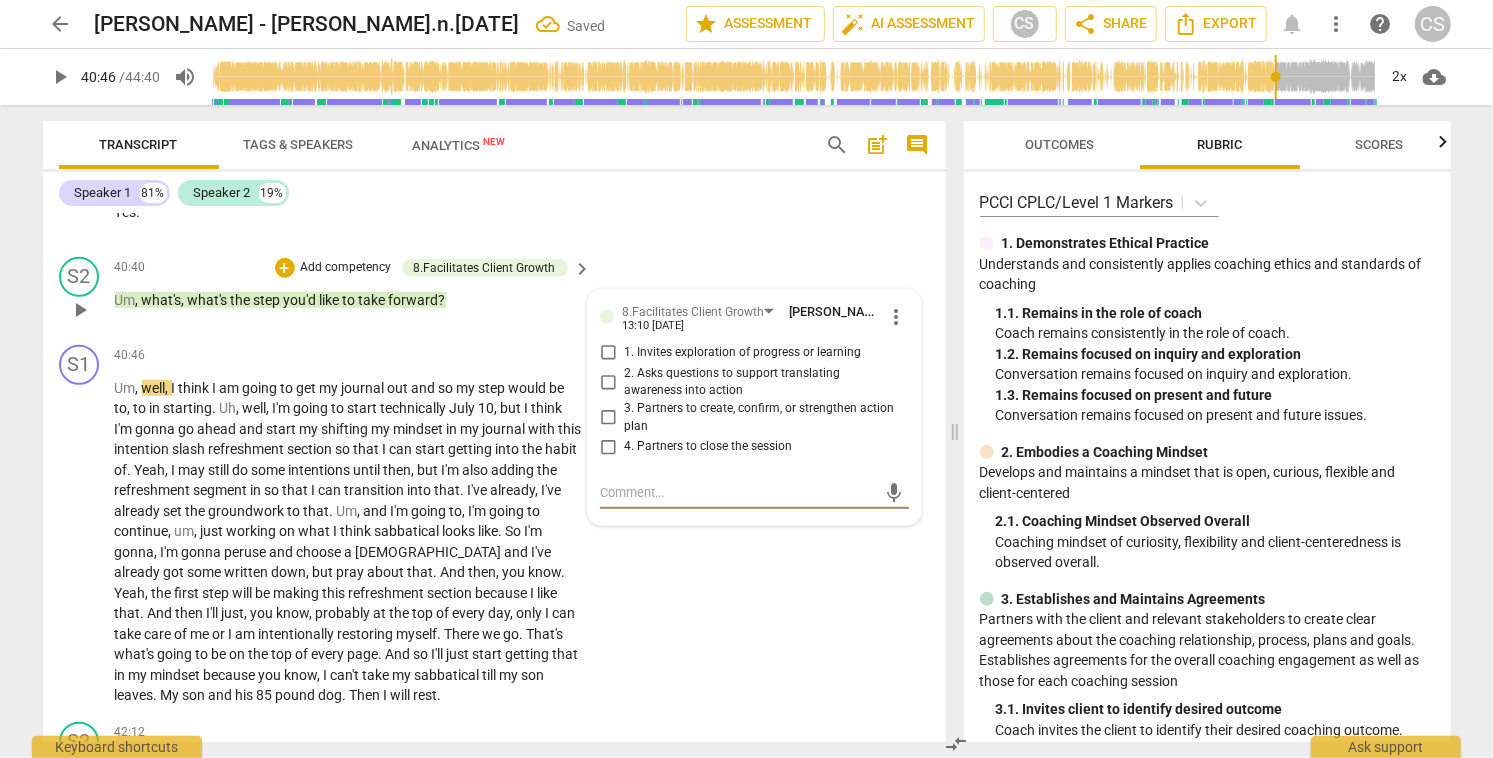 click on "3. Partners to create, confirm, or strengthen action plan" at bounding box center [608, 418] 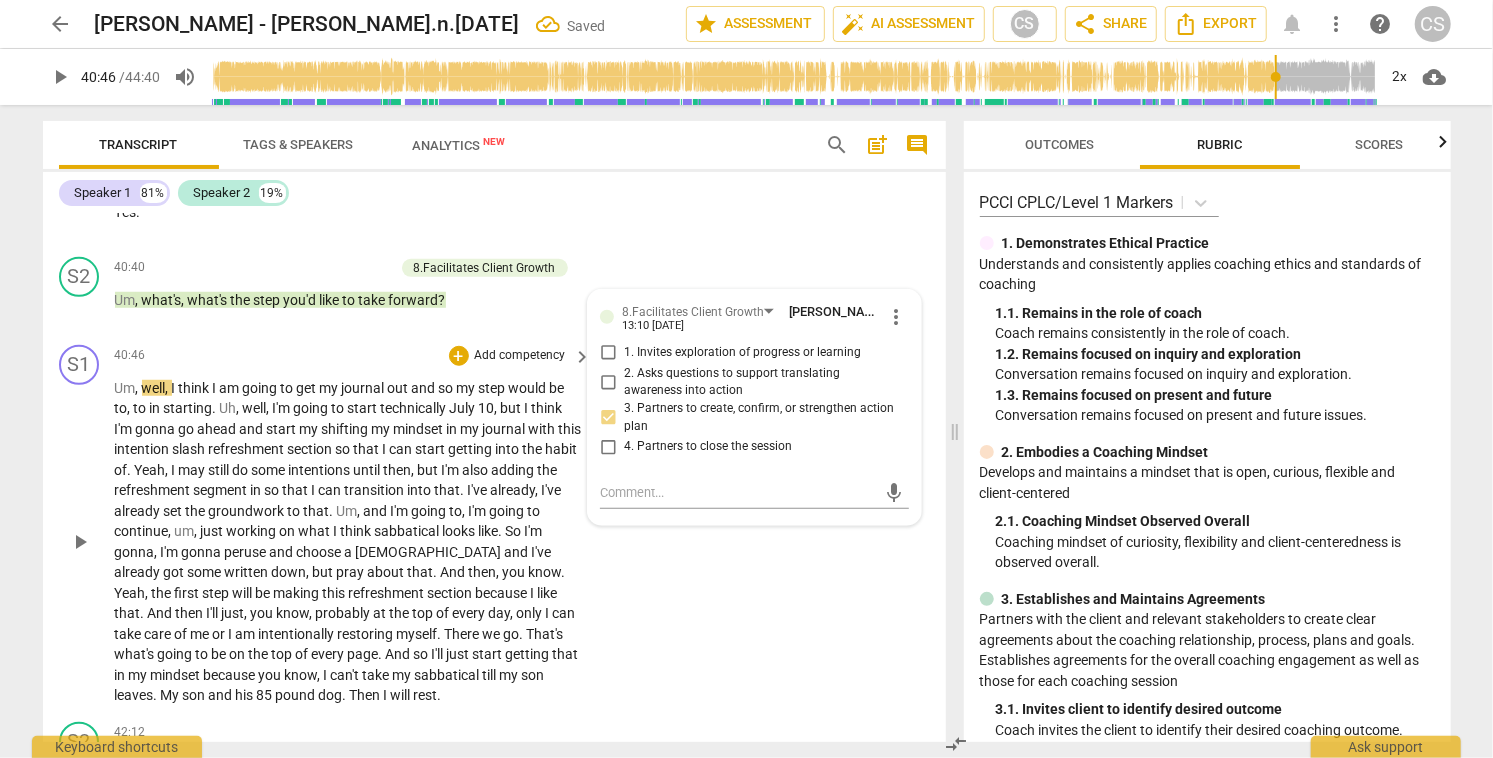 click on "play_arrow" at bounding box center [80, 542] 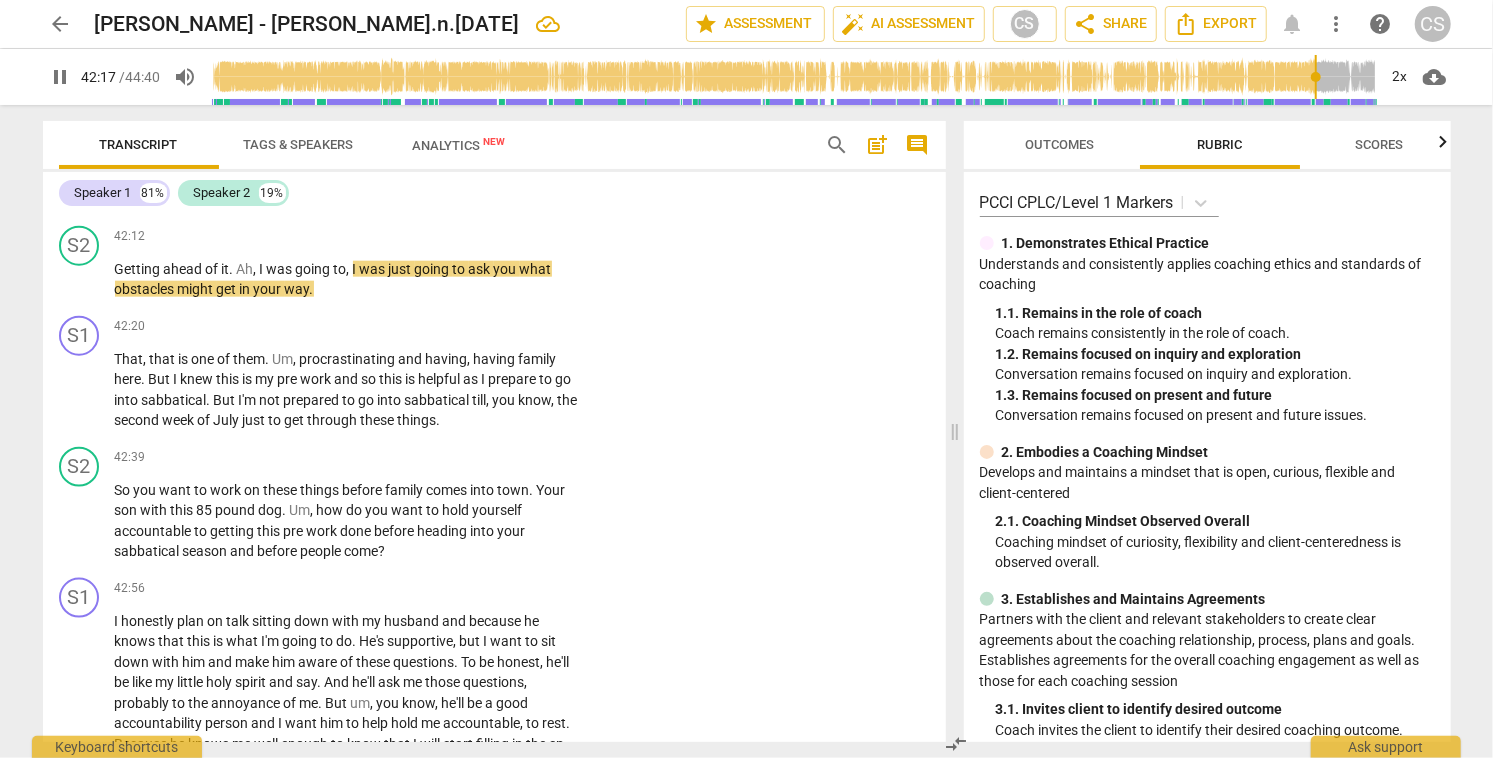 scroll, scrollTop: 14865, scrollLeft: 0, axis: vertical 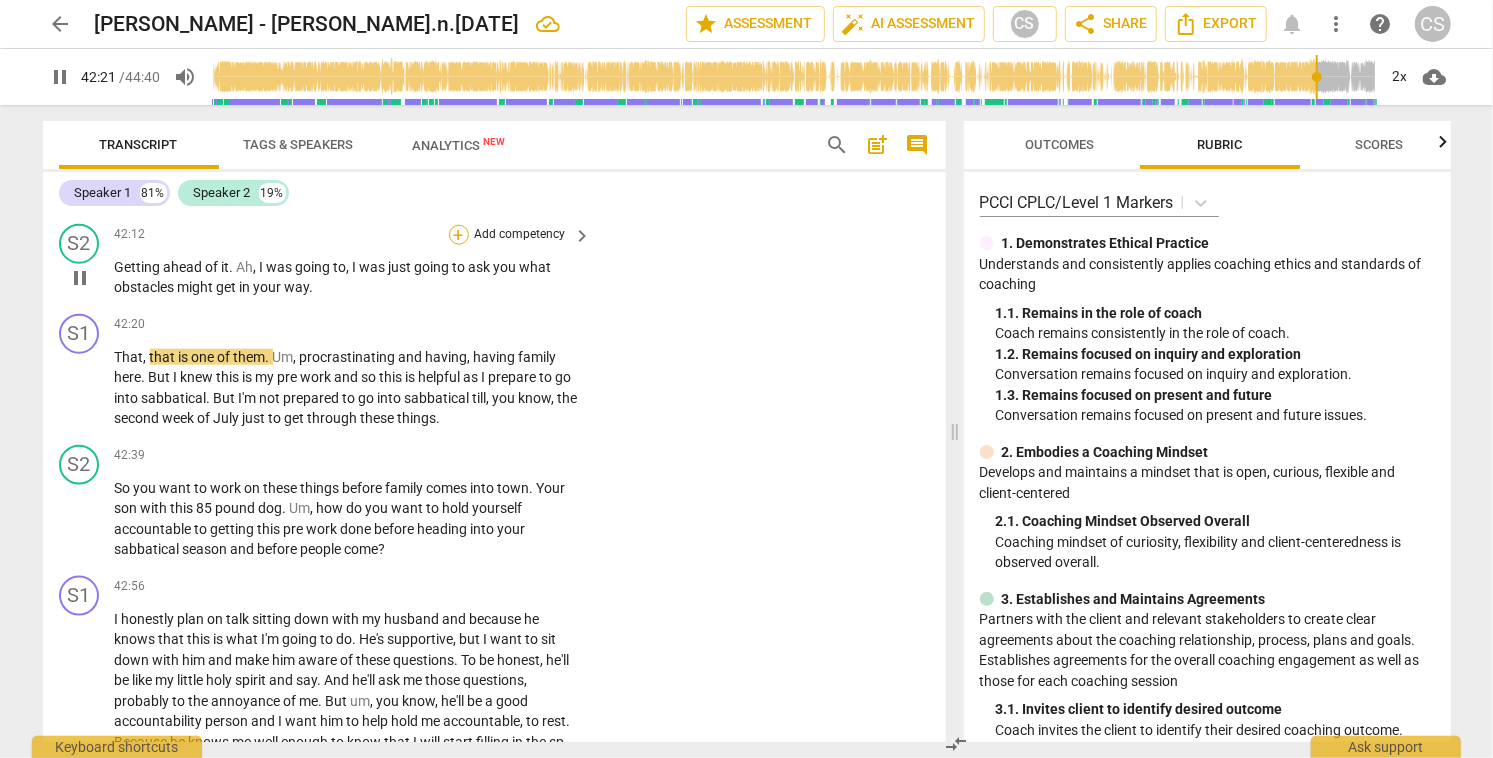 click on "+" at bounding box center [459, 235] 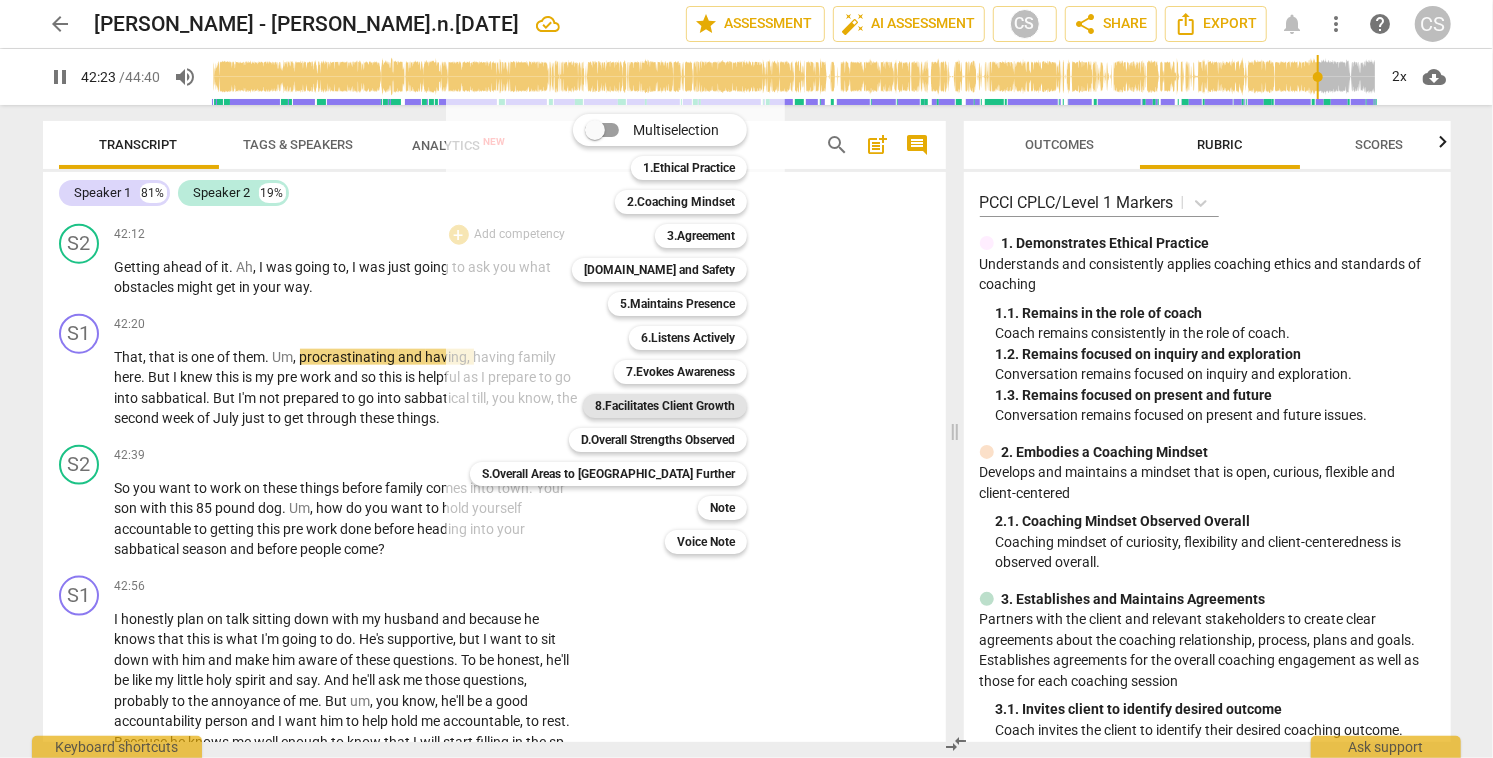 click on "8.Facilitates Client Growth" at bounding box center (665, 406) 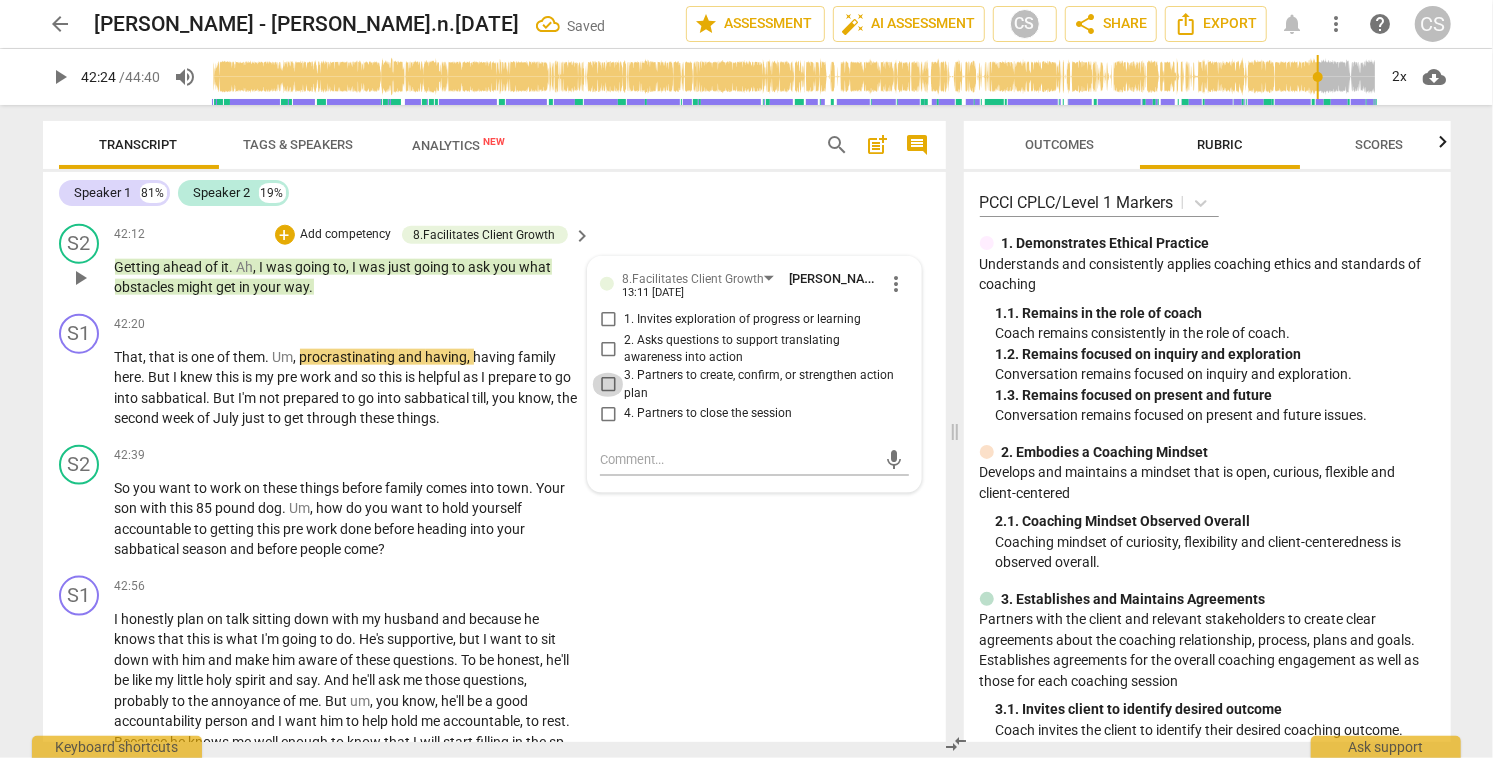 click on "3. Partners to create, confirm, or strengthen action plan" at bounding box center (608, 385) 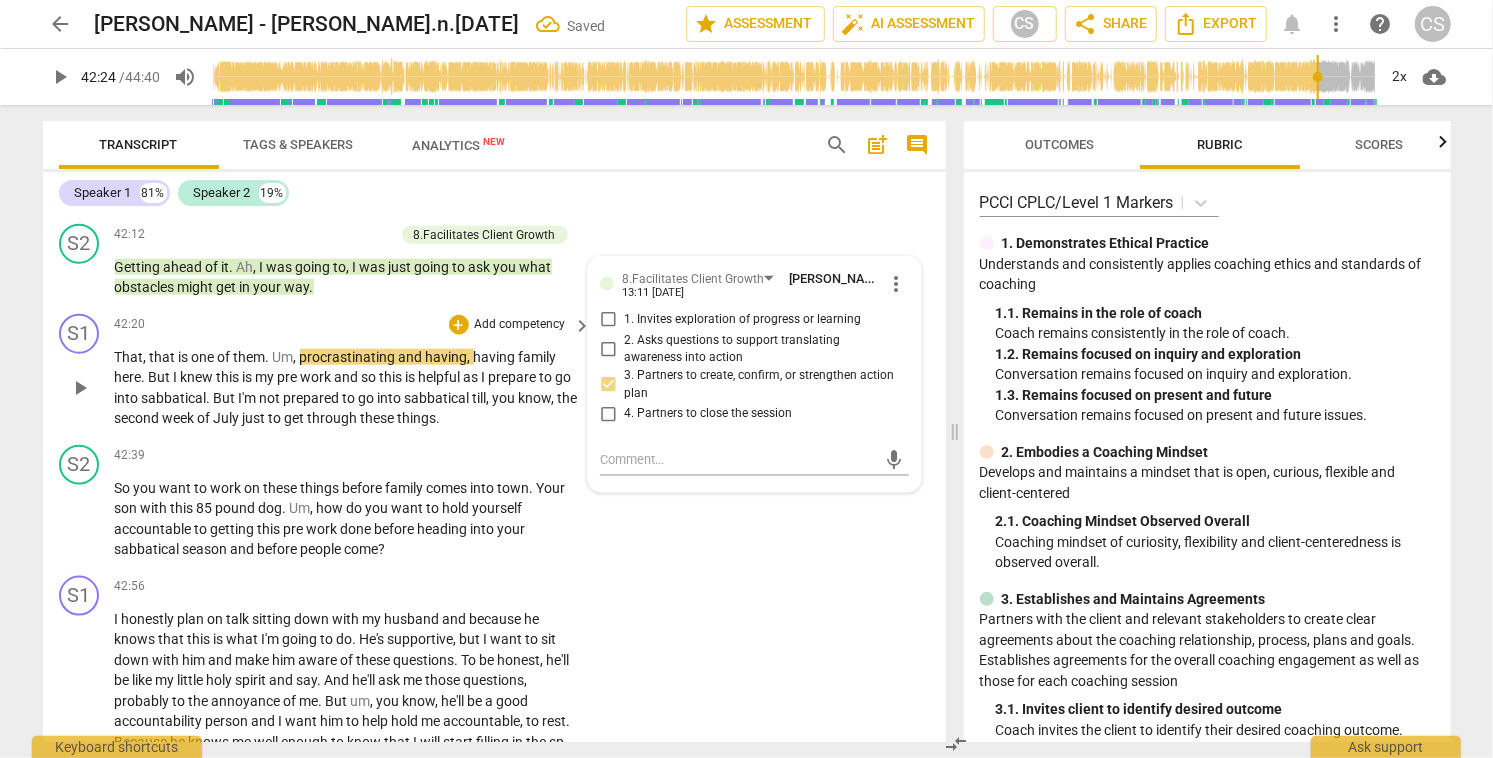 click on "play_arrow" at bounding box center (80, 388) 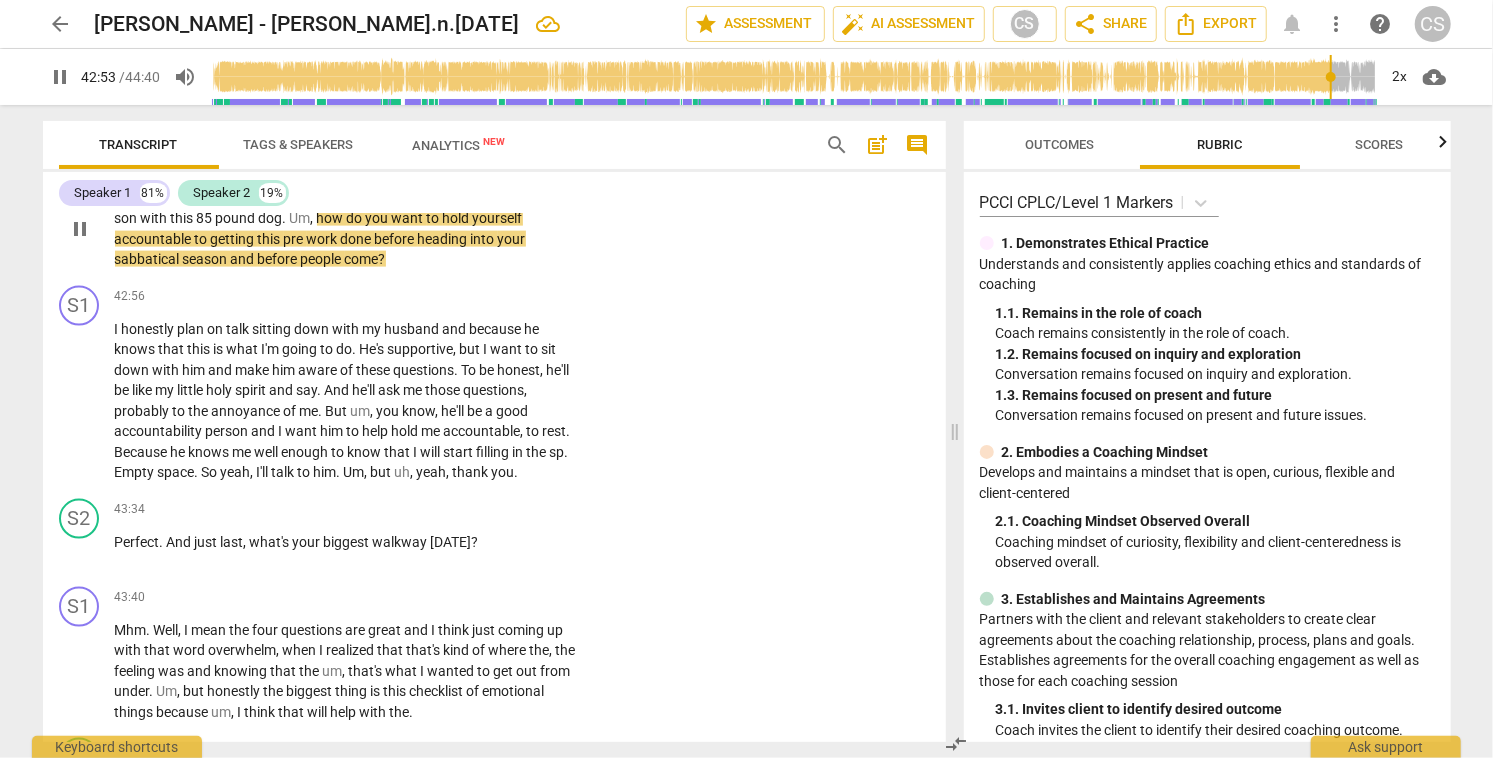 scroll, scrollTop: 15151, scrollLeft: 0, axis: vertical 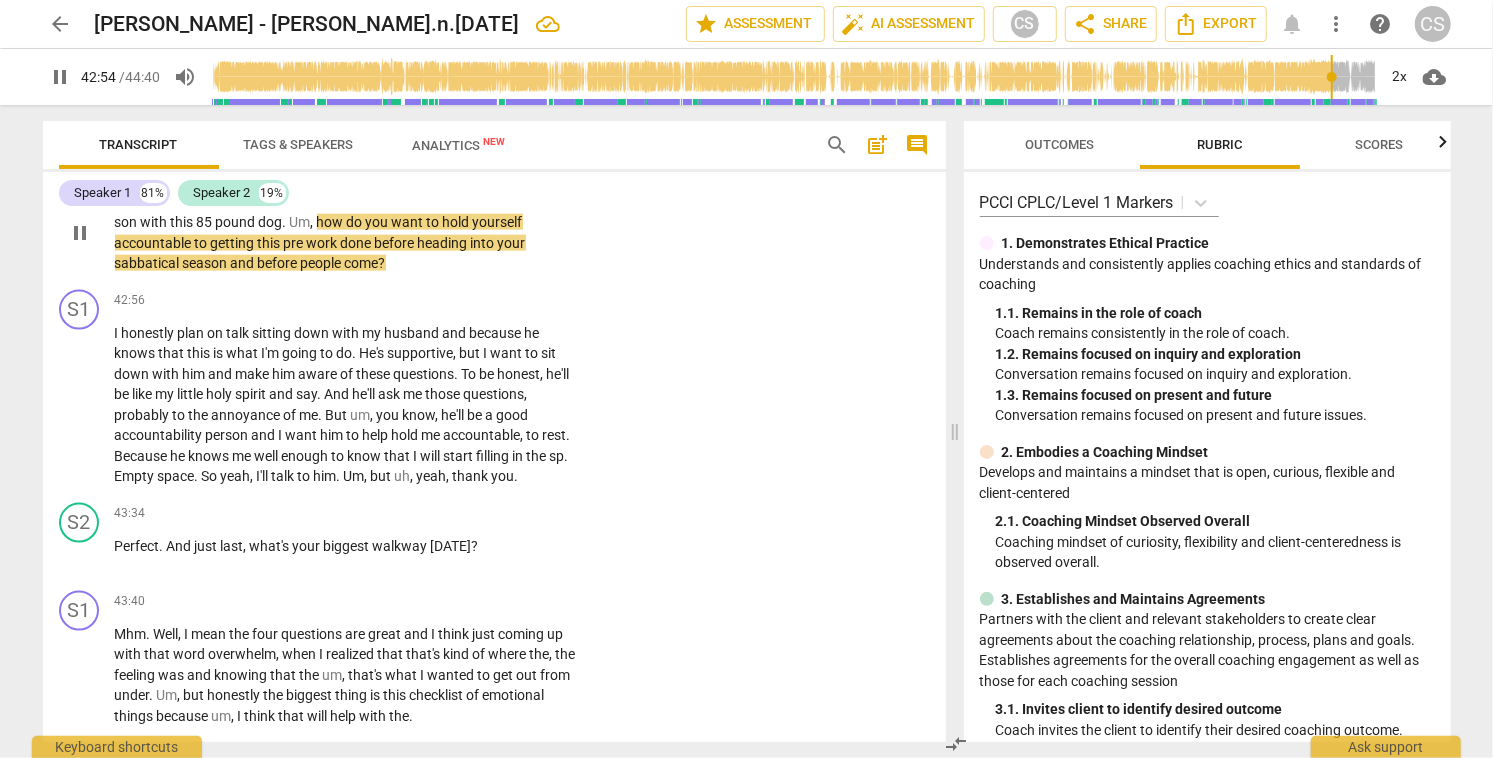 click on "+" at bounding box center [459, 170] 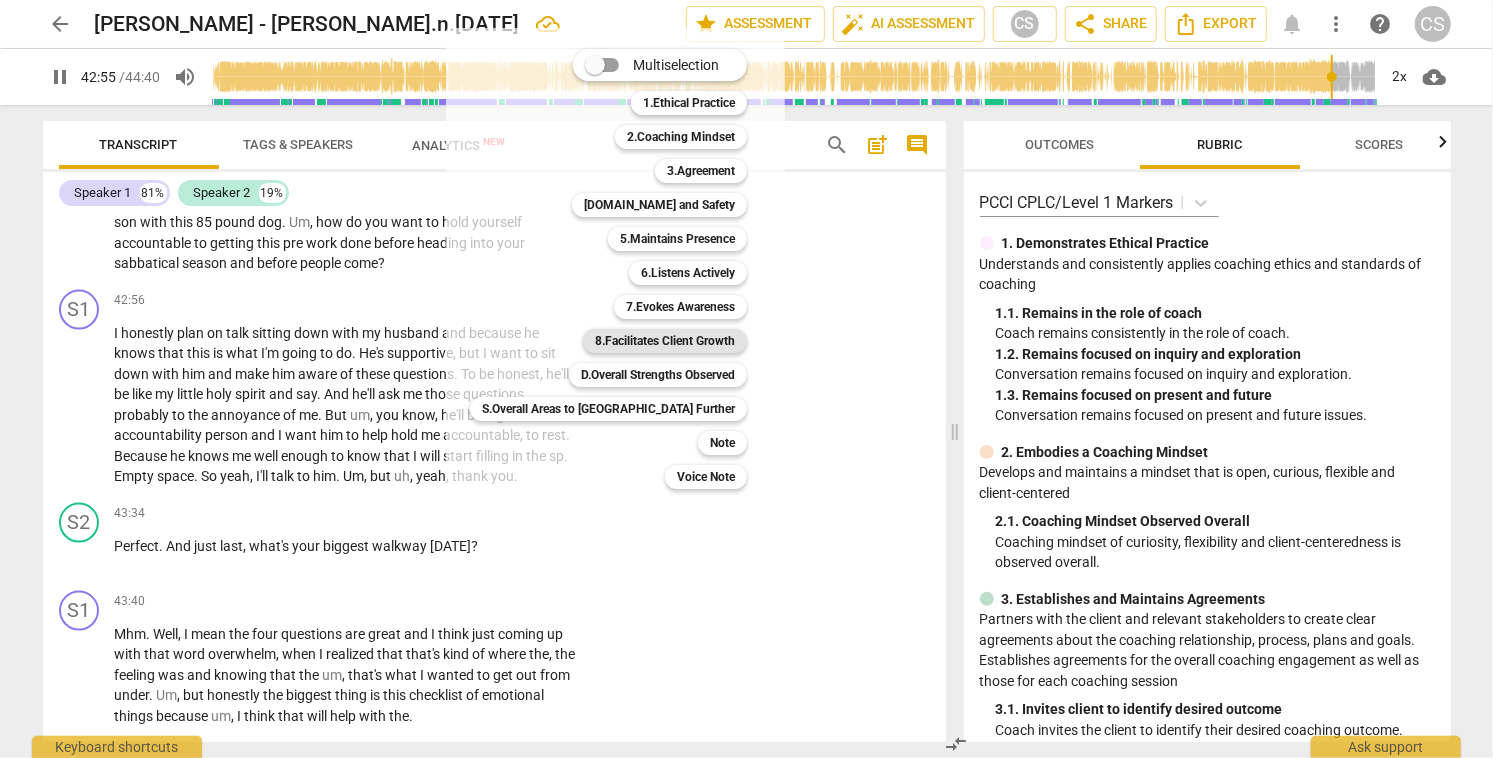 click on "8.Facilitates Client Growth" at bounding box center (665, 341) 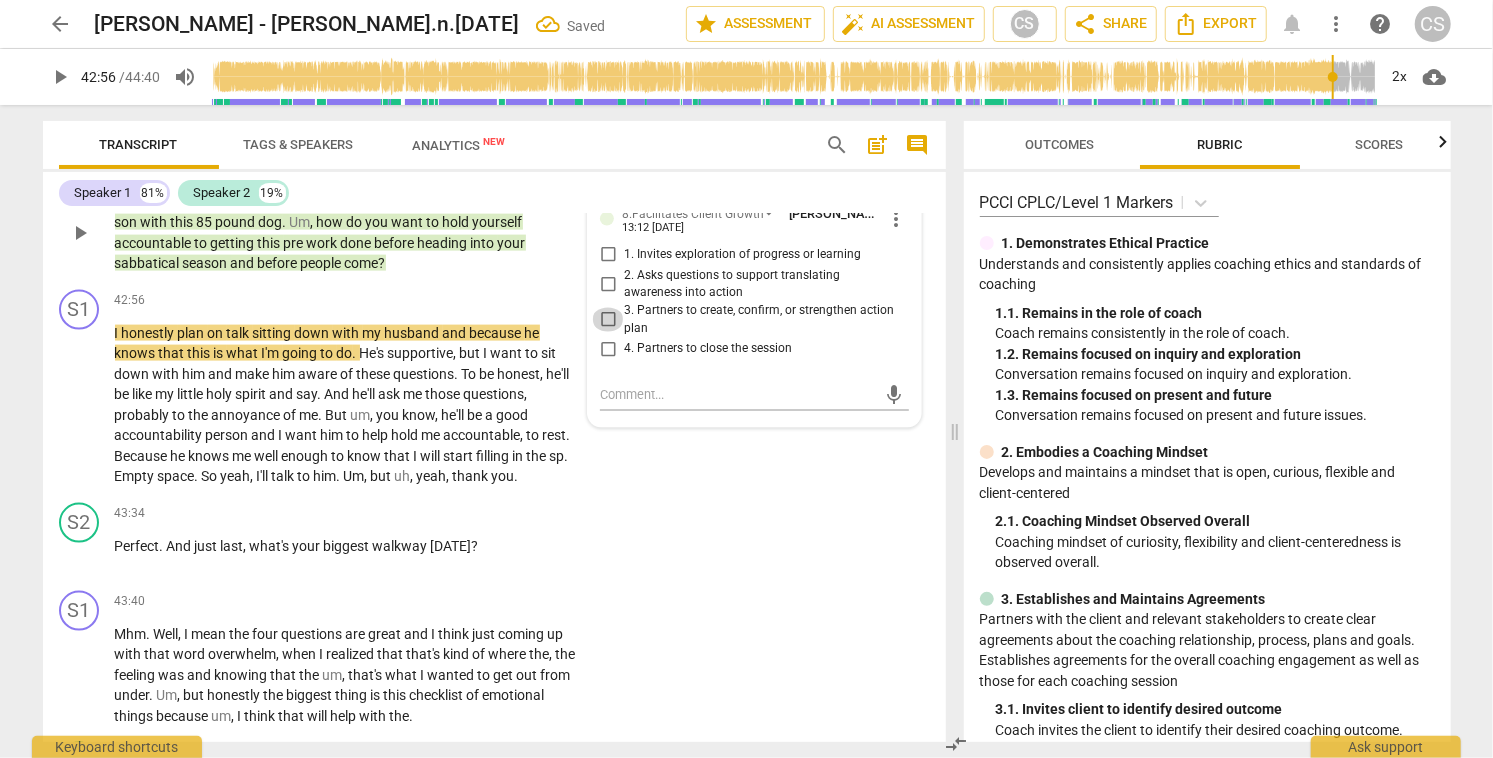 click on "3. Partners to create, confirm, or strengthen action plan" at bounding box center [608, 320] 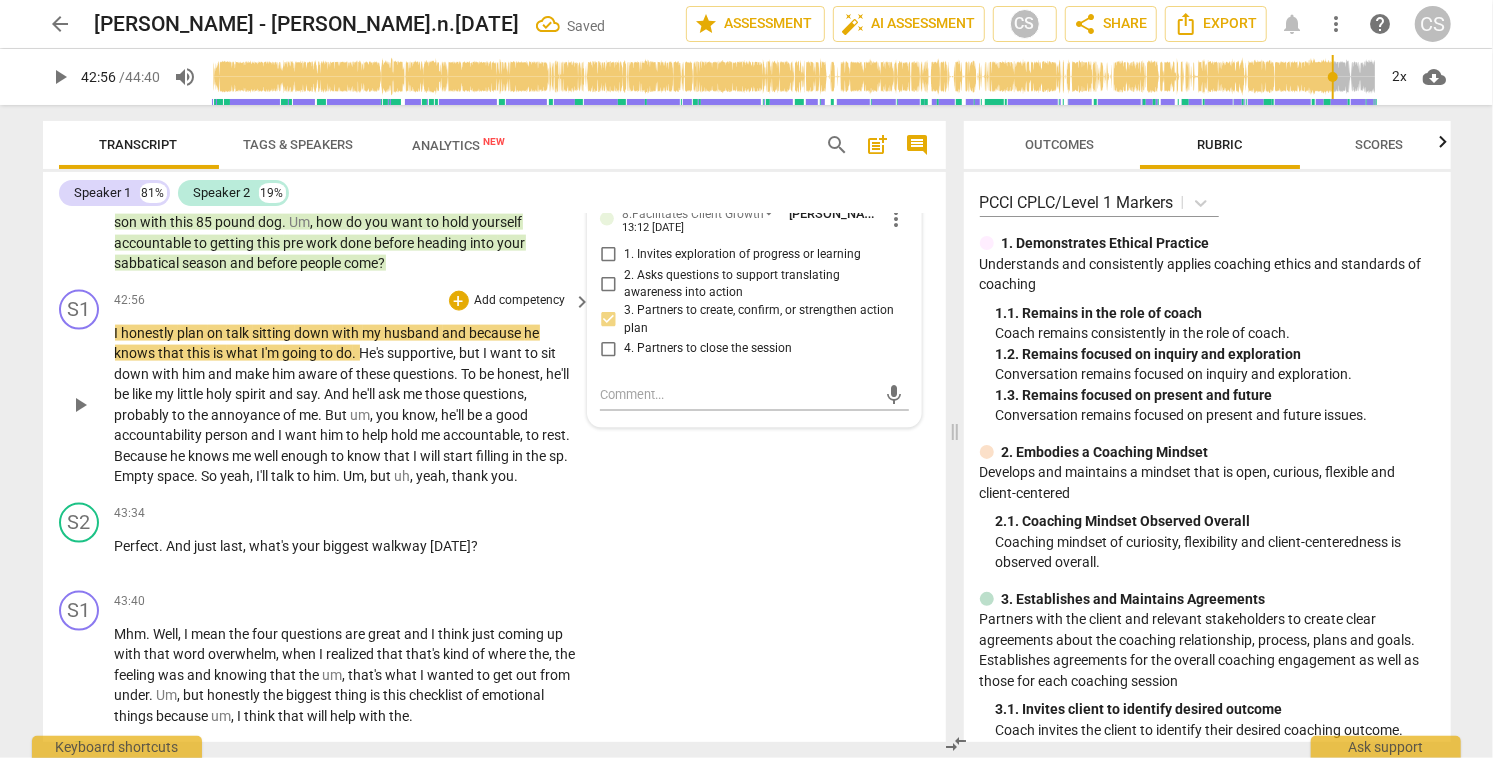 click on "play_arrow" at bounding box center (80, 405) 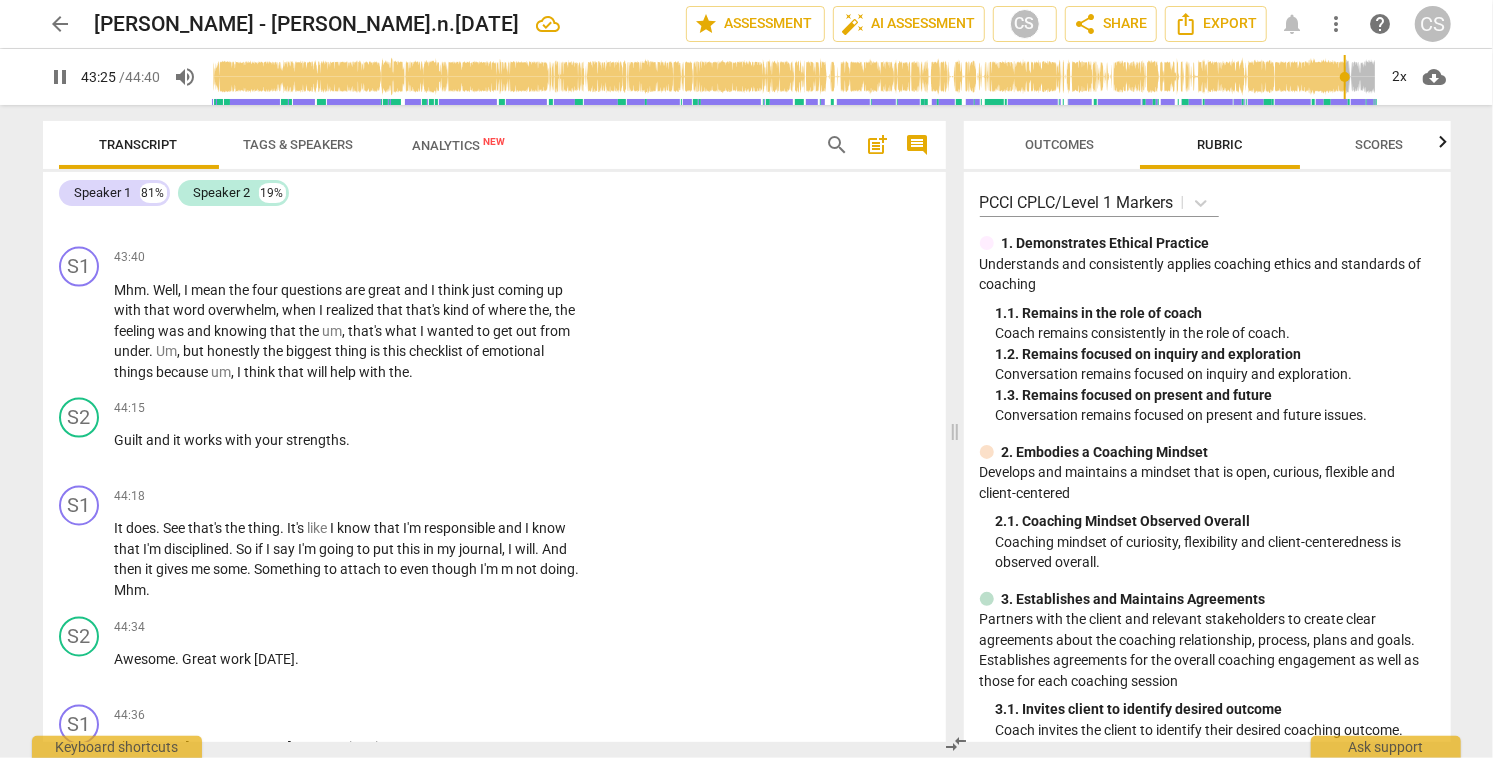 scroll, scrollTop: 15499, scrollLeft: 0, axis: vertical 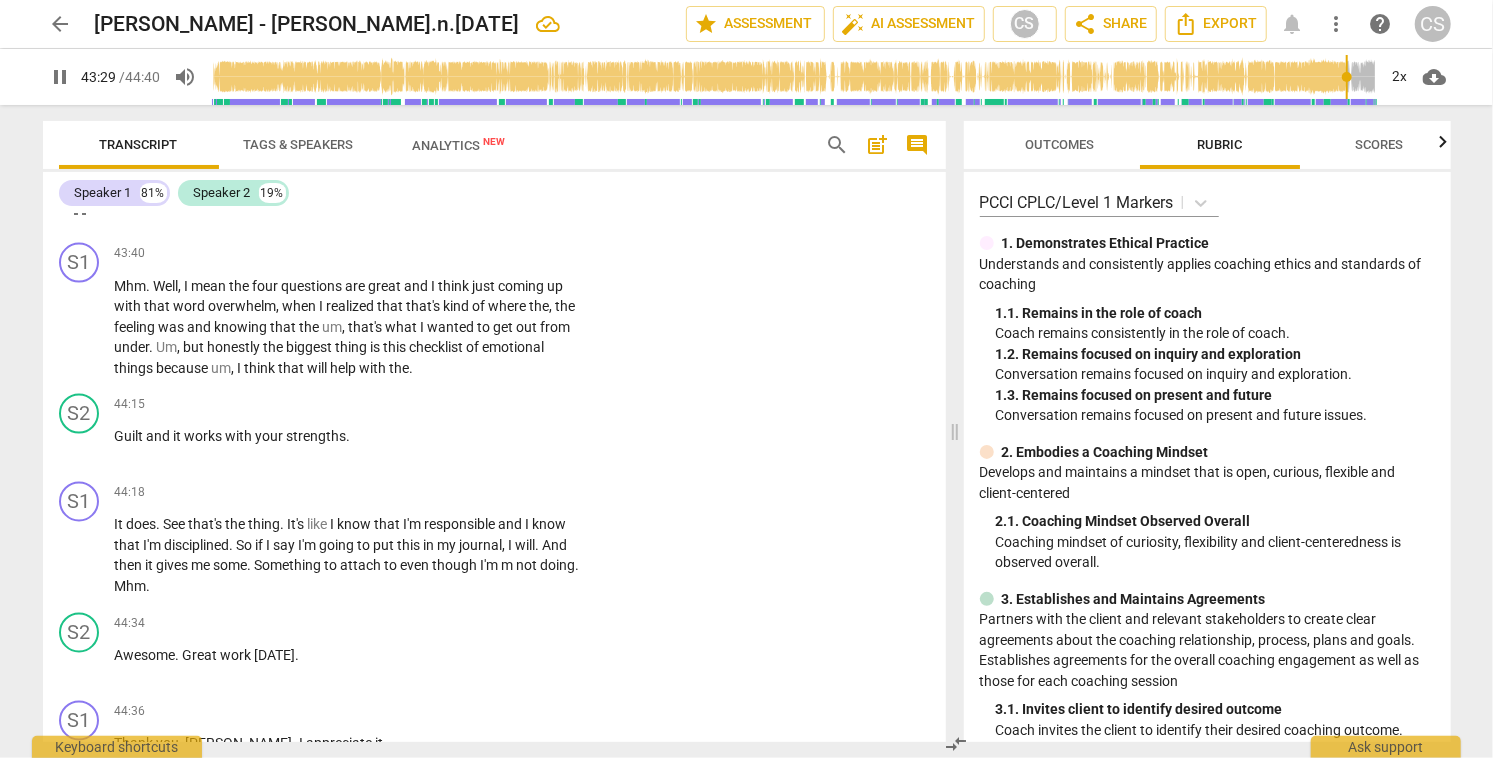 click on "+" at bounding box center (459, 166) 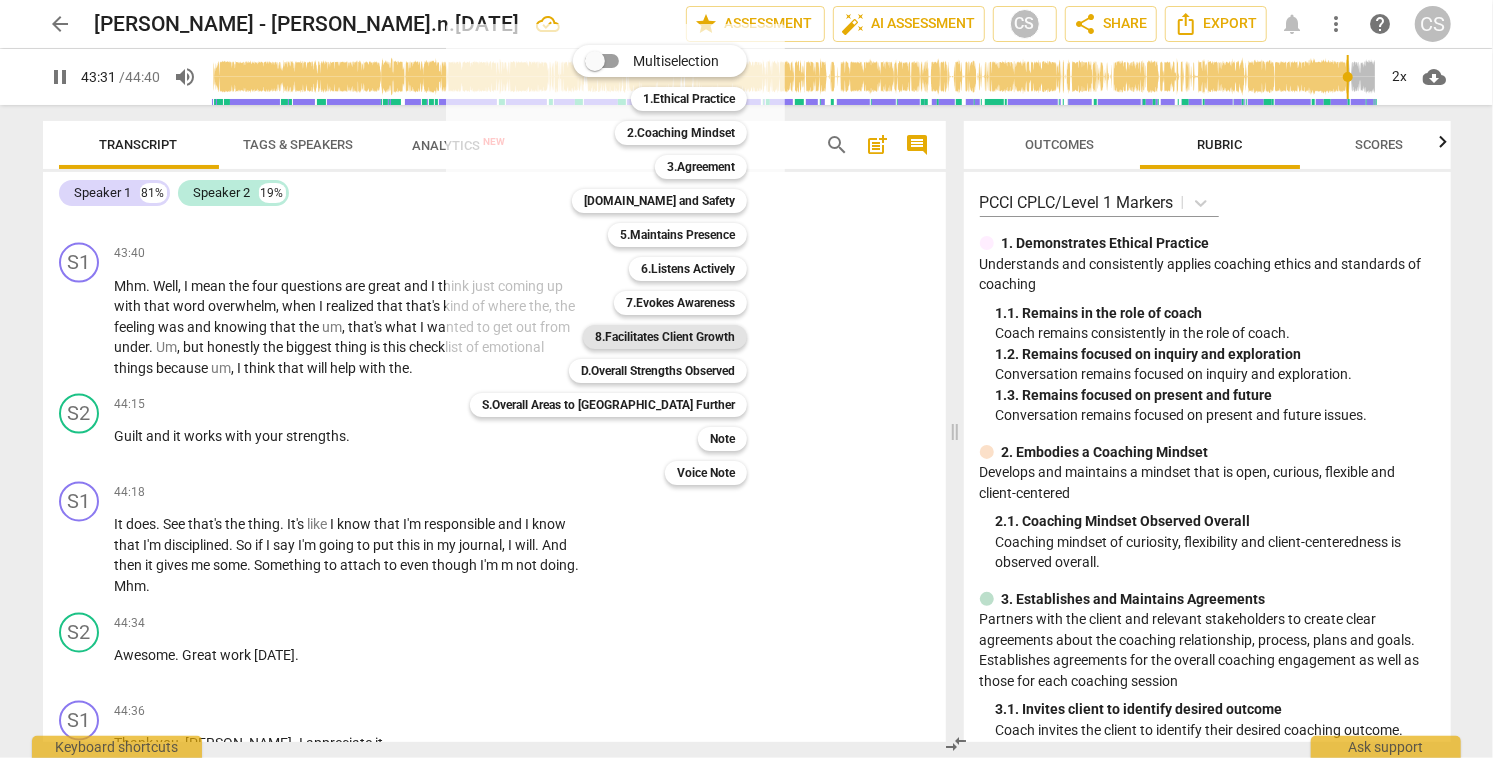 click on "8.Facilitates Client Growth" at bounding box center [665, 337] 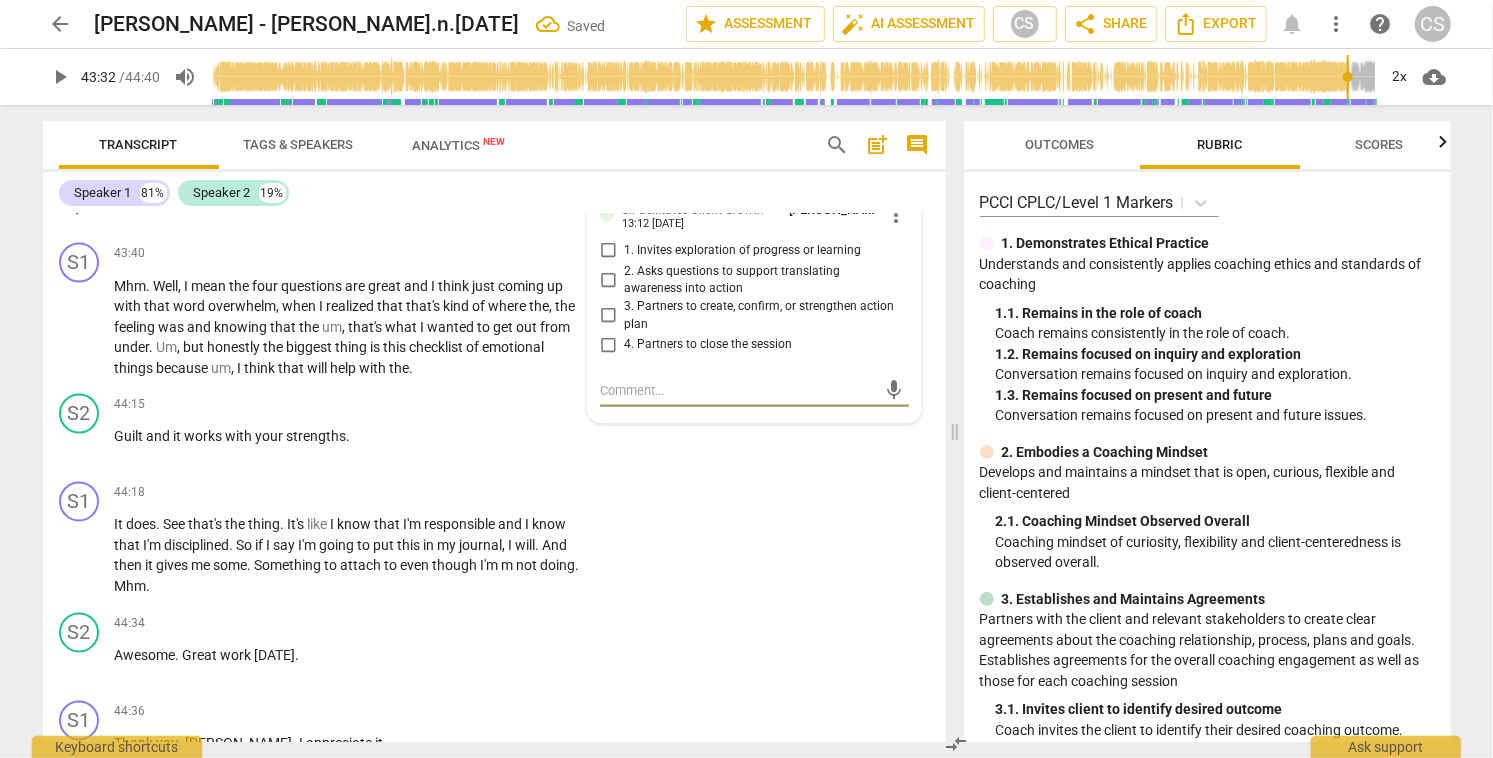 click on "1. Invites exploration of progress or learning" at bounding box center [608, 251] 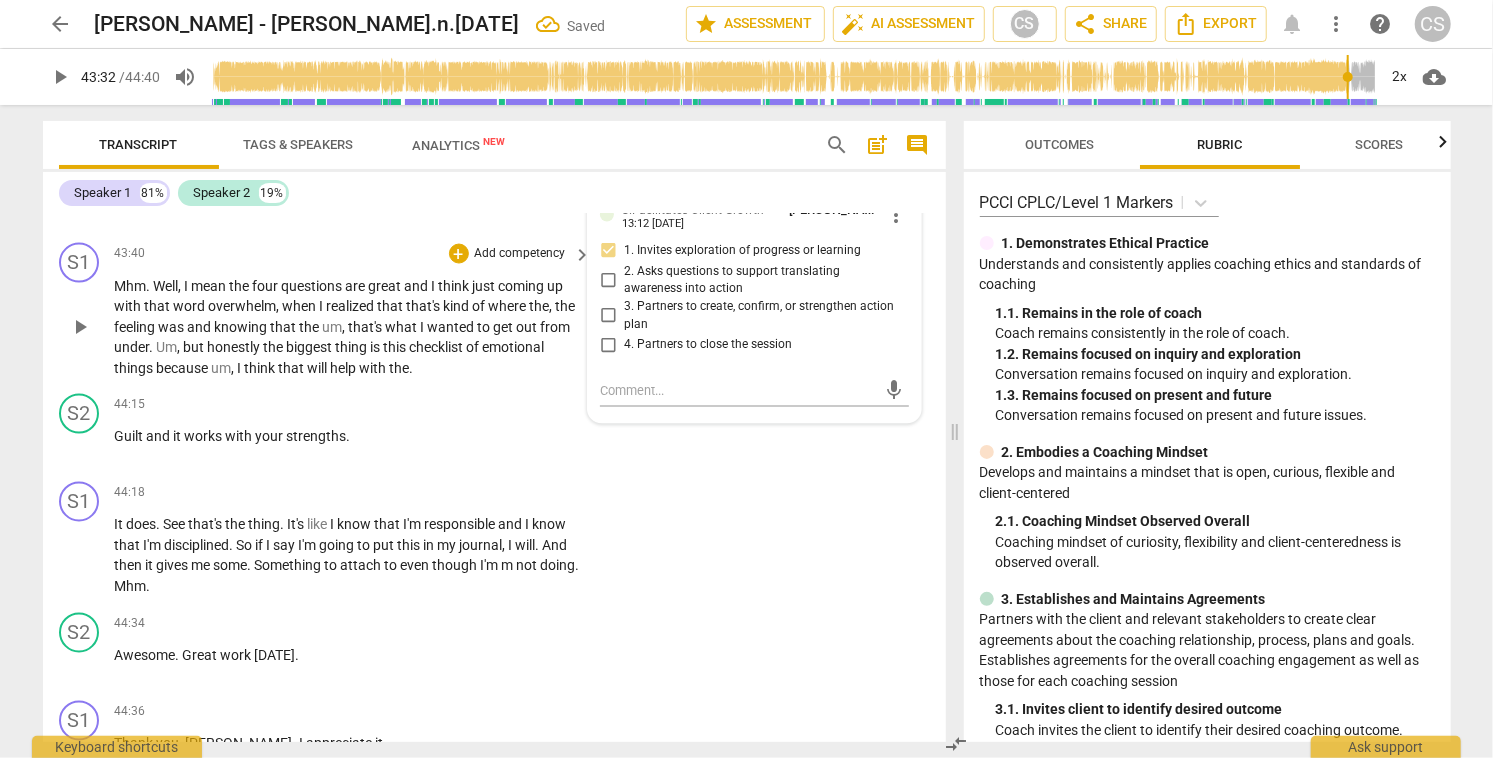 click on "play_arrow" at bounding box center [80, 327] 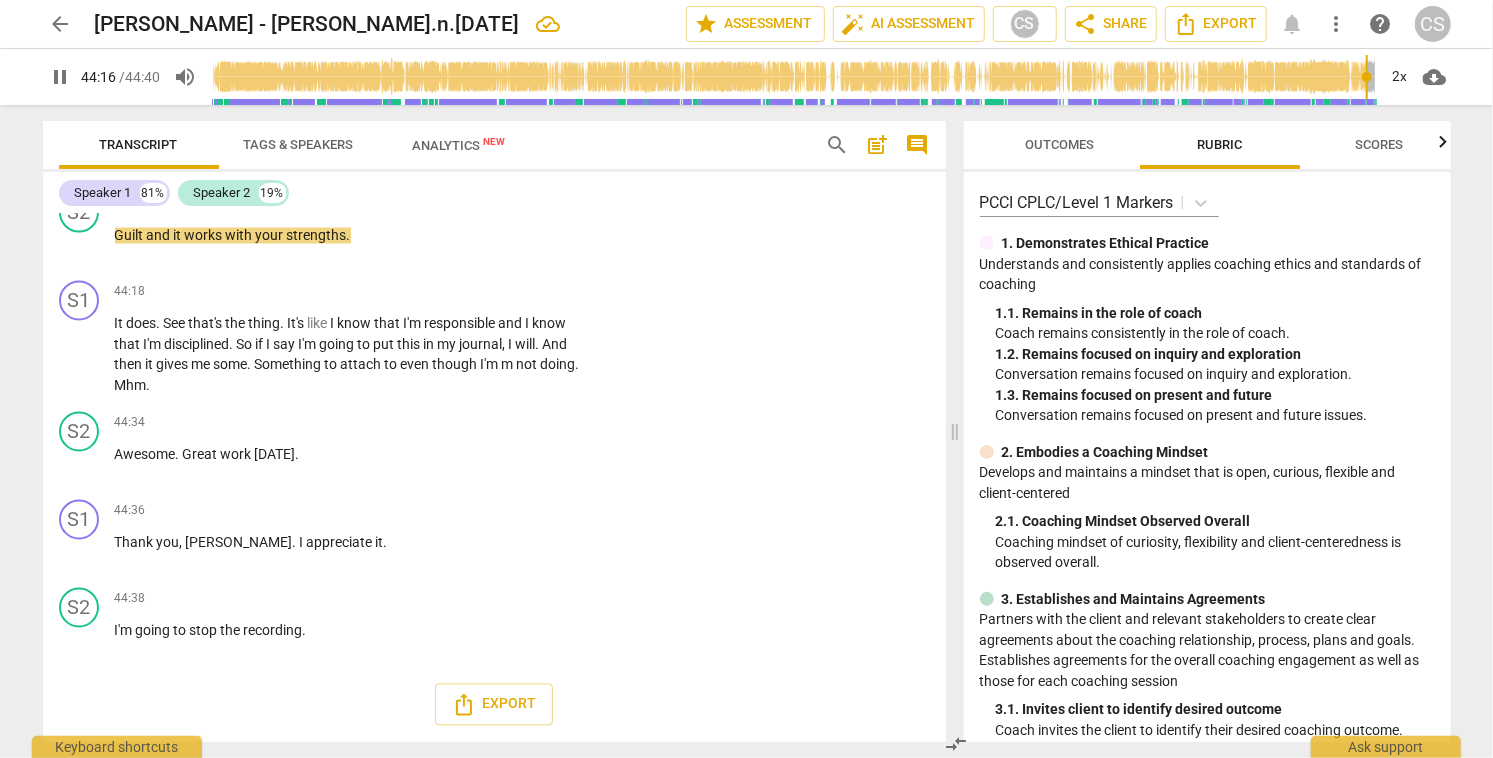 scroll, scrollTop: 15715, scrollLeft: 0, axis: vertical 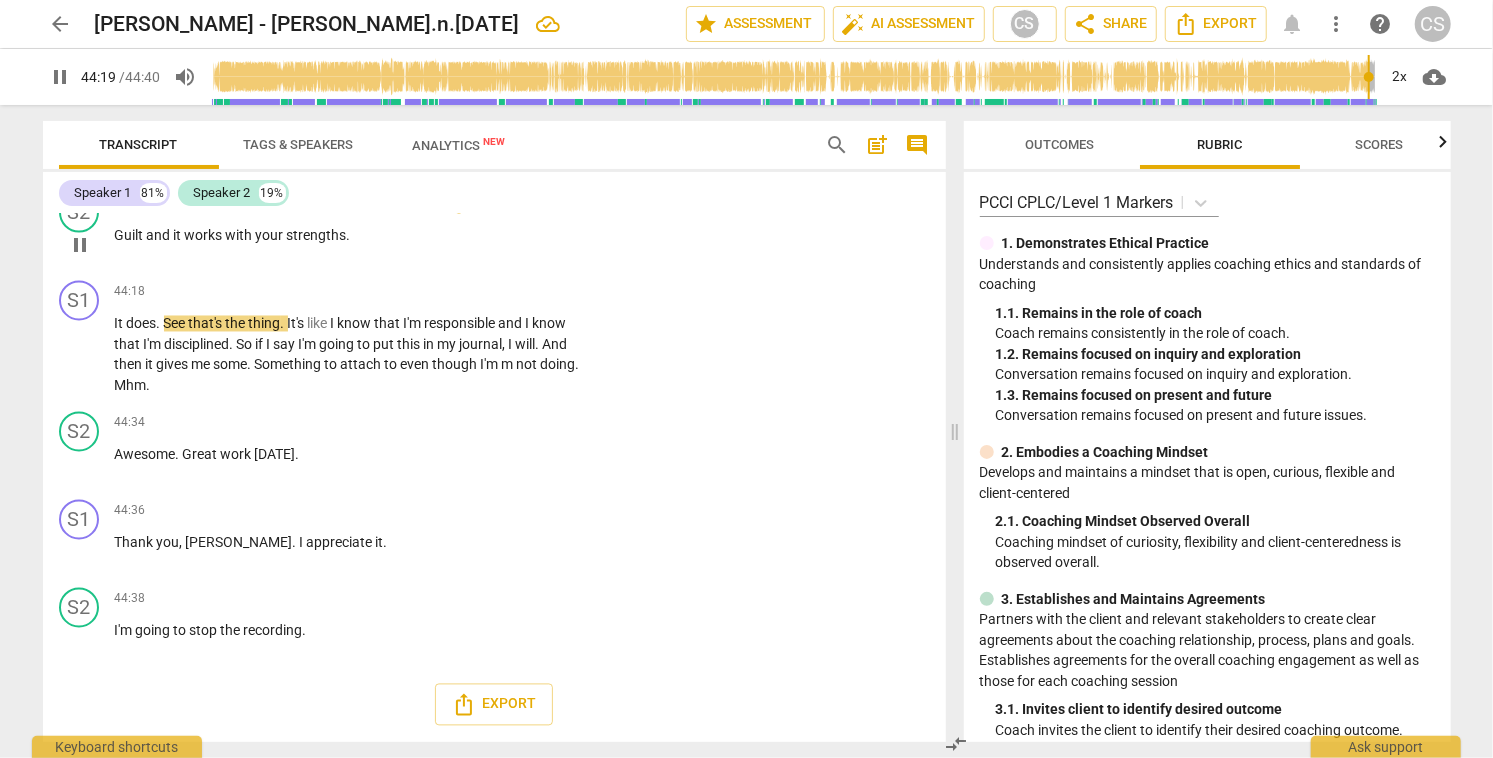 click on "Guilt" at bounding box center (131, 236) 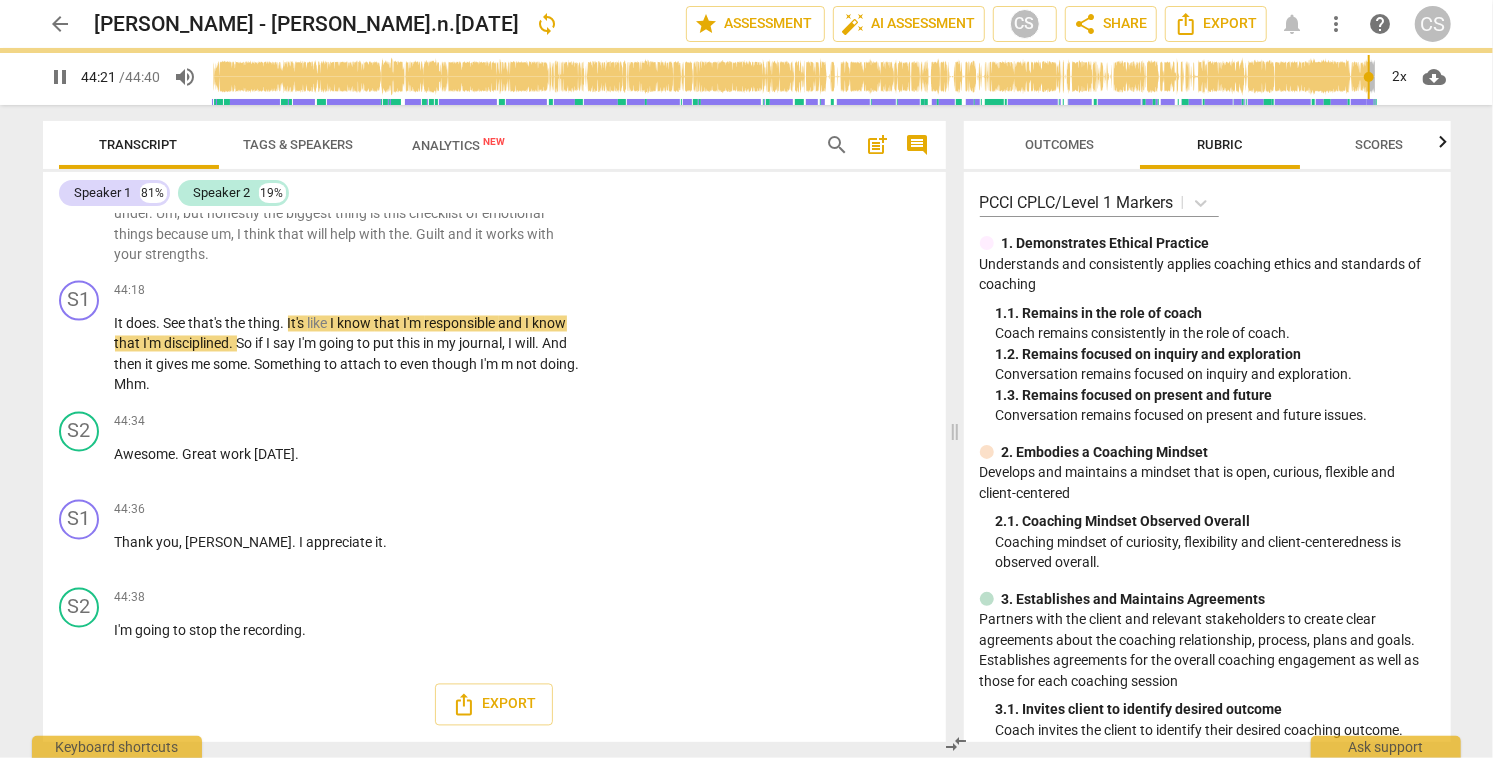 scroll, scrollTop: 15648, scrollLeft: 0, axis: vertical 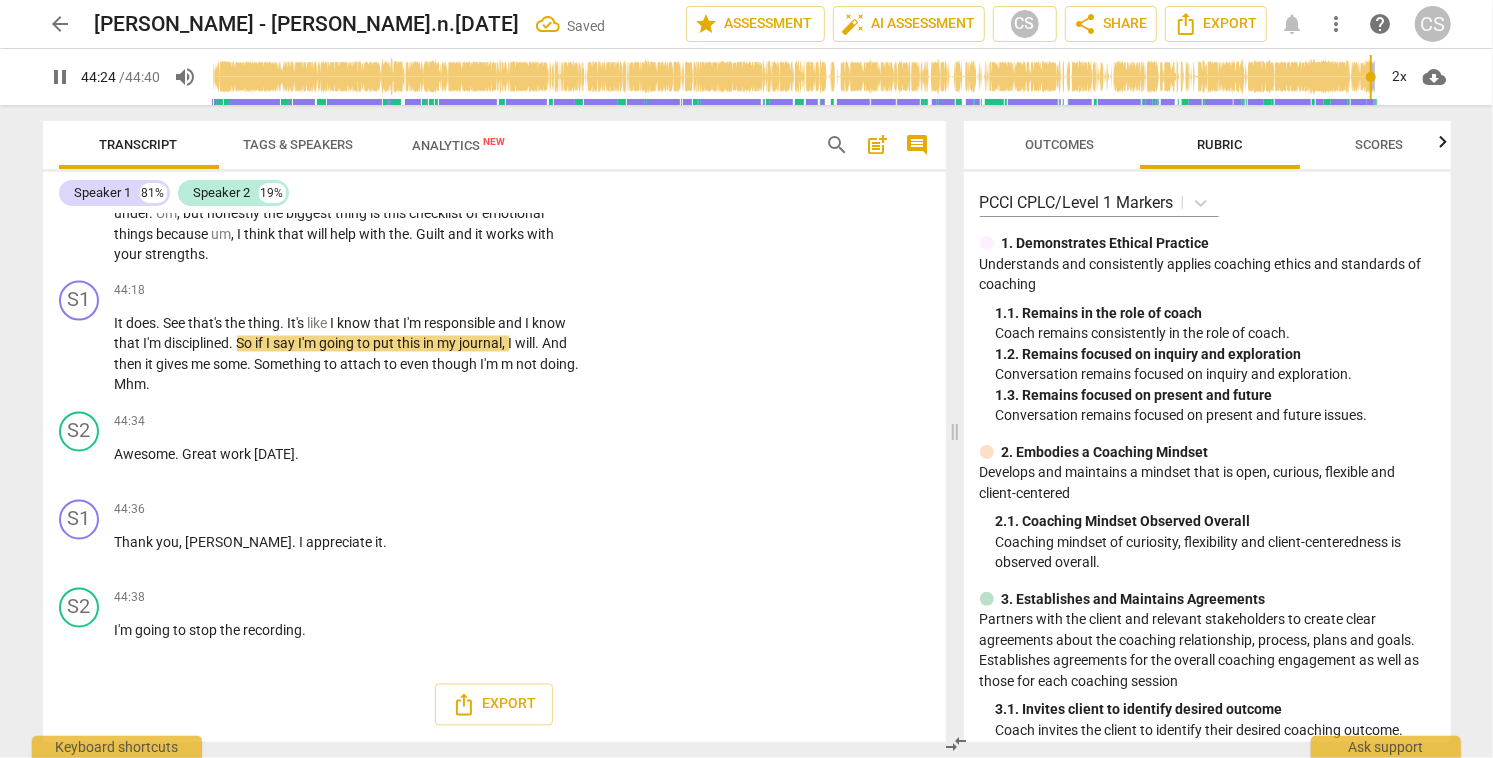click on "and" at bounding box center (462, 234) 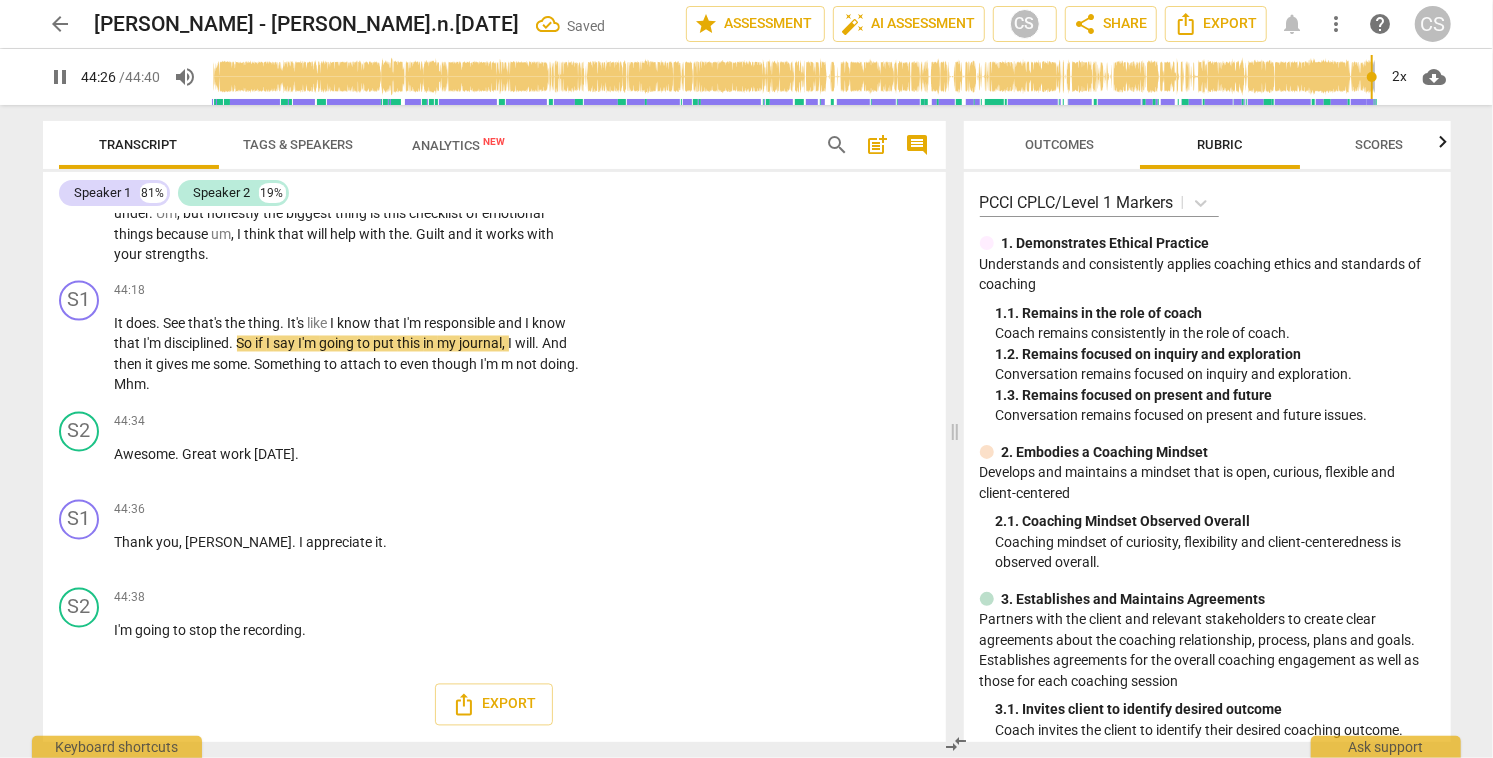 scroll, scrollTop: 15715, scrollLeft: 0, axis: vertical 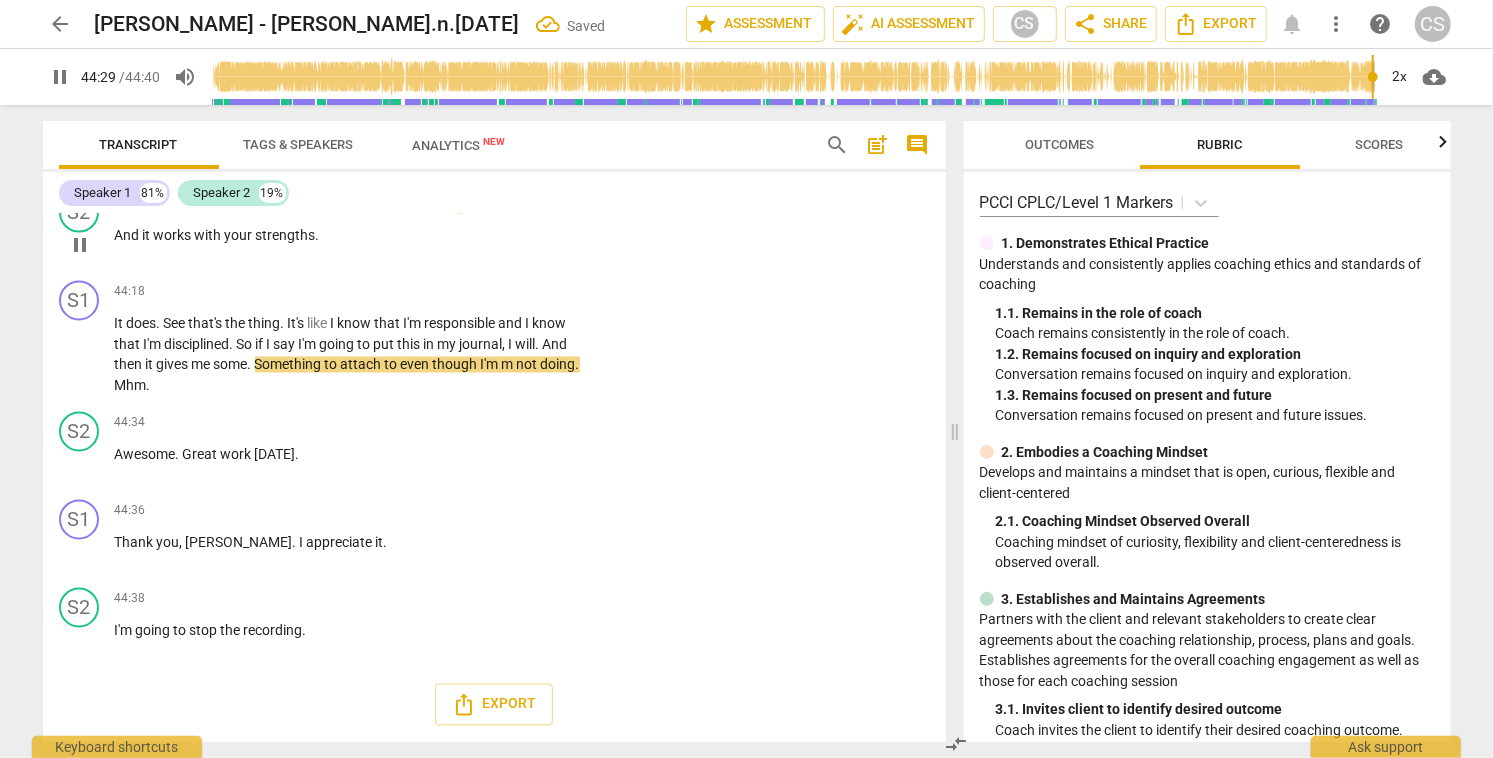 click on "+" at bounding box center [459, 204] 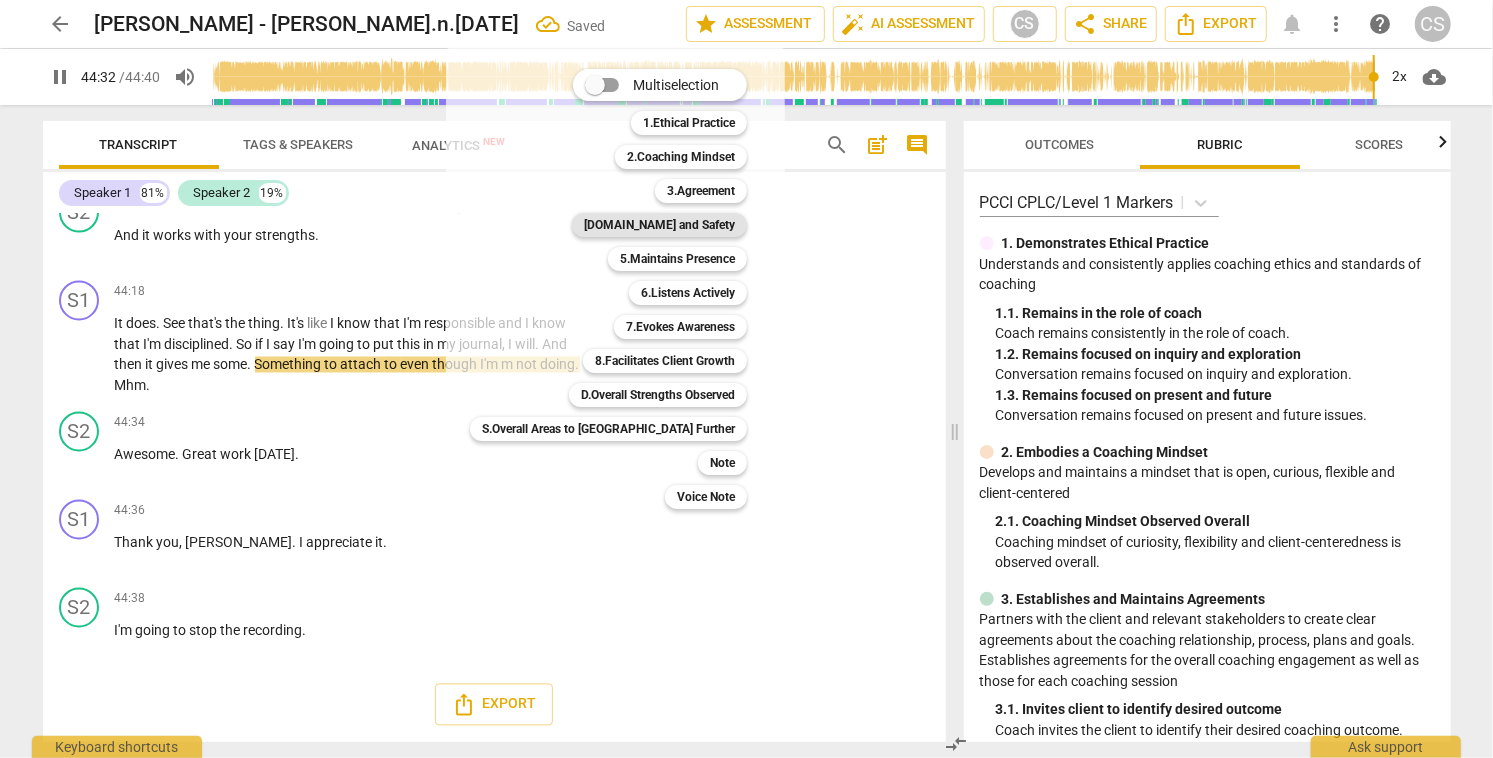click on "[DOMAIN_NAME] and Safety" at bounding box center [659, 225] 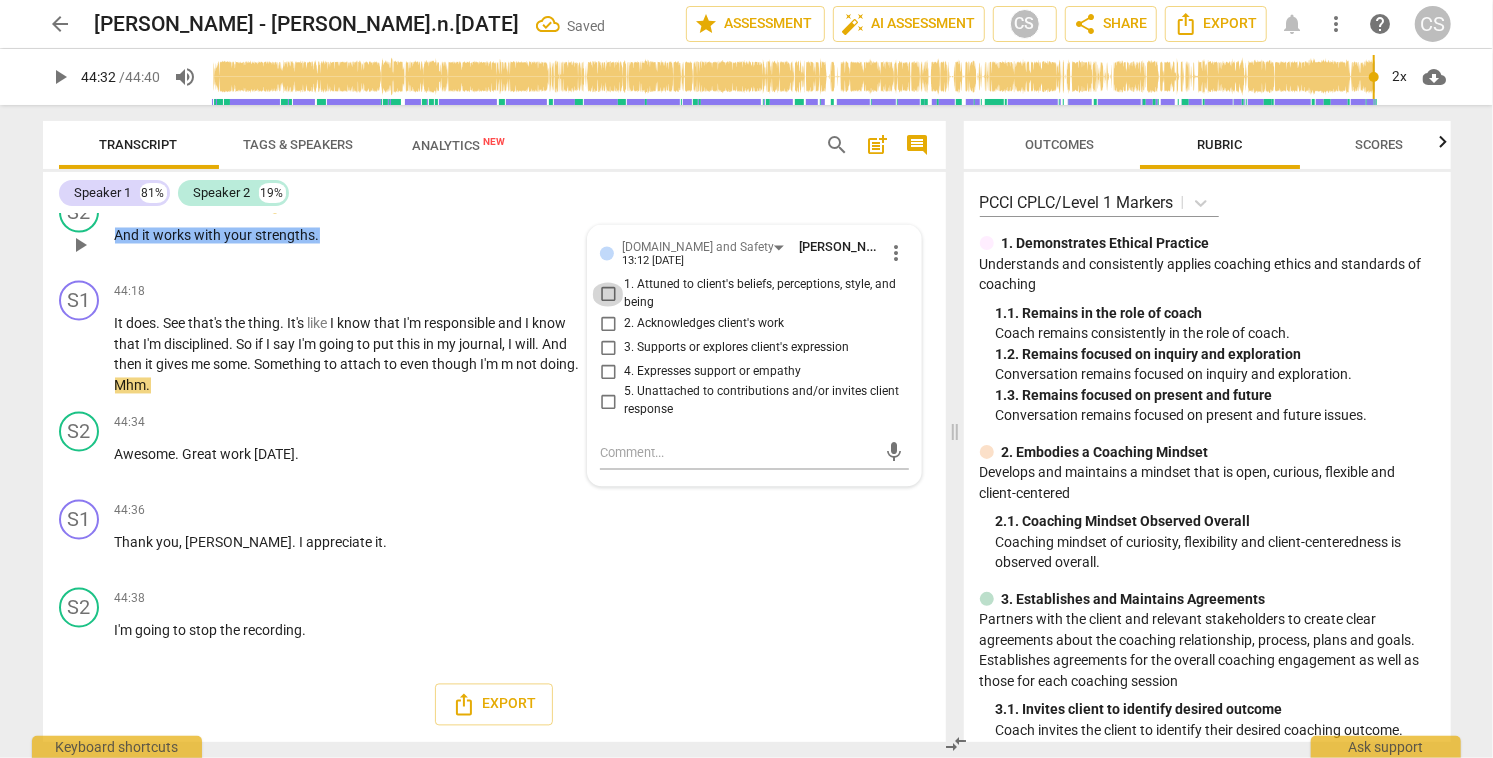 click on "1. Attuned to client's beliefs, perceptions, style, and being" at bounding box center [608, 295] 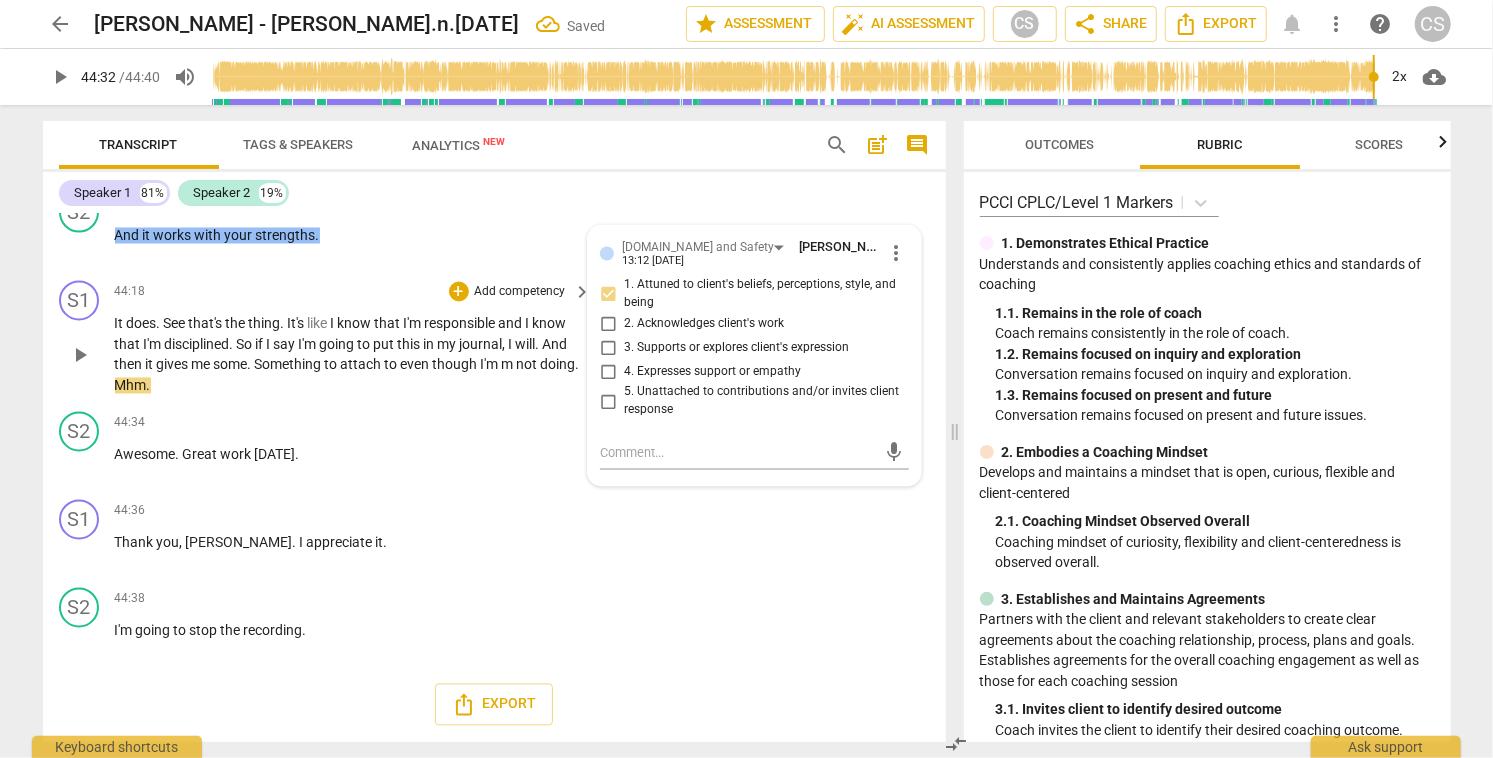 click on "play_arrow" at bounding box center [80, 356] 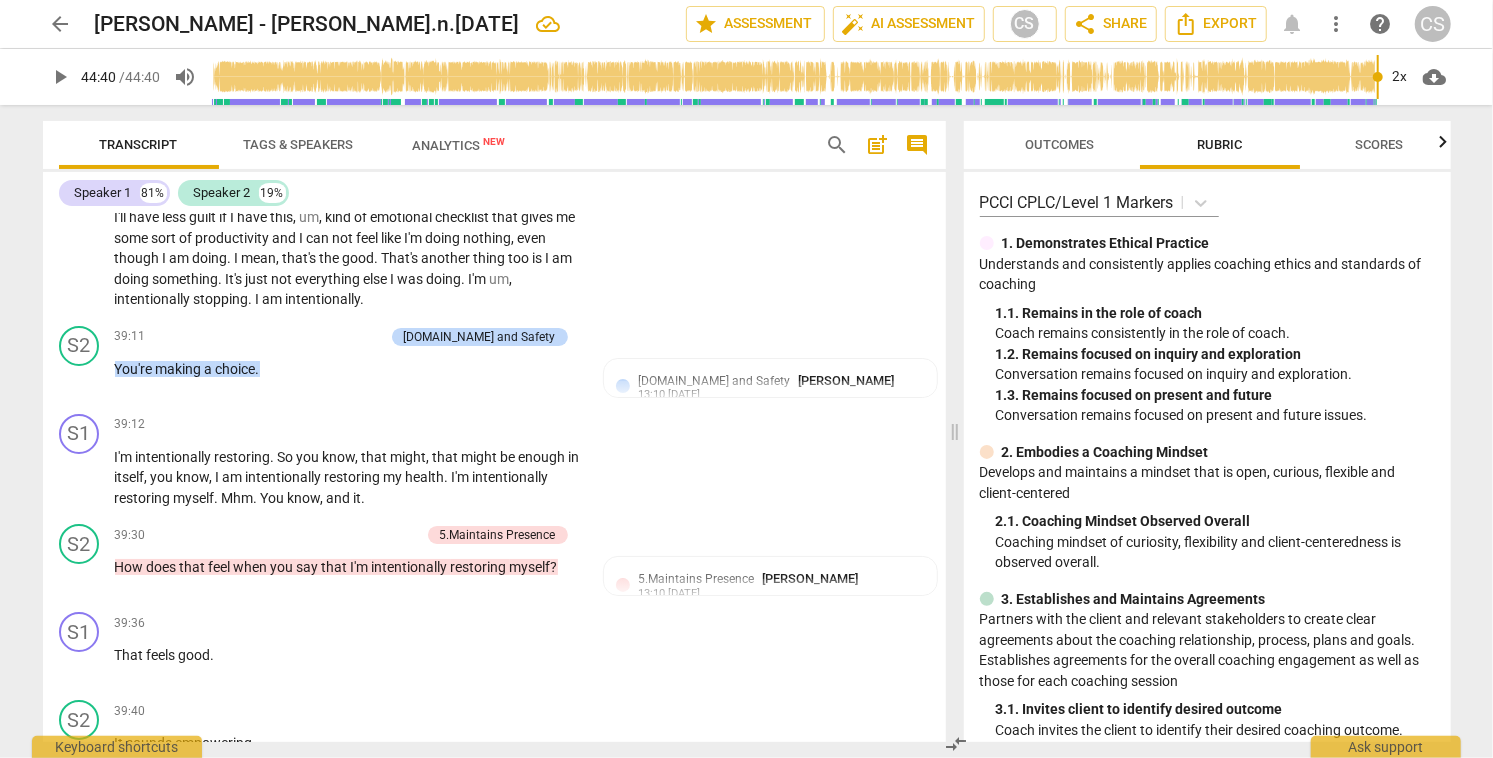 scroll, scrollTop: 12976, scrollLeft: 0, axis: vertical 